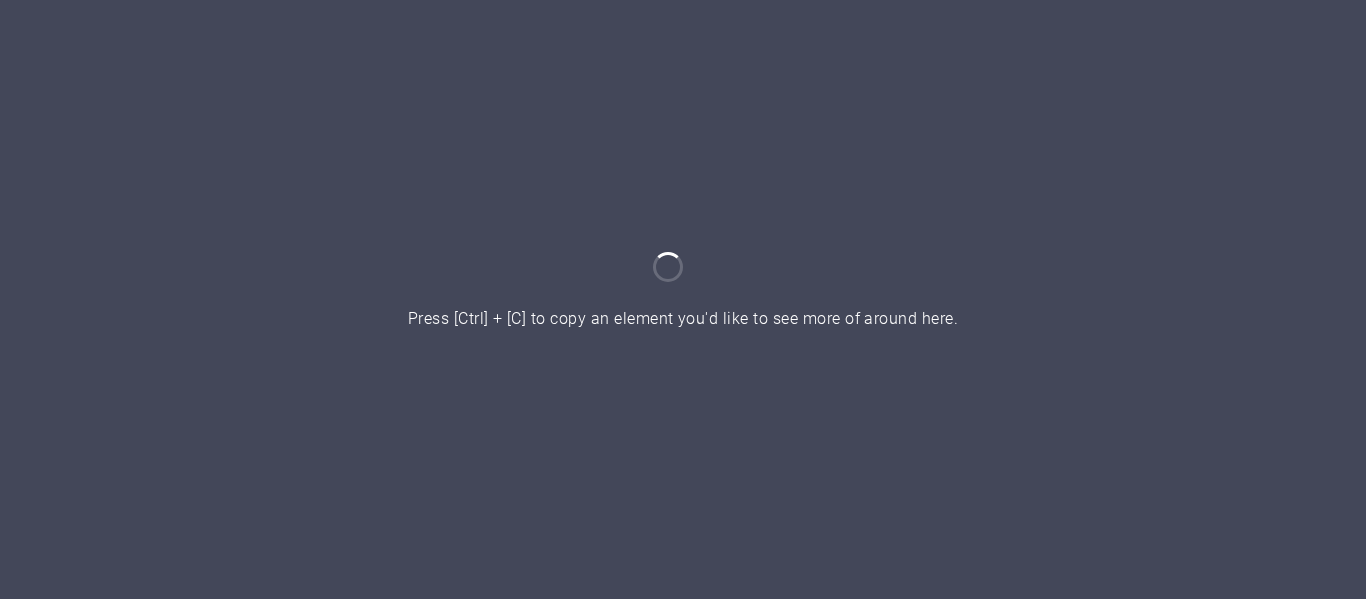 scroll, scrollTop: 0, scrollLeft: 0, axis: both 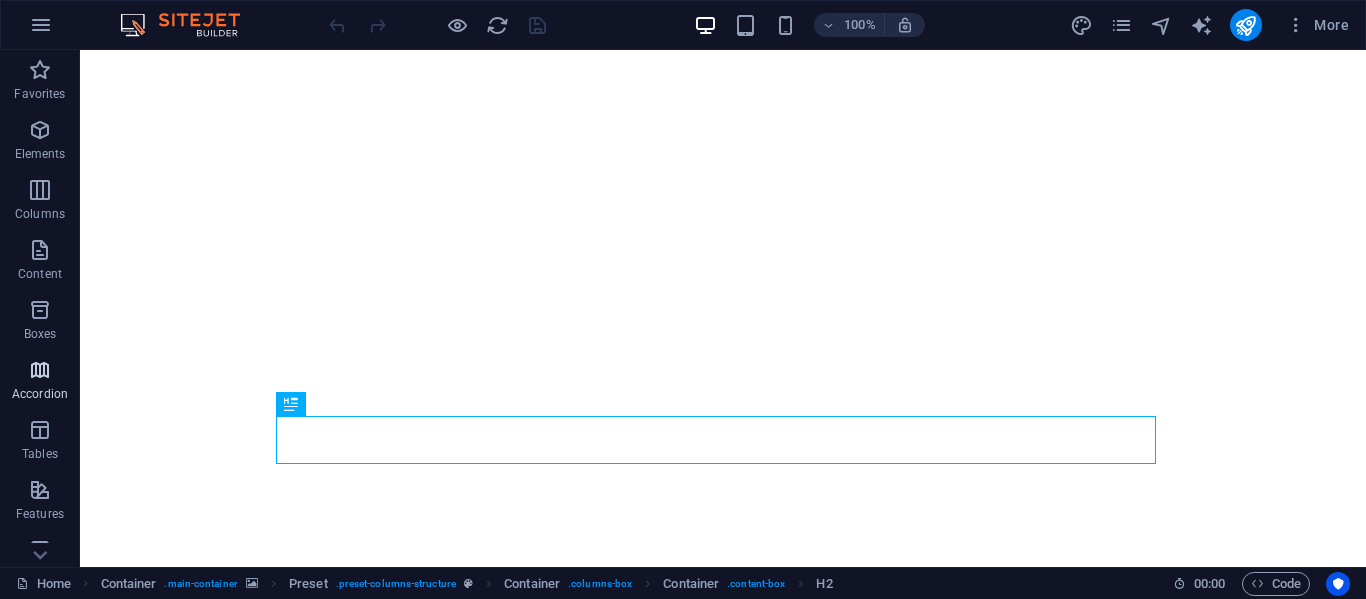 click at bounding box center (40, 370) 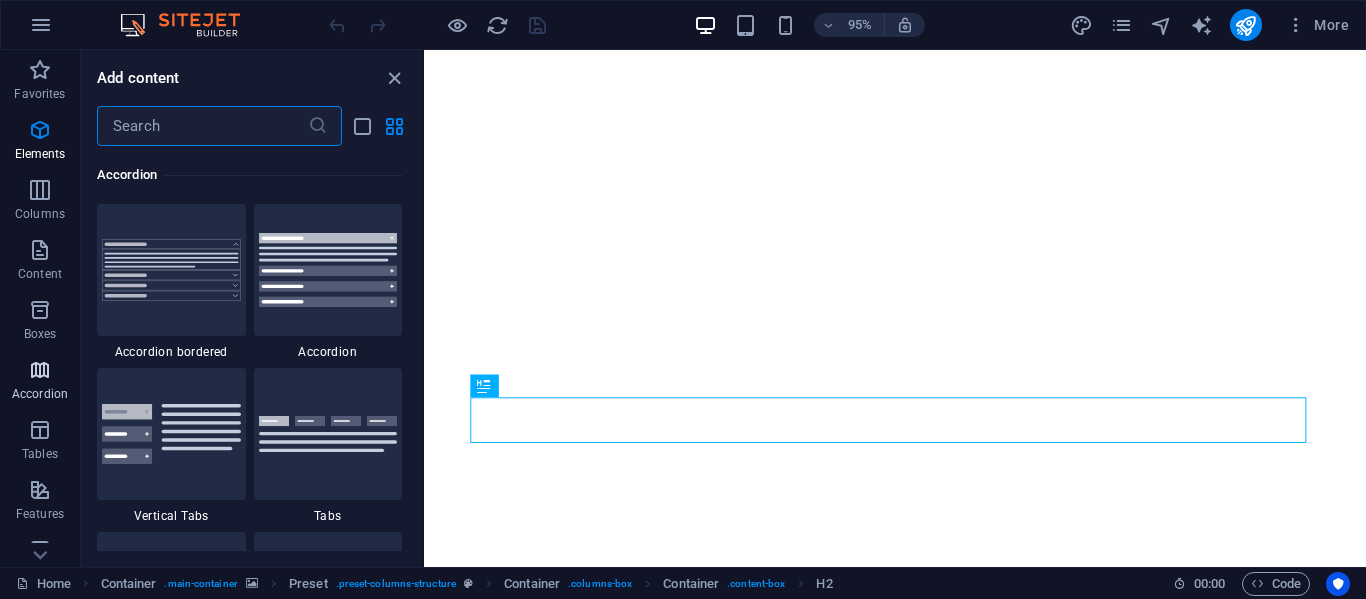 scroll, scrollTop: 6385, scrollLeft: 0, axis: vertical 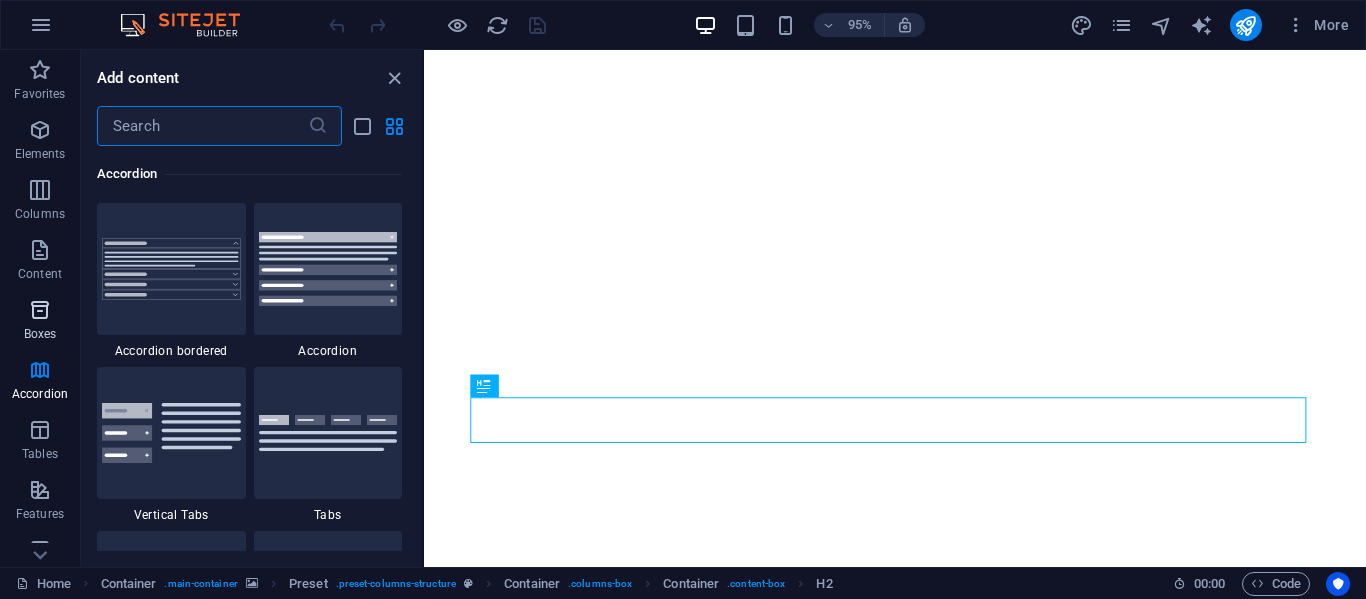 click at bounding box center [40, 310] 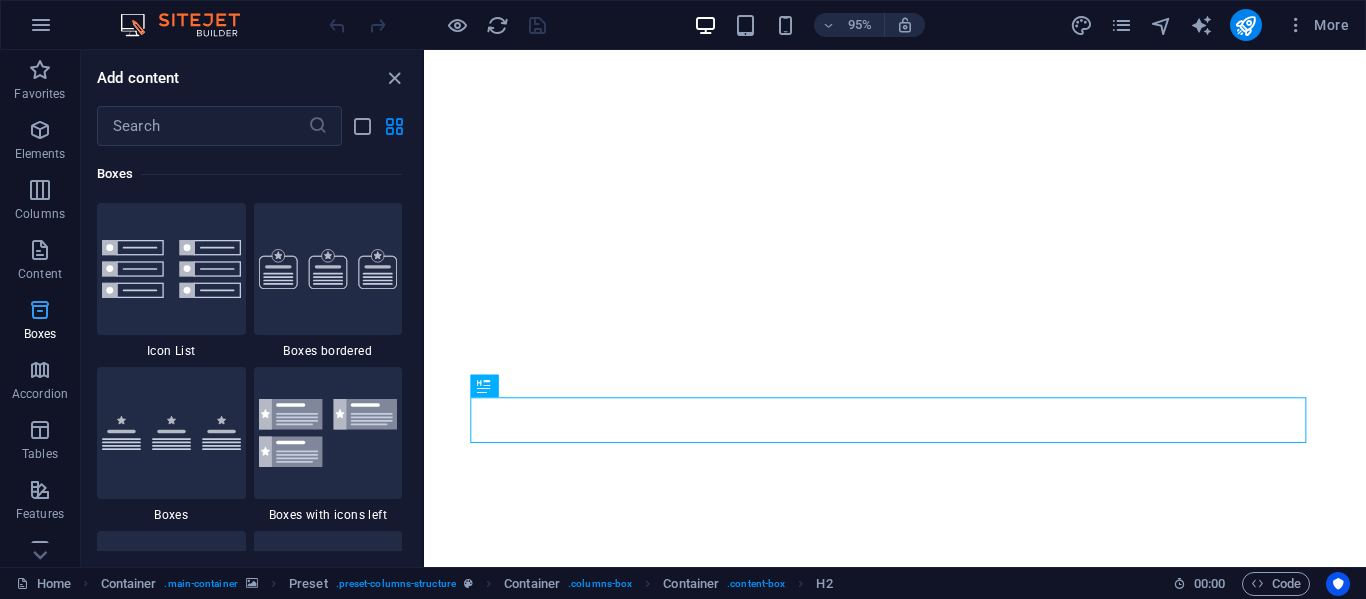 scroll, scrollTop: 5516, scrollLeft: 0, axis: vertical 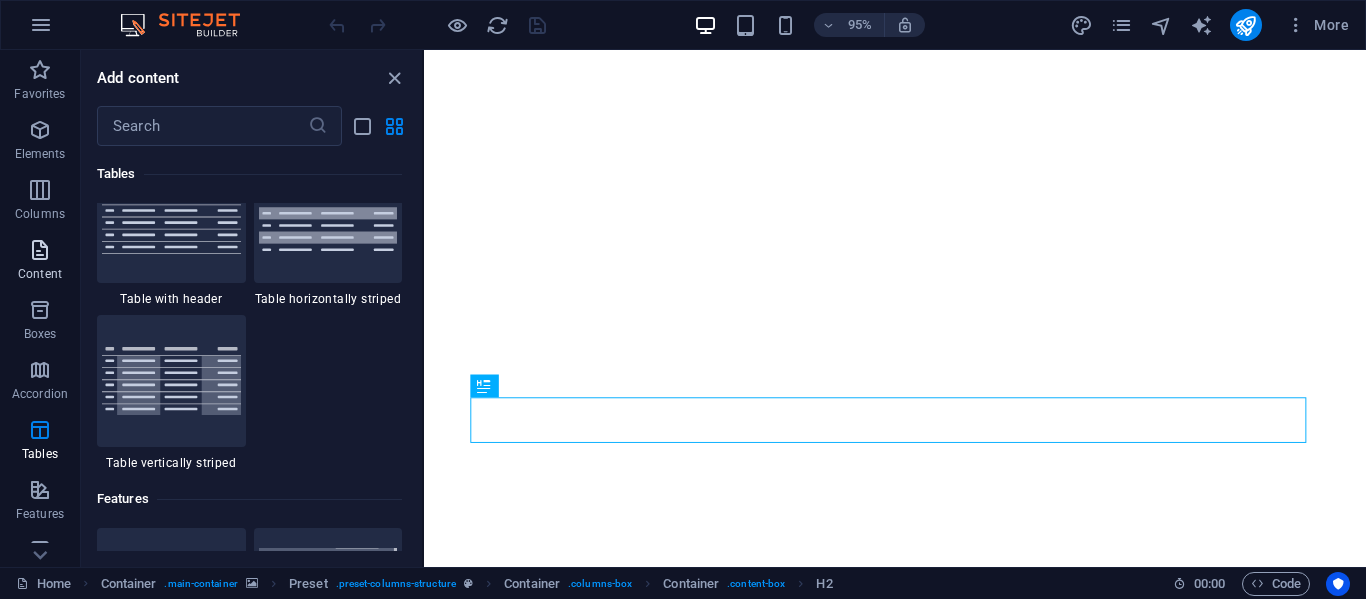 click at bounding box center (40, 250) 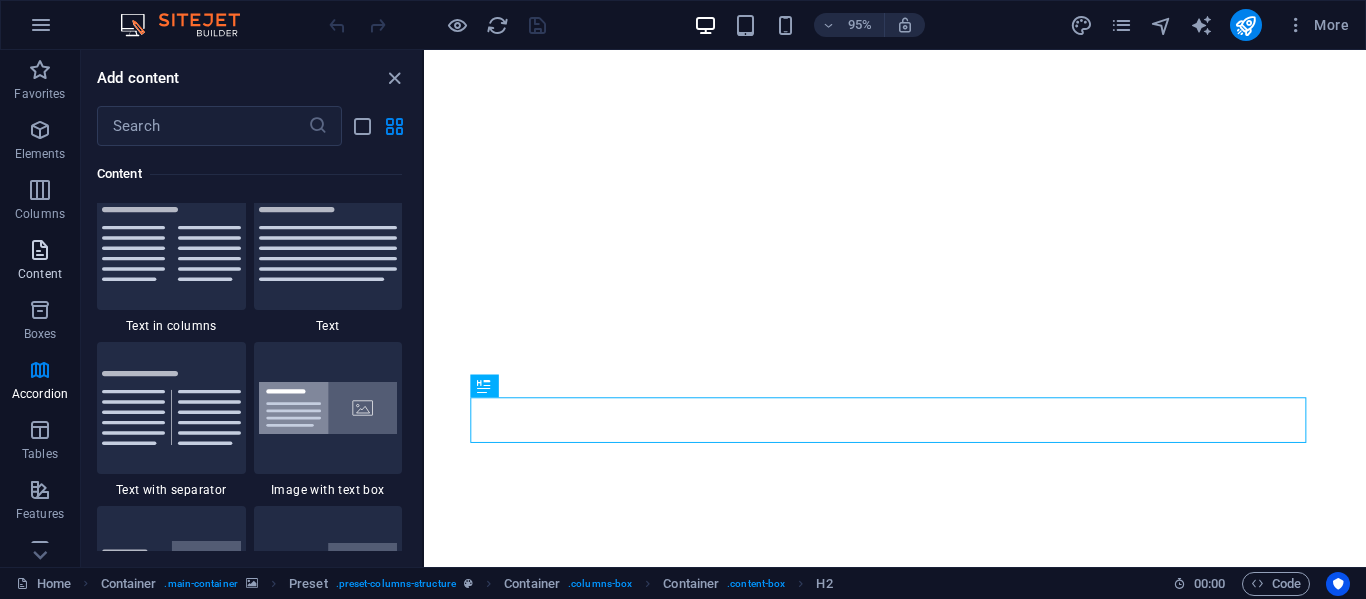scroll, scrollTop: 3499, scrollLeft: 0, axis: vertical 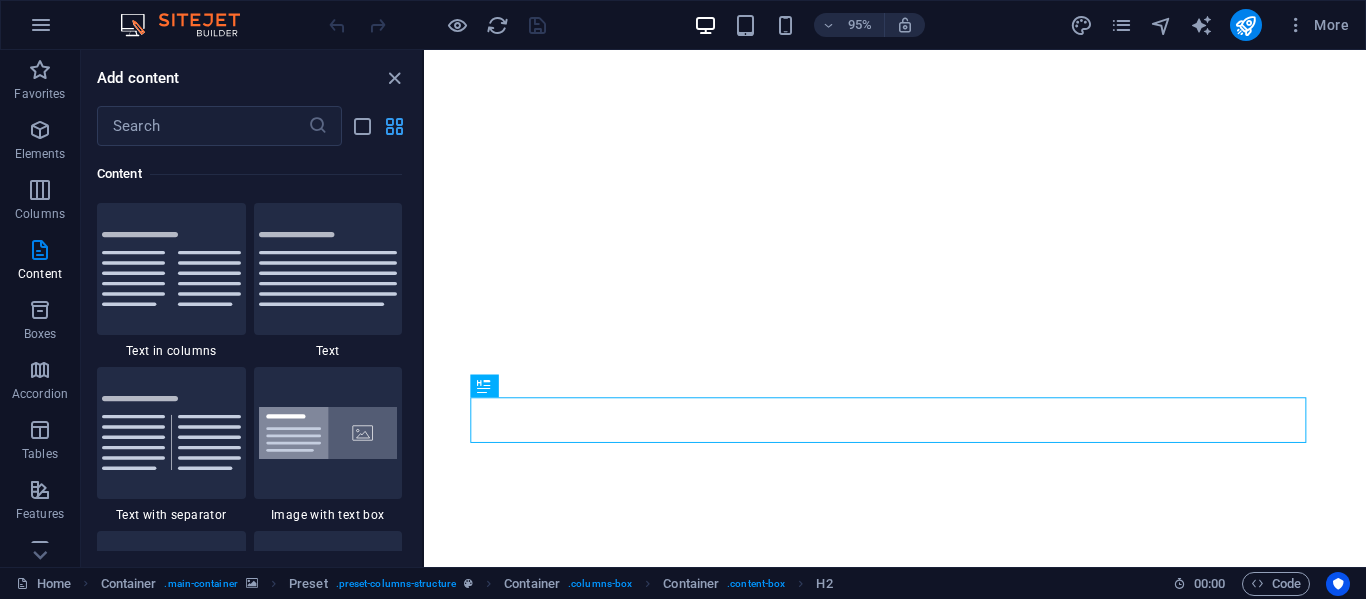 click at bounding box center (394, 126) 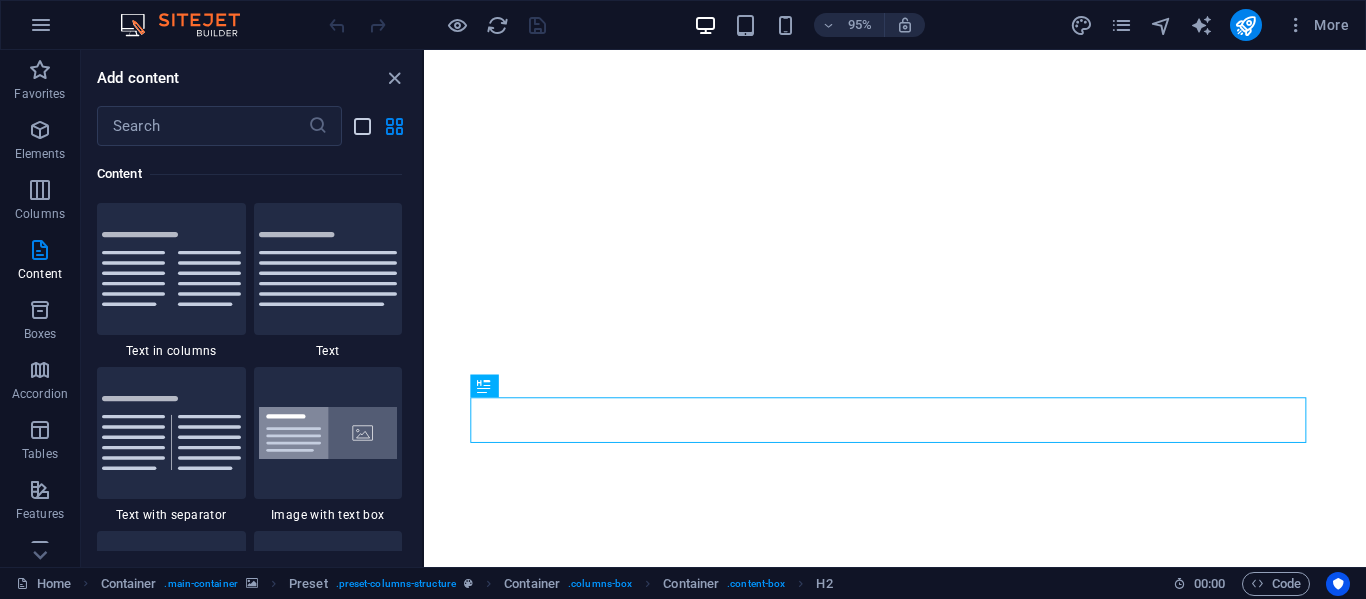 click at bounding box center [362, 126] 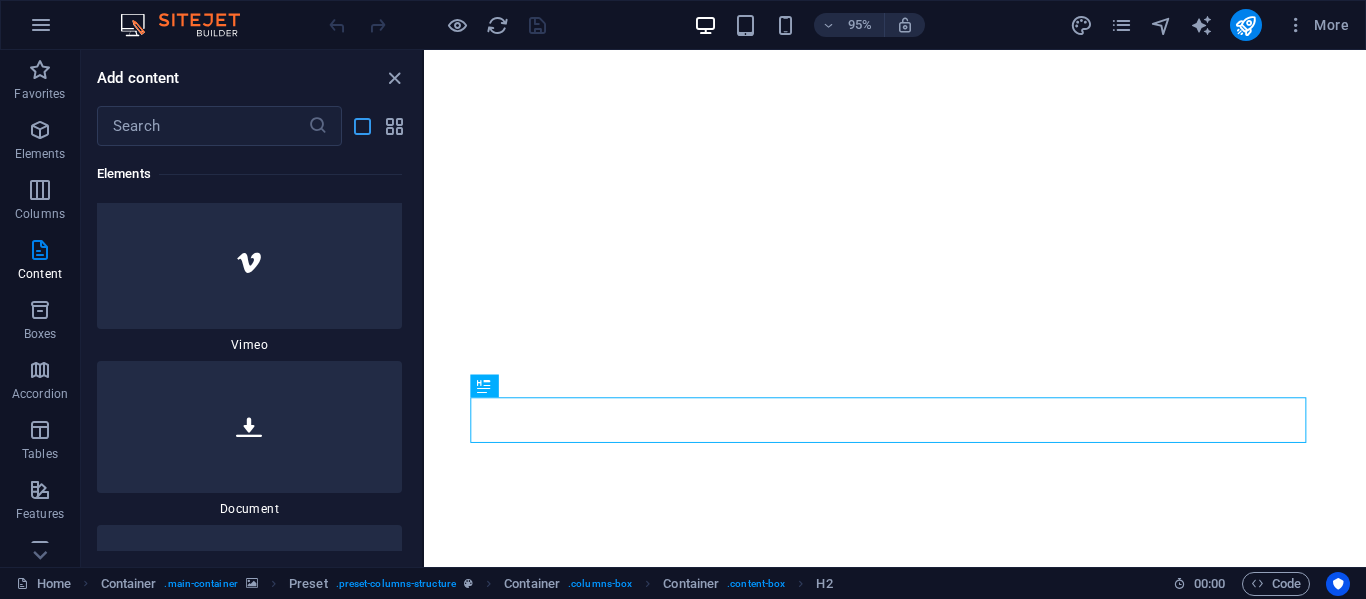 scroll, scrollTop: 10462, scrollLeft: 0, axis: vertical 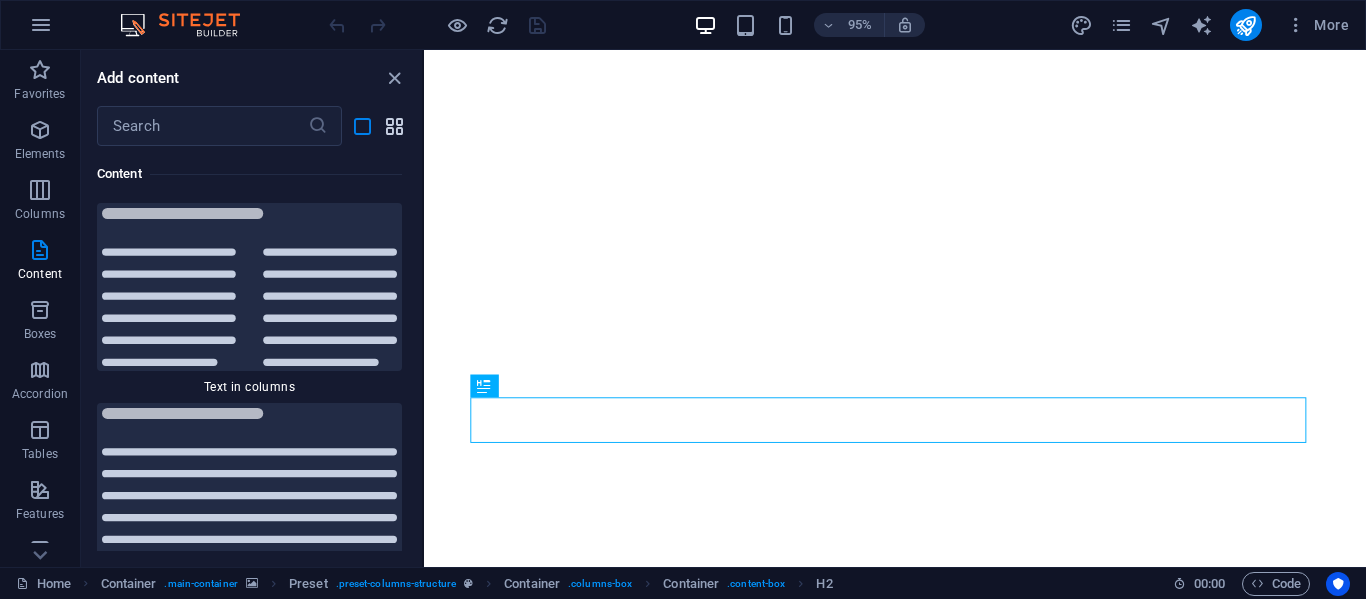 click at bounding box center (394, 126) 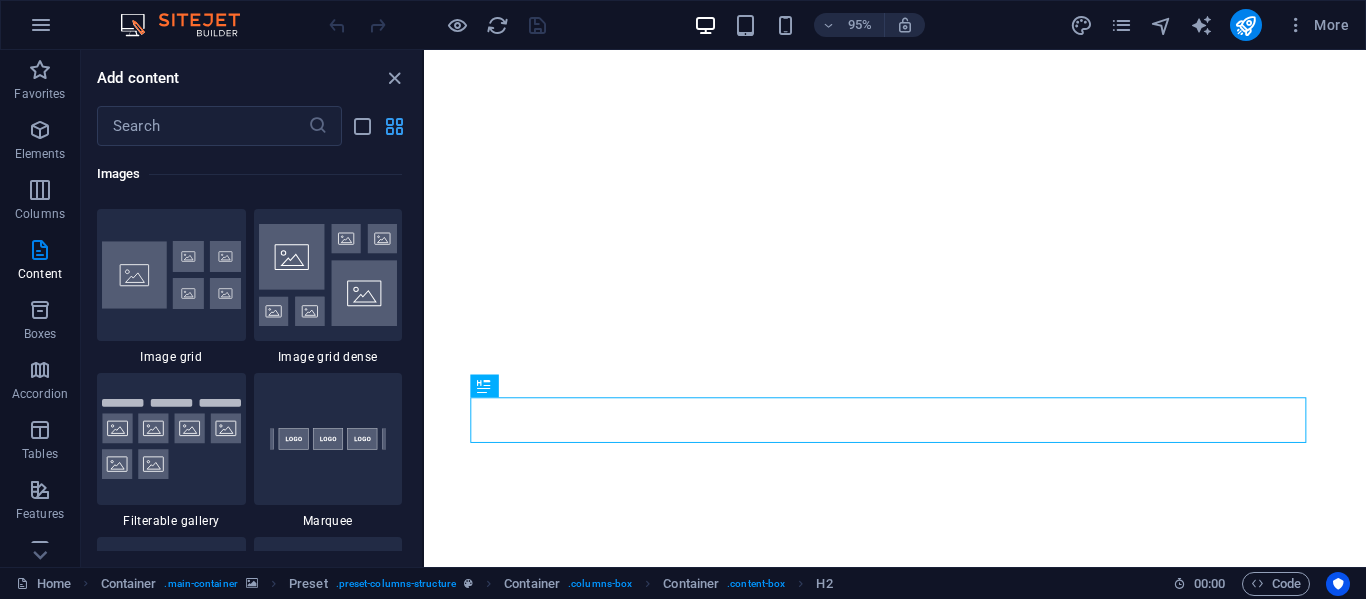scroll, scrollTop: 3499, scrollLeft: 0, axis: vertical 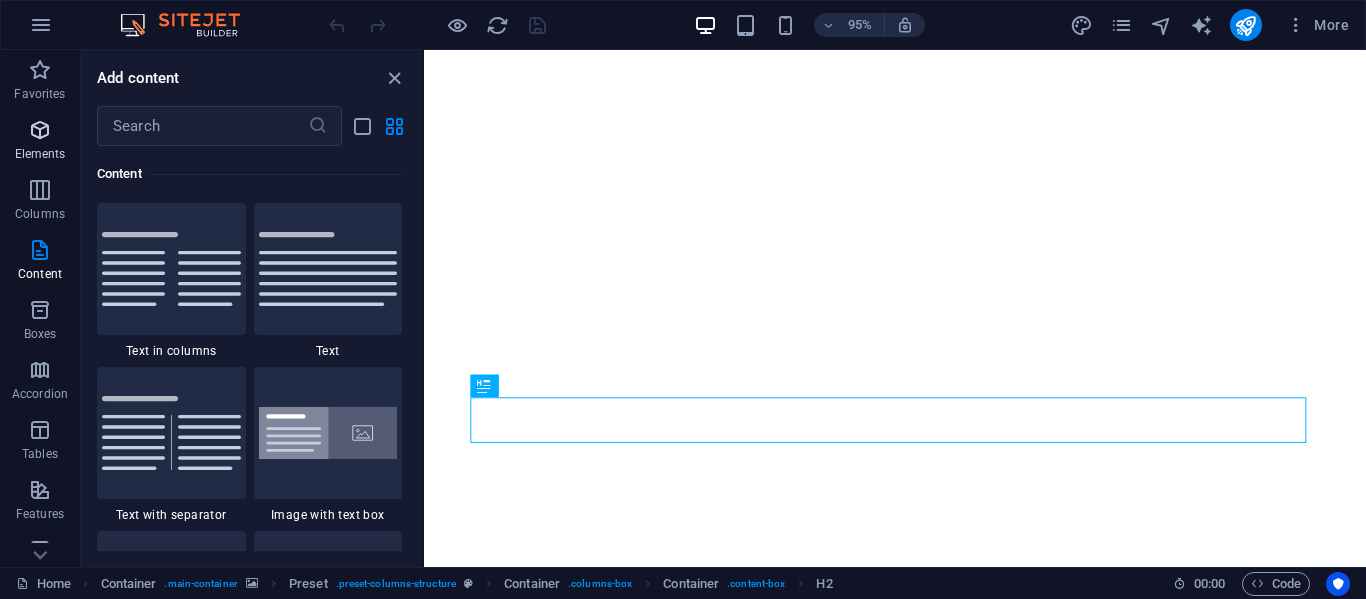 click at bounding box center [40, 130] 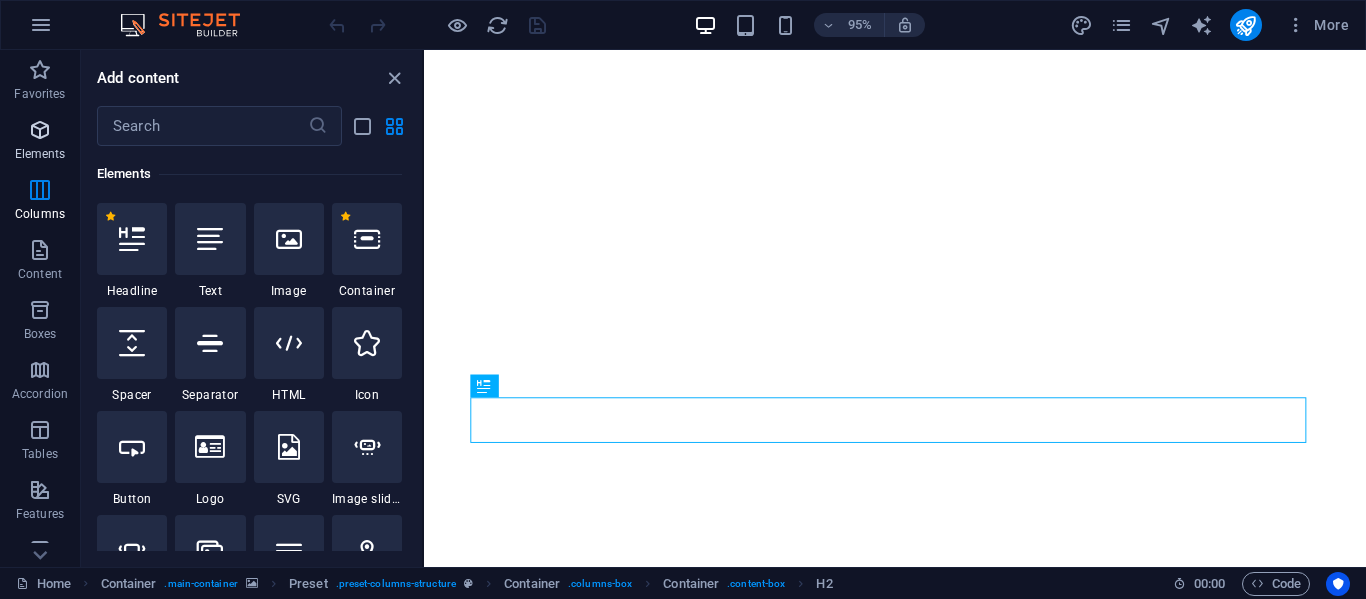 scroll, scrollTop: 213, scrollLeft: 0, axis: vertical 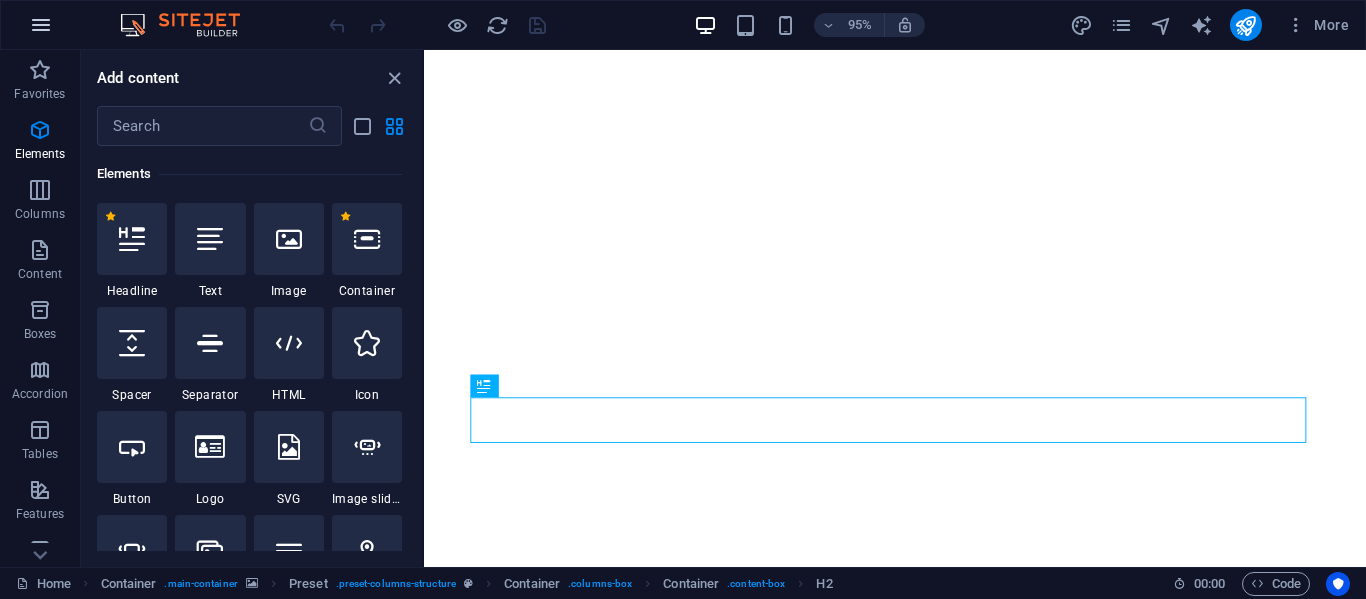 click at bounding box center (41, 25) 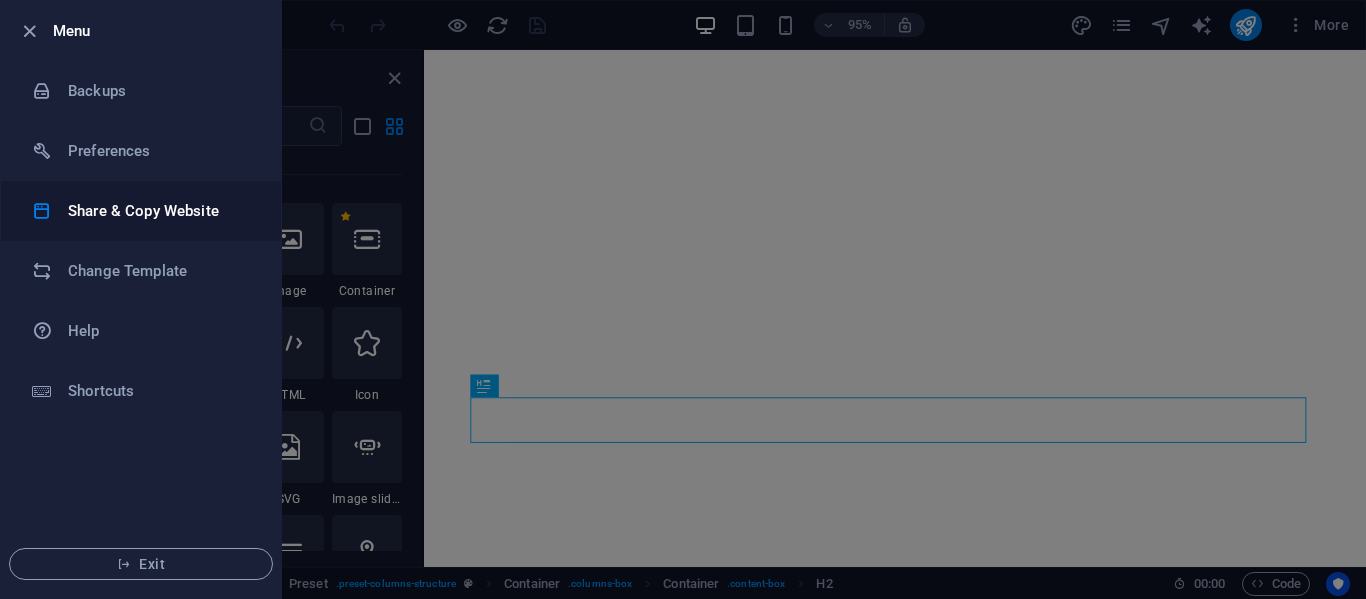 click on "Share & Copy Website" at bounding box center (160, 211) 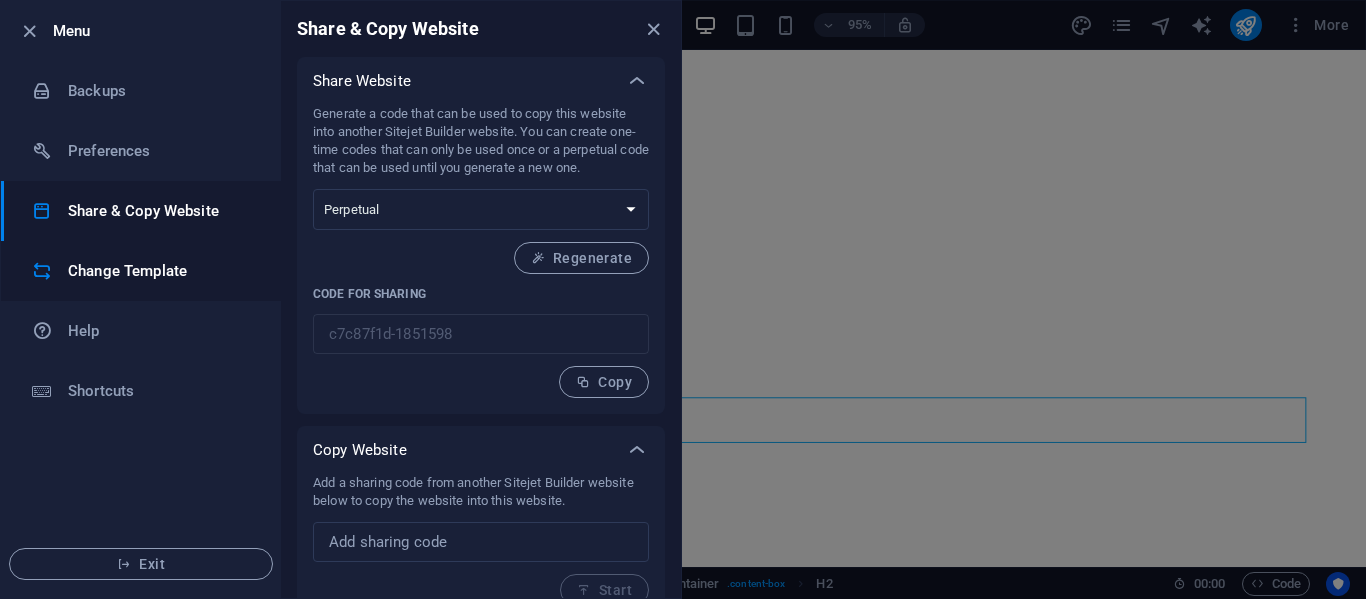 click on "Change Template" at bounding box center (160, 271) 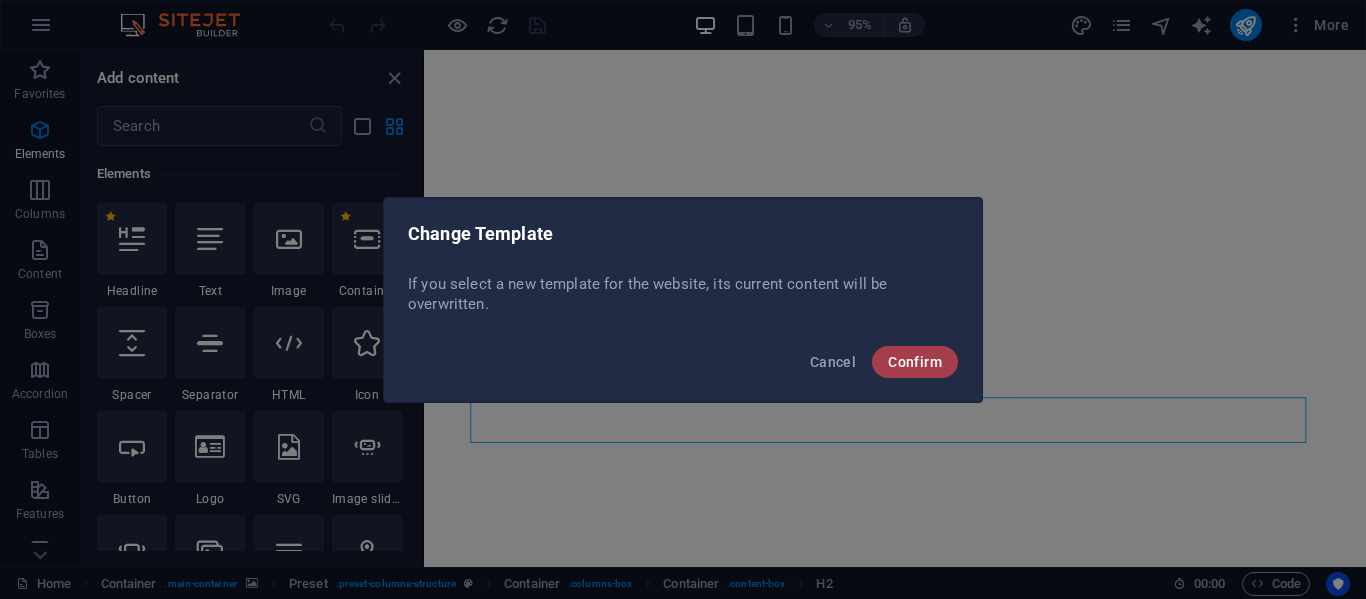 click on "Confirm" at bounding box center (915, 362) 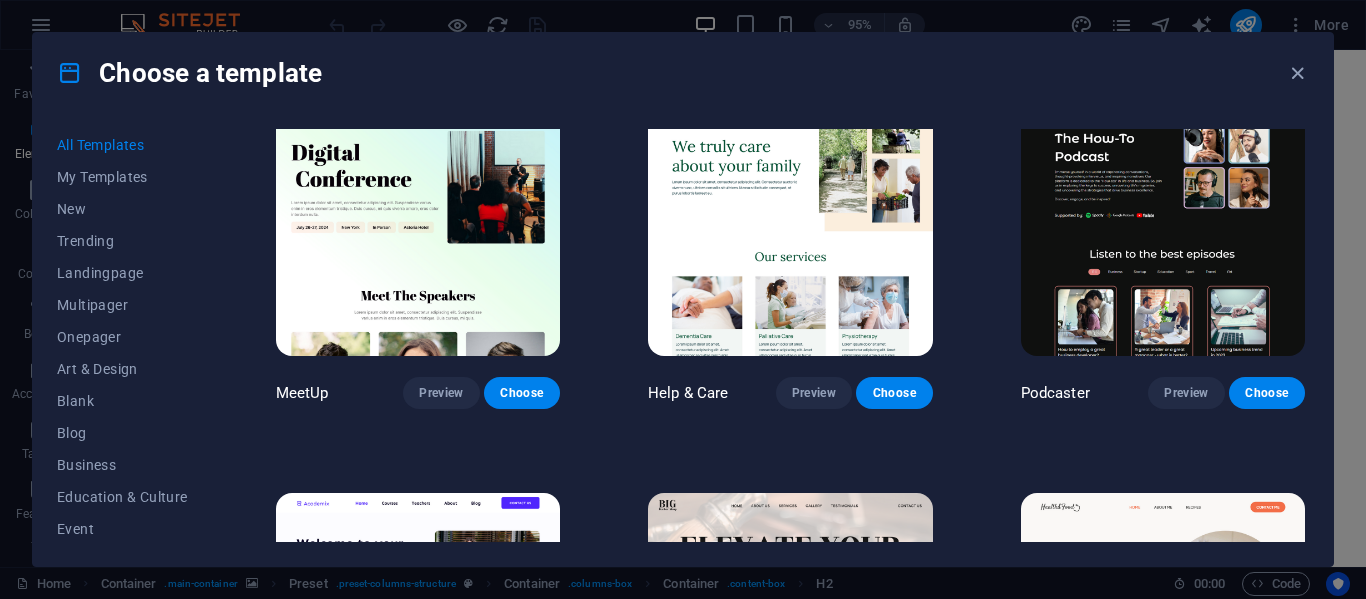 scroll, scrollTop: 1181, scrollLeft: 0, axis: vertical 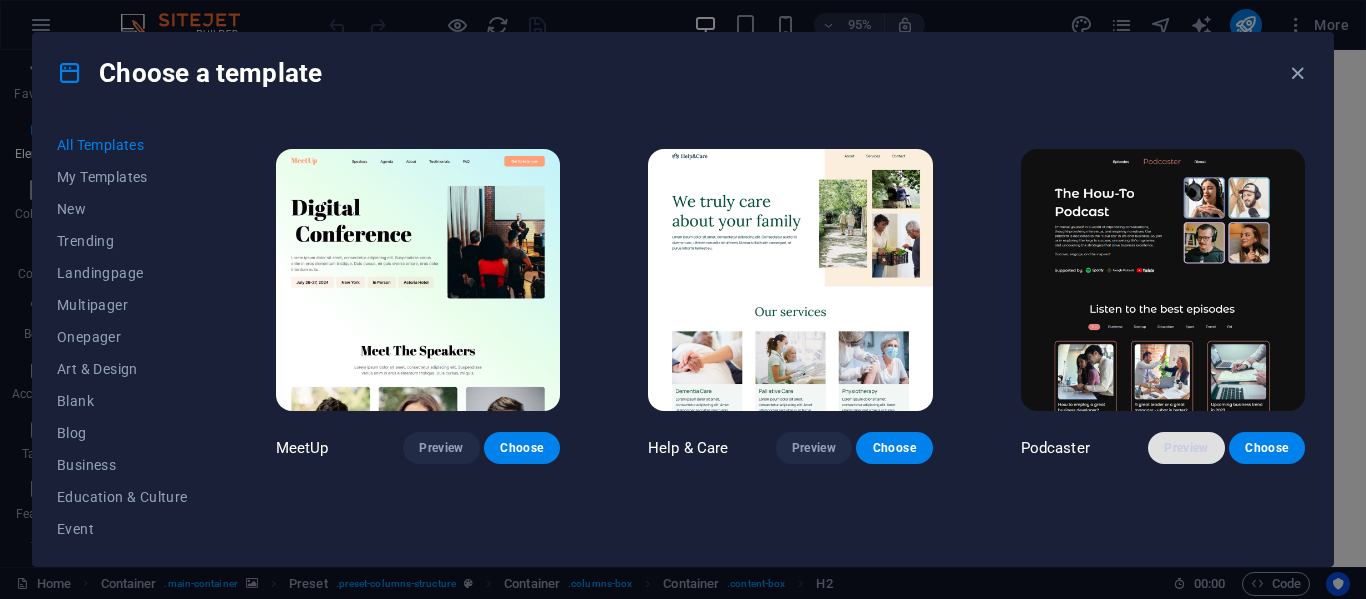 click on "Preview" at bounding box center (1186, 448) 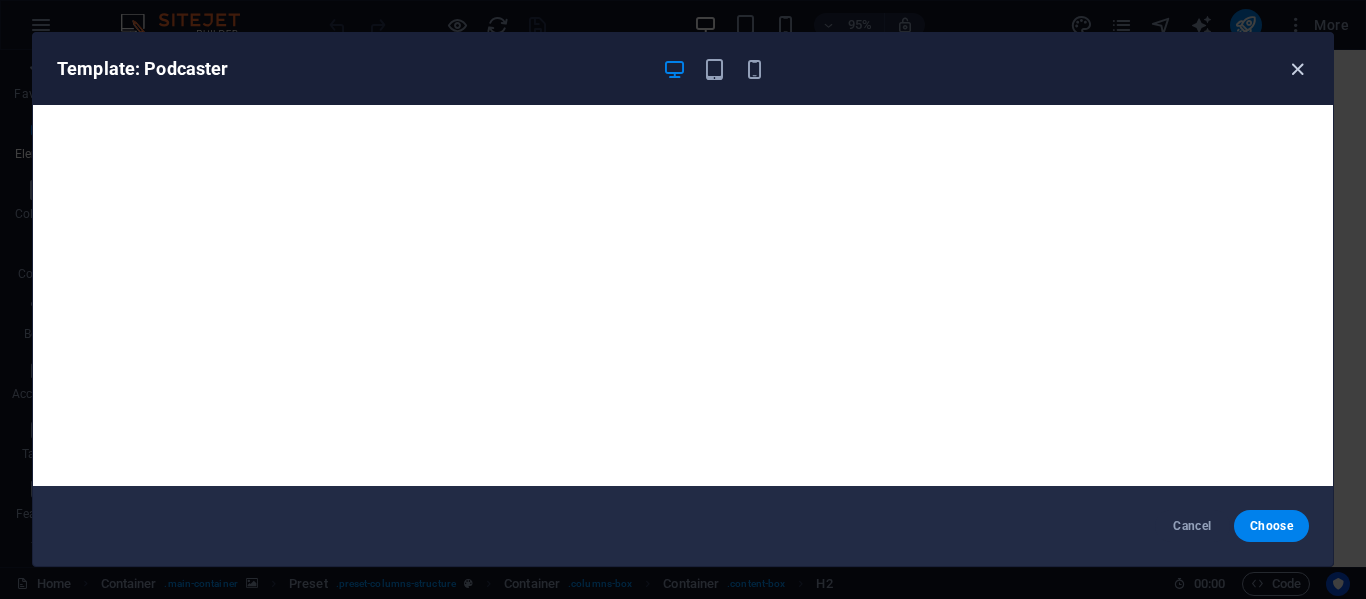 click at bounding box center (1297, 69) 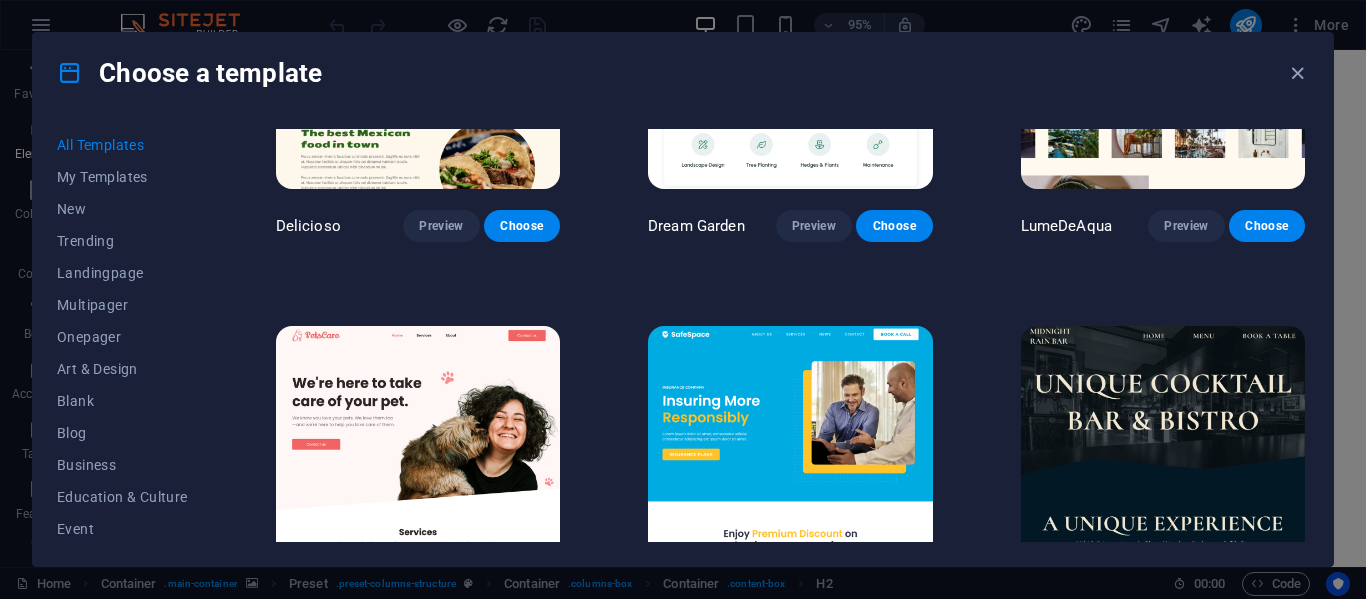 scroll, scrollTop: 3169, scrollLeft: 0, axis: vertical 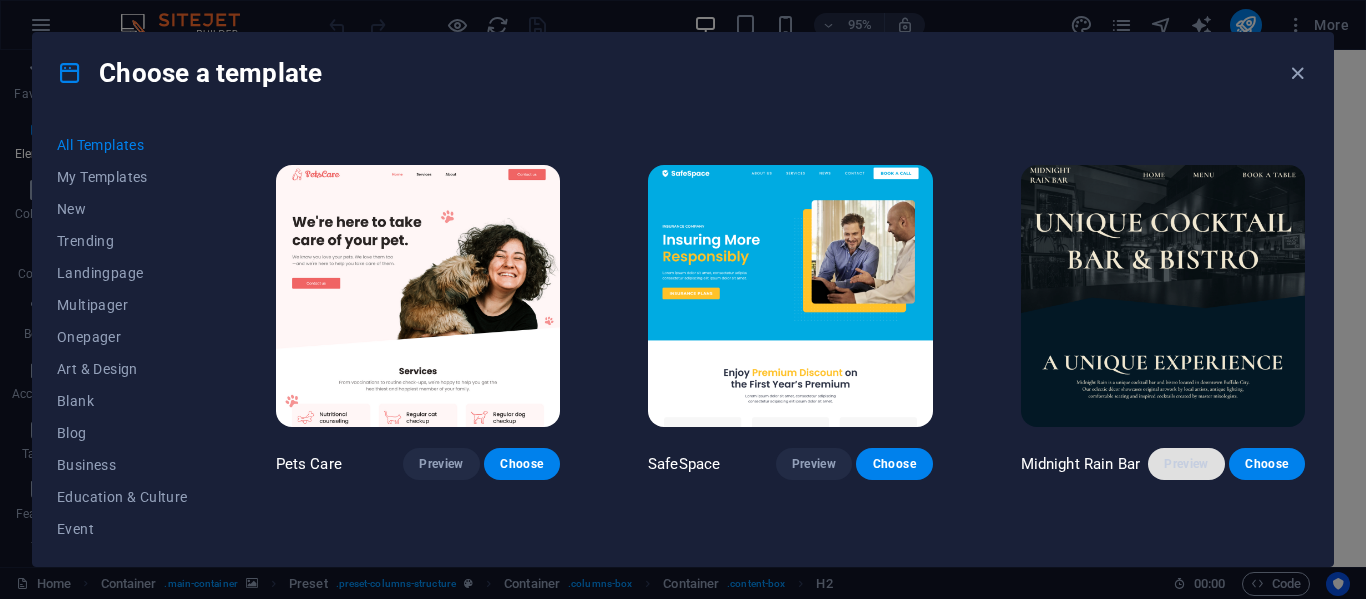 click on "Preview" at bounding box center [1186, 464] 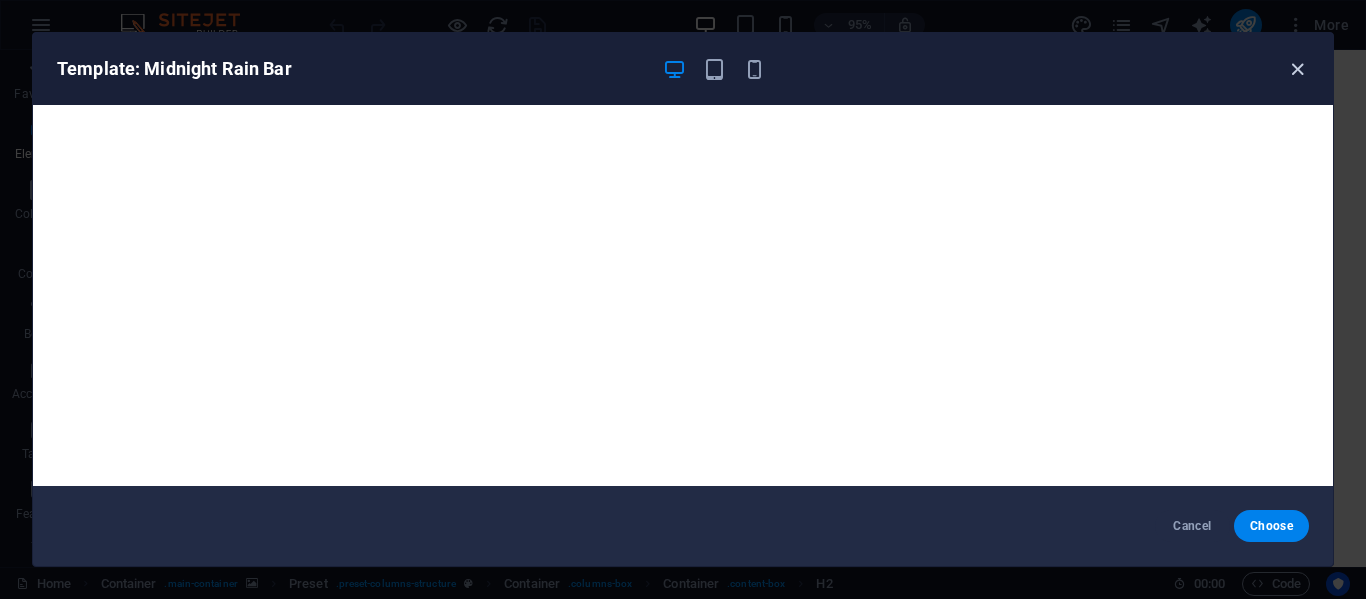 click at bounding box center [1297, 69] 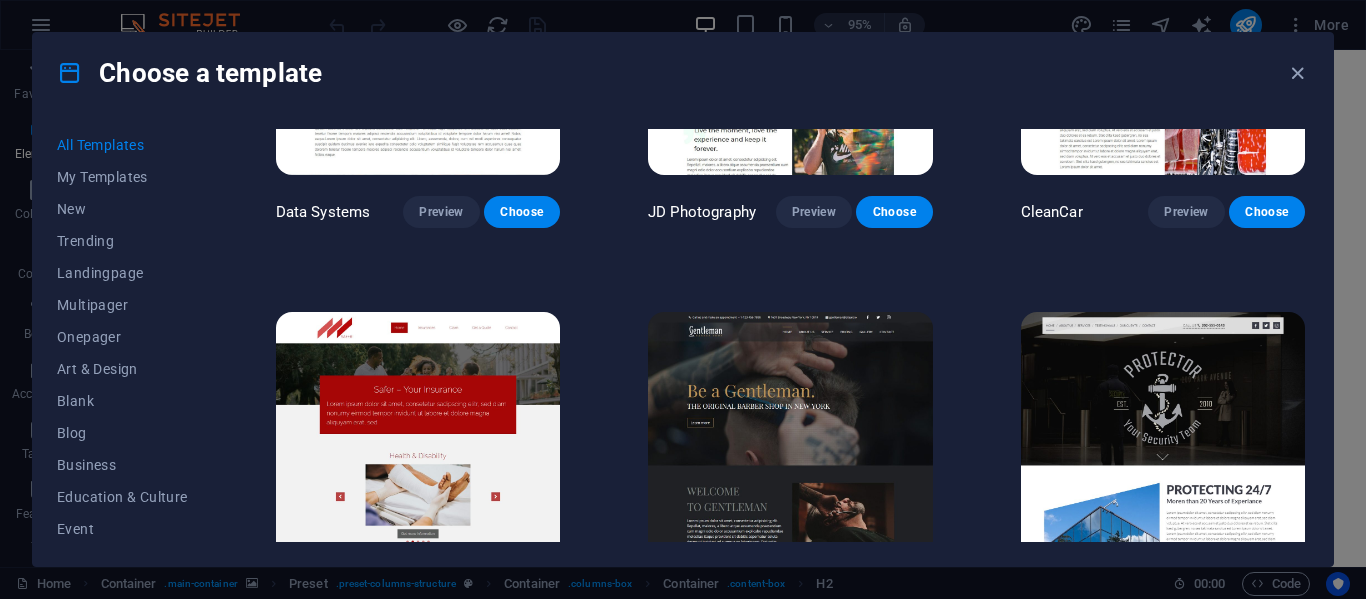 scroll, scrollTop: 7518, scrollLeft: 0, axis: vertical 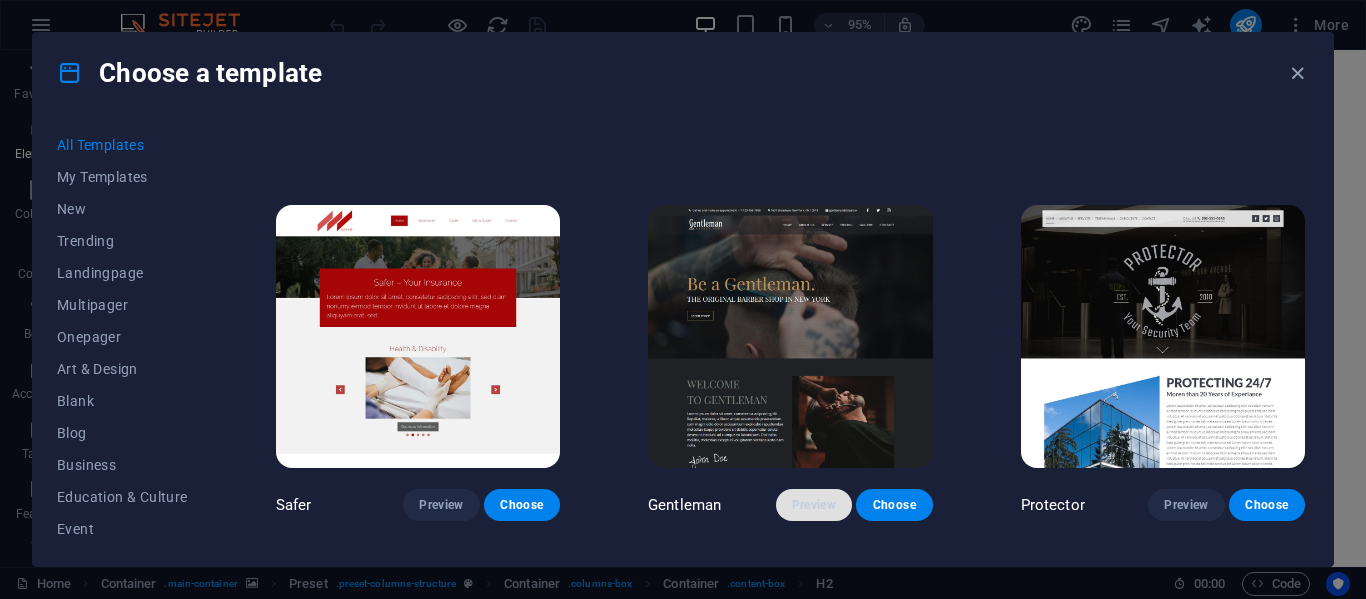 click on "Preview" at bounding box center (814, 505) 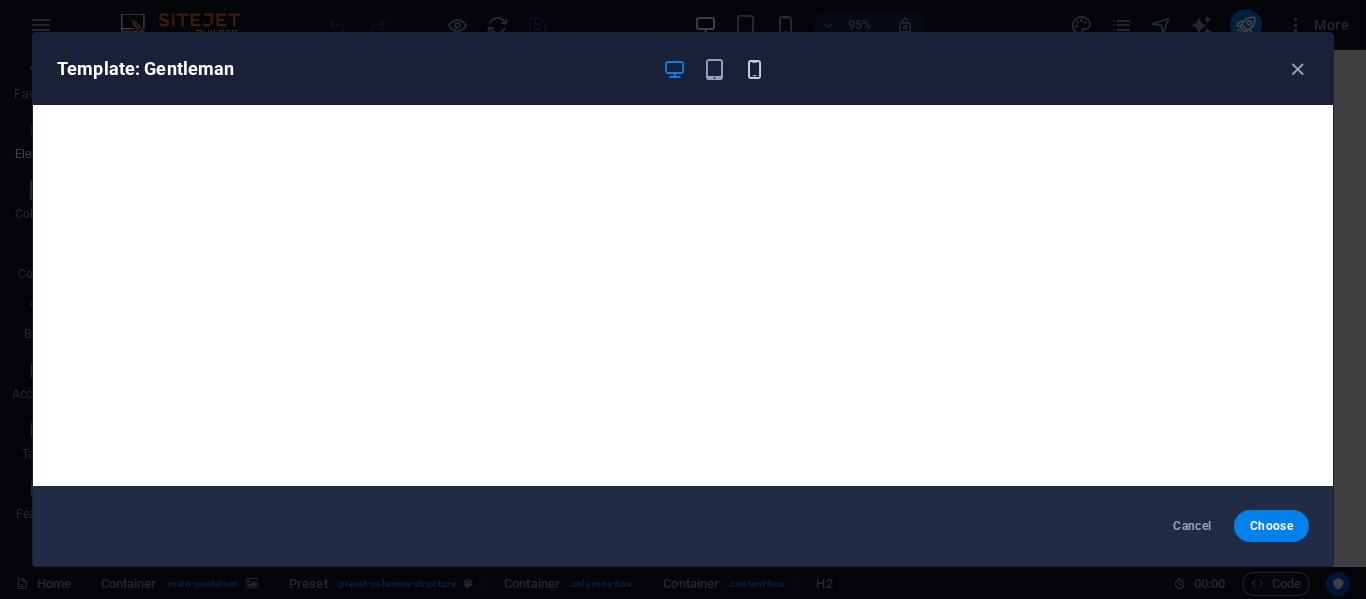 click at bounding box center (754, 69) 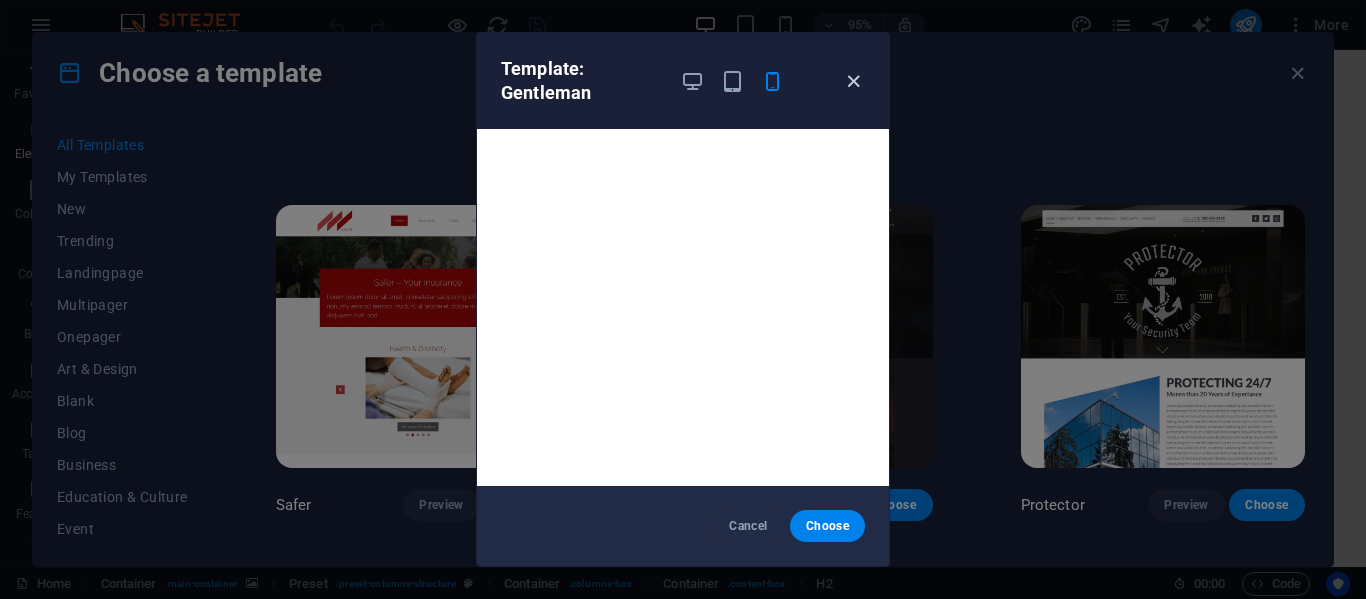 click at bounding box center [853, 81] 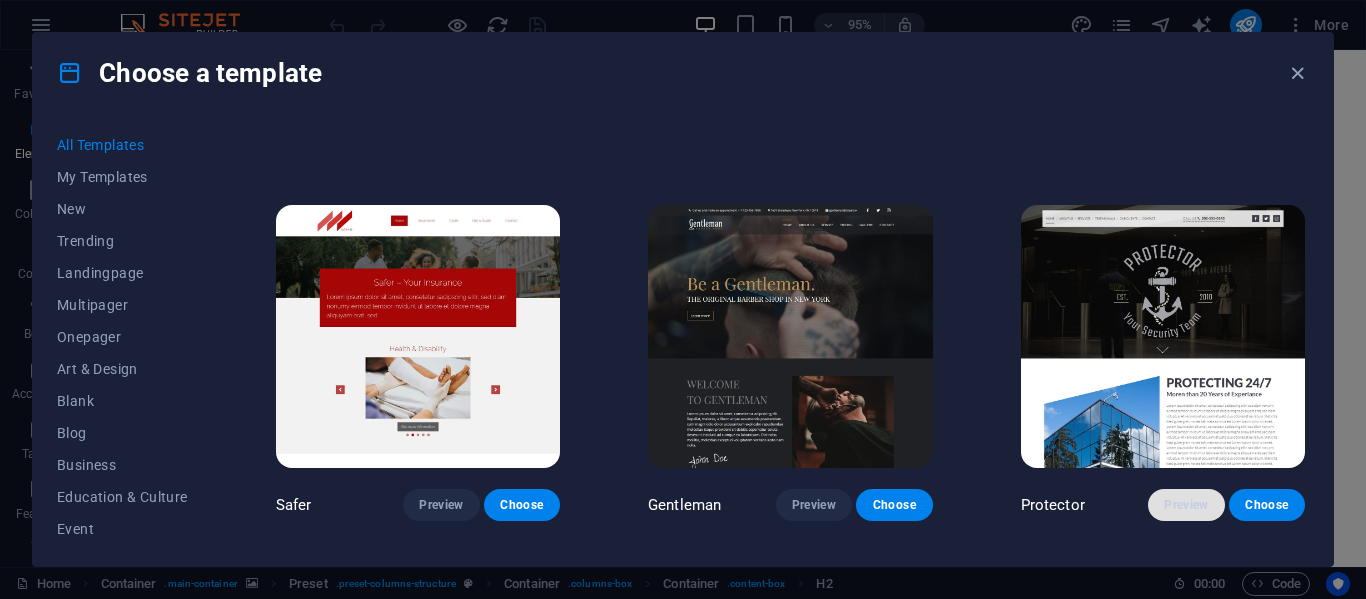 click on "Preview" at bounding box center (1186, 505) 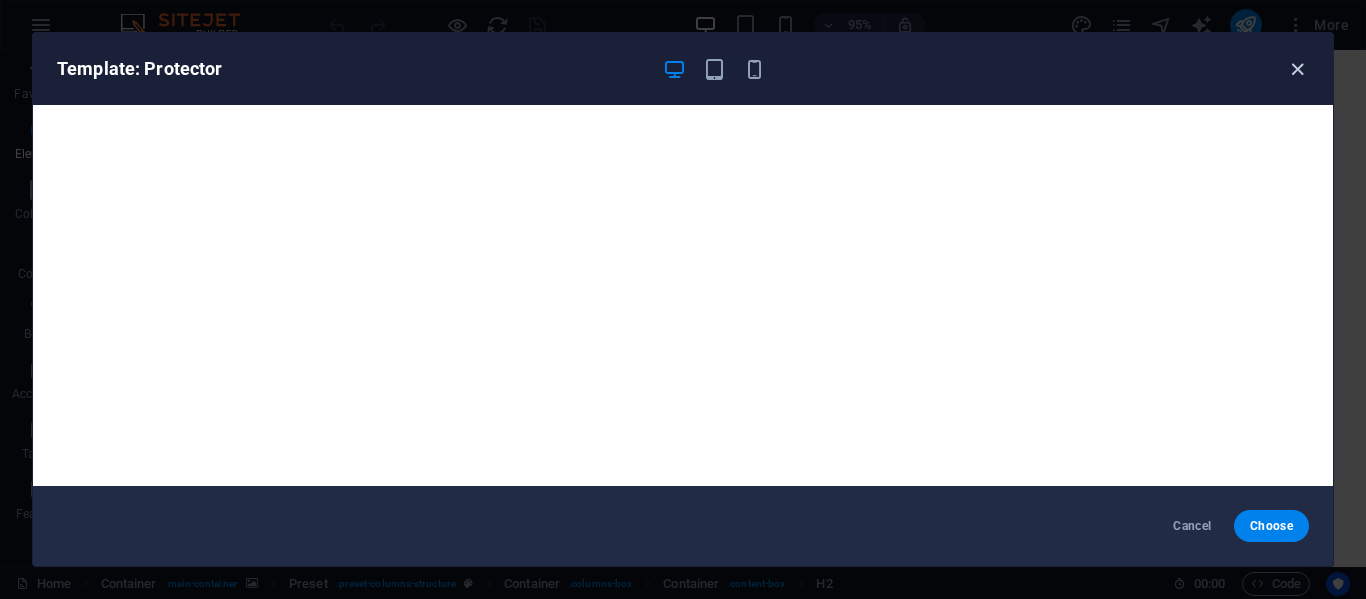 click at bounding box center (1297, 69) 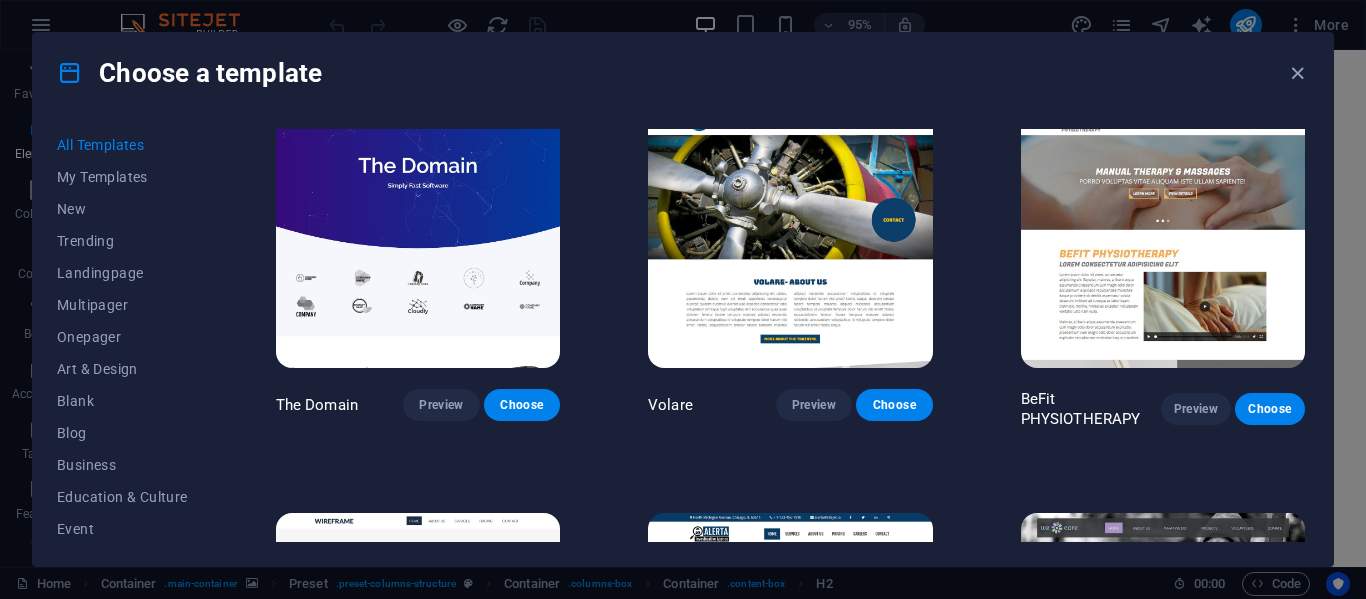 scroll, scrollTop: 9774, scrollLeft: 0, axis: vertical 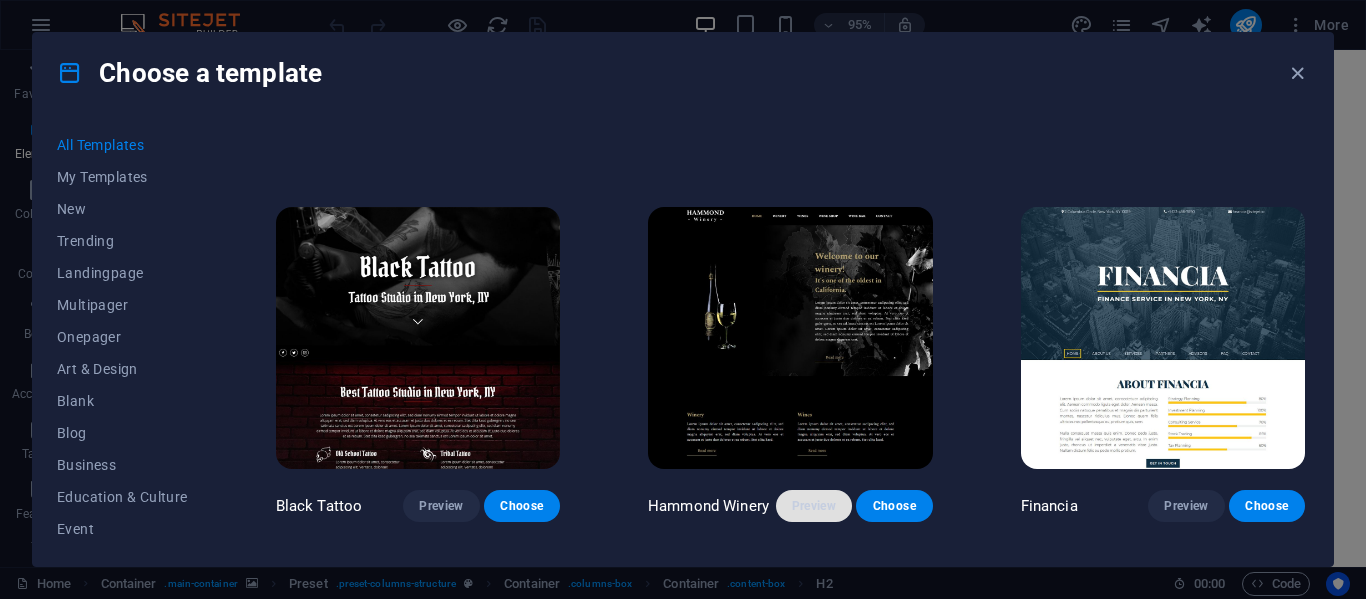 click on "Preview" at bounding box center [814, 506] 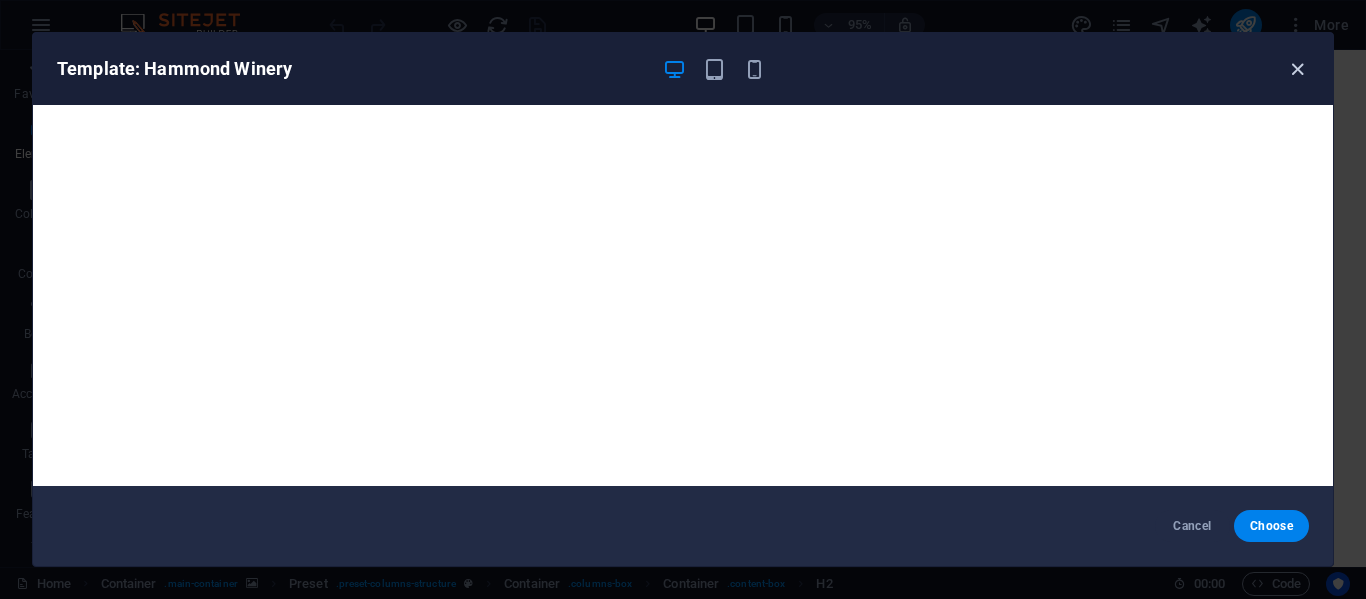 click at bounding box center [1297, 69] 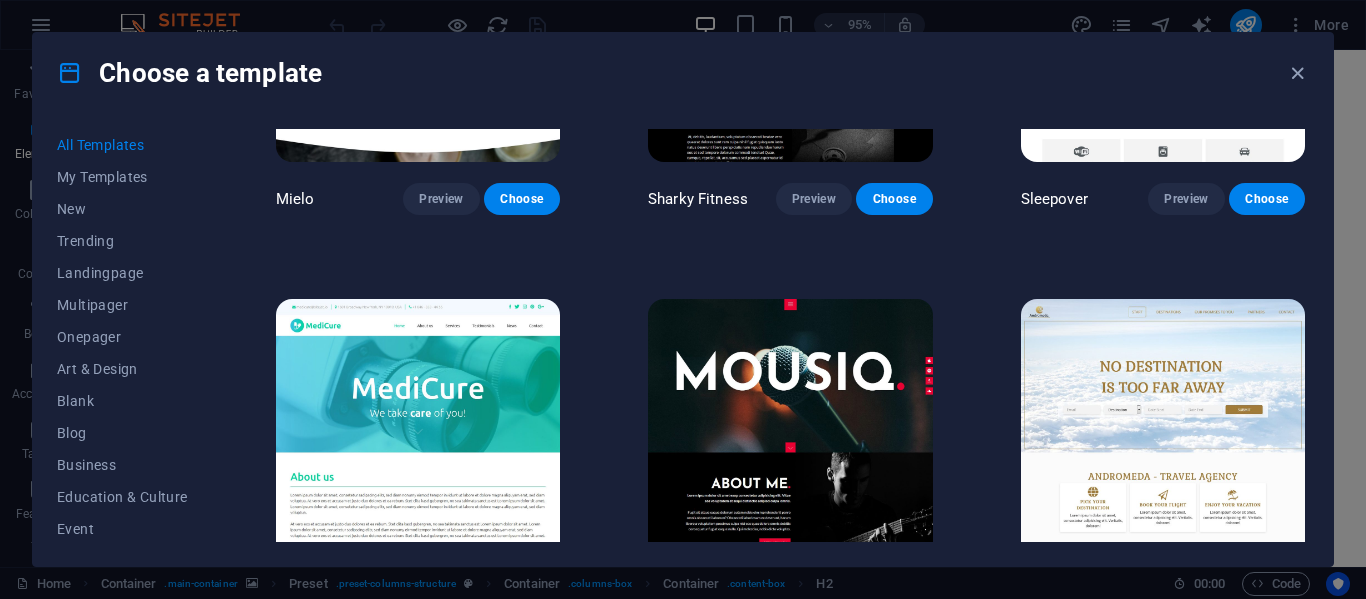 scroll, scrollTop: 12566, scrollLeft: 0, axis: vertical 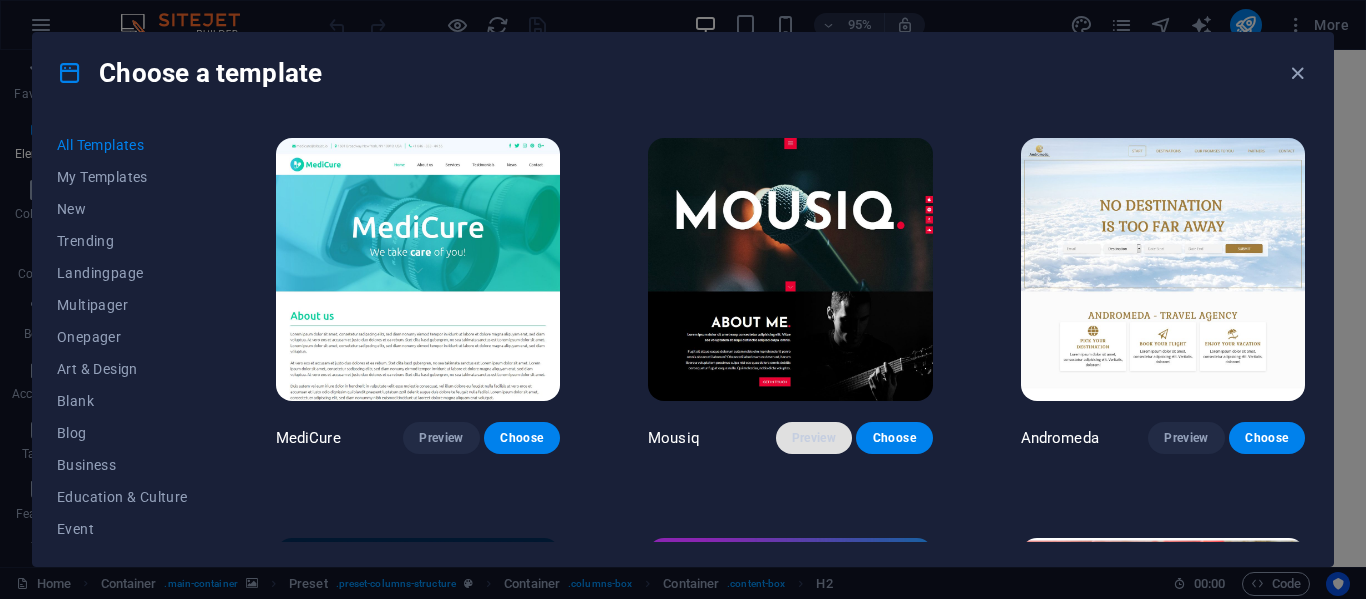 click on "Preview" at bounding box center (814, 438) 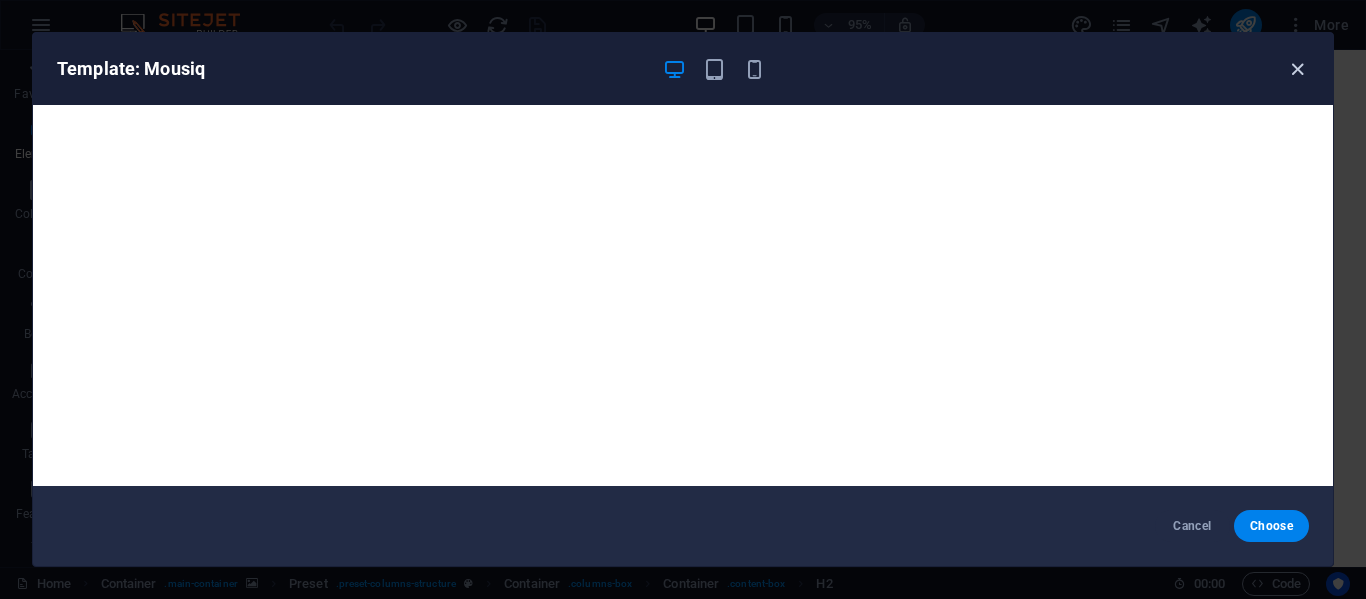 click at bounding box center (1297, 69) 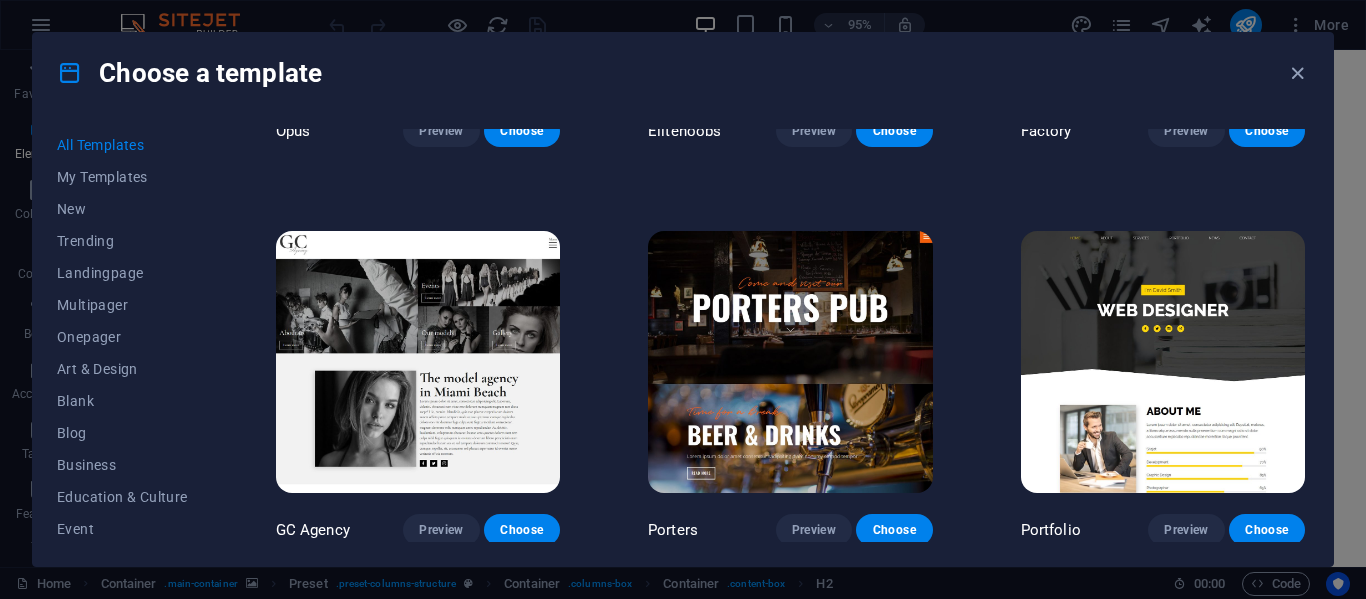 scroll, scrollTop: 14338, scrollLeft: 0, axis: vertical 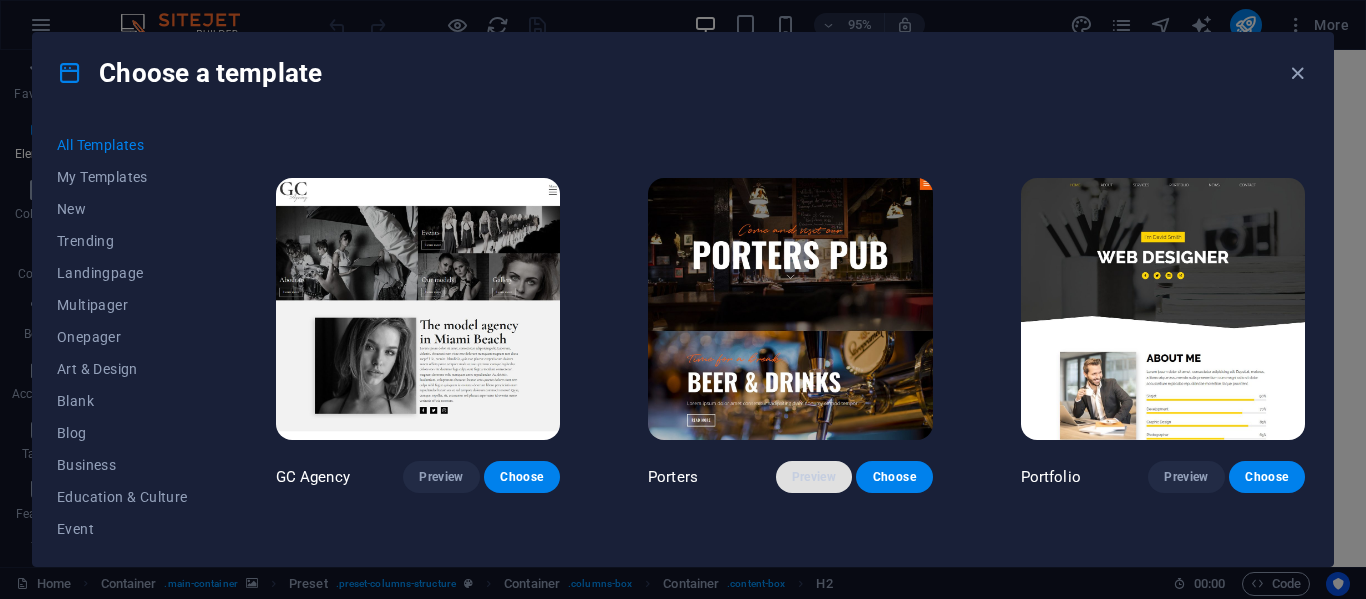click on "Preview" at bounding box center [814, 477] 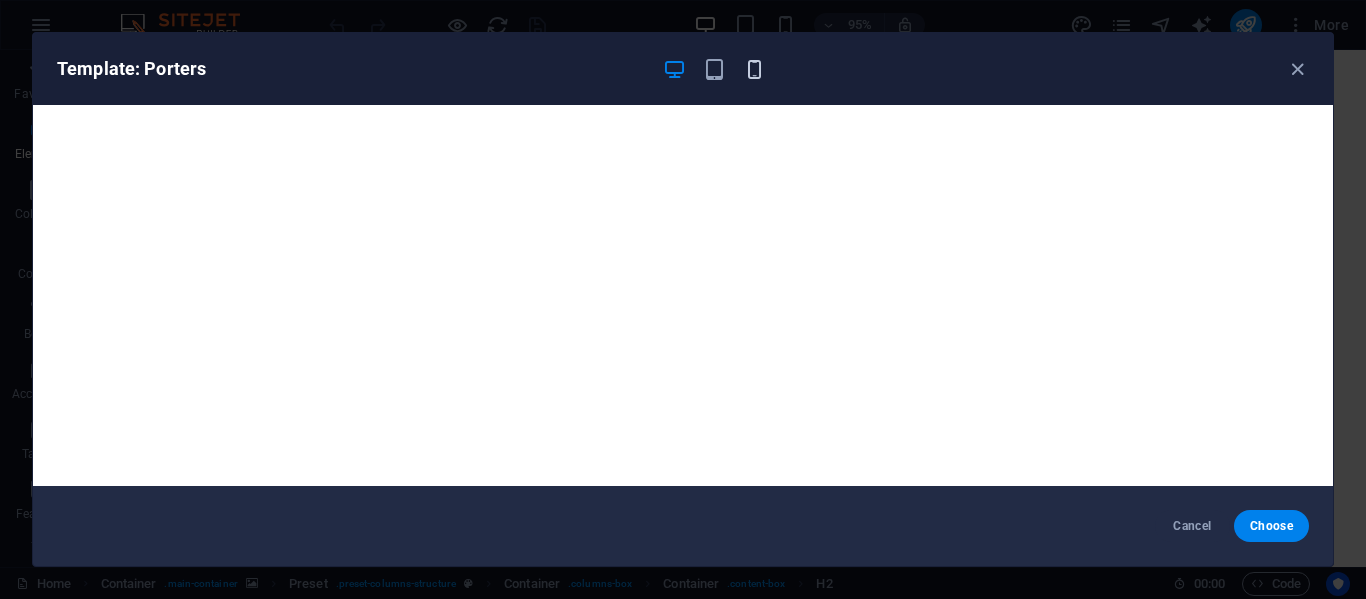 click at bounding box center [754, 69] 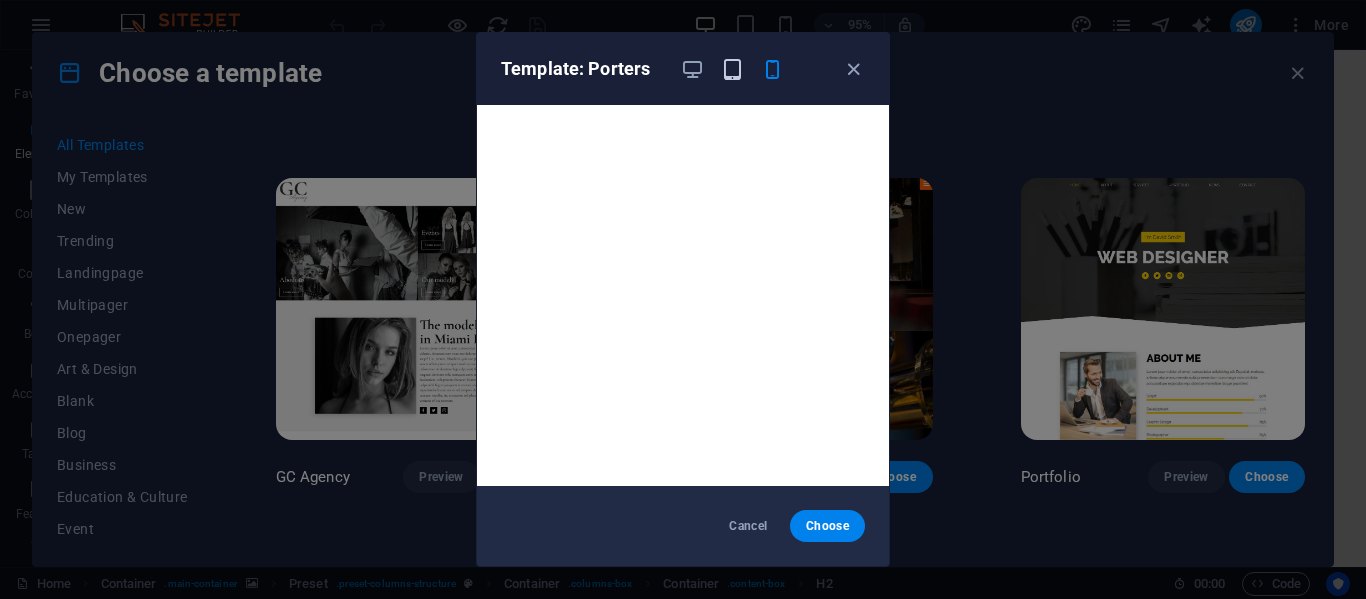 click at bounding box center (732, 69) 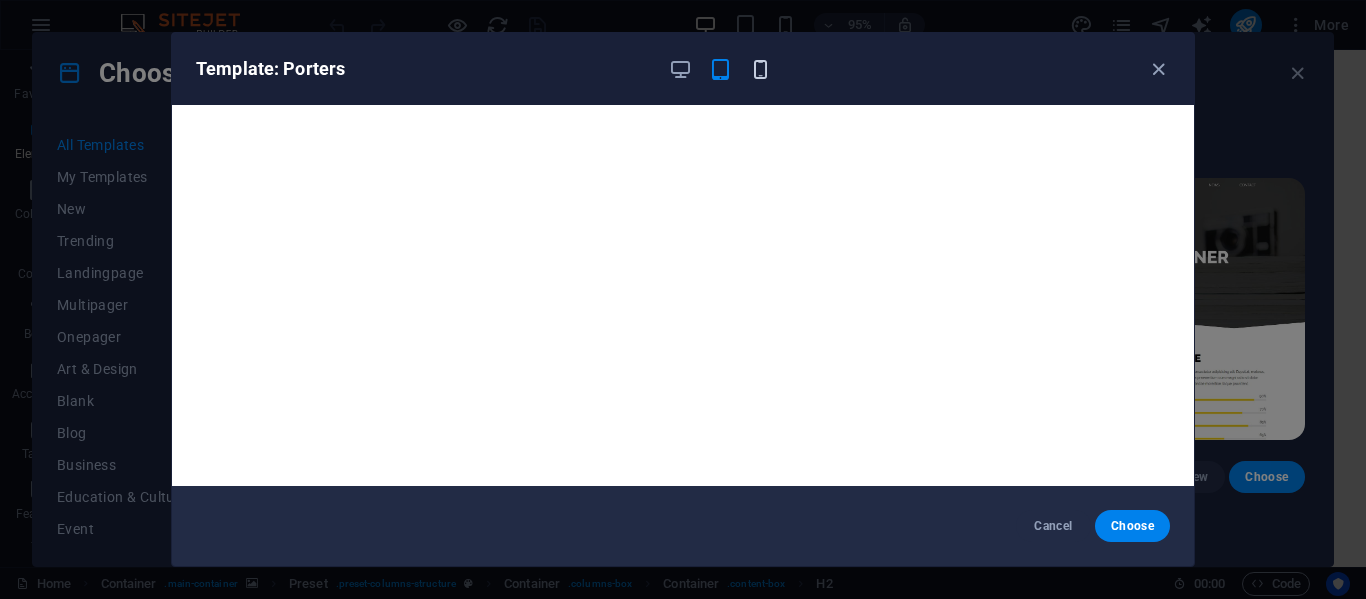 click at bounding box center (760, 69) 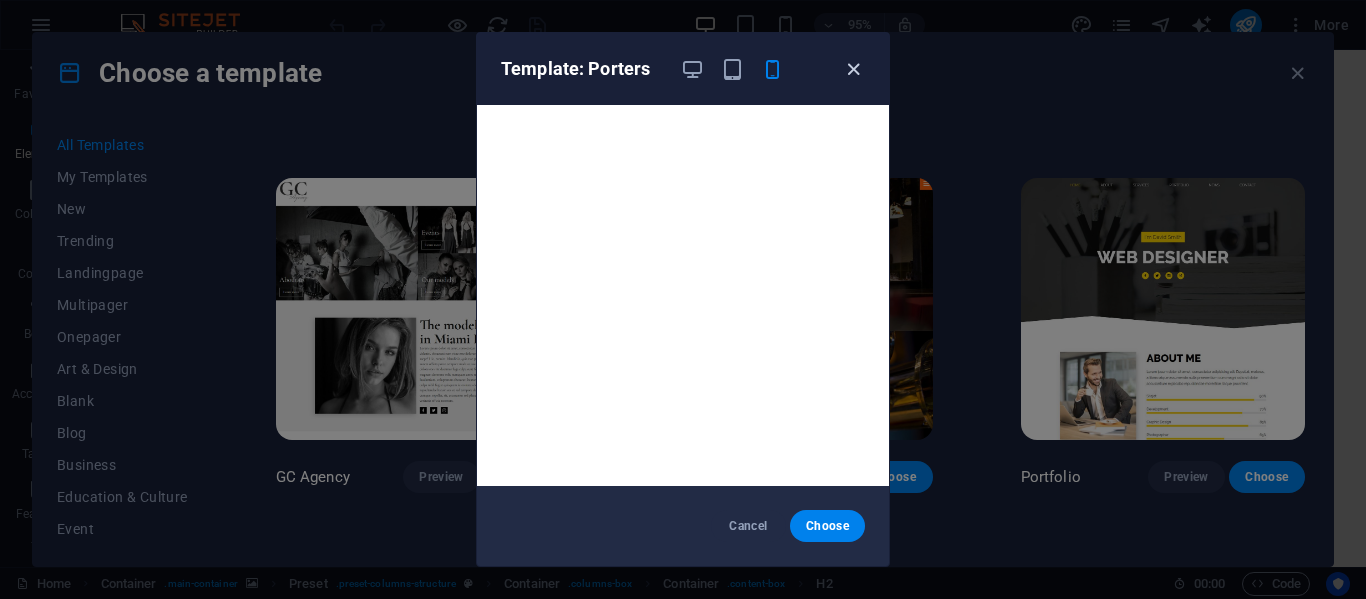 click at bounding box center [853, 69] 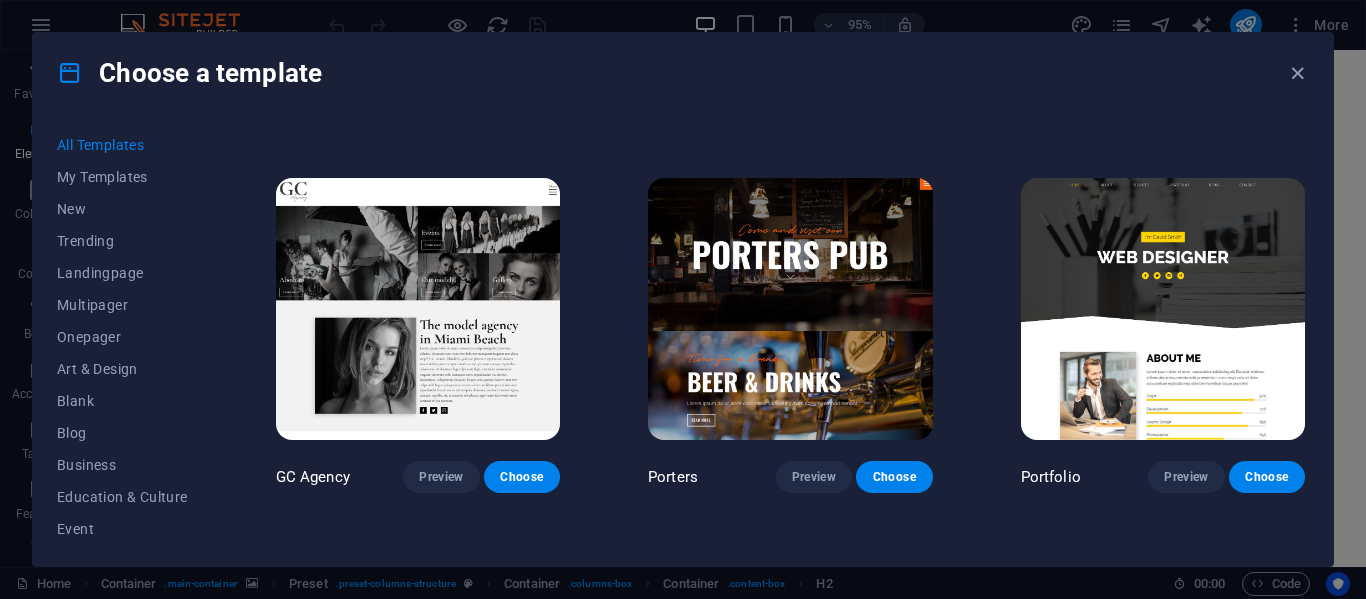 drag, startPoint x: 1358, startPoint y: 217, endPoint x: 1361, endPoint y: 252, distance: 35.128338 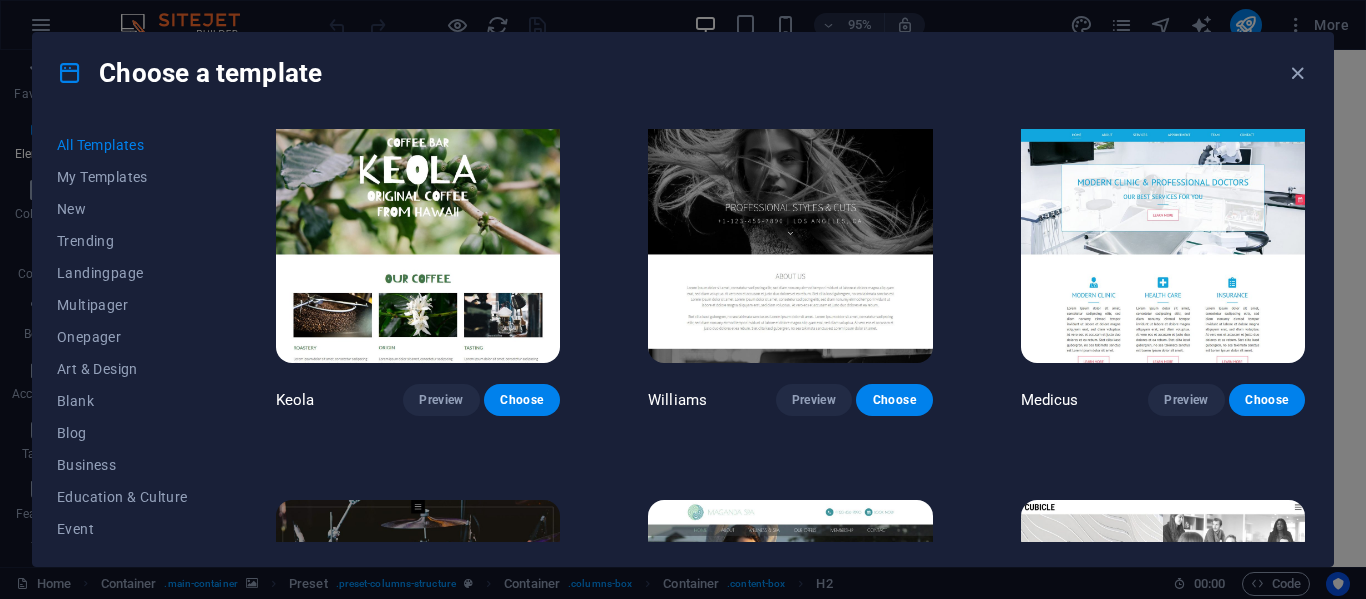 scroll, scrollTop: 16701, scrollLeft: 0, axis: vertical 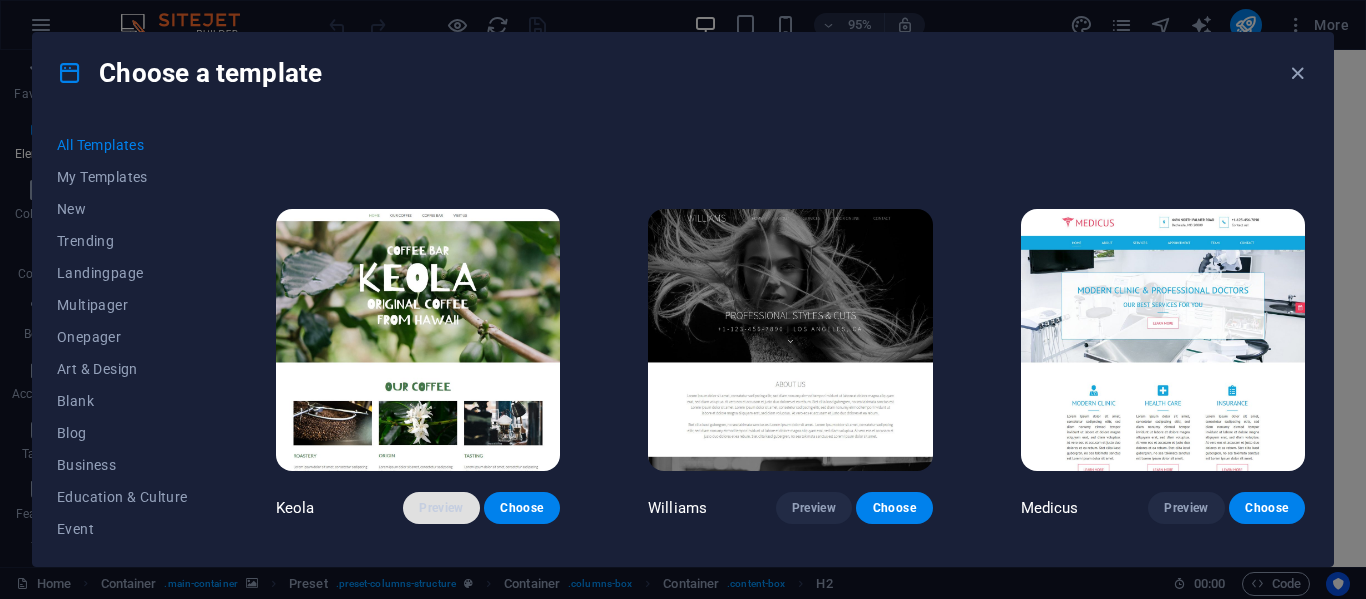 click on "Preview" at bounding box center [441, 508] 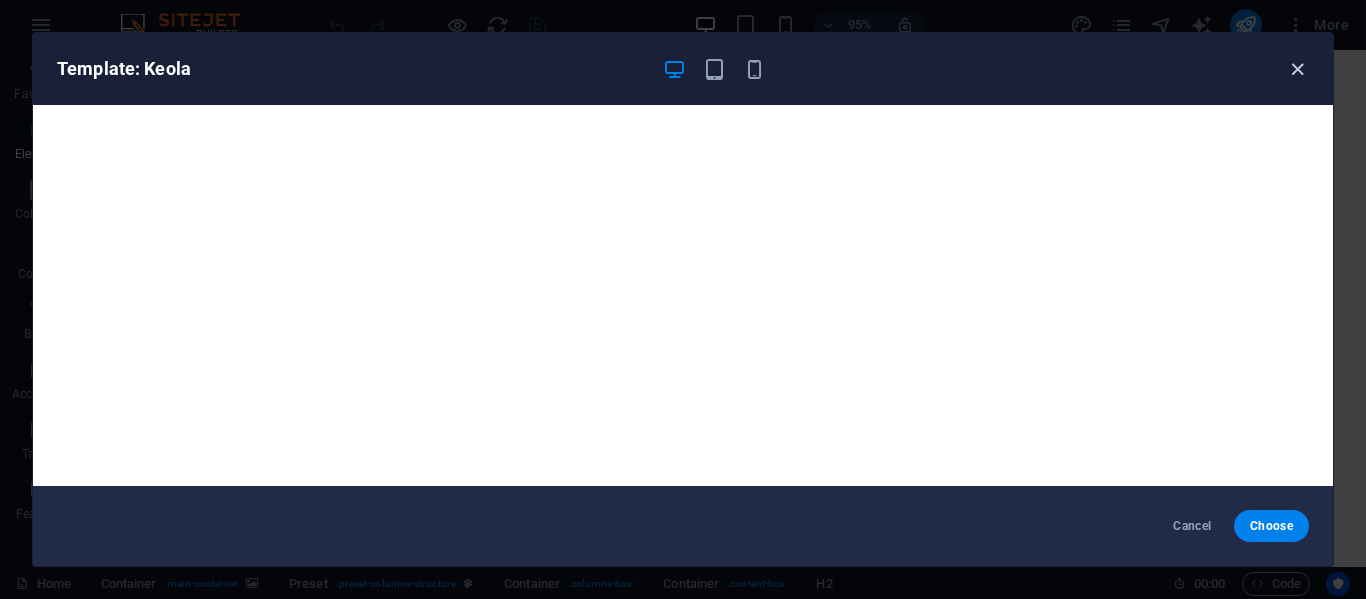 click at bounding box center [1297, 69] 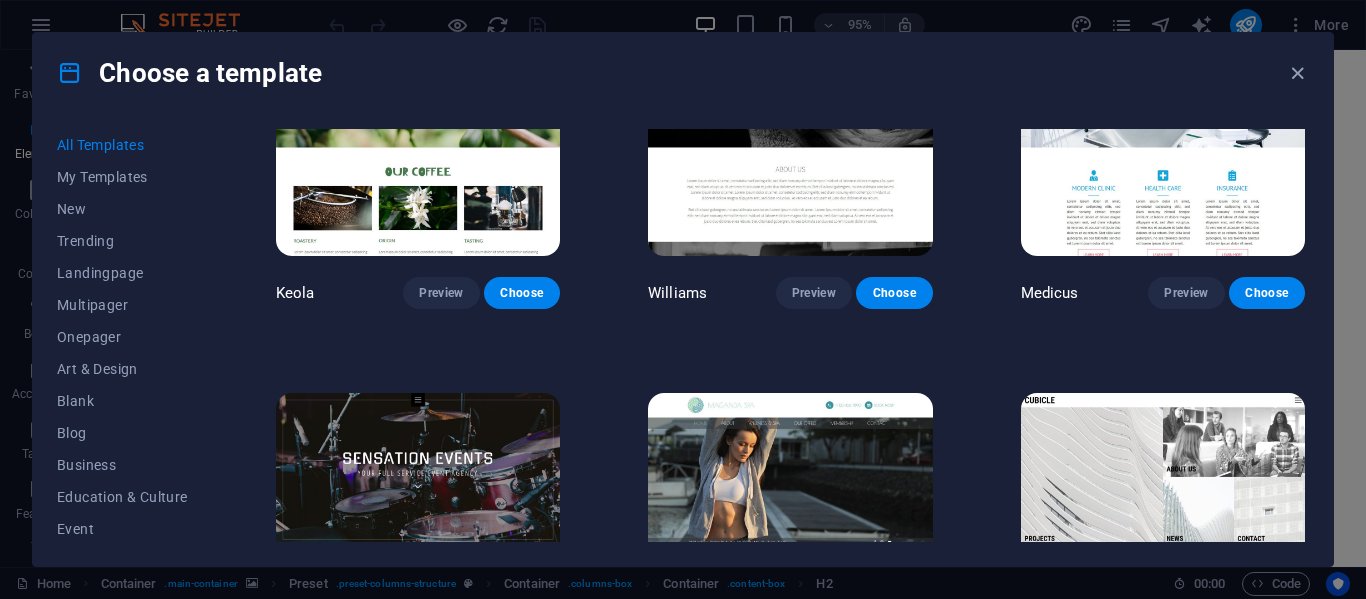 scroll, scrollTop: 17023, scrollLeft: 0, axis: vertical 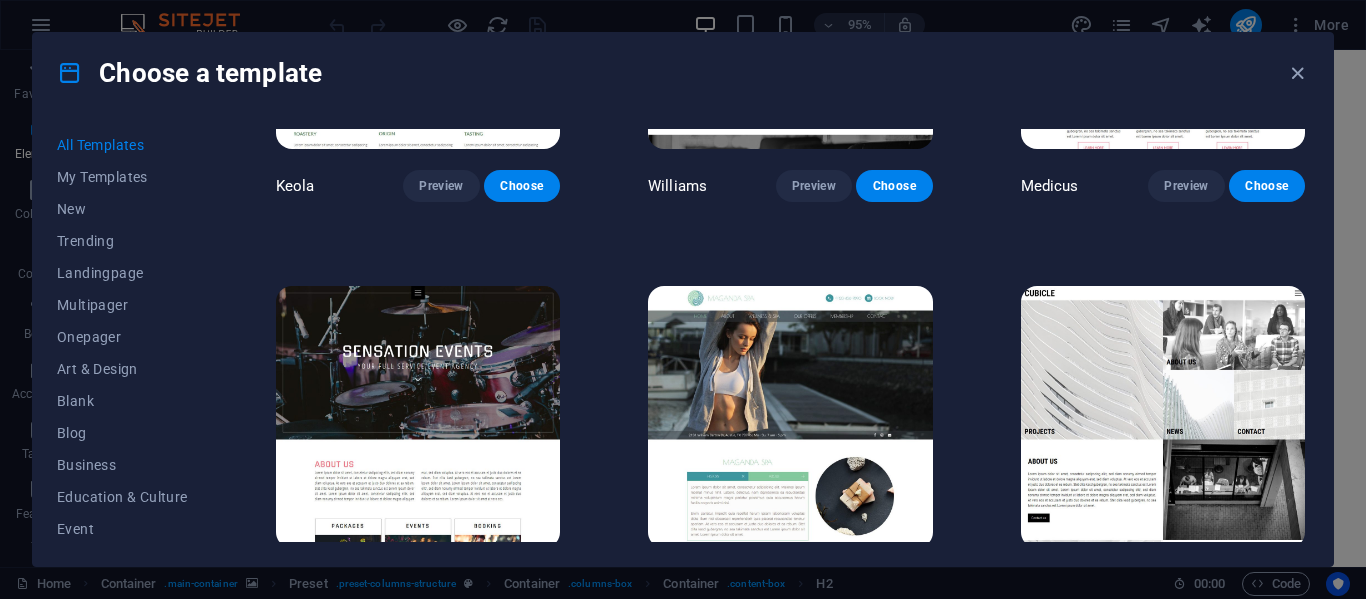 click on "Preview" at bounding box center [1186, 585] 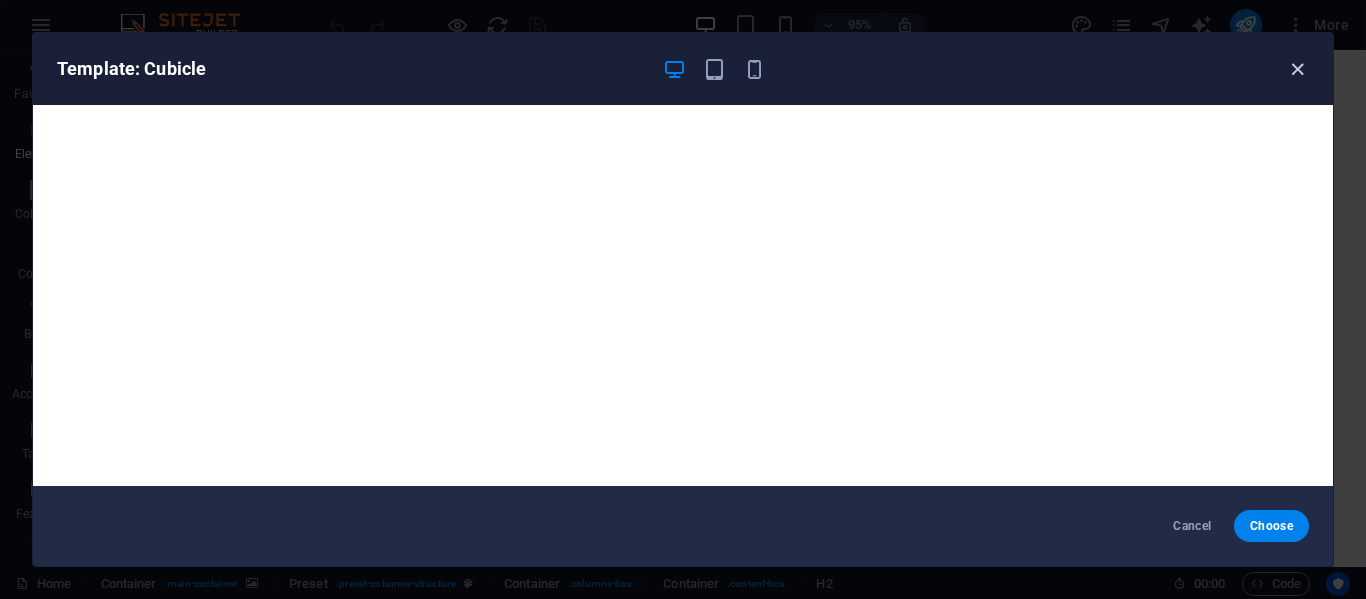 click at bounding box center [1297, 69] 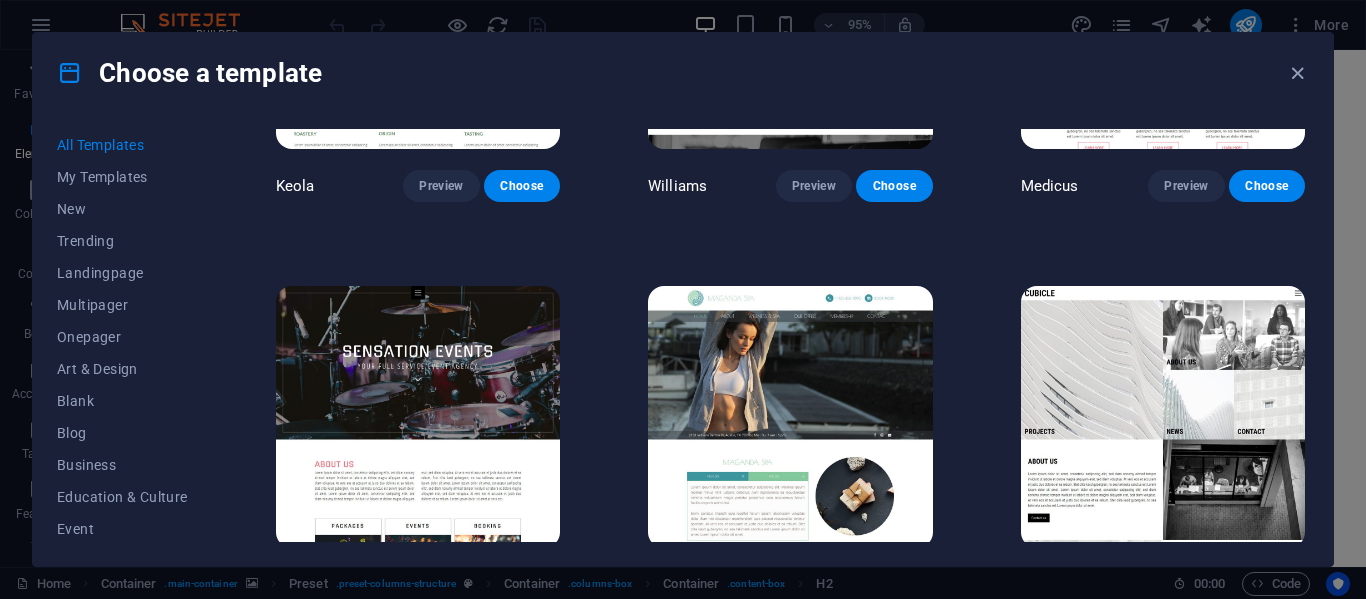 click on "All Templates My Templates New Trending Landingpage Multipager Onepager Art & Design Blank Blog Business Education & Culture Event Gastronomy Health IT & Media Legal & Finance Non-Profit Performance Portfolio Services Sports & Beauty Trades Travel Wireframe SugarDough Preview Choose RepairIT Preview Choose Peoneera Preview Choose Art Museum Preview Choose Wonder Planner Preview Choose Transportable Preview Choose S&L Preview Choose WePaint Preview Choose Eco-Con Preview Choose MeetUp Preview Choose Help & Care Preview Choose Podcaster Preview Choose Academix Preview Choose BIG Barber Shop Preview Choose Health & Food Preview Choose UrbanNest Interiors Preview Choose Green Change Preview Choose The Beauty Temple Preview Choose WeTrain Preview Choose Cleaner Preview Choose Johanna James Preview Choose Delicioso Preview Choose Dream Garden Preview Choose LumeDeAqua Preview Choose Pets Care Preview Choose SafeSpace Preview Choose Midnight Rain Bar Preview Choose Drive Preview Choose Estator Preview Choose Preview" at bounding box center [683, 339] 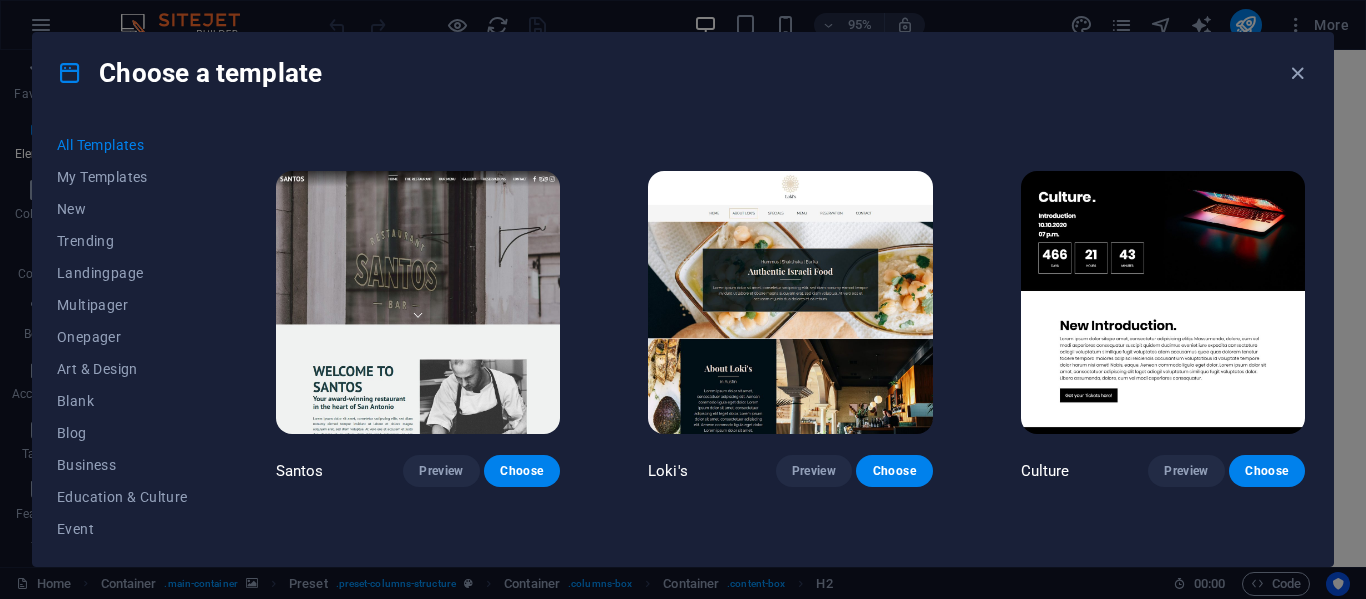 scroll, scrollTop: 17829, scrollLeft: 0, axis: vertical 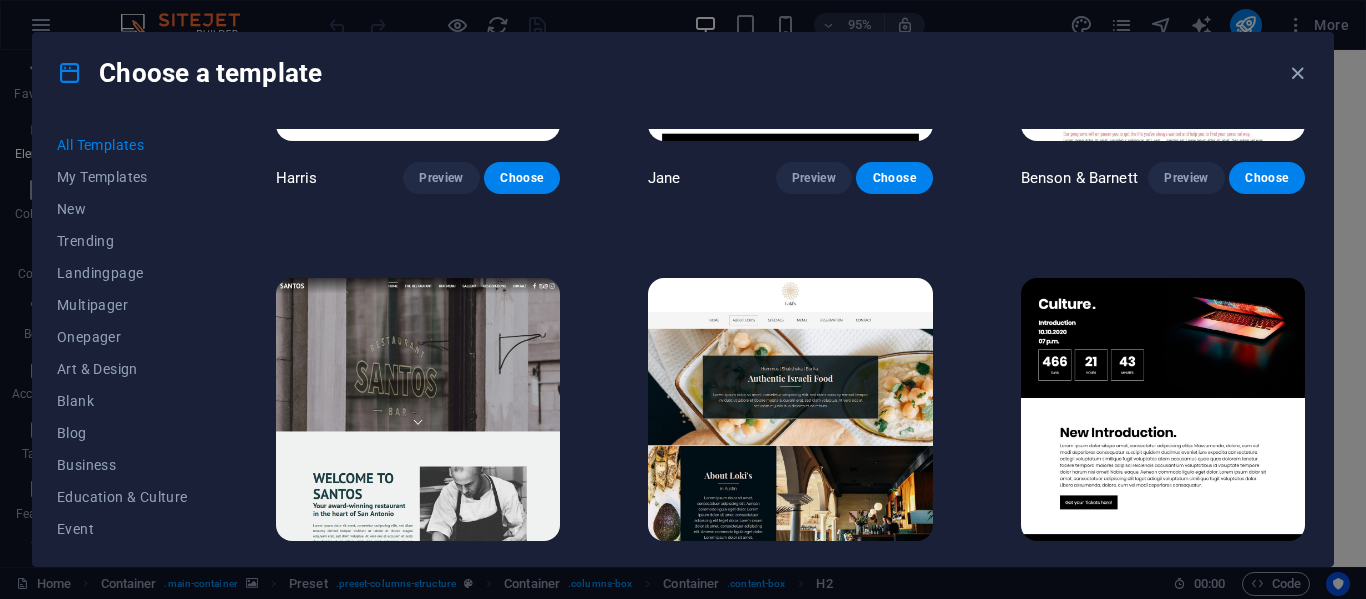 click on "Preview" at bounding box center [814, 578] 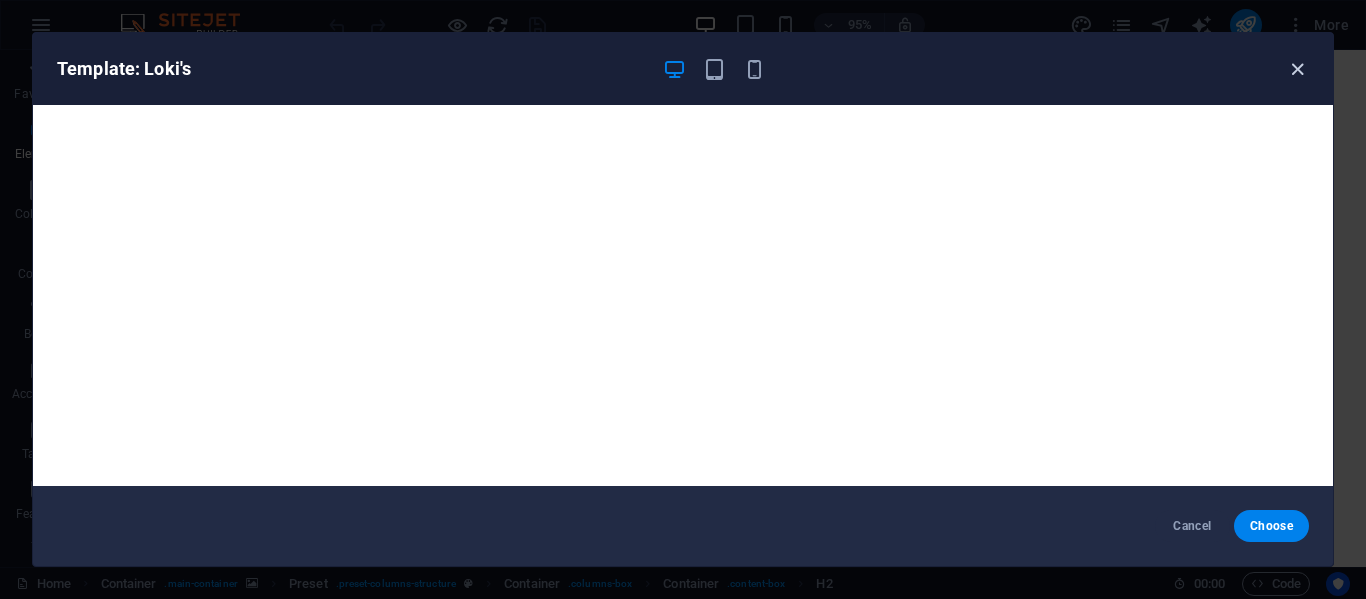 click at bounding box center (1297, 69) 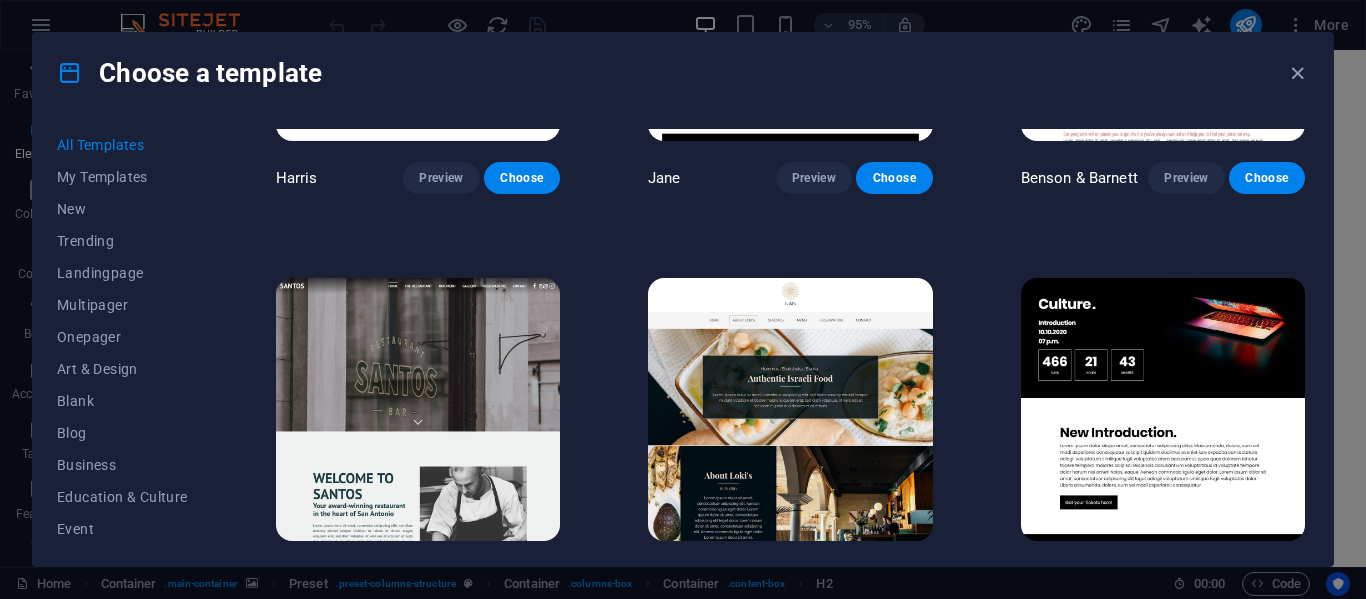 click on "Preview" at bounding box center (441, 578) 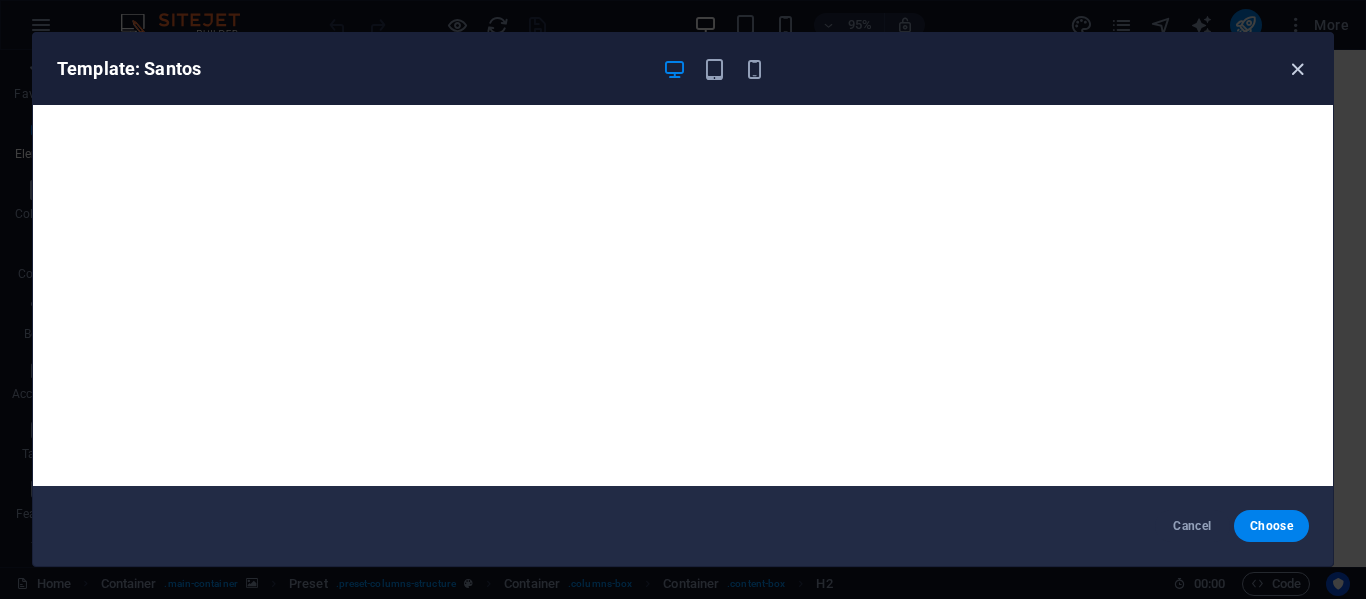 click at bounding box center (1297, 69) 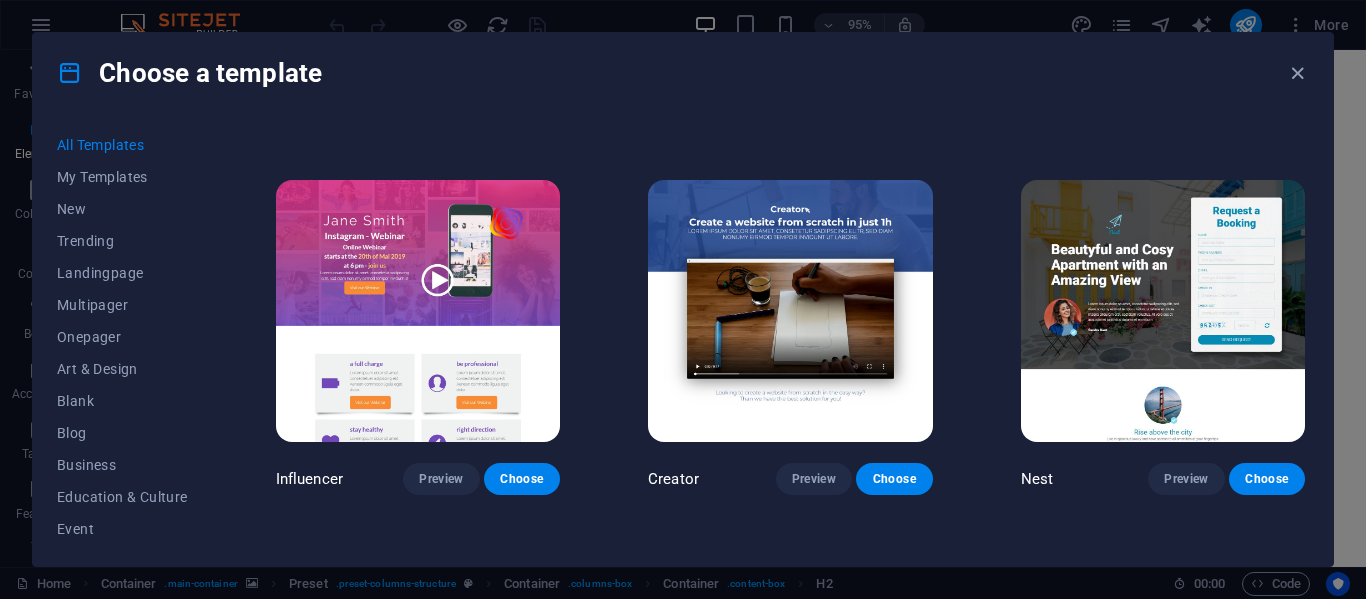 scroll, scrollTop: 19762, scrollLeft: 0, axis: vertical 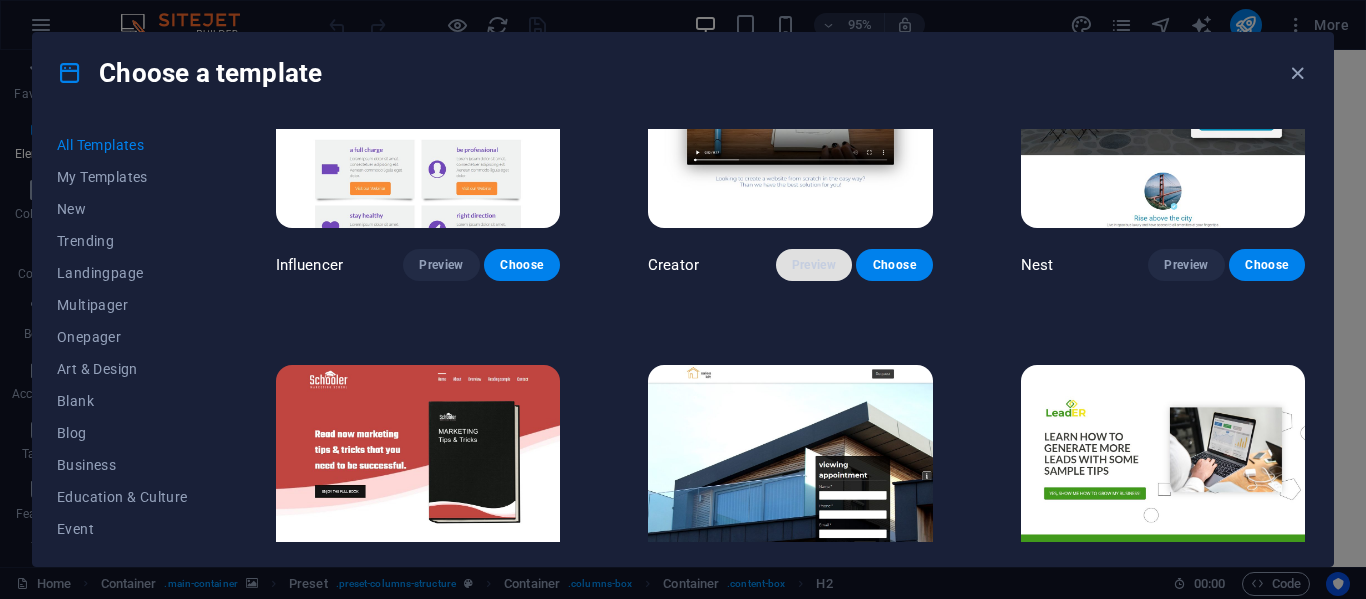 click on "Preview" at bounding box center [814, 265] 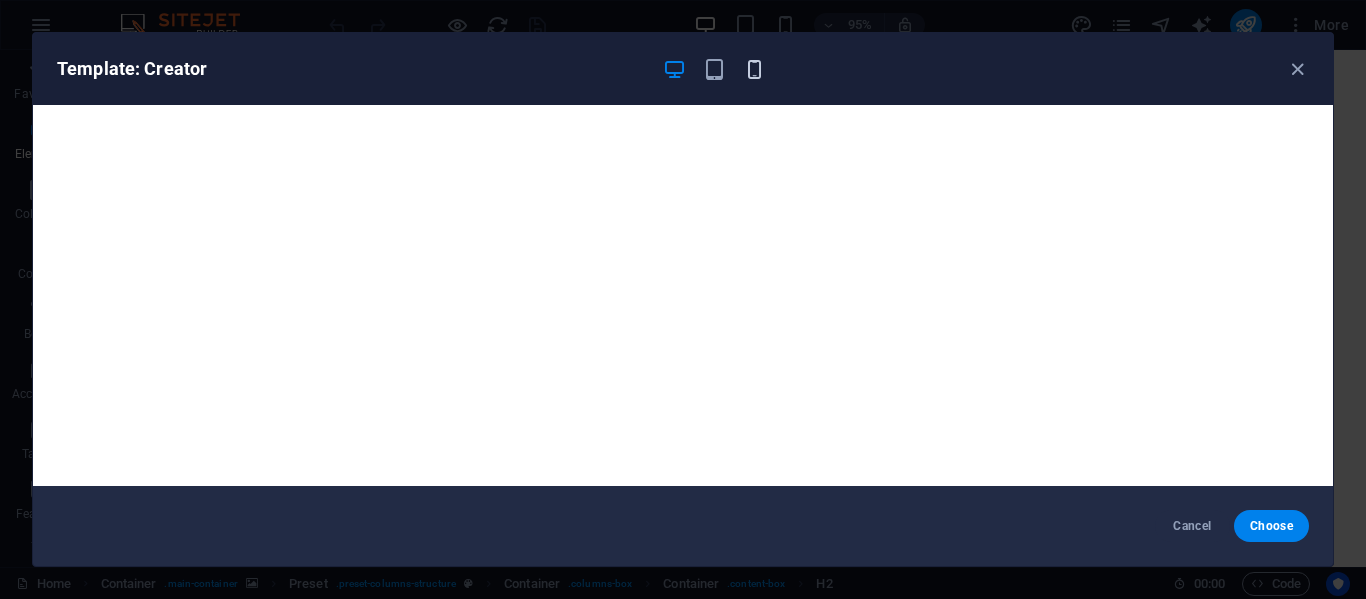 click at bounding box center [754, 69] 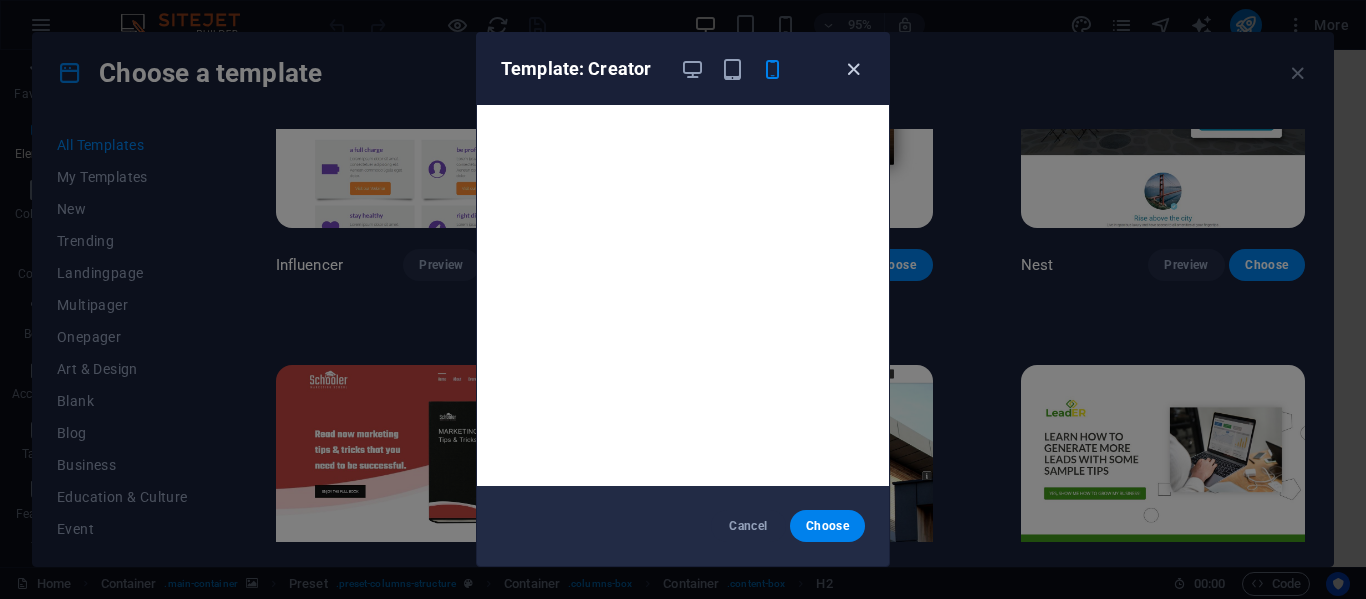 click at bounding box center [853, 69] 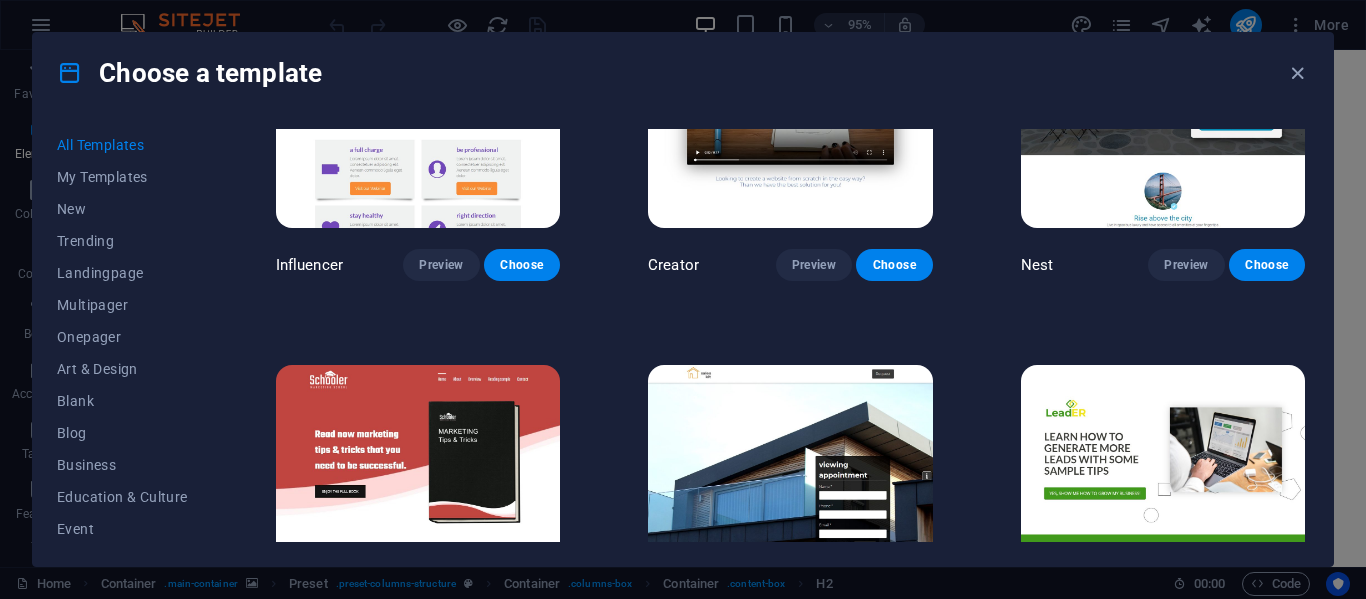 click on "Choose a template All Templates My Templates New Trending Landingpage Multipager Onepager Art & Design Blank Blog Business Education & Culture Event Gastronomy Health IT & Media Legal & Finance Non-Profit Performance Portfolio Services Sports & Beauty Trades Travel Wireframe SugarDough Preview Choose RepairIT Preview Choose Peoneera Preview Choose Art Museum Preview Choose Wonder Planner Preview Choose Transportable Preview Choose S&L Preview Choose WePaint Preview Choose Eco-Con Preview Choose MeetUp Preview Choose Help & Care Preview Choose Podcaster Preview Choose Academix Preview Choose BIG Barber Shop Preview Choose Health & Food Preview Choose UrbanNest Interiors Preview Choose Green Change Preview Choose The Beauty Temple Preview Choose WeTrain Preview Choose Cleaner Preview Choose Johanna James Preview Choose Delicioso Preview Choose Dream Garden Preview Choose LumeDeAqua Preview Choose Pets Care Preview Choose SafeSpace Preview Choose Midnight Rain Bar Preview Choose Drive Preview Choose Estator Yoga" at bounding box center (683, 299) 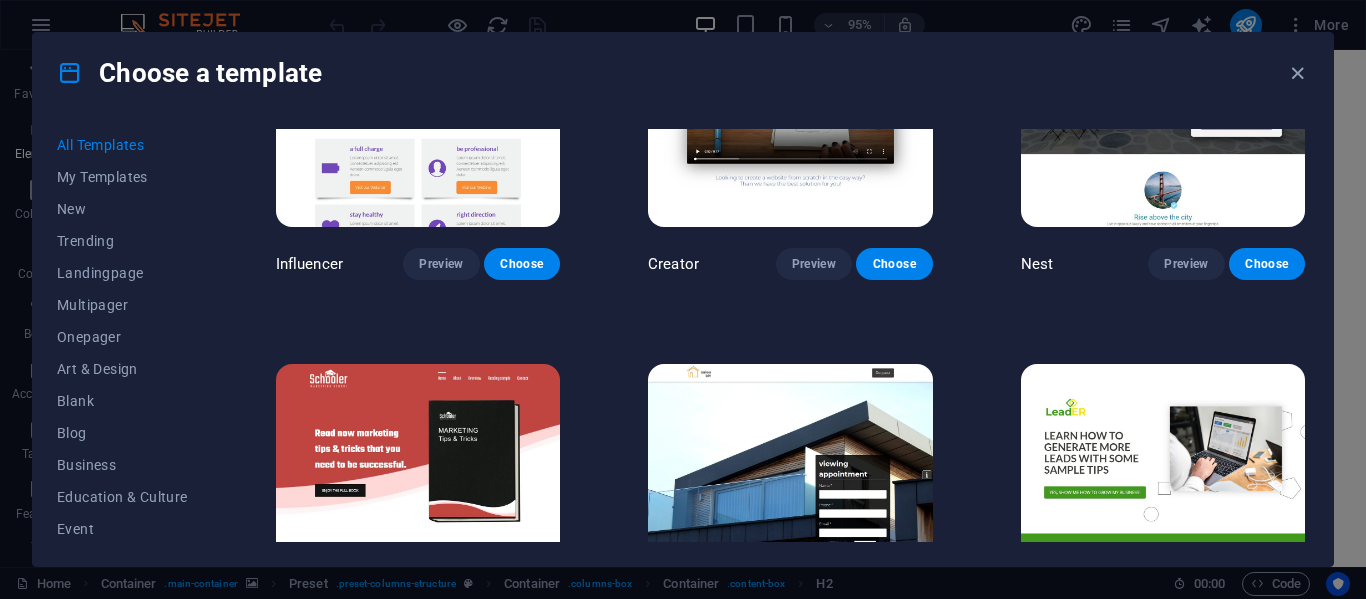 scroll, scrollTop: 20192, scrollLeft: 0, axis: vertical 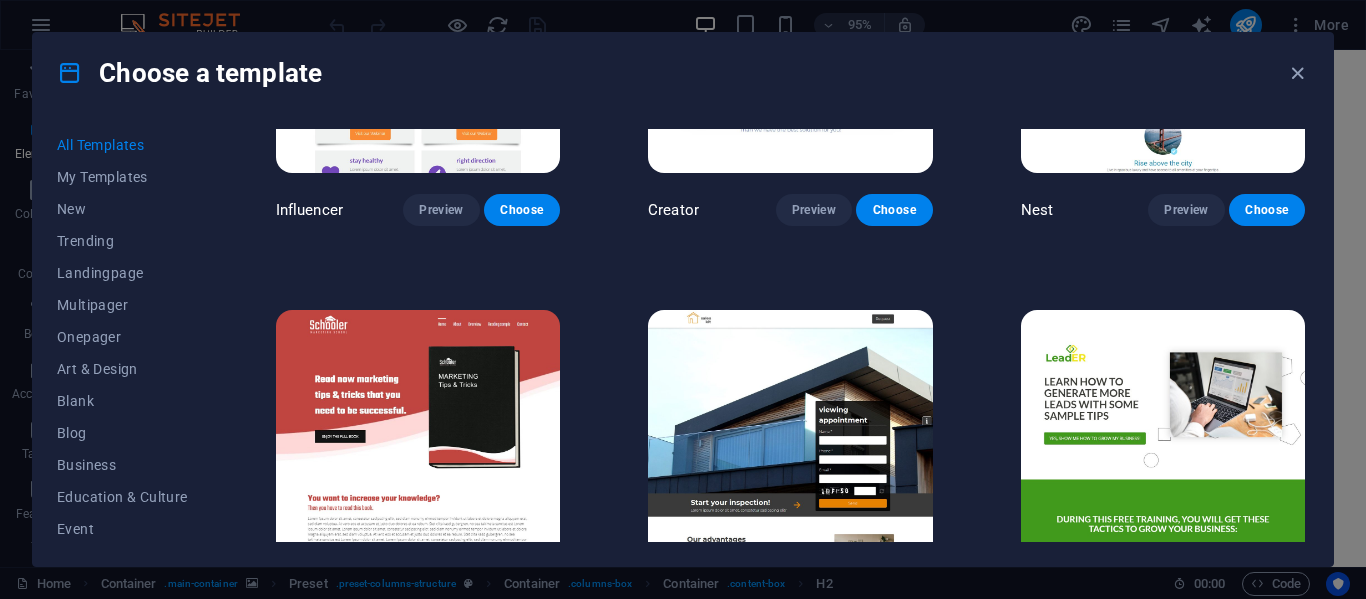 click on "Preview" at bounding box center [814, 609] 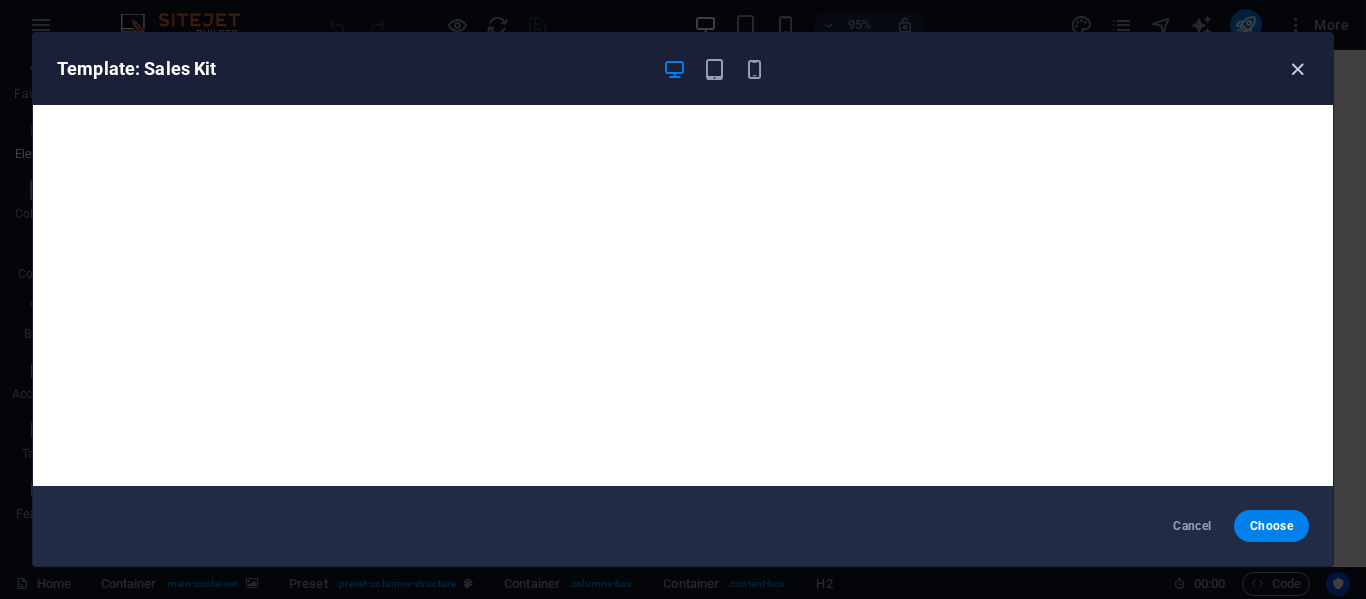 click at bounding box center (1297, 69) 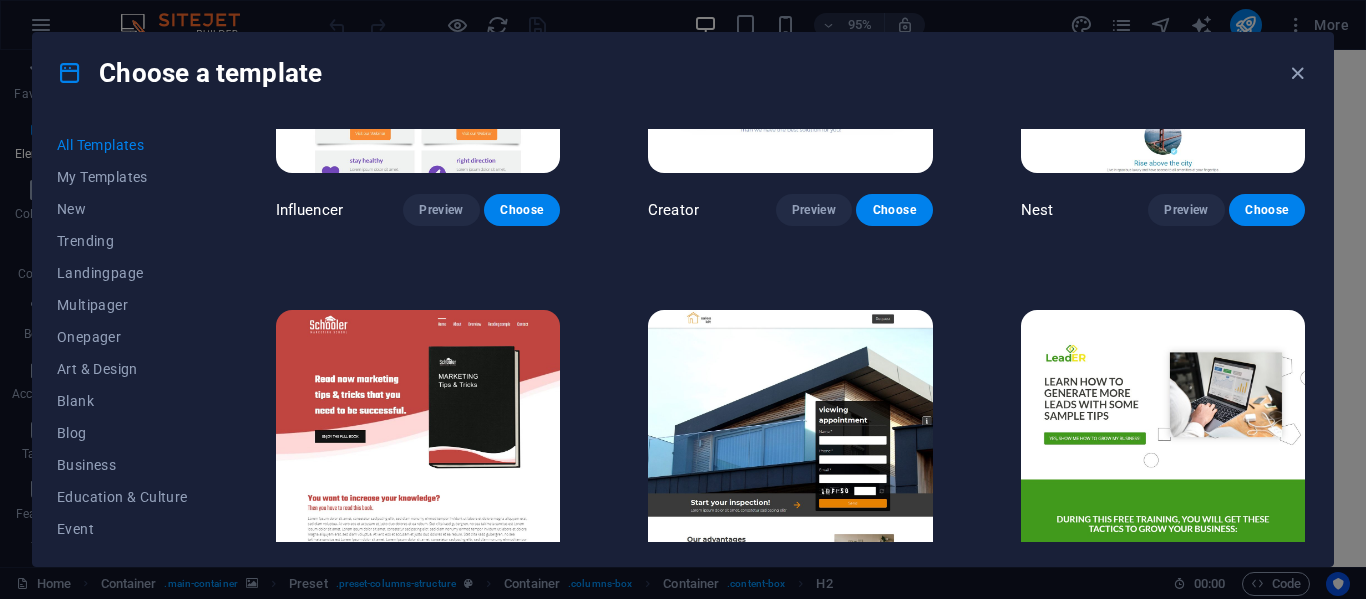 drag, startPoint x: 1358, startPoint y: 224, endPoint x: 1359, endPoint y: 273, distance: 49.010204 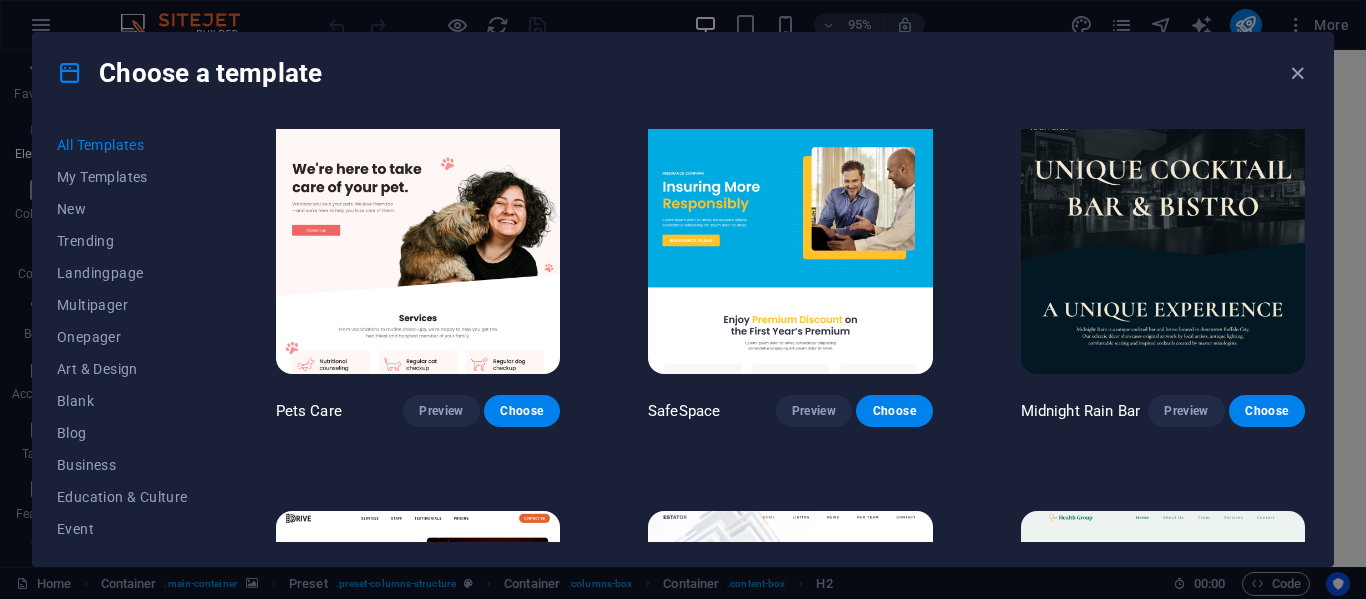 scroll, scrollTop: 3276, scrollLeft: 0, axis: vertical 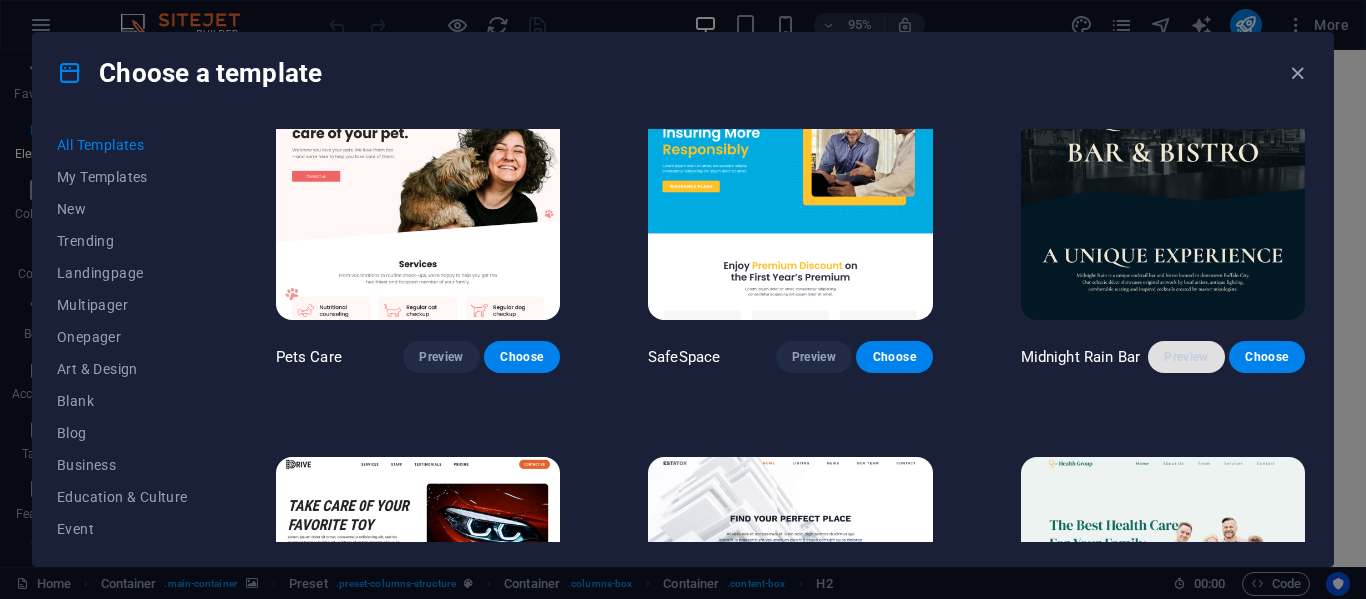 click on "Preview" at bounding box center [1186, 357] 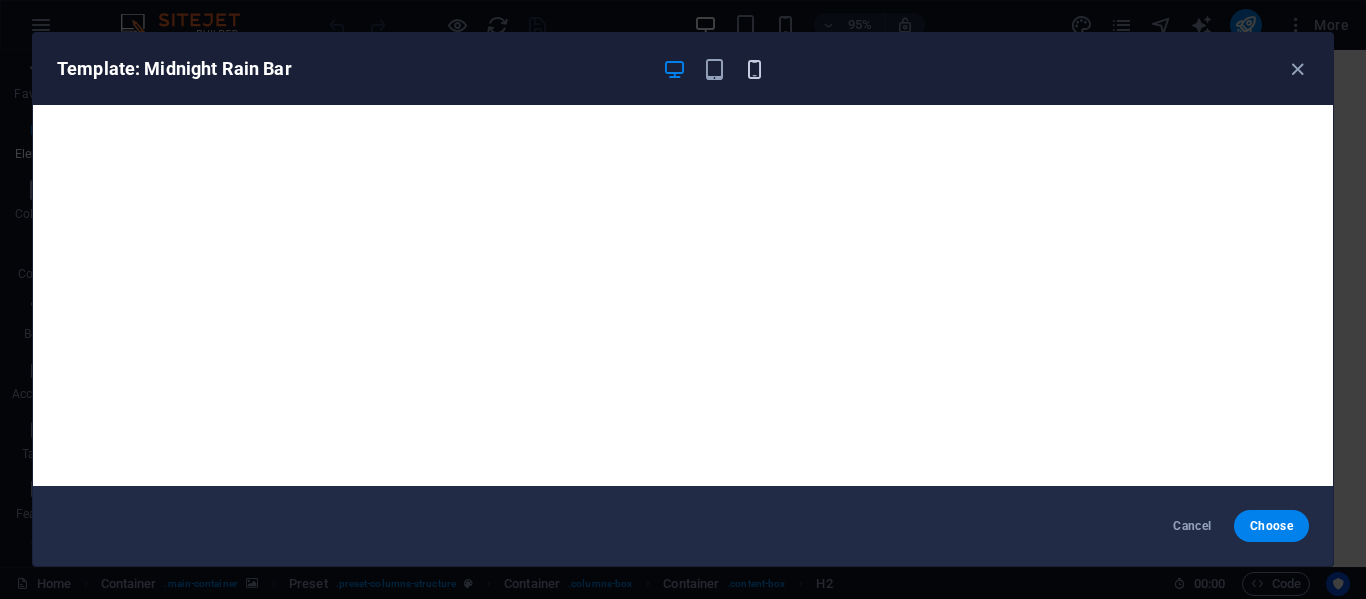 click at bounding box center [754, 69] 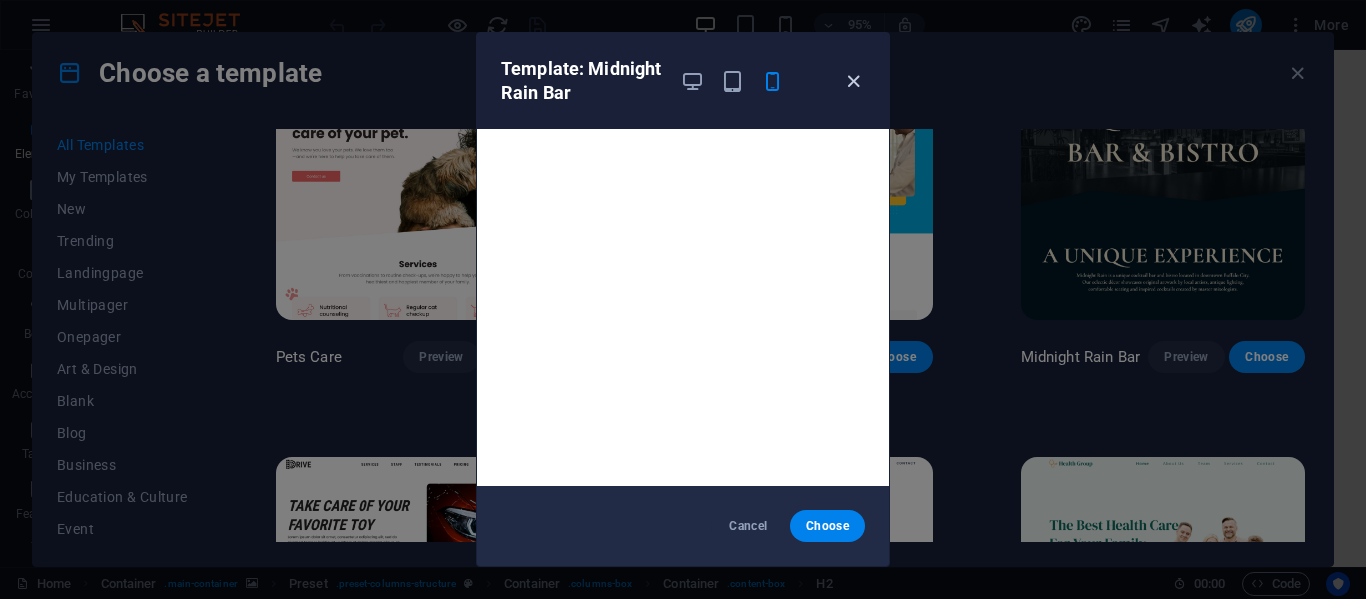 click at bounding box center [853, 81] 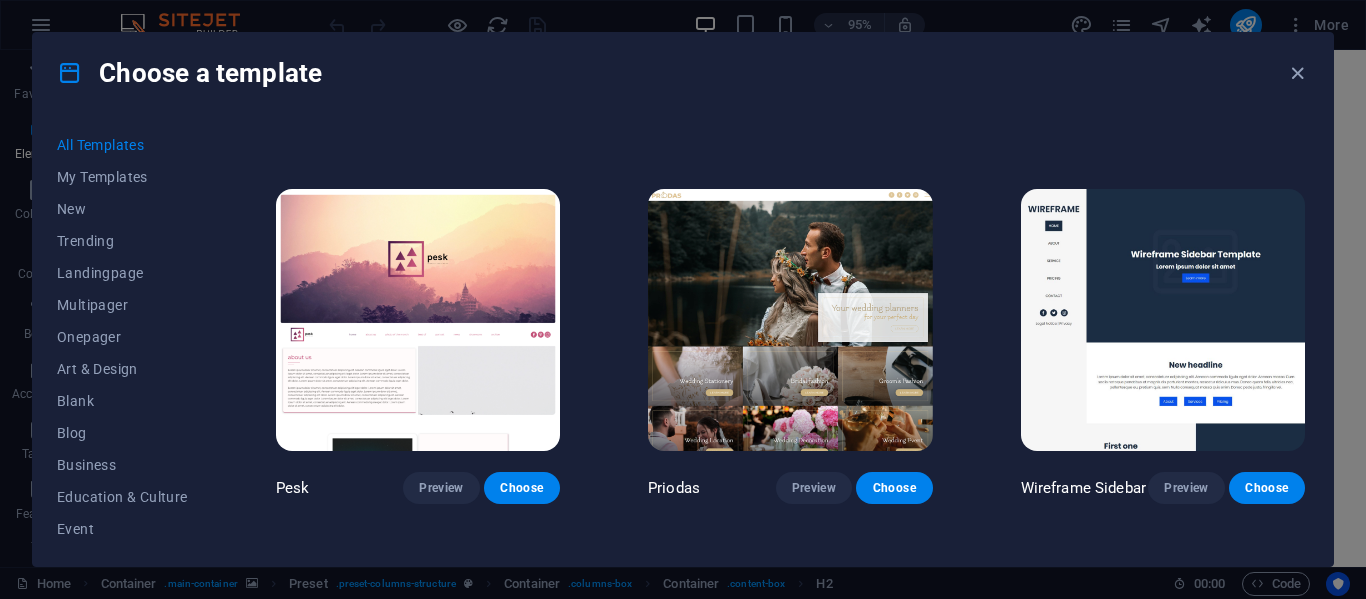 scroll, scrollTop: 6390, scrollLeft: 0, axis: vertical 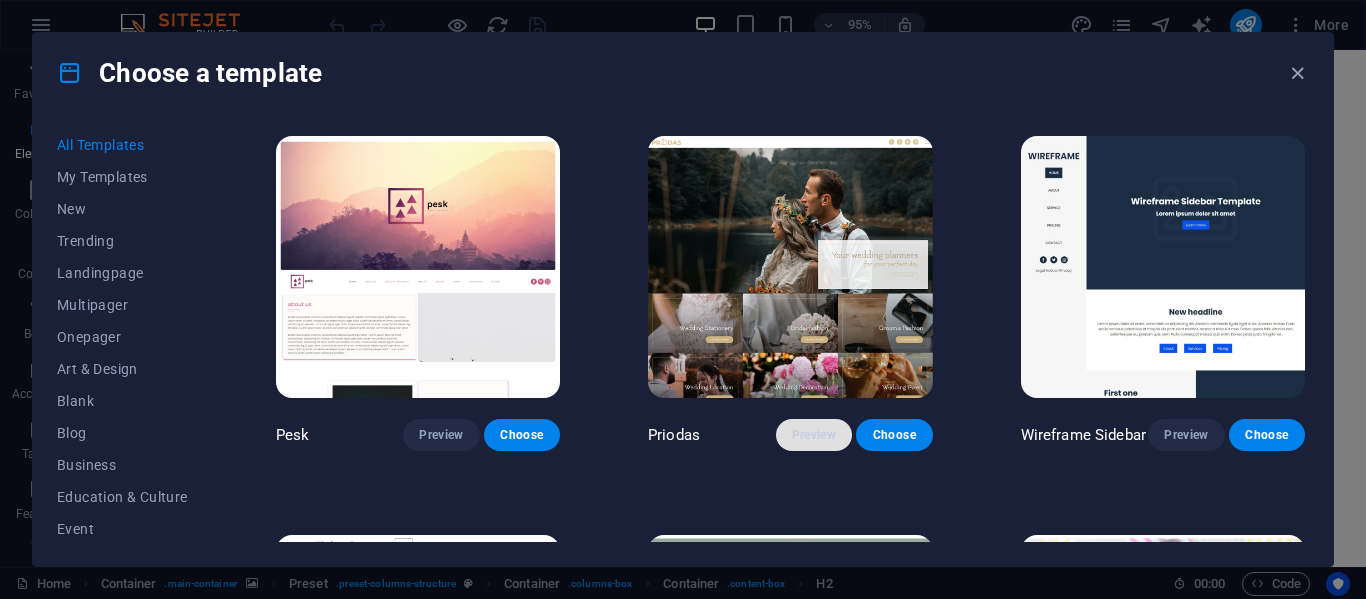 click on "Preview" at bounding box center (814, 435) 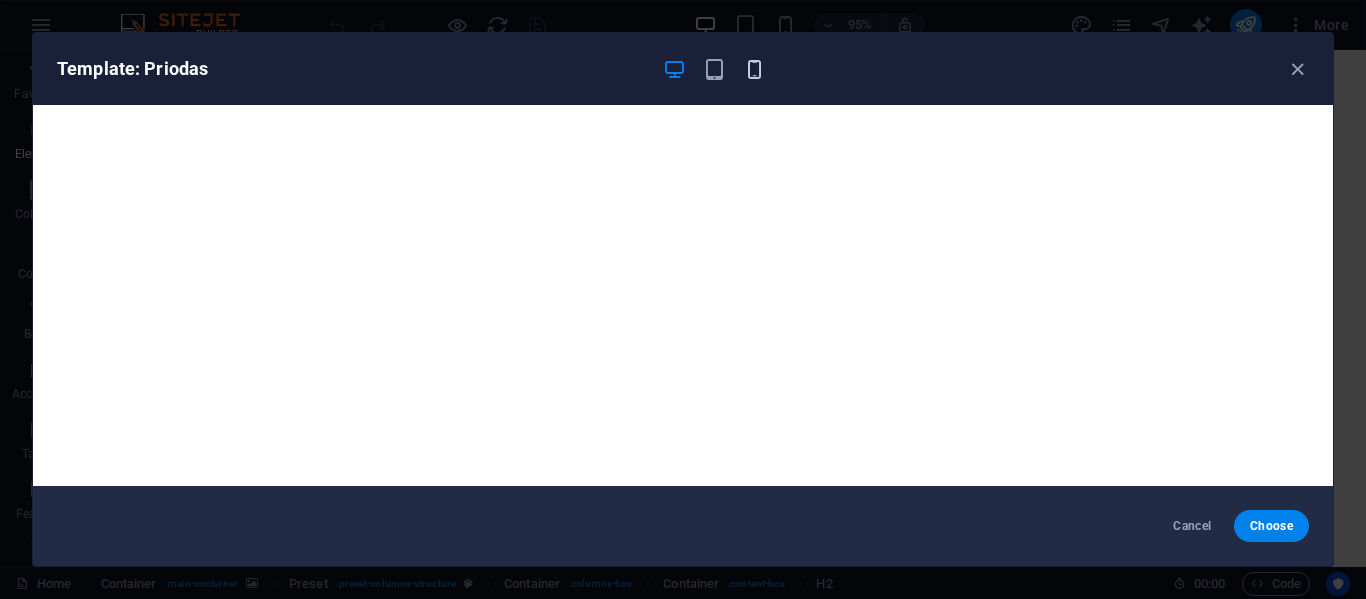 click at bounding box center [754, 69] 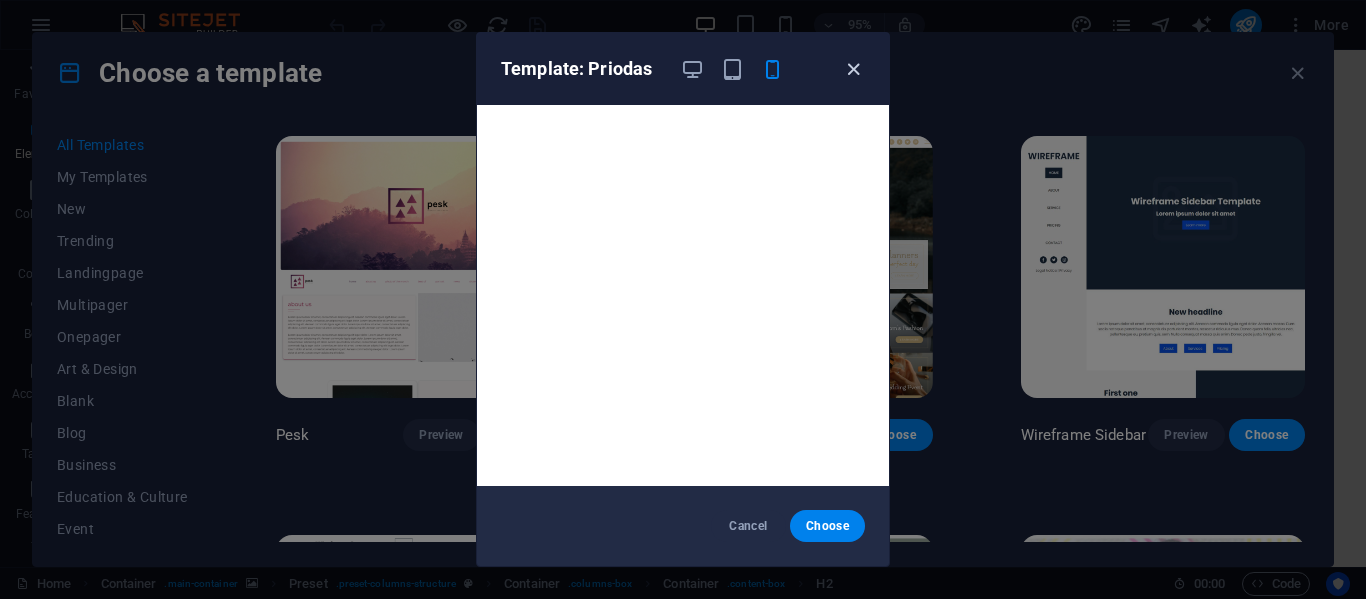 click at bounding box center [853, 69] 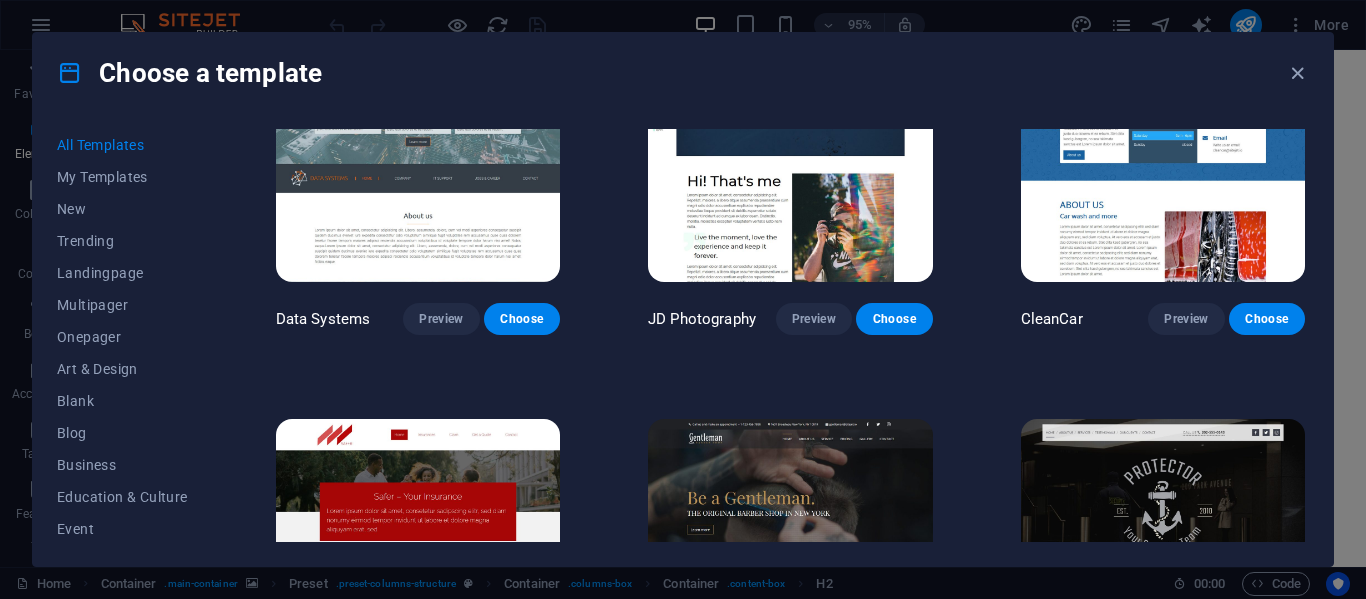 scroll, scrollTop: 7410, scrollLeft: 0, axis: vertical 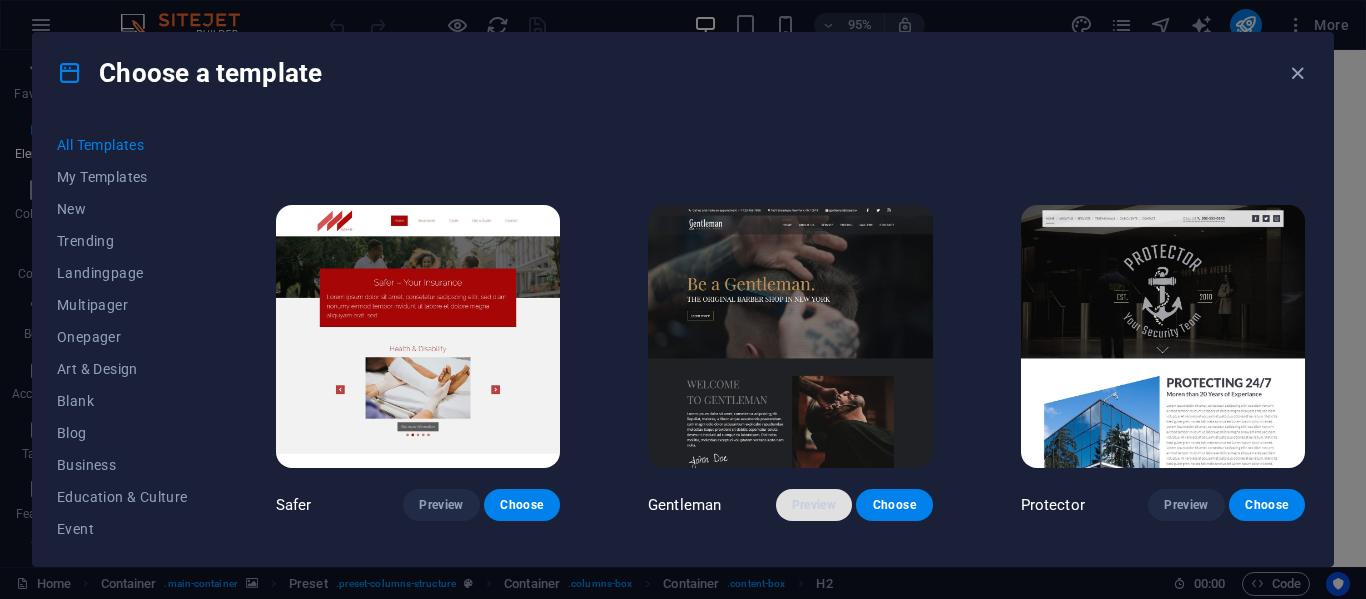 click on "Preview" at bounding box center (814, 505) 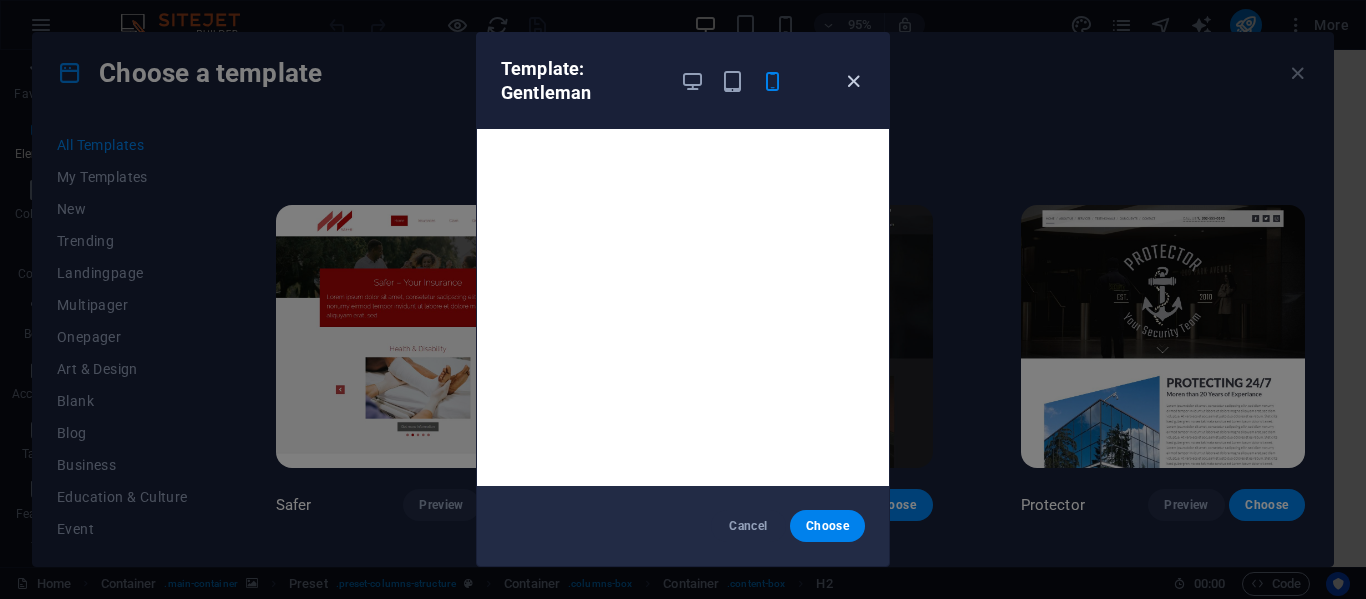 click at bounding box center (853, 81) 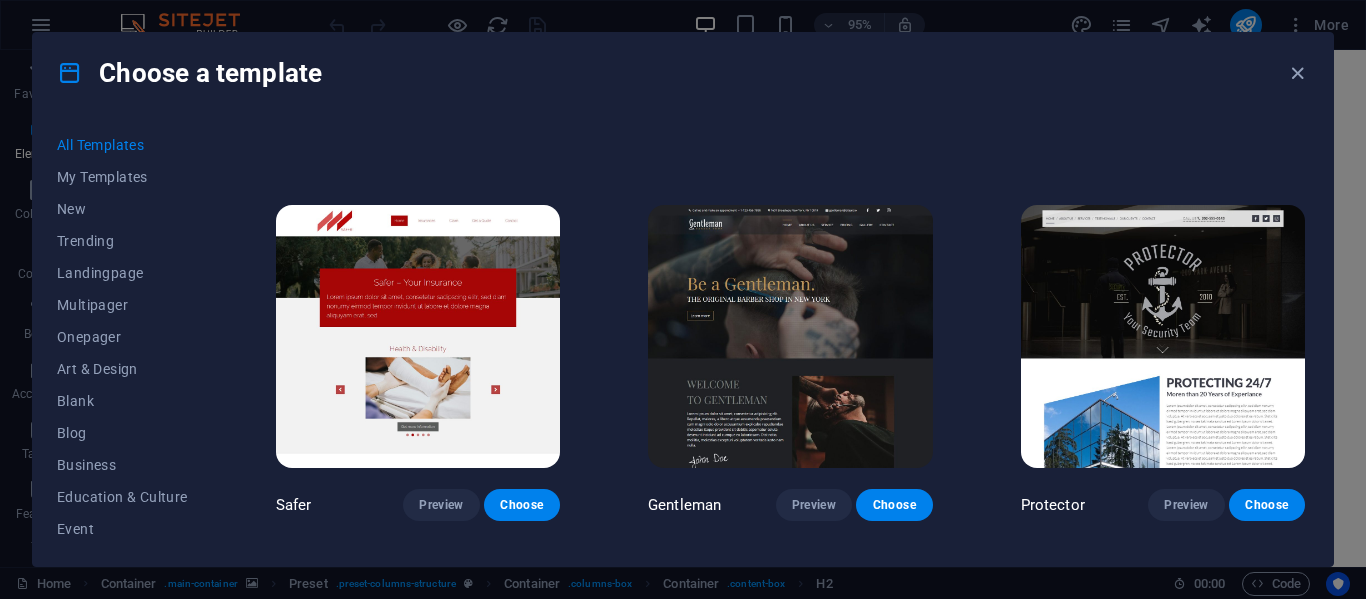 click on "Choose a template All Templates My Templates New Trending Landingpage Multipager Onepager Art & Design Blank Blog Business Education & Culture Event Gastronomy Health IT & Media Legal & Finance Non-Profit Performance Portfolio Services Sports & Beauty Trades Travel Wireframe SugarDough Preview Choose RepairIT Preview Choose Peoneera Preview Choose Art Museum Preview Choose Wonder Planner Preview Choose Transportable Preview Choose S&L Preview Choose WePaint Preview Choose Eco-Con Preview Choose MeetUp Preview Choose Help & Care Preview Choose Podcaster Preview Choose Academix Preview Choose BIG Barber Shop Preview Choose Health & Food Preview Choose UrbanNest Interiors Preview Choose Green Change Preview Choose The Beauty Temple Preview Choose WeTrain Preview Choose Cleaner Preview Choose Johanna James Preview Choose Delicioso Preview Choose Dream Garden Preview Choose LumeDeAqua Preview Choose Pets Care Preview Choose SafeSpace Preview Choose Midnight Rain Bar Preview Choose Drive Preview Choose Estator Yoga" at bounding box center (683, 299) 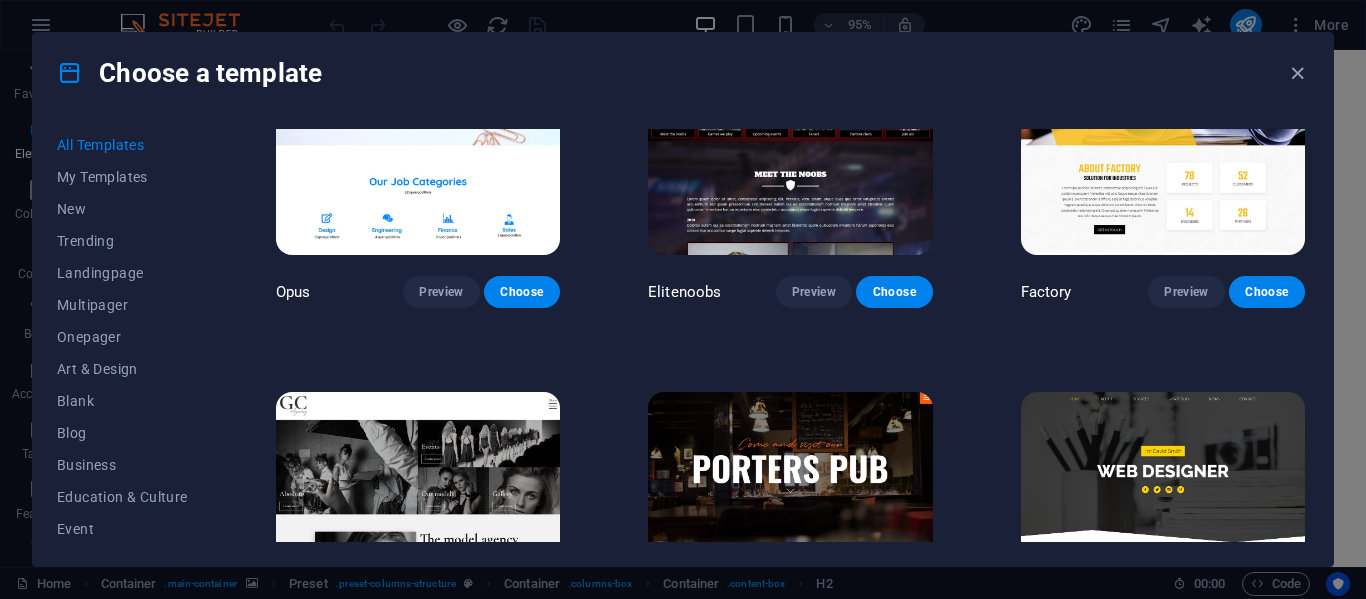 scroll, scrollTop: 14231, scrollLeft: 0, axis: vertical 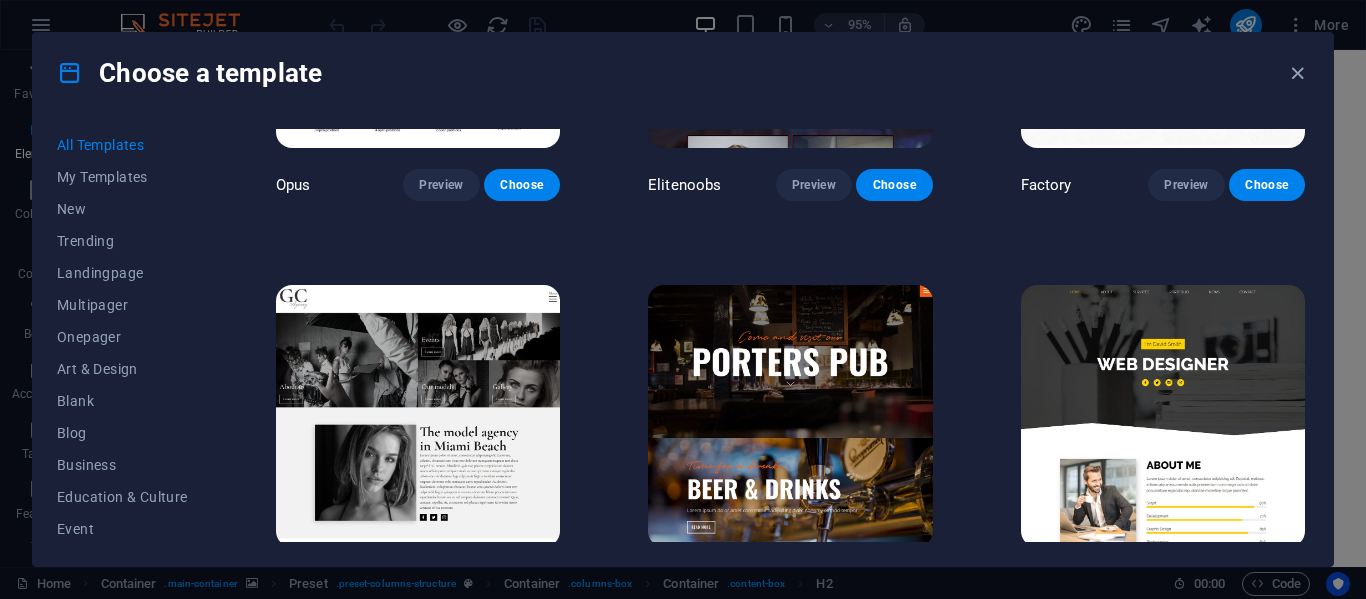 click on "Preview" at bounding box center (814, 584) 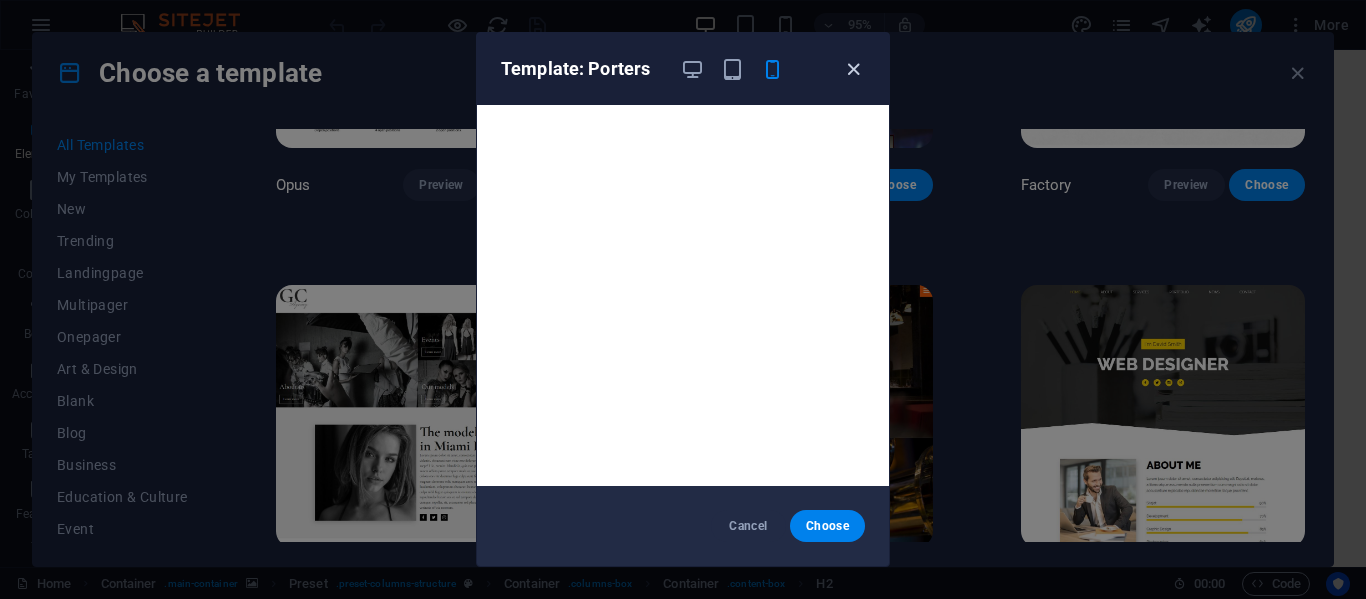 click at bounding box center (853, 69) 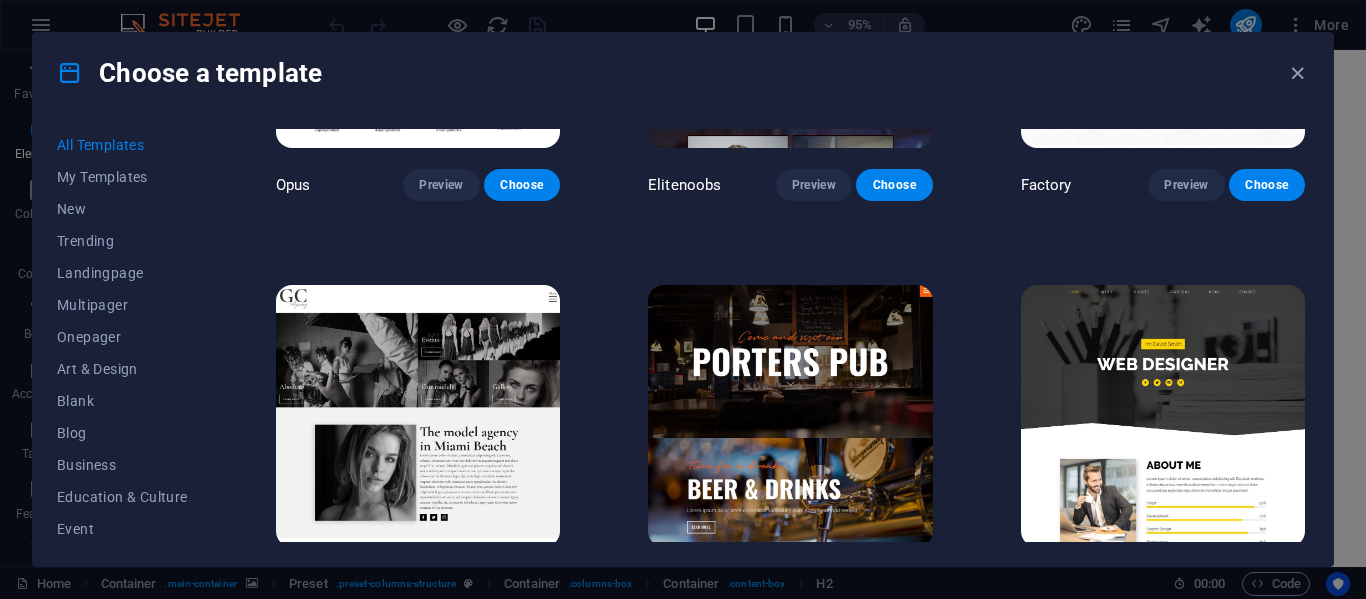 click on "Preview" at bounding box center [814, 584] 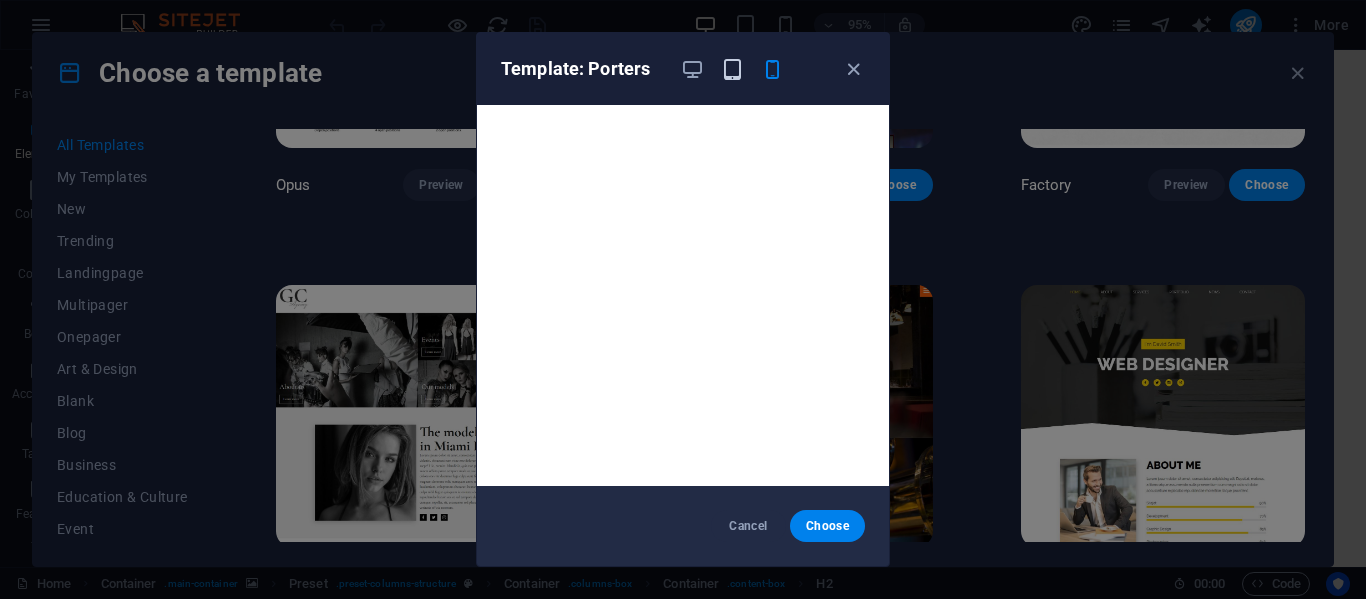 click at bounding box center (732, 69) 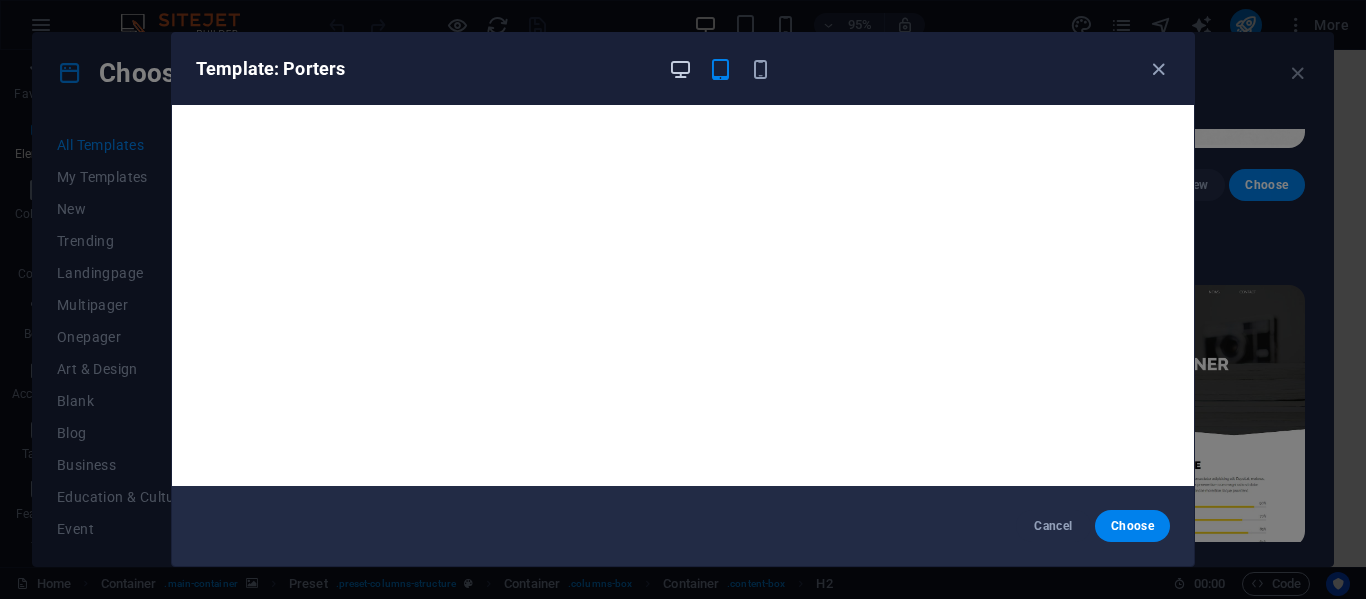 click at bounding box center (680, 69) 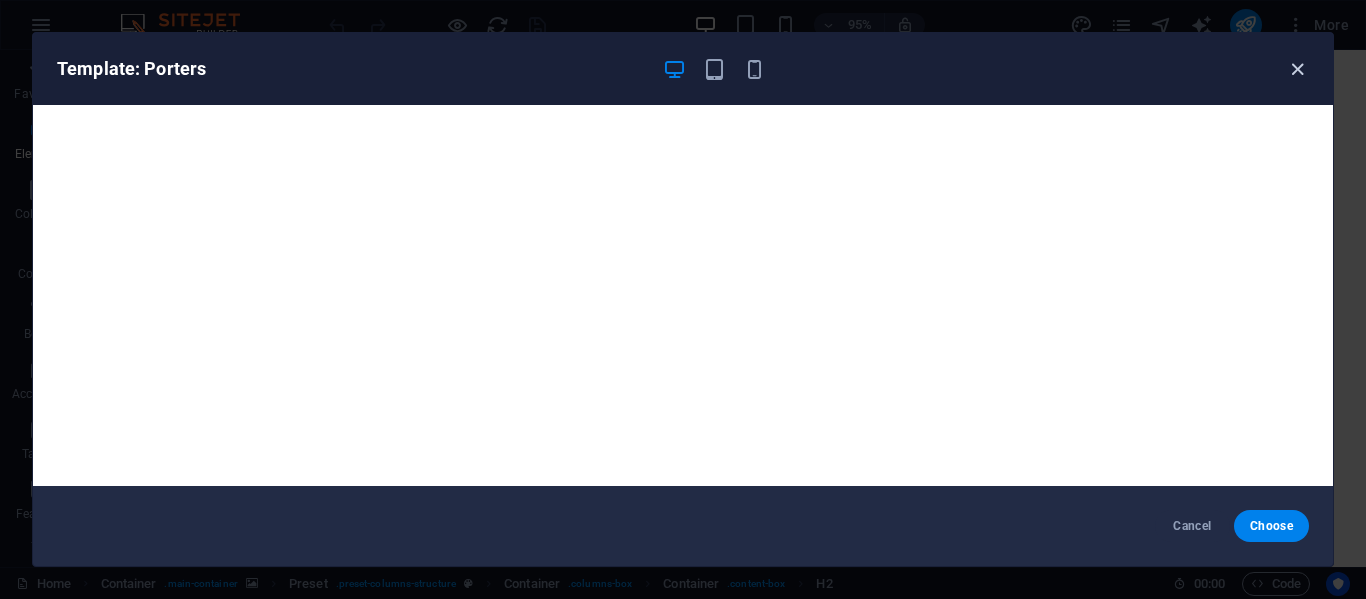 click at bounding box center [1297, 69] 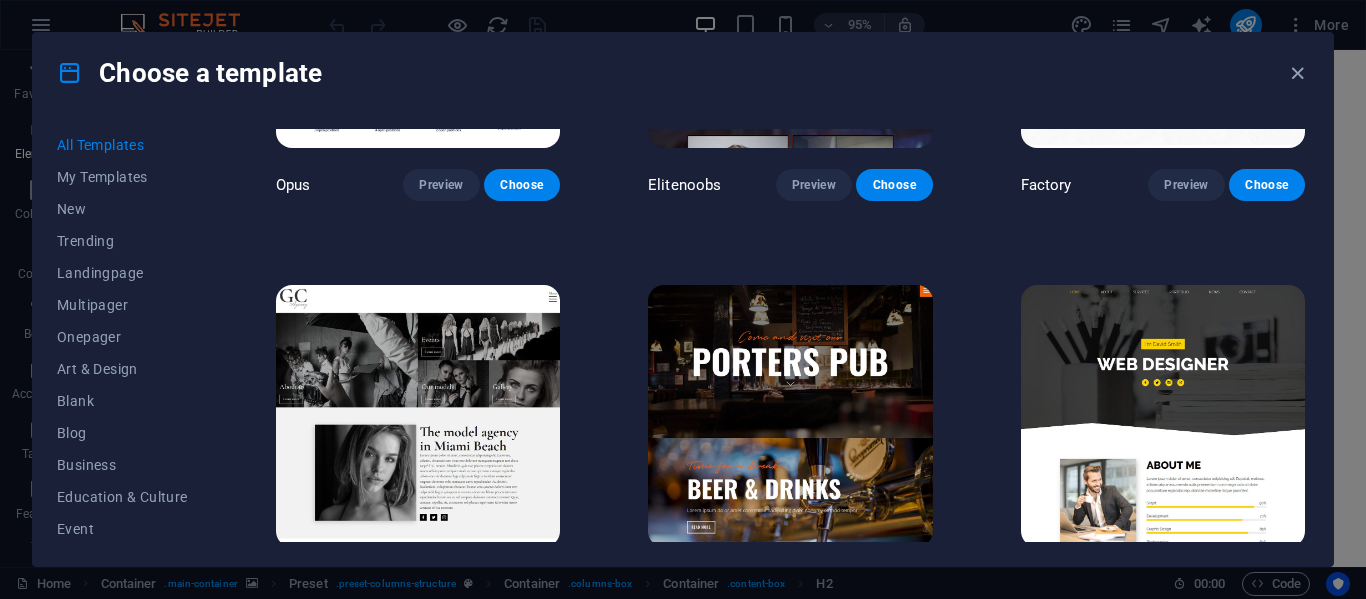 click on "Preview" at bounding box center [814, 584] 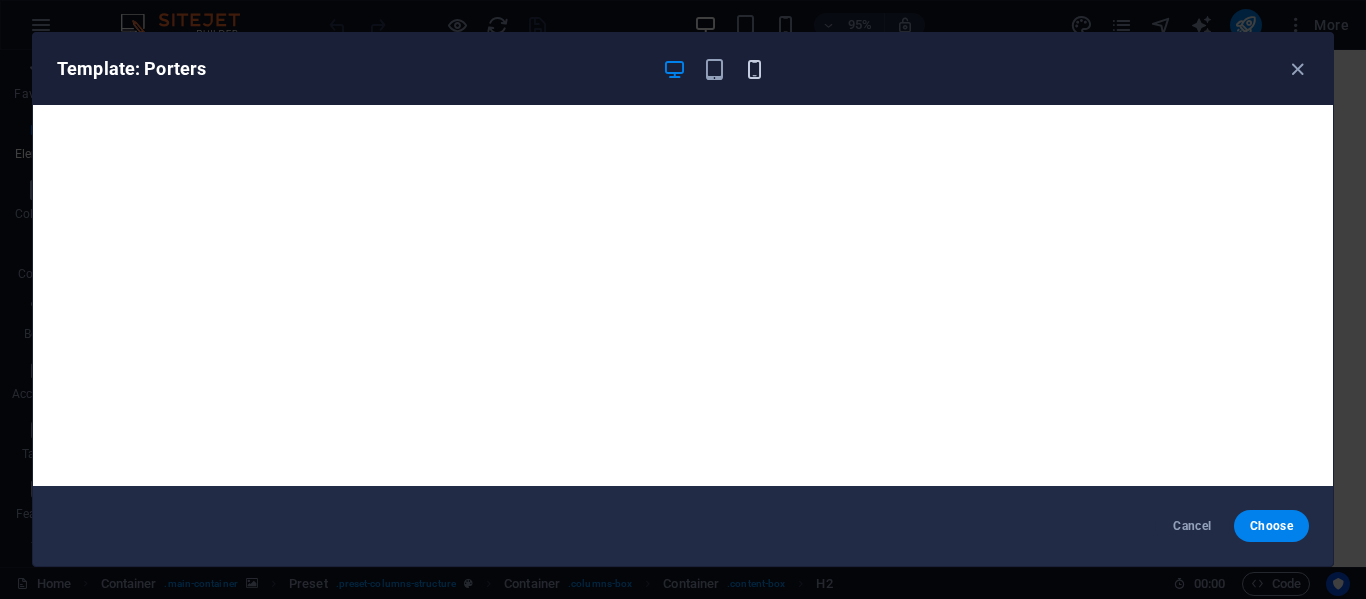 click at bounding box center (754, 69) 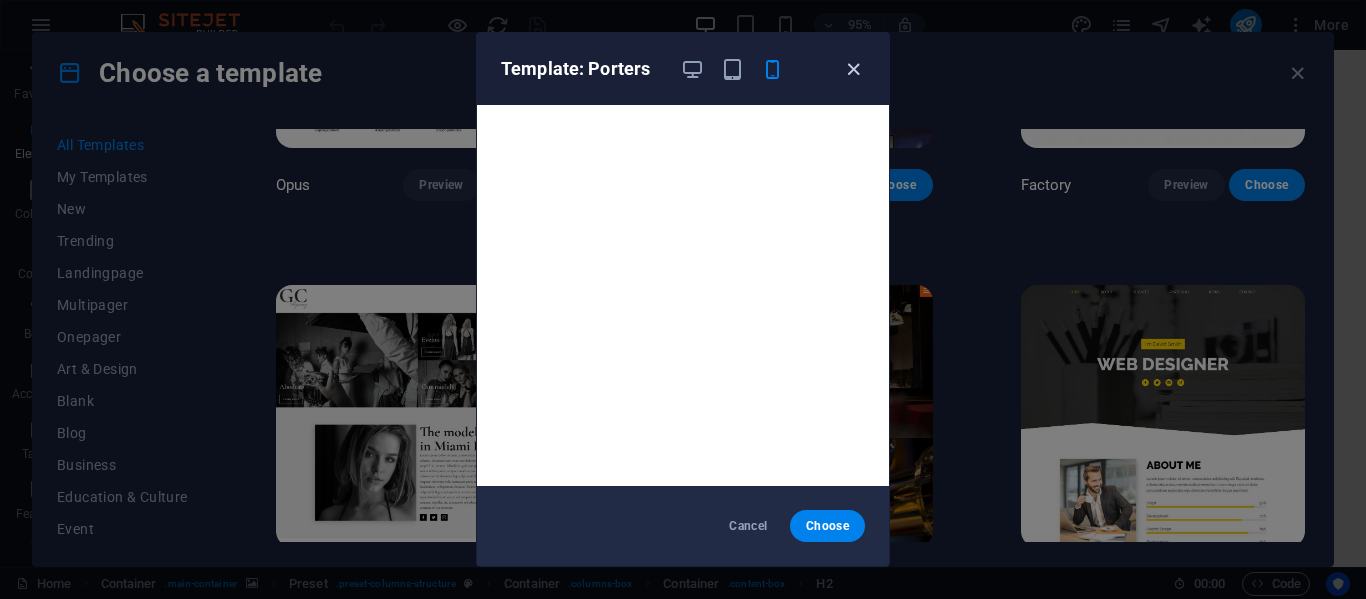 click at bounding box center (853, 69) 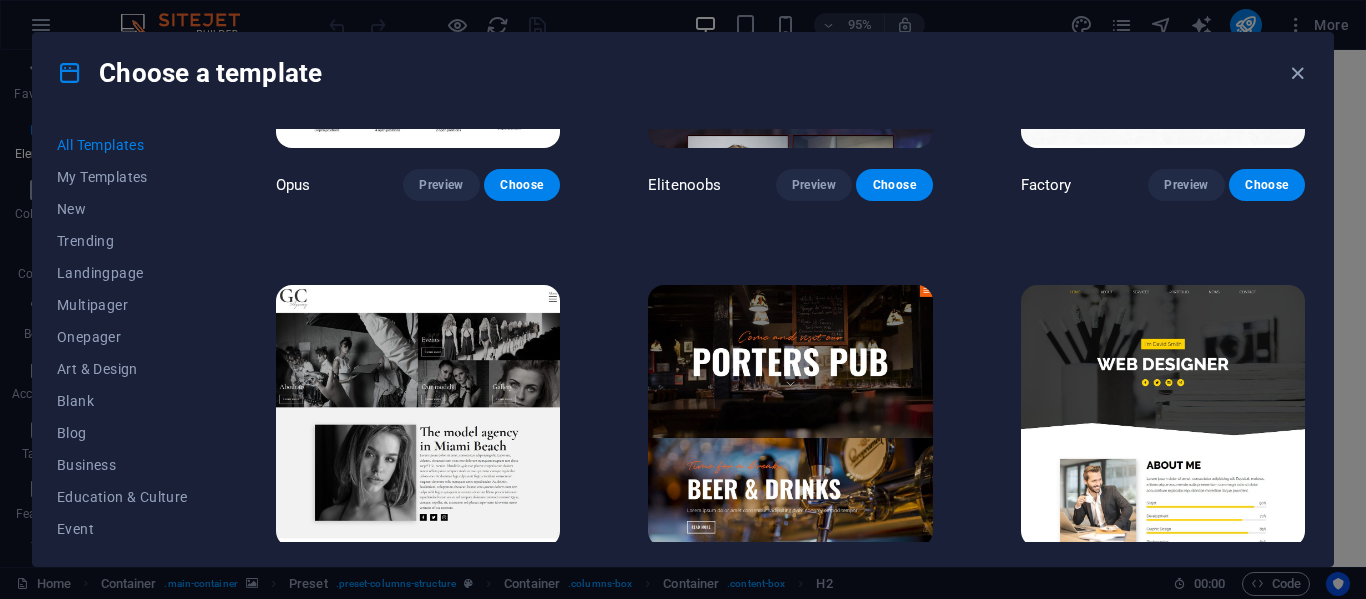 click on "Choose" at bounding box center (894, 584) 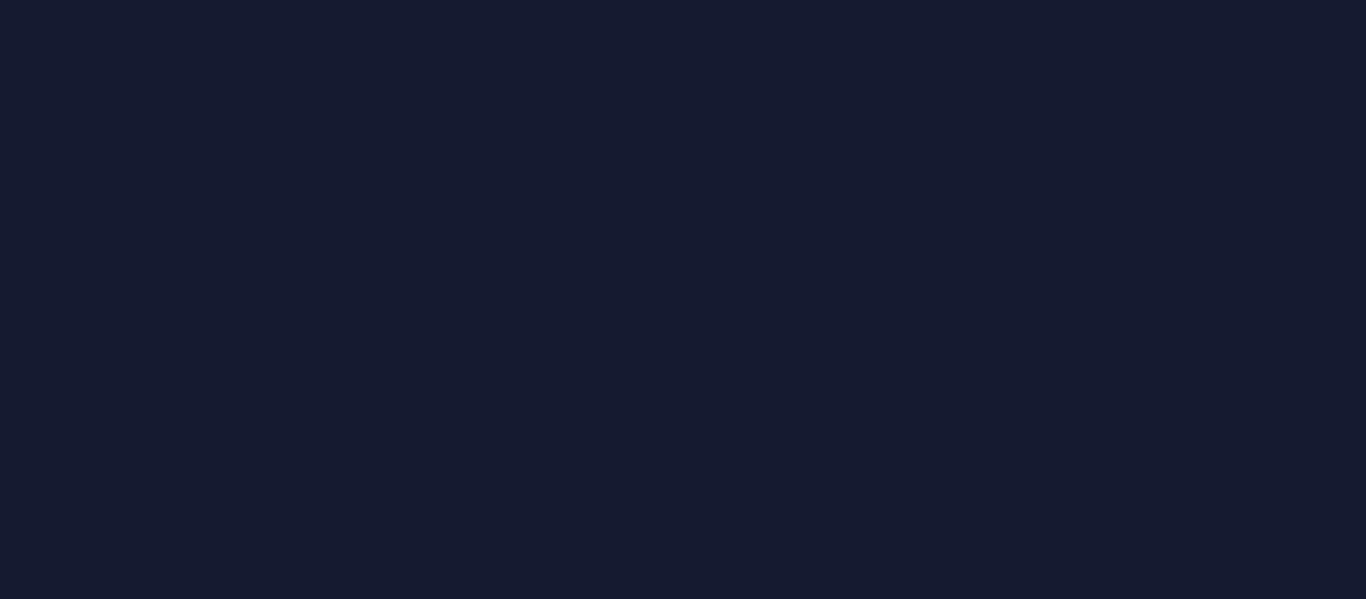 scroll, scrollTop: 0, scrollLeft: 0, axis: both 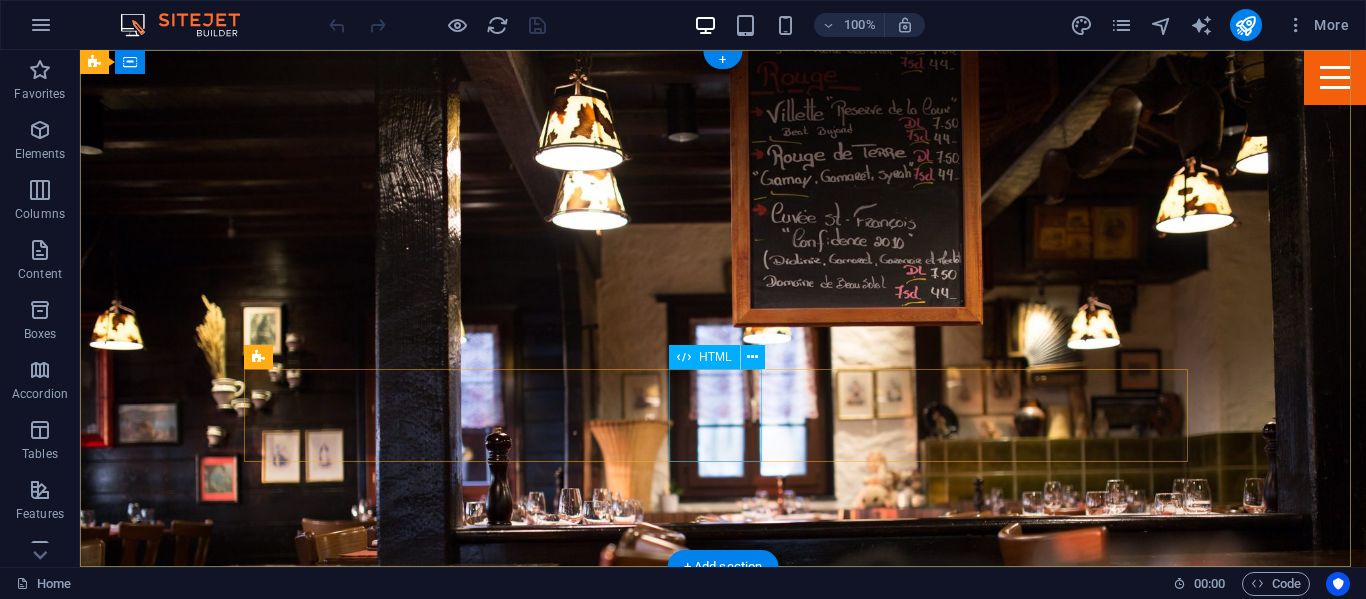 click at bounding box center [297, 923] 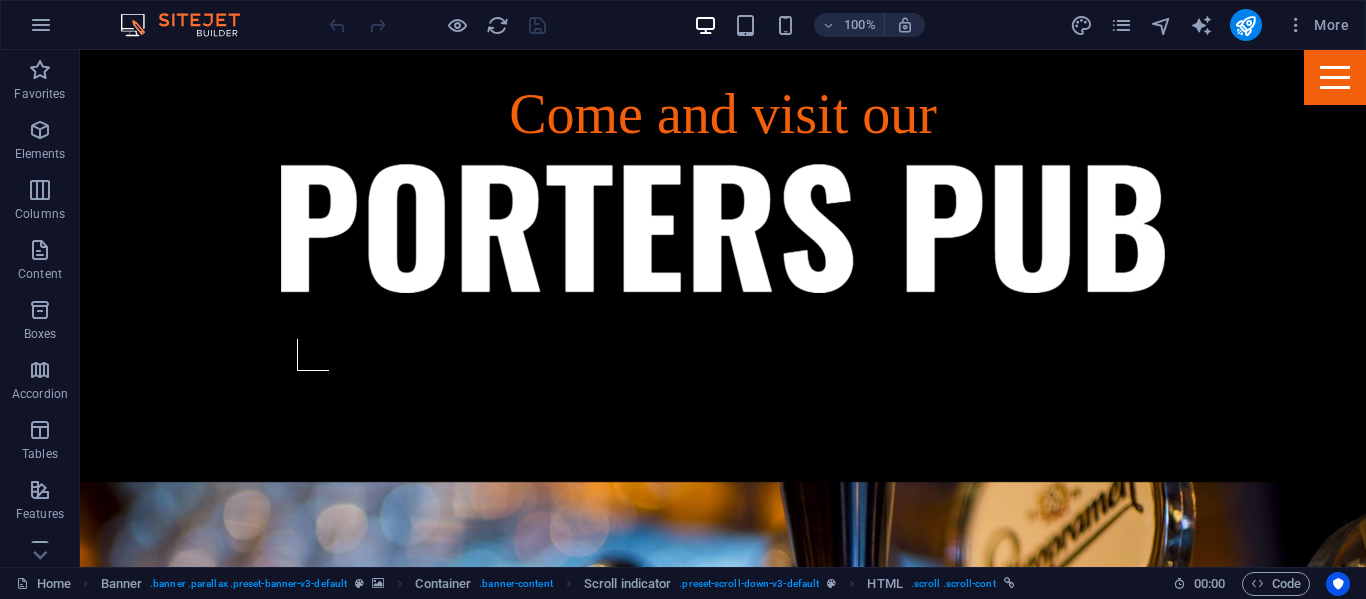 scroll, scrollTop: 630, scrollLeft: 0, axis: vertical 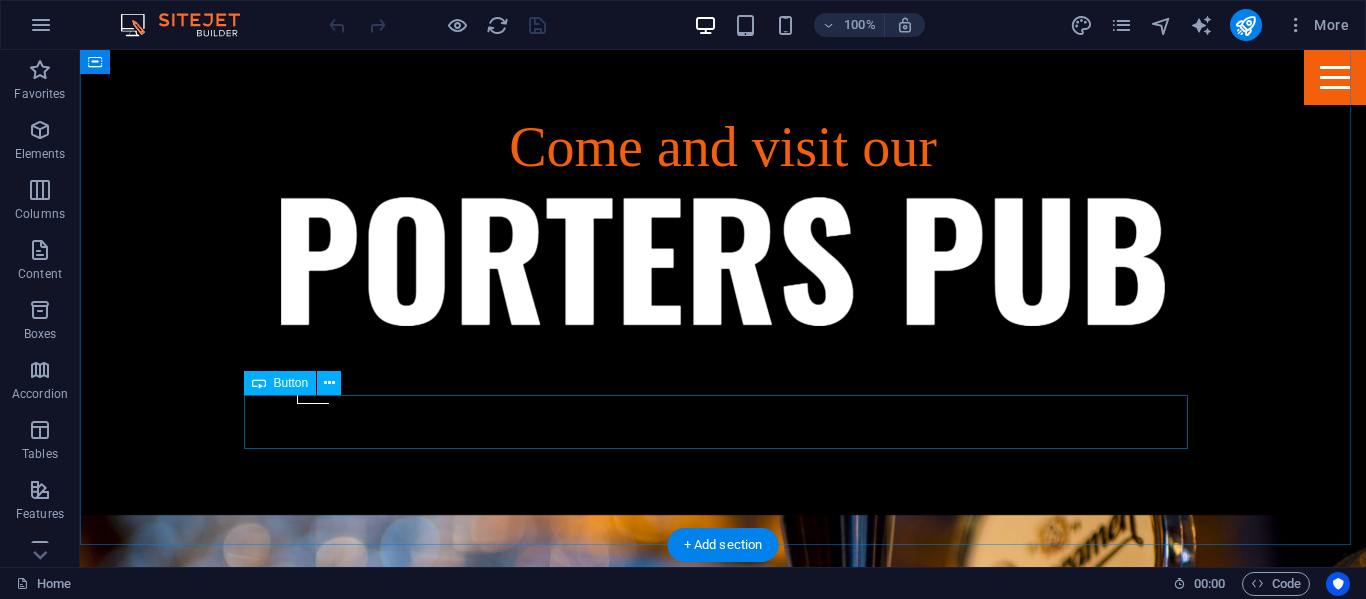 click on "Read more" at bounding box center [723, 1450] 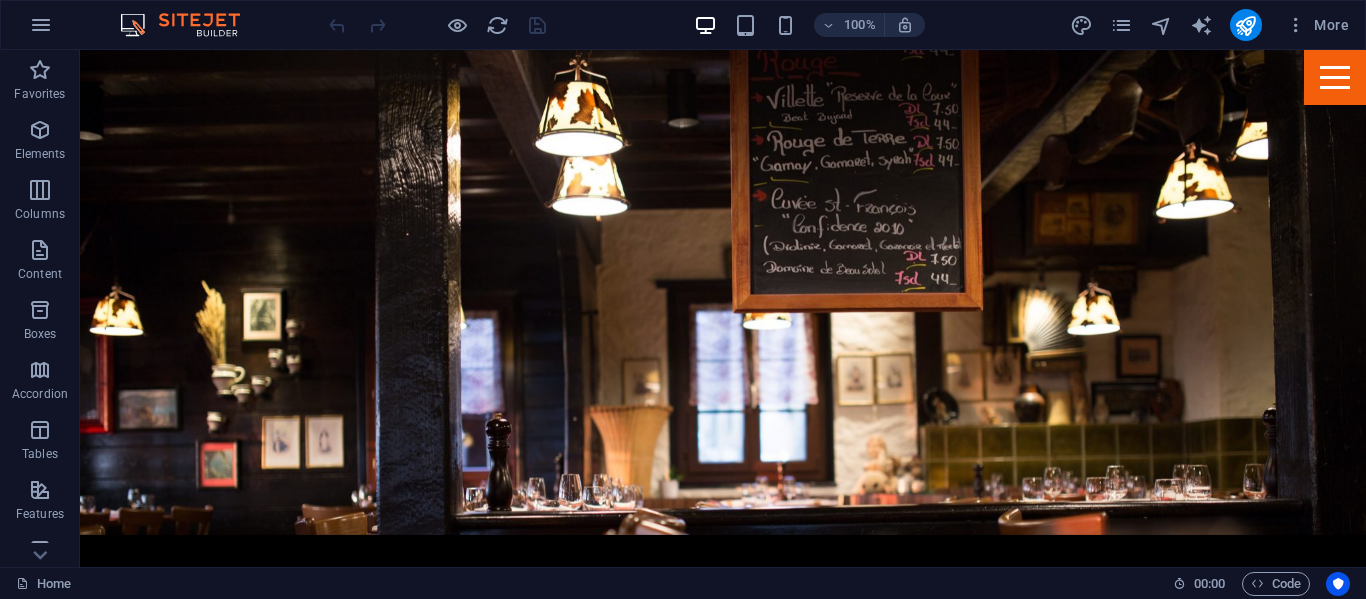 scroll, scrollTop: 0, scrollLeft: 0, axis: both 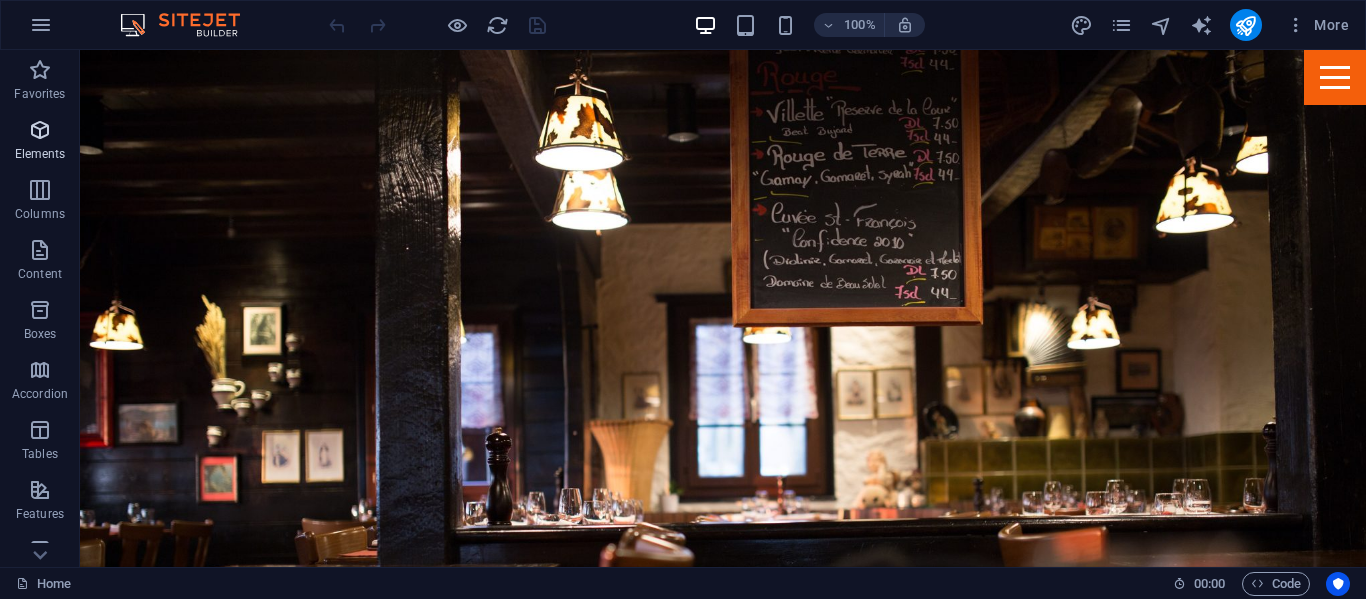 click at bounding box center [40, 130] 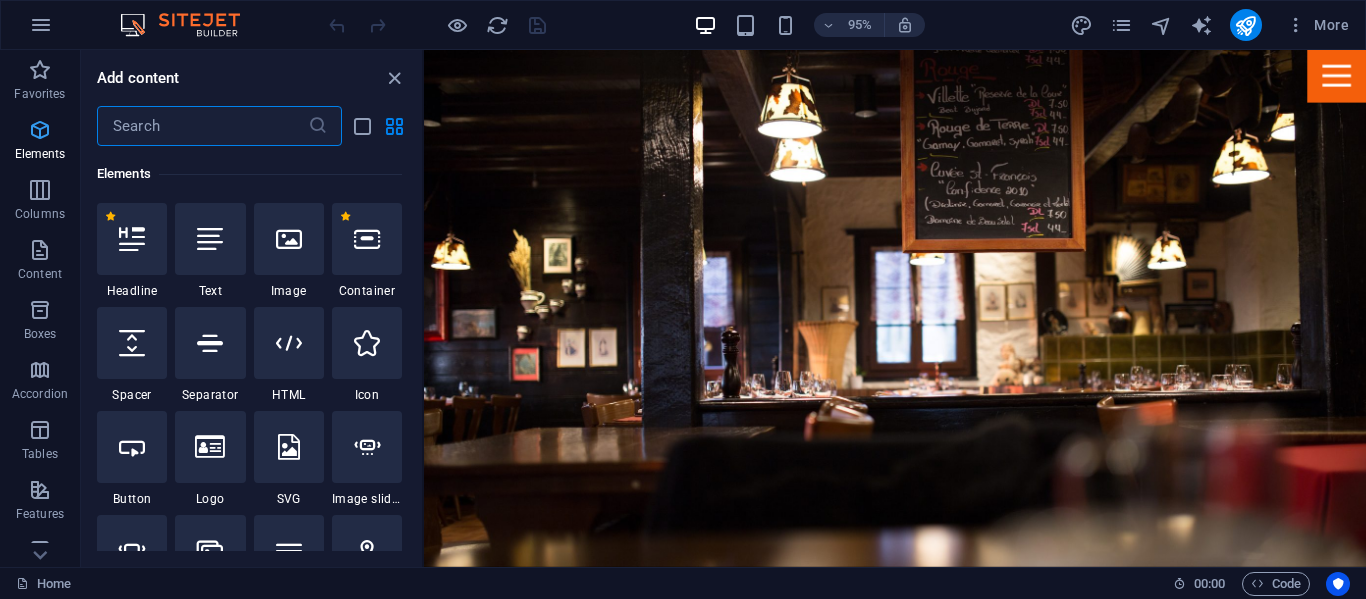 scroll, scrollTop: 213, scrollLeft: 0, axis: vertical 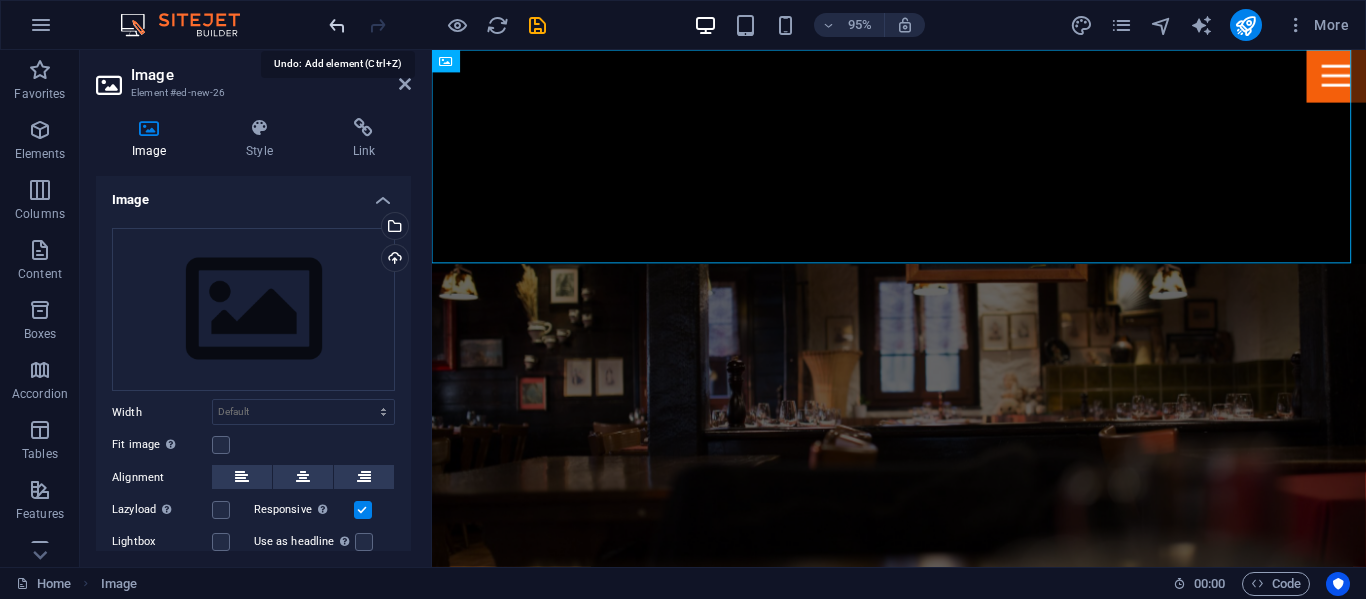 click at bounding box center [337, 25] 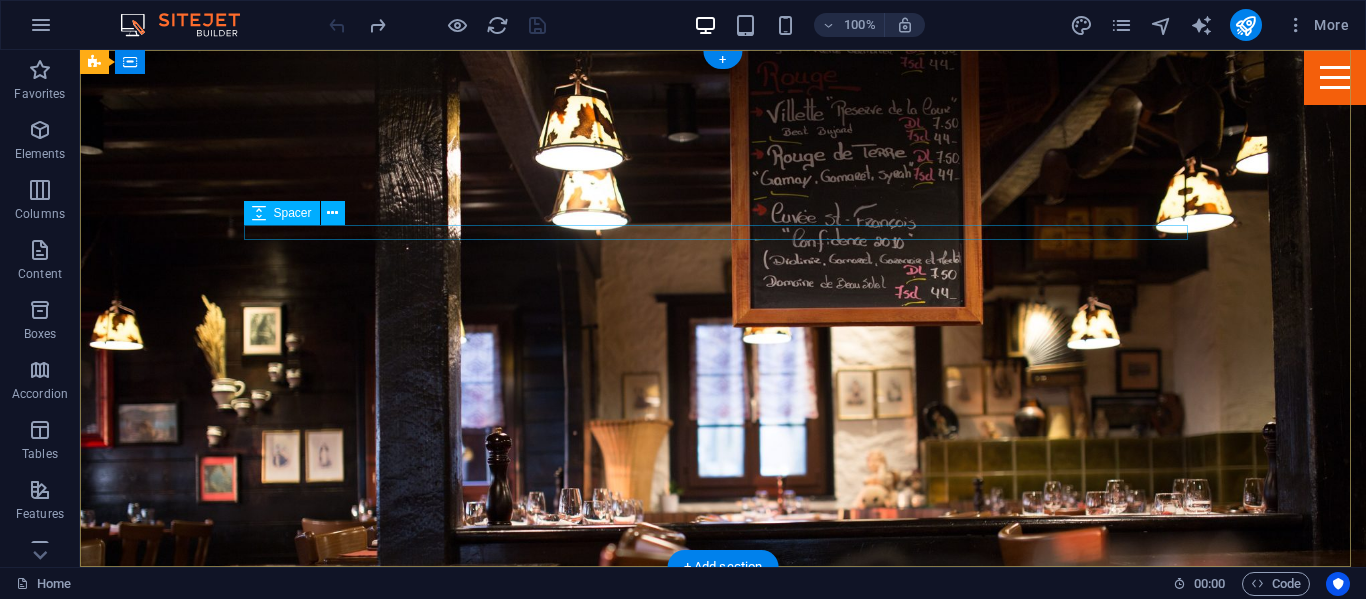 click at bounding box center (723, 740) 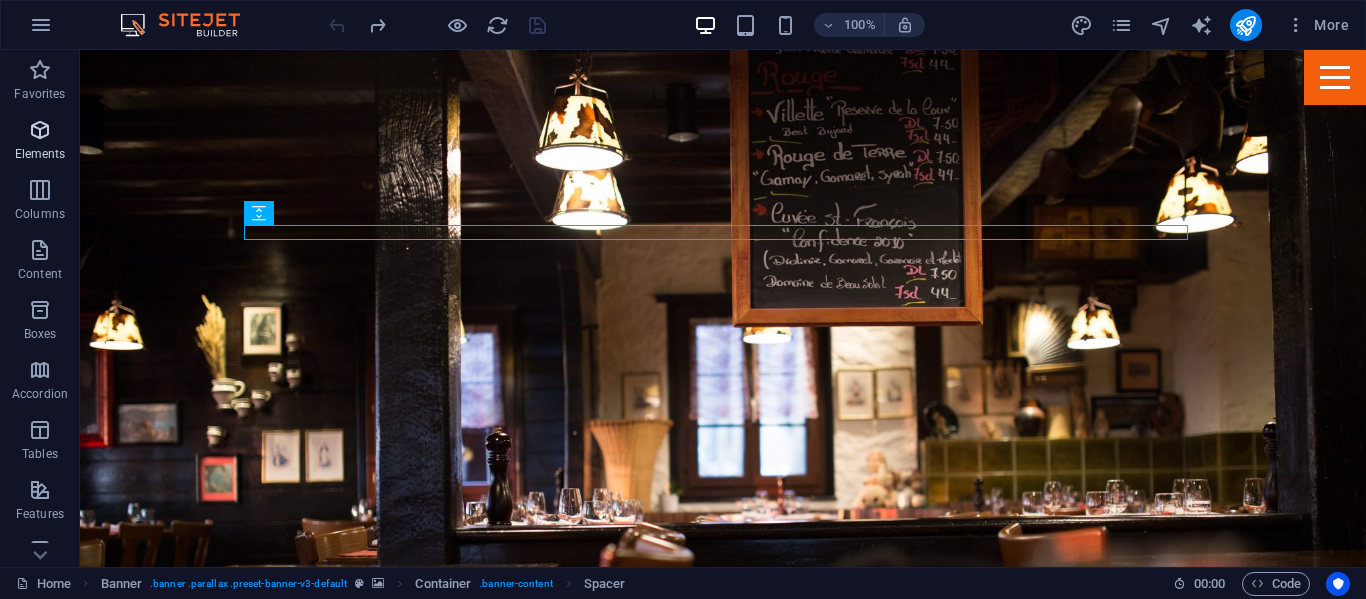 click at bounding box center (40, 130) 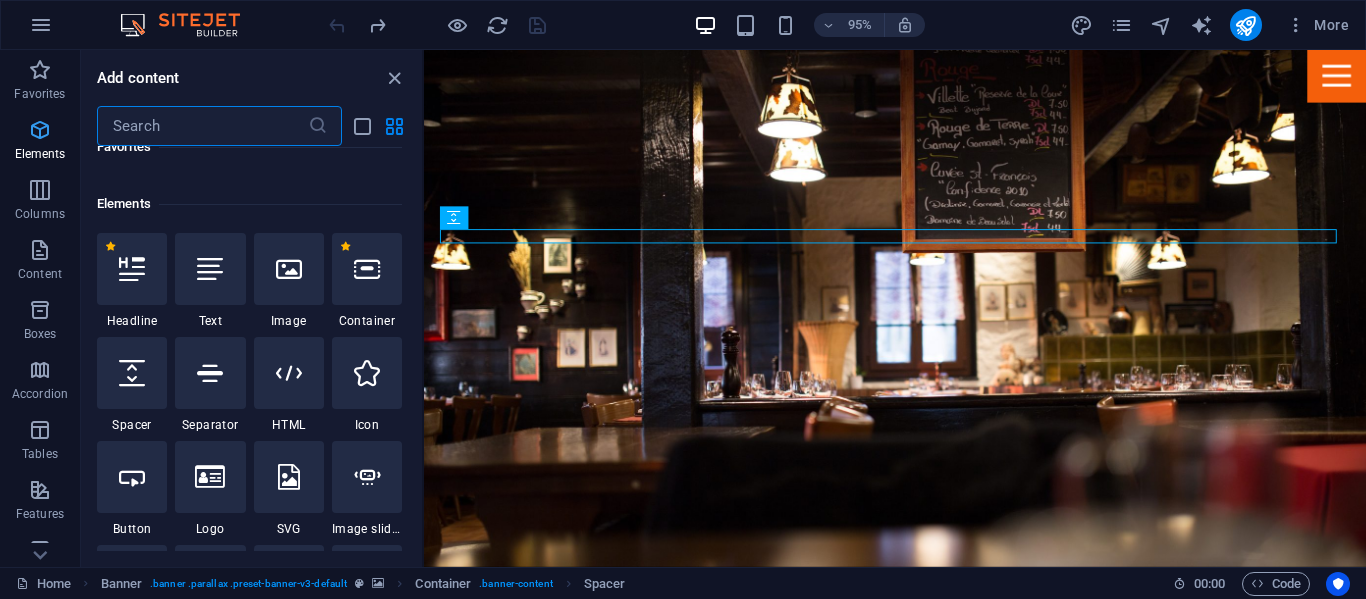 scroll, scrollTop: 213, scrollLeft: 0, axis: vertical 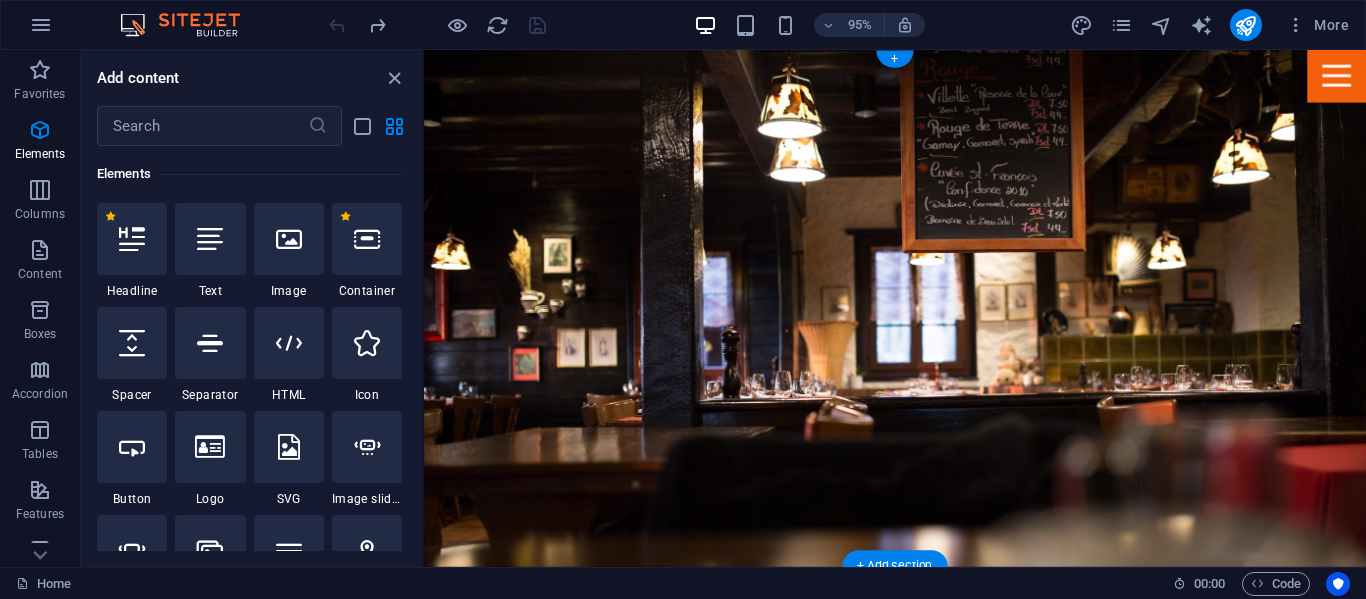 click on "Come and visit our" at bounding box center (920, 698) 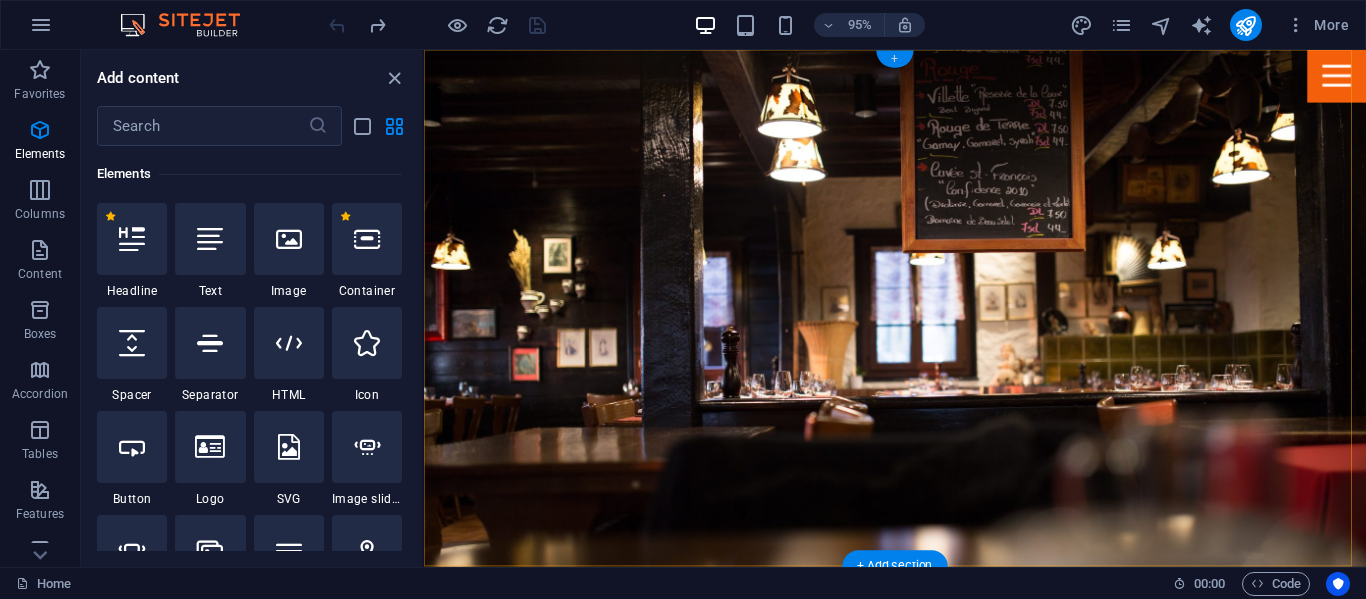 click on "+" at bounding box center (894, 59) 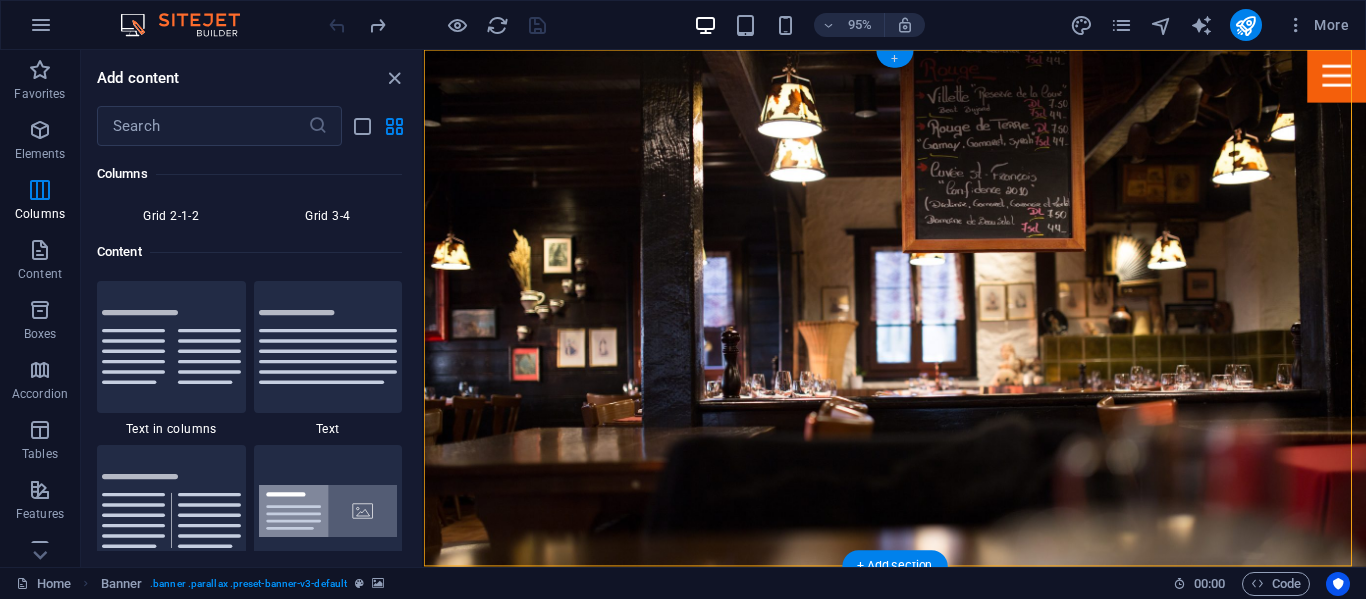scroll, scrollTop: 3499, scrollLeft: 0, axis: vertical 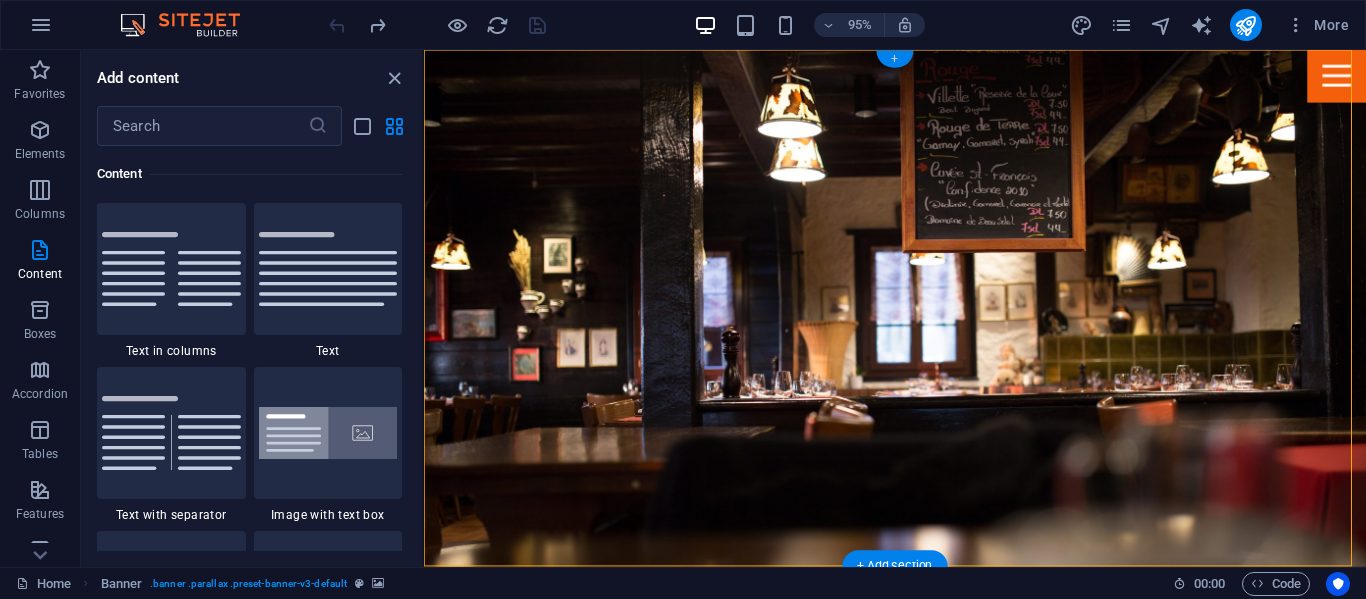 click on "+" at bounding box center [894, 59] 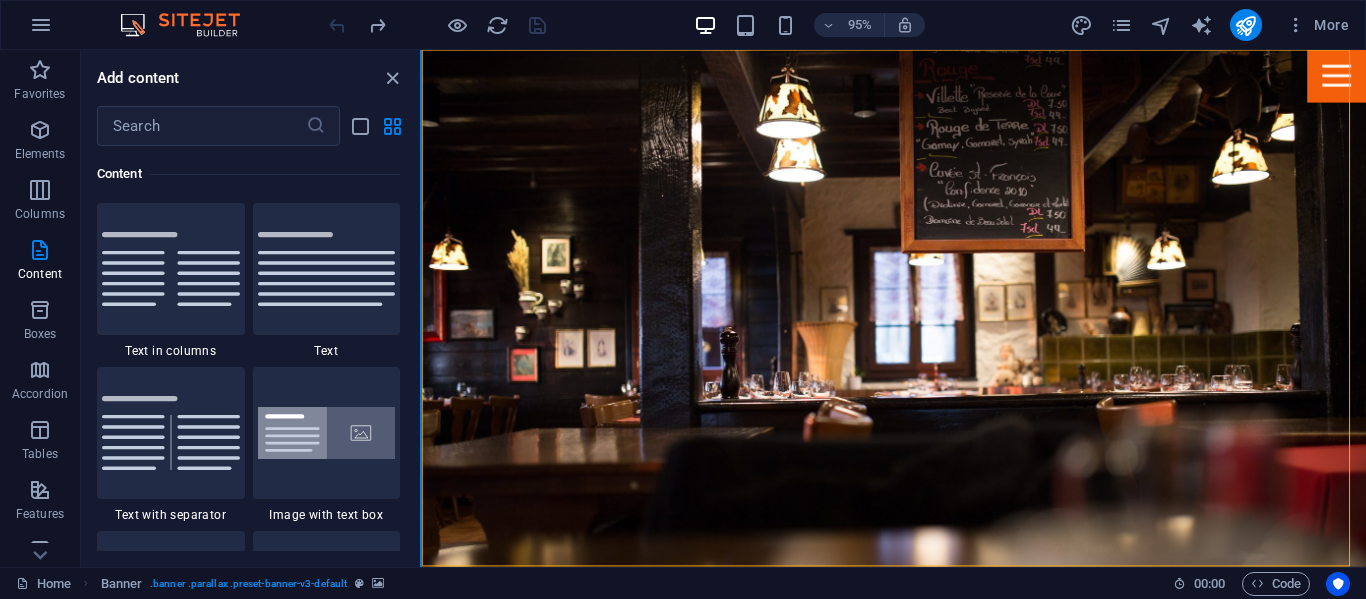 click on "Favorites Elements Columns Content Boxes Accordion Tables Features Images Slider Header Footer Forms Marketing Collections Add content ​ Favorites 1 Star Headline 1 Star Container Elements 1 Star Headline 1 Star Text 1 Star Image 1 Star Container 1 Star Spacer 1 Star Separator 1 Star HTML 1 Star Icon 1 Star Button 1 Star Logo 1 Star SVG 1 Star Image slider 1 Star Slider 1 Star Gallery 1 Star Menu 1 Star Map 1 Star Facebook 1 Star Video 1 Star YouTube 1 Star Vimeo 1 Star Document 1 Star Audio 1 Star Iframe 1 Star Privacy 1 Star Languages Columns 1 Star Container 1 Star 2 columns 1 Star 3 columns 1 Star 4 columns 1 Star 5 columns 1 Star 6 columns 1 Star 40-60 1 Star 20-80 1 Star 80-20 1 Star 30-70 1 Star 70-30 1 Star Unequal Columns 1 Star 25-25-50 1 Star 25-50-25 1 Star 50-25-25 1 Star 20-60-20 1 Star 50-16-16-16 1 Star 16-16-16-50 1 Star Grid 2-1 1 Star Grid 1-2 1 Star Grid 3-1 1 Star Grid 1-3 1 Star Grid 4-1 1 Star Grid 1-4 1 Star Grid 1-2-1 1 Star Grid 1-1-2 1 Star Grid 2h-2v 1 Star Grid 2v-2h 1 Star Text" at bounding box center [683, 308] 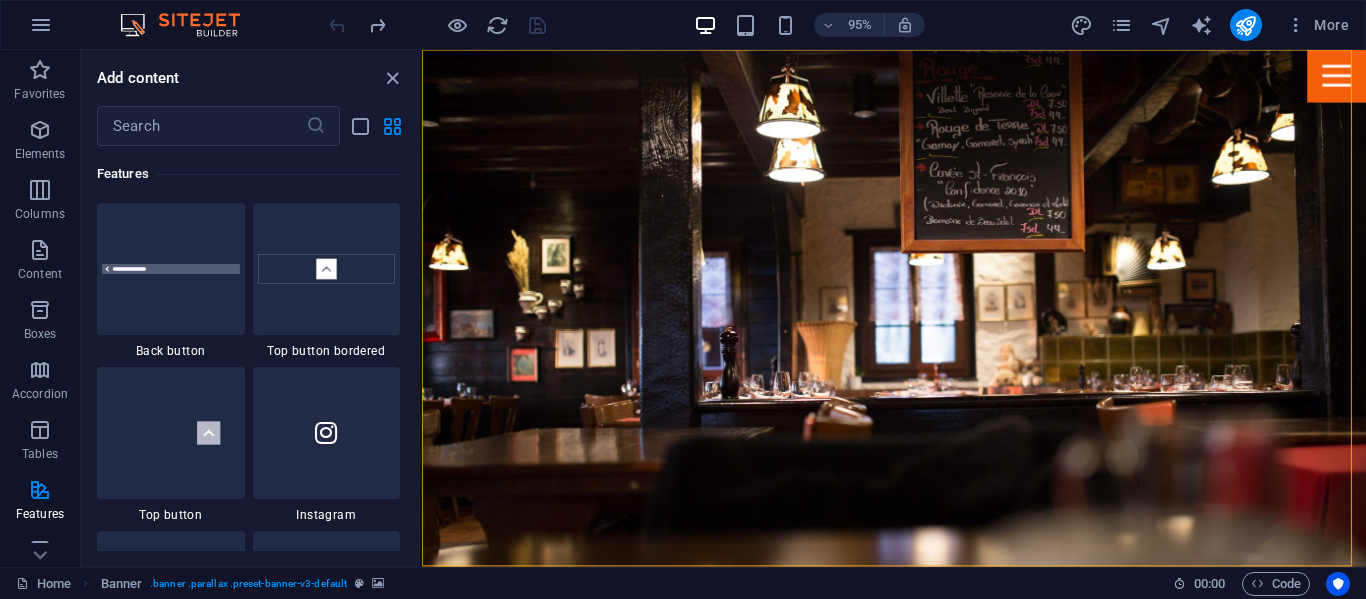 scroll, scrollTop: 9141, scrollLeft: 0, axis: vertical 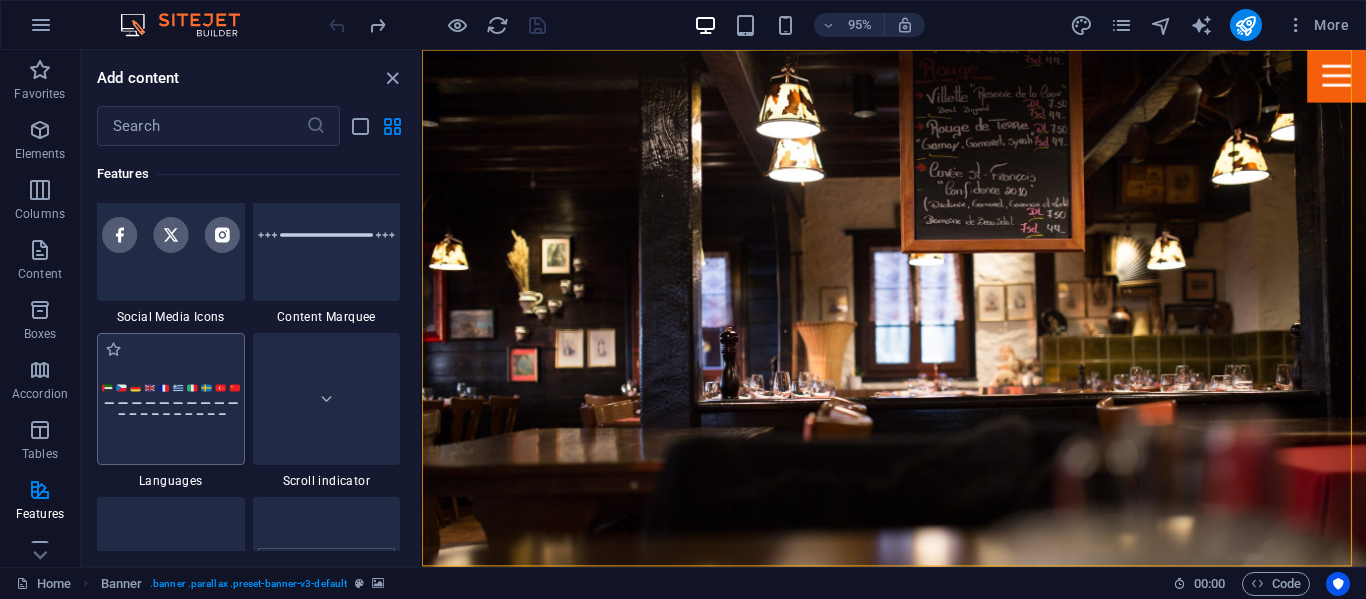 click at bounding box center (171, 399) 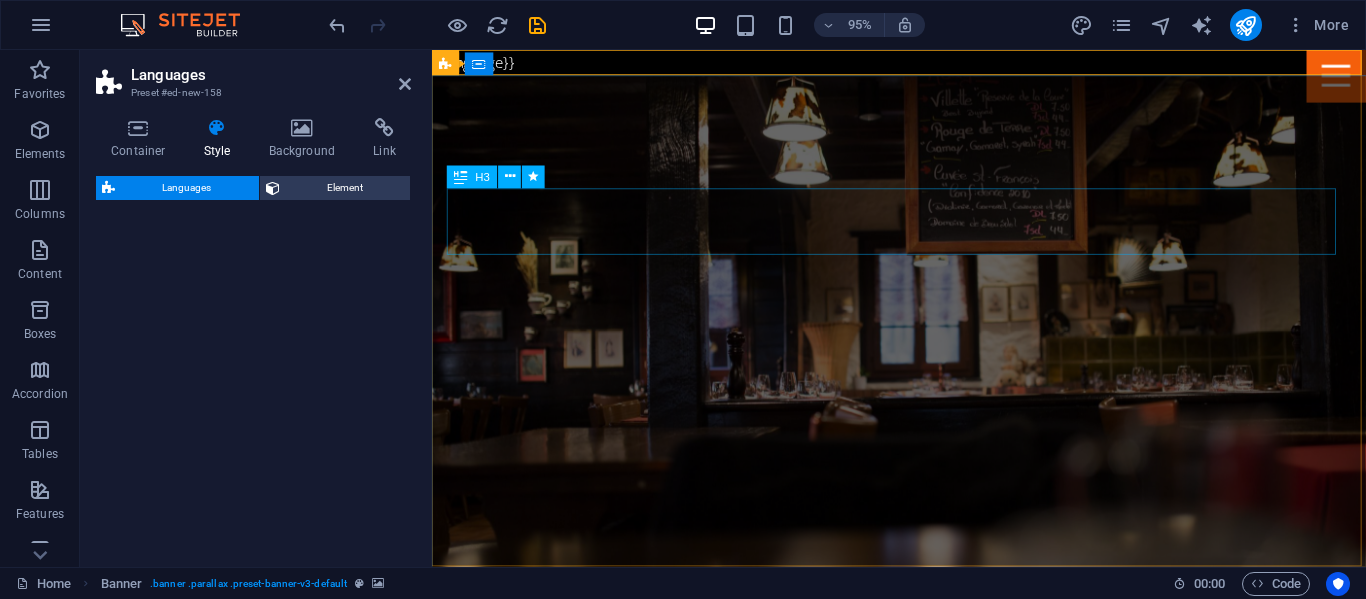 drag, startPoint x: 897, startPoint y: 280, endPoint x: 644, endPoint y: 222, distance: 259.56308 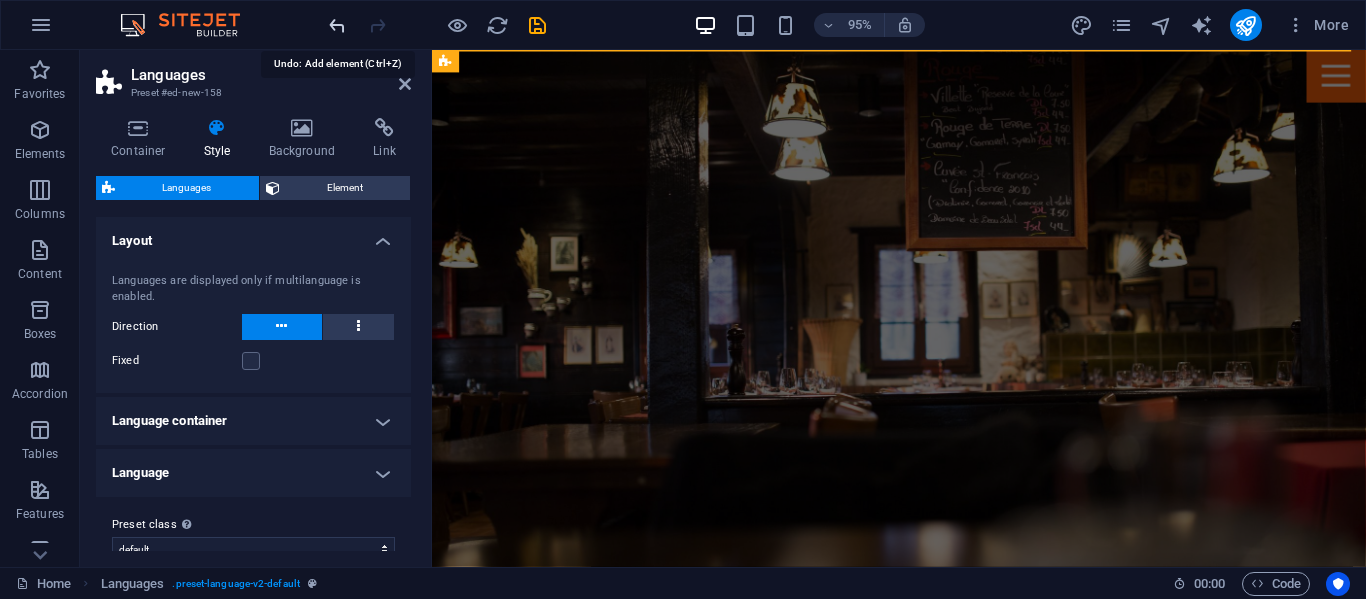 click at bounding box center (337, 25) 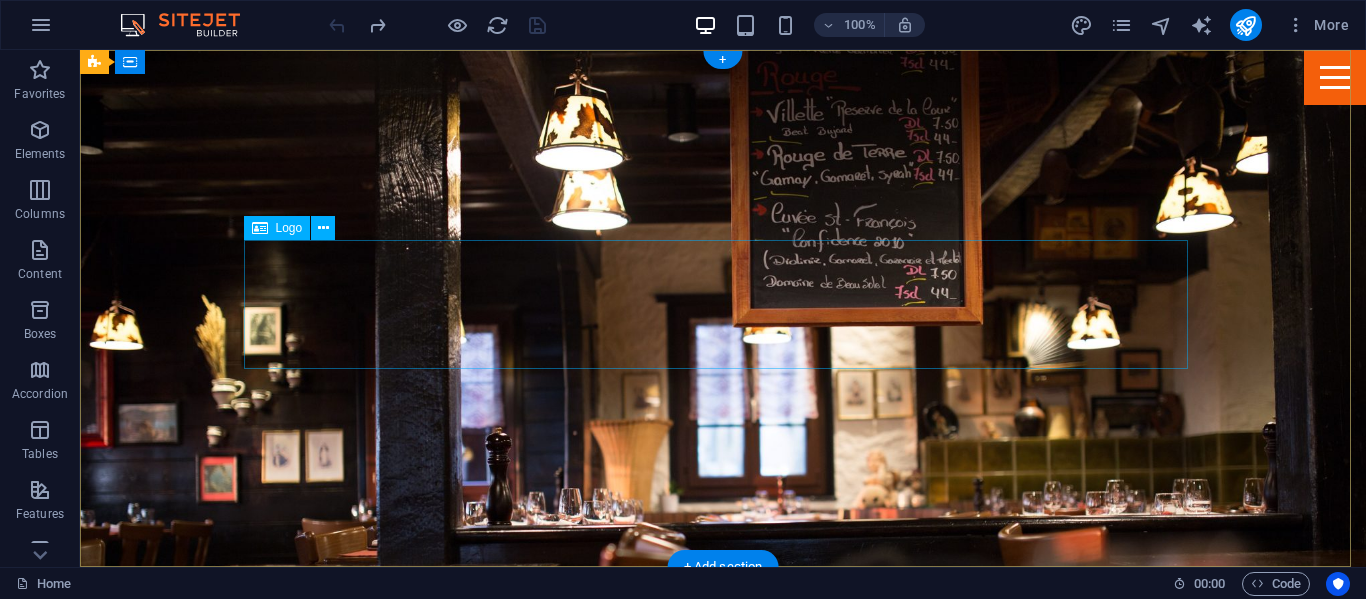 click at bounding box center (723, 812) 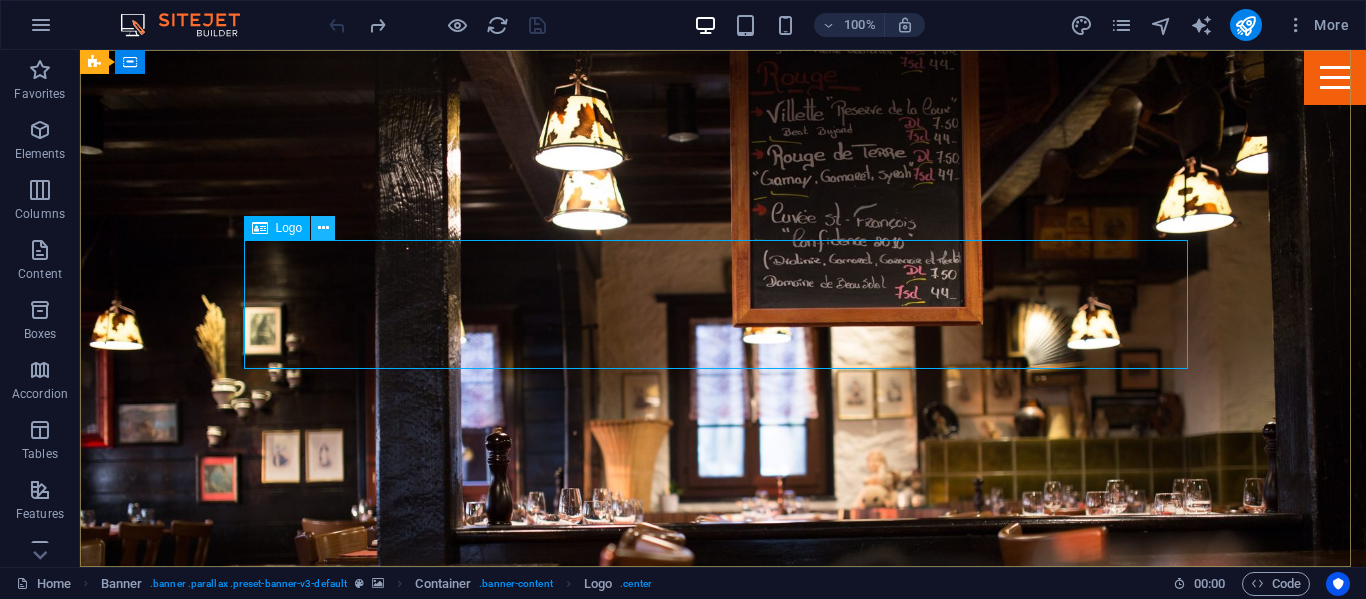 click at bounding box center (323, 228) 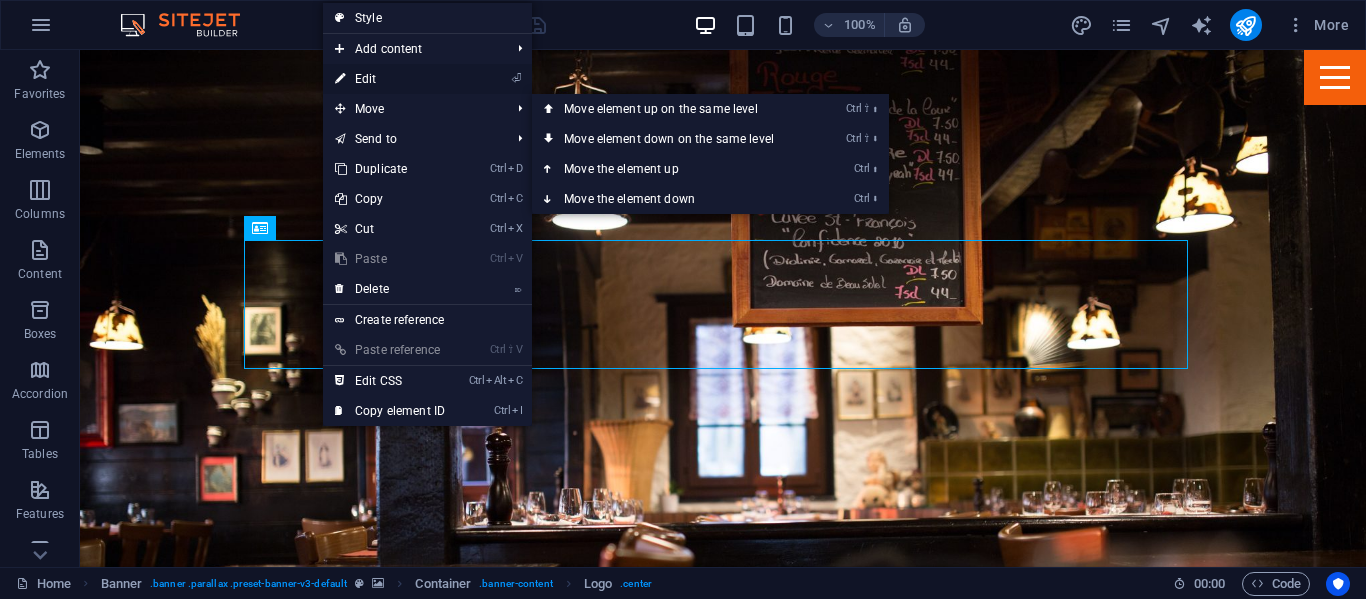 click on "⏎  Edit" at bounding box center [390, 79] 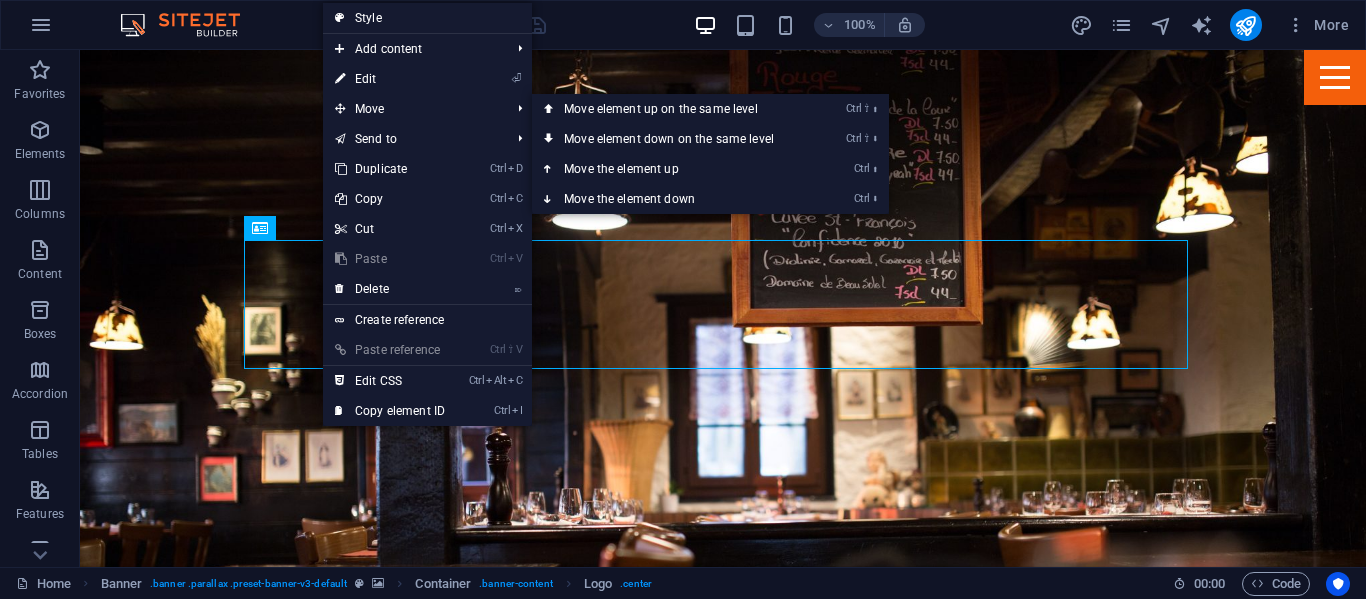 select on "px" 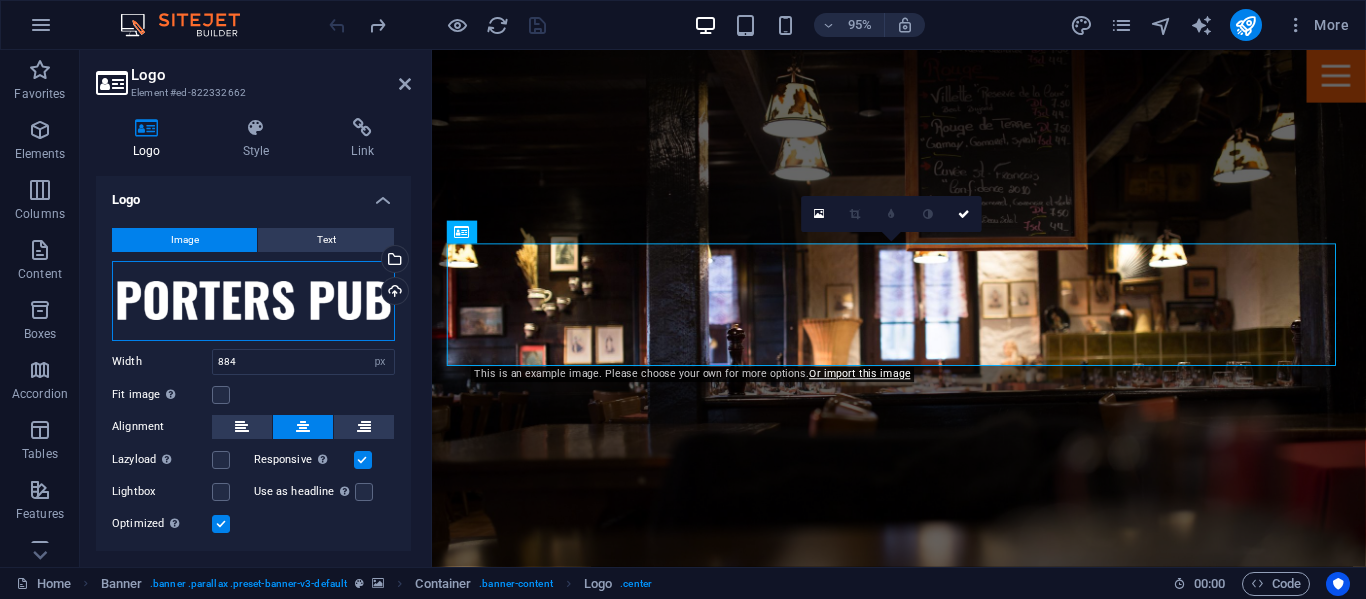 click on "Drag files here, click to choose files or select files from Files or our free stock photos & videos" at bounding box center [253, 301] 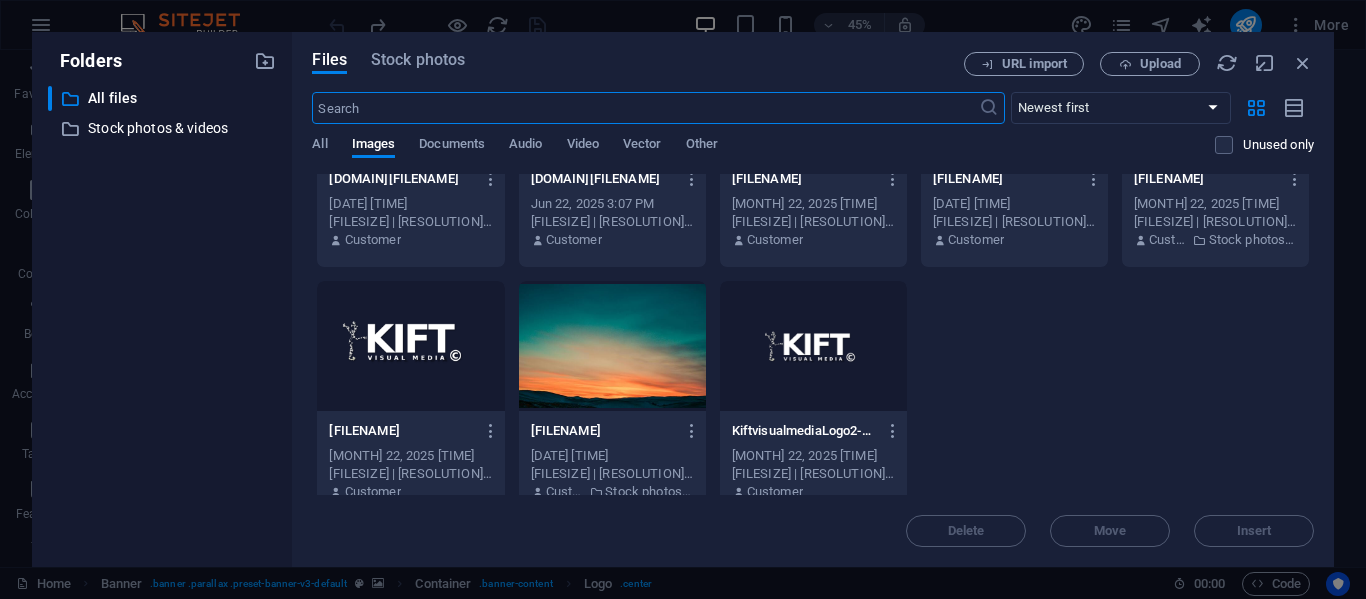 scroll, scrollTop: 423, scrollLeft: 0, axis: vertical 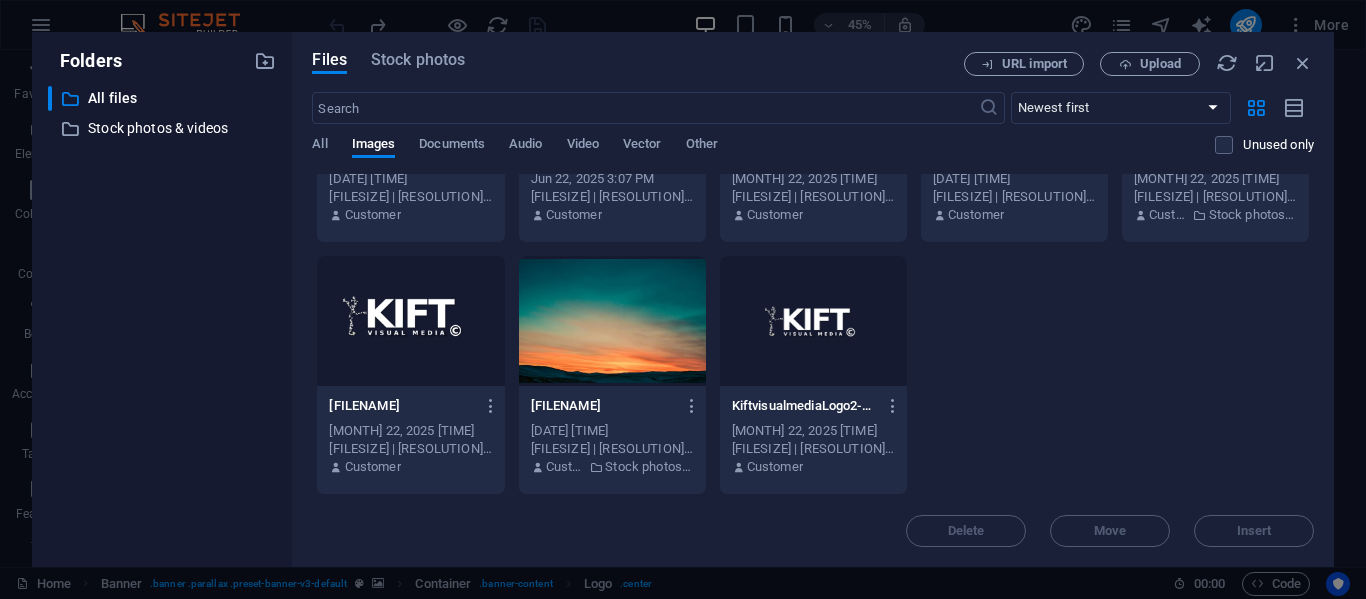 click at bounding box center [410, 321] 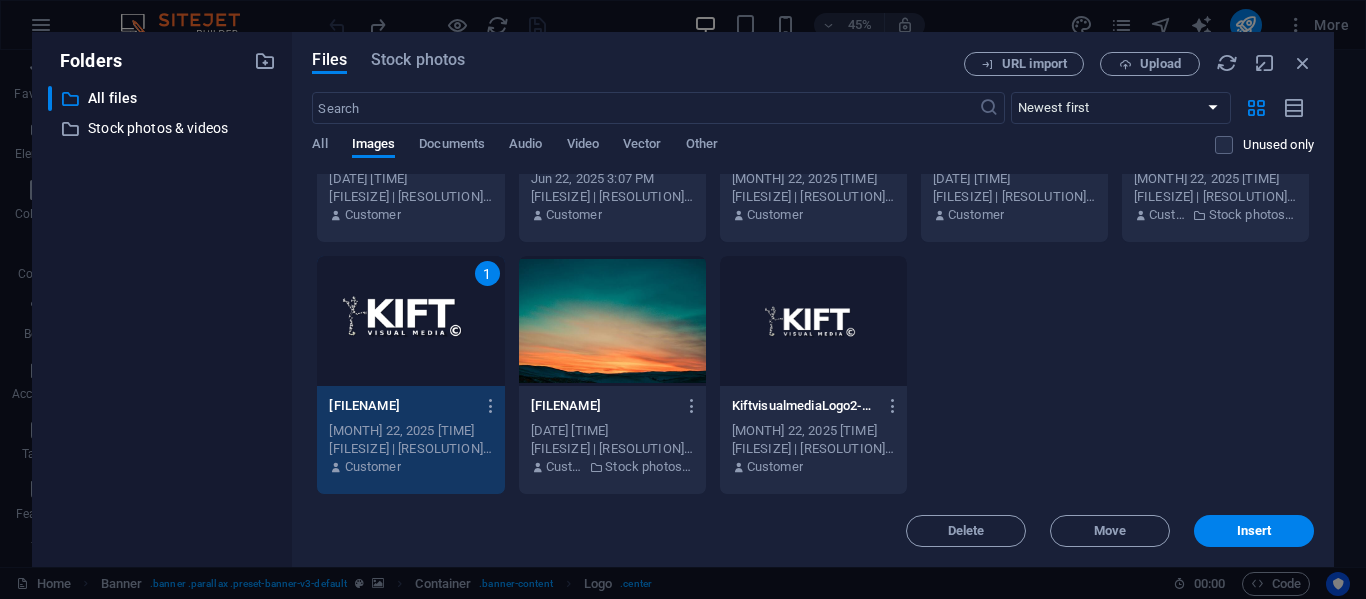 click on "Customer Spotmysport.comKBanner-GD-rWrTv6ayz248d54jEcQ.png Spotmysport.comKBanner-GD-rWrTv6ayz248d54jEcQ.png [DATE] [TIME] [FILESIZE] | [RESOLUTION] | [FILETYPE] Customer Moneybeetle.comWebKBanner1-H2TYrxZQ1lB0FTRVuSR0TQ.png Moneybeetle.comWebKBanner1-H2TYrxZQ1lB0FTRVuSR0TQ.png [DATE] [TIME] [FILESIZE] | [RESOLUTION] | [FILETYPE] Customer www.Blackprotea.comKBanner1-y57ZY7CdFoFy0IsqCVeZJw.png www.Blackprotea.comKBanner1-y57ZY7CdFoFy0IsqCVeZJw.png [DATE] [TIME] [FILESIZE] | [RESOLUTION] | [FILETYPE] Customer MzansiMakersKBanner-b_ImatUeCzSe9QTBDRS6Mg.png MzansiMakersKBanner-b_ImatUeCzSe9QTBDRS6Mg.png [DATE] [FILESIZE]" at bounding box center [813, 299] 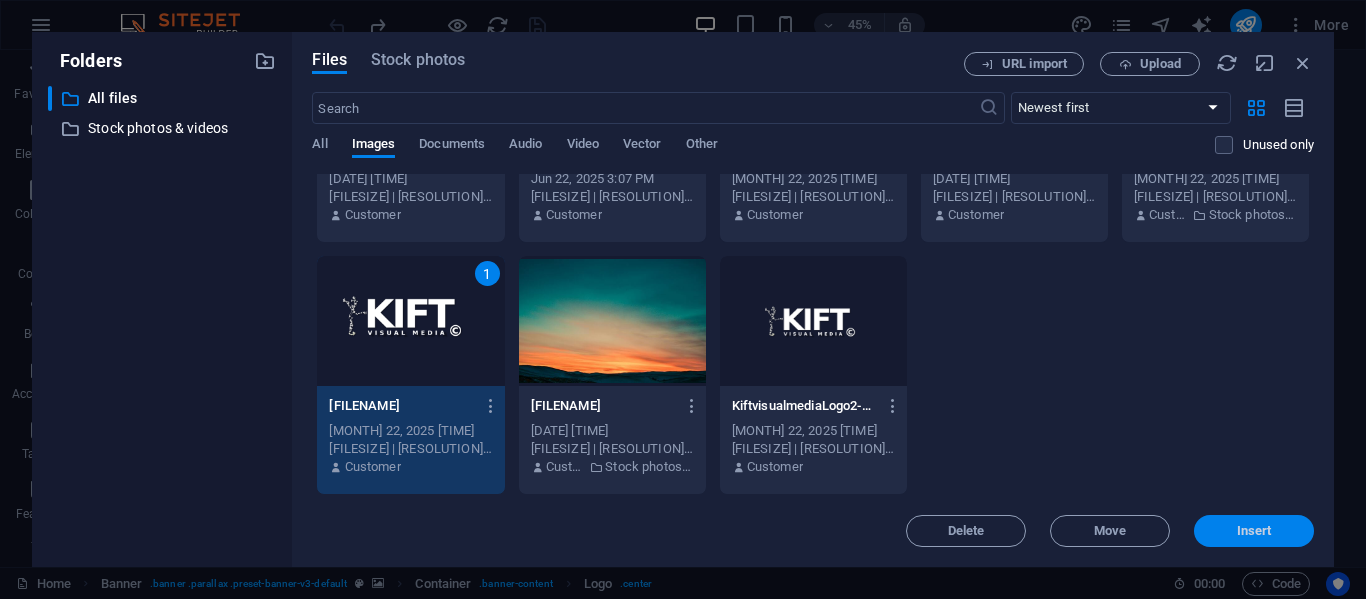 click on "Insert" at bounding box center [1254, 531] 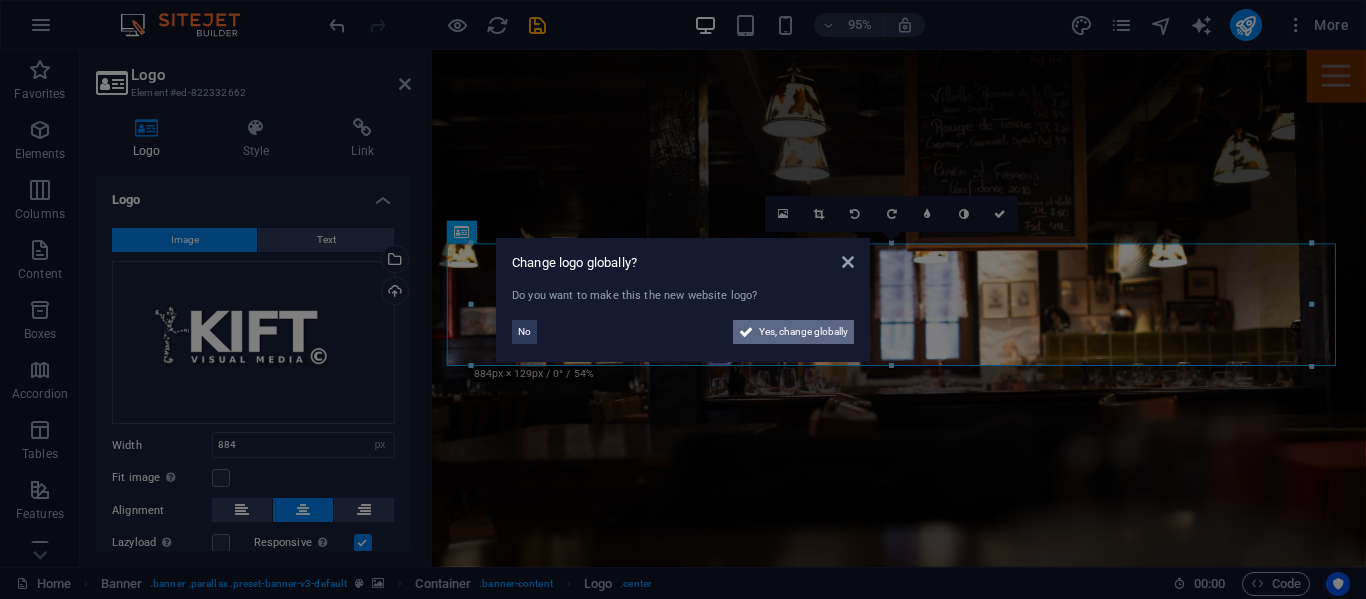 click on "Yes, change globally" at bounding box center (803, 332) 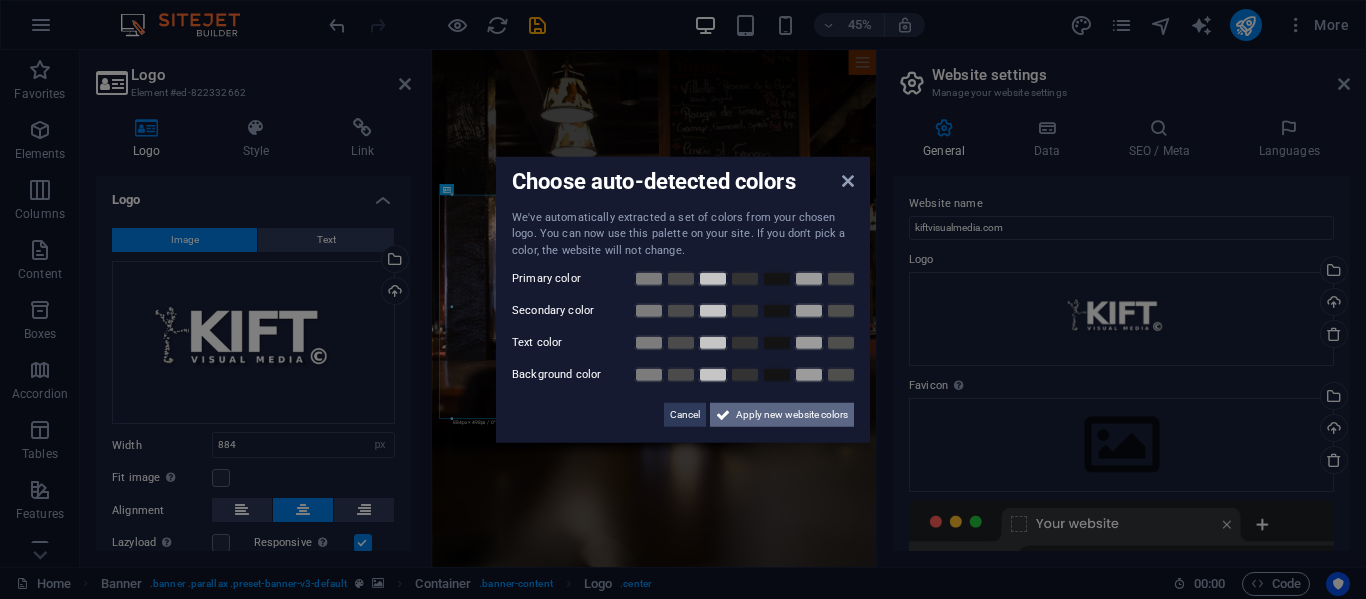 click on "Apply new website colors" at bounding box center [792, 415] 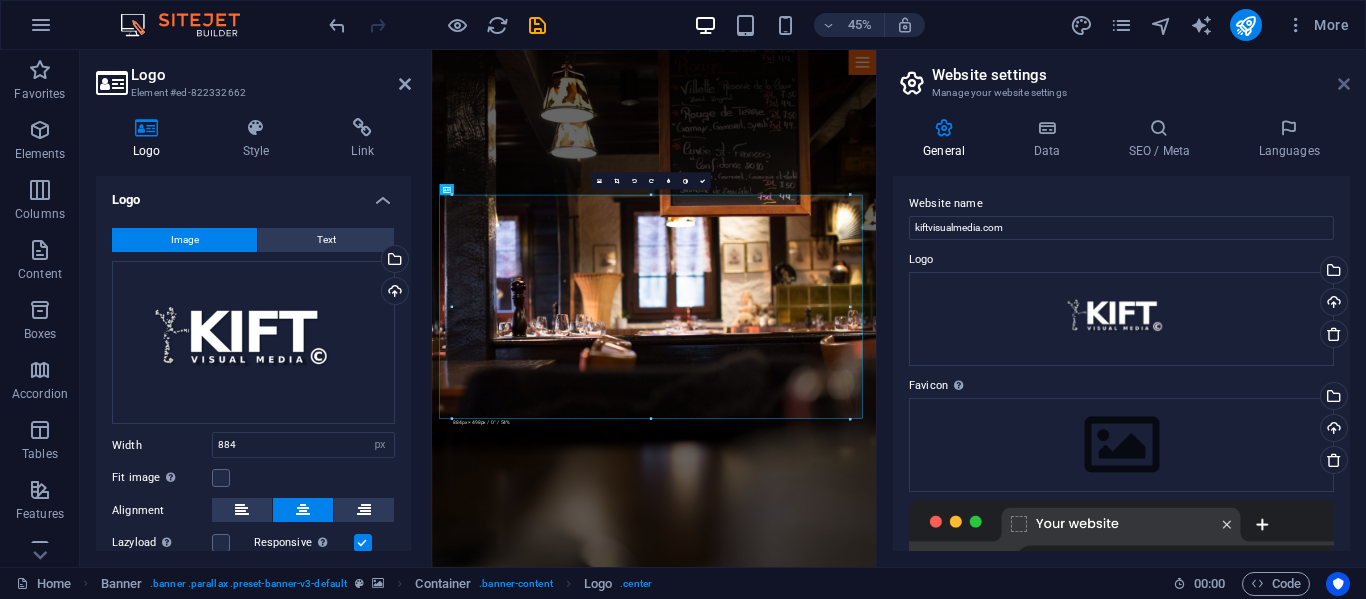 click at bounding box center (1344, 84) 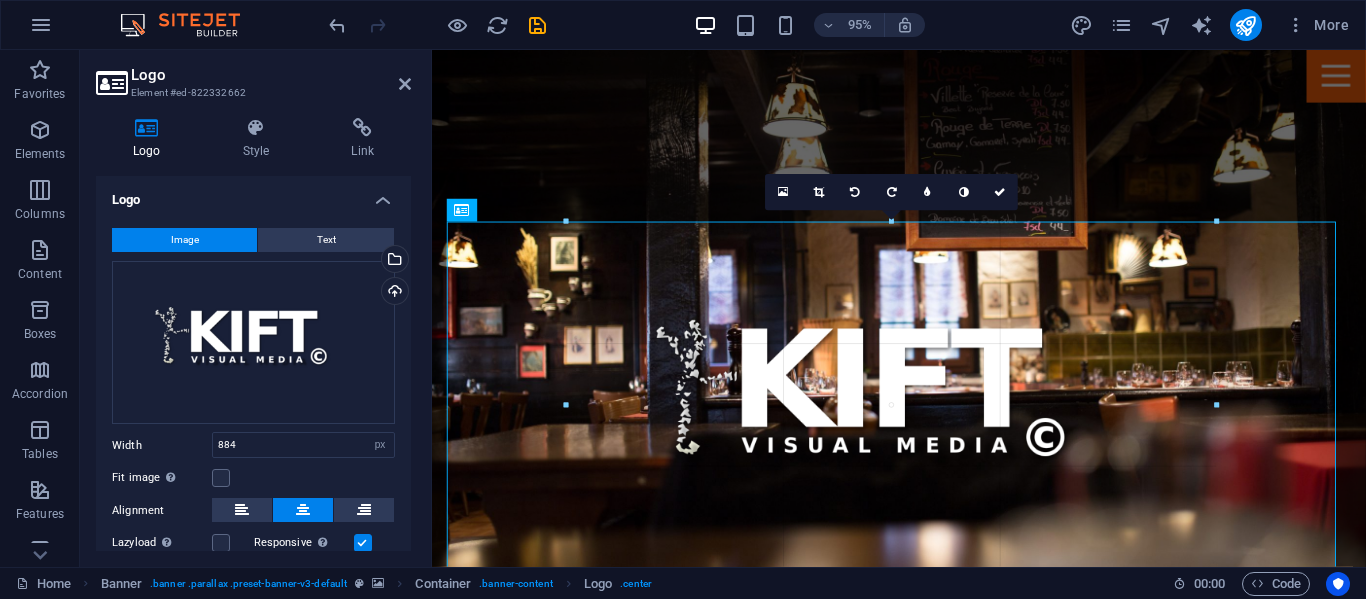 drag, startPoint x: 1309, startPoint y: 222, endPoint x: 709, endPoint y: 312, distance: 606.71246 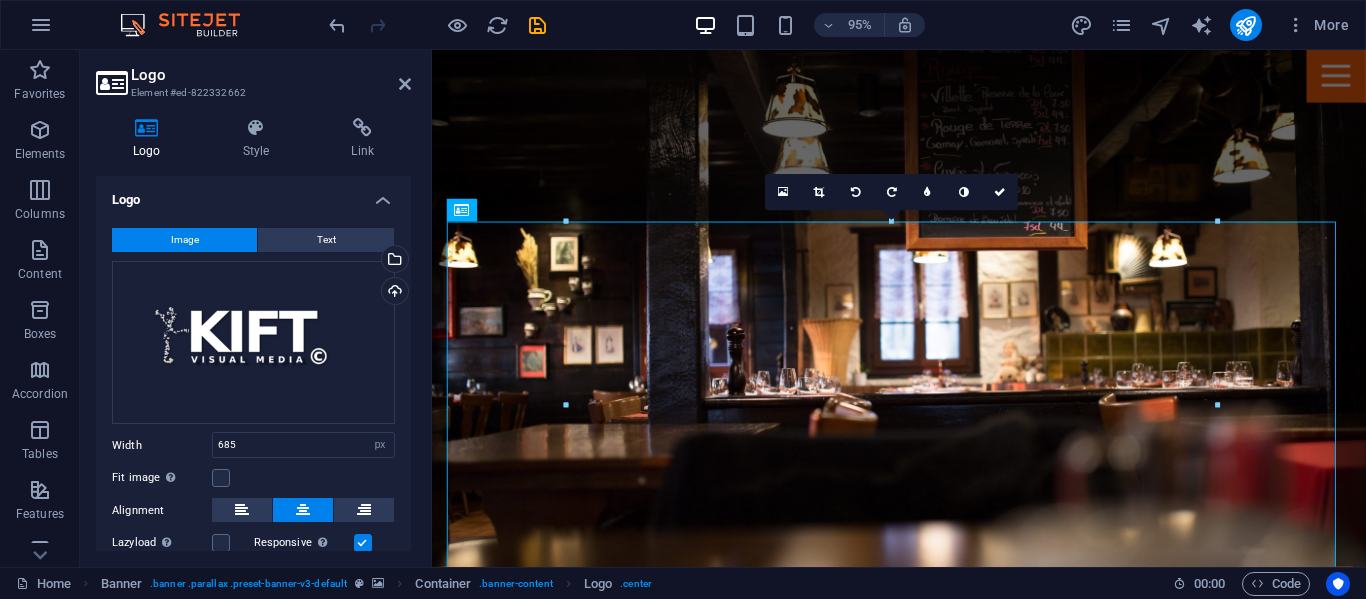 click on "Logo Element #ed-822332662" at bounding box center (253, 76) 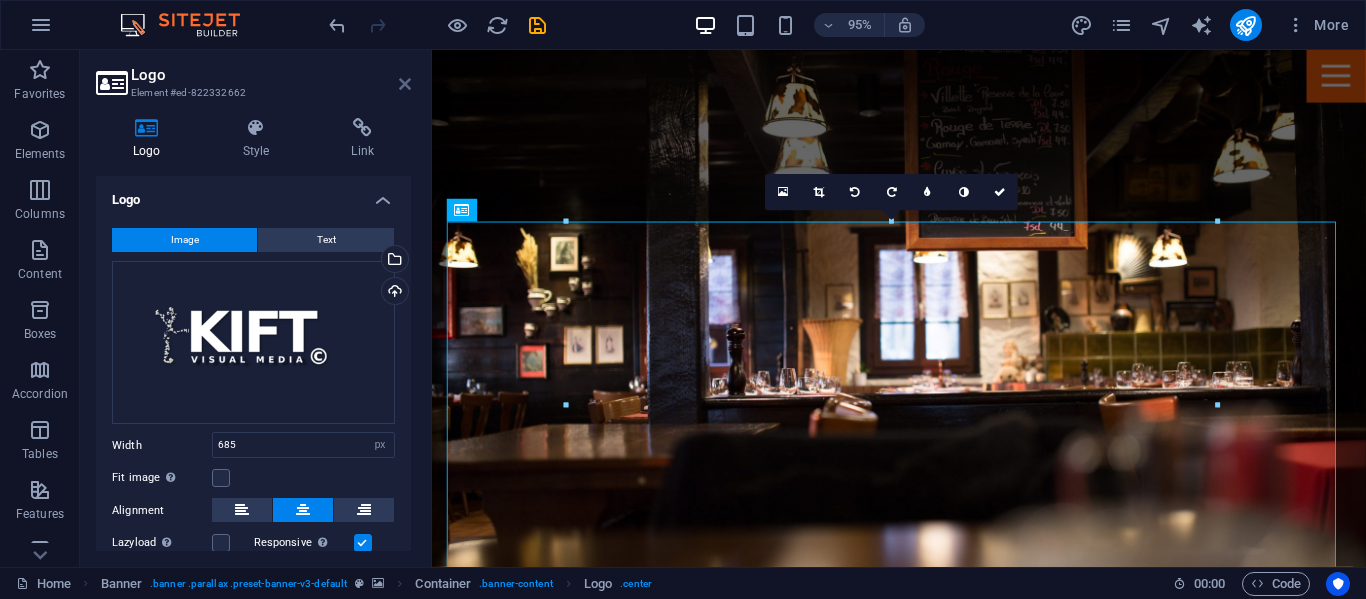 click at bounding box center [405, 84] 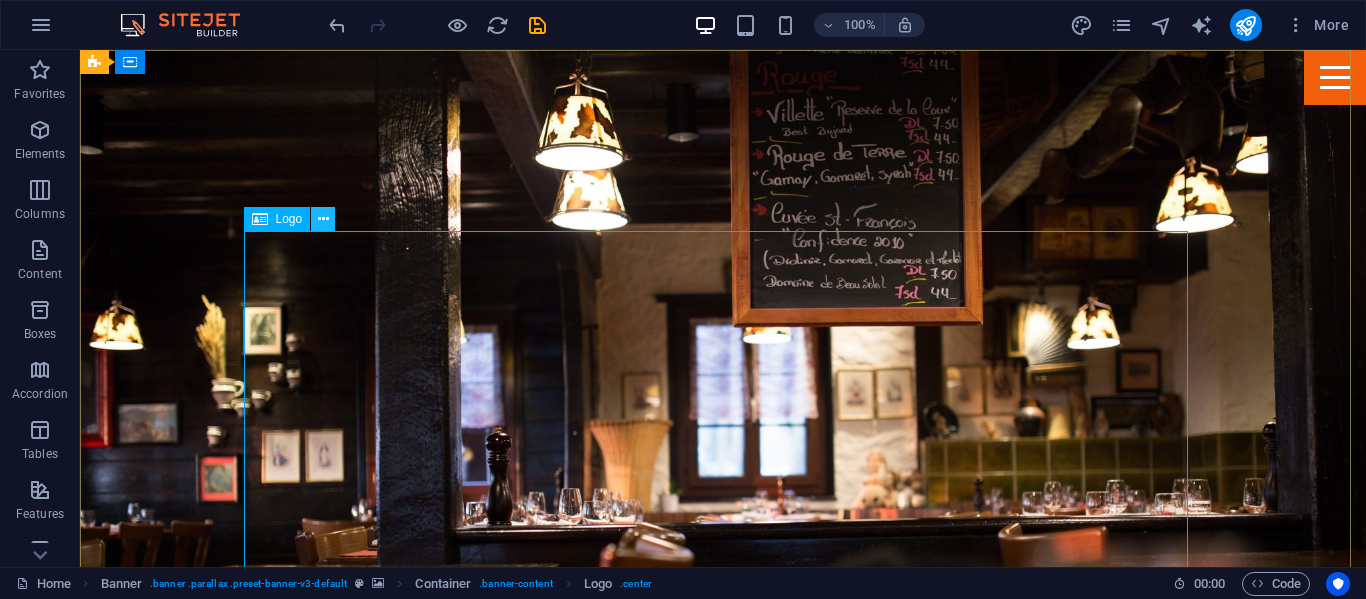 click at bounding box center (323, 219) 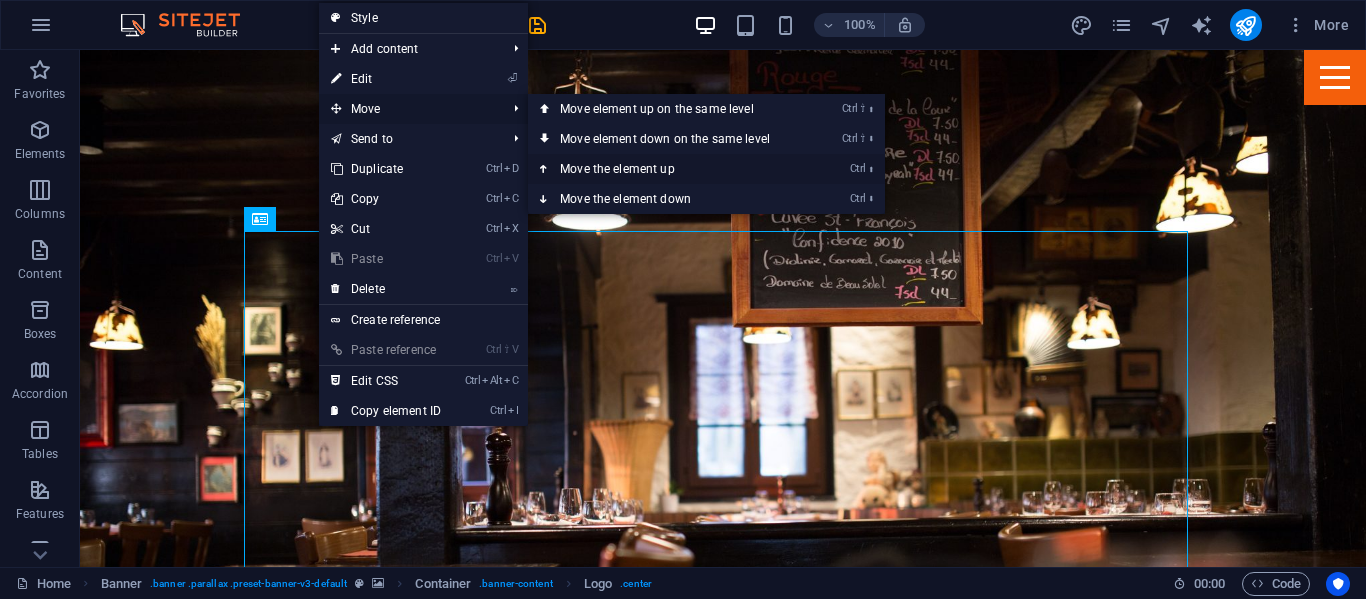 click on "Ctrl ⬆  Move the element up" at bounding box center [669, 169] 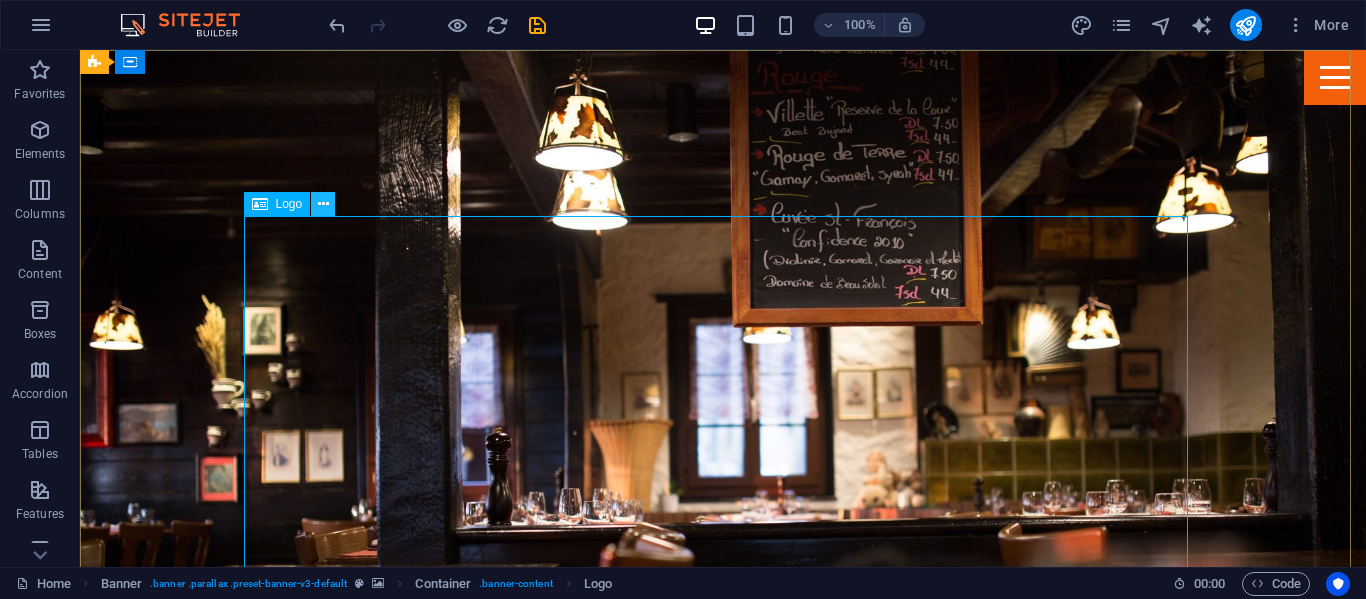 click at bounding box center (323, 204) 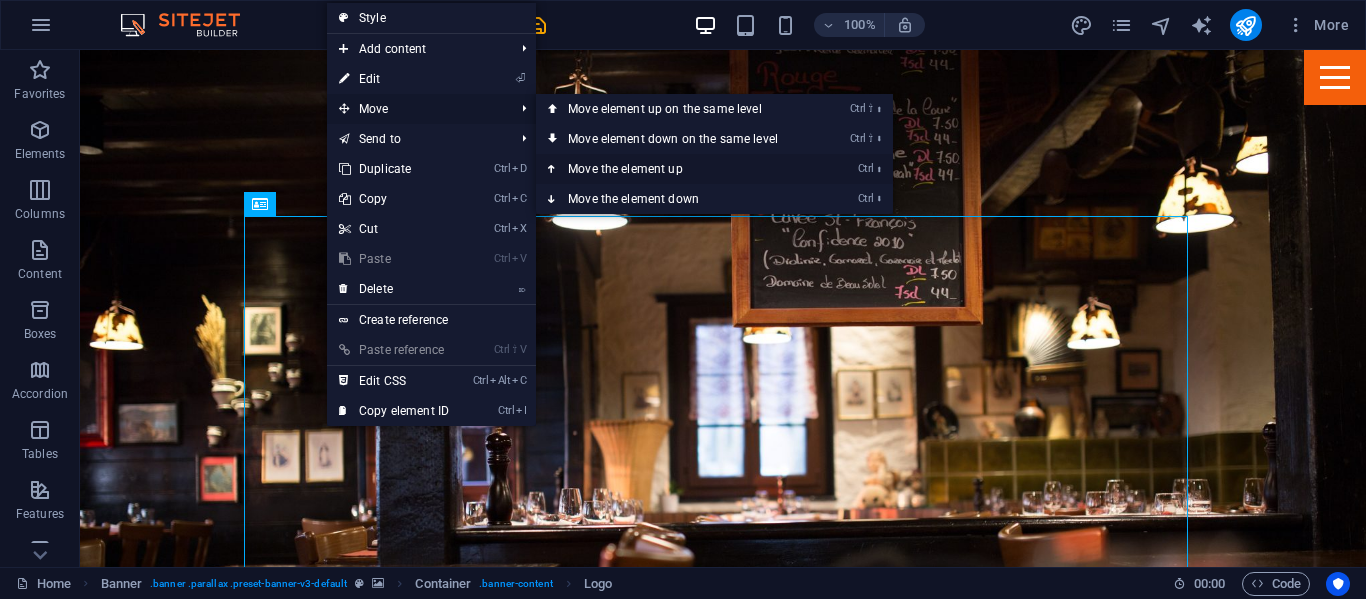 click on "Ctrl ⬆  Move the element up" at bounding box center (677, 169) 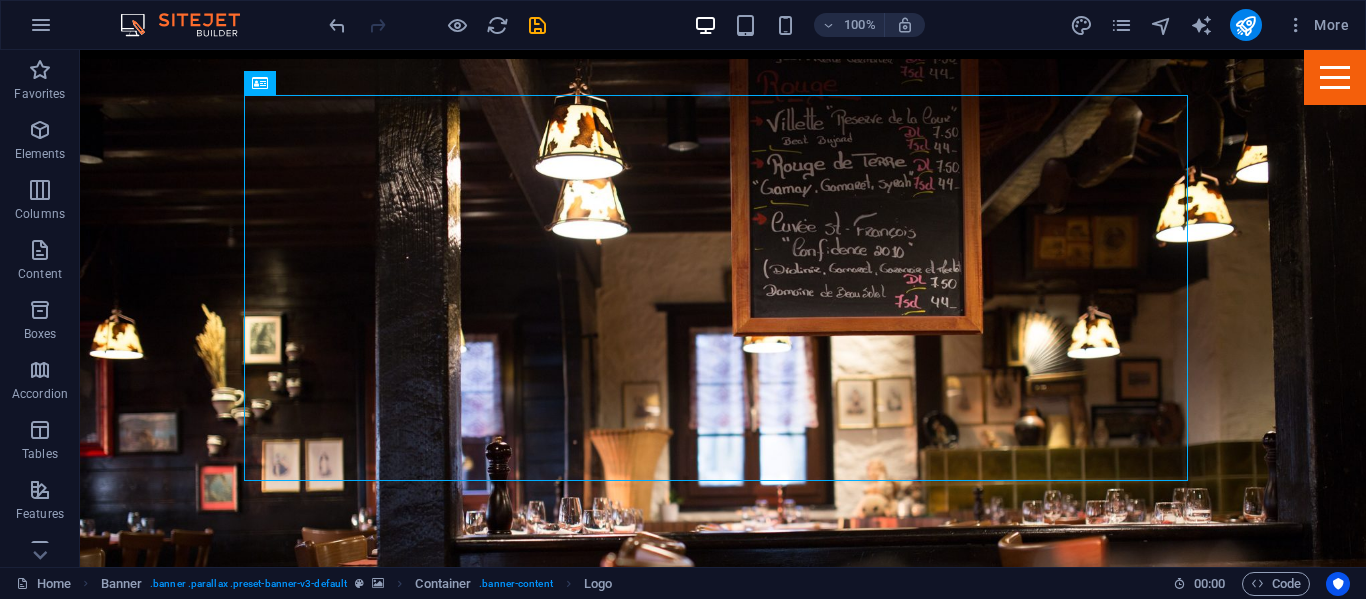 scroll, scrollTop: 59, scrollLeft: 0, axis: vertical 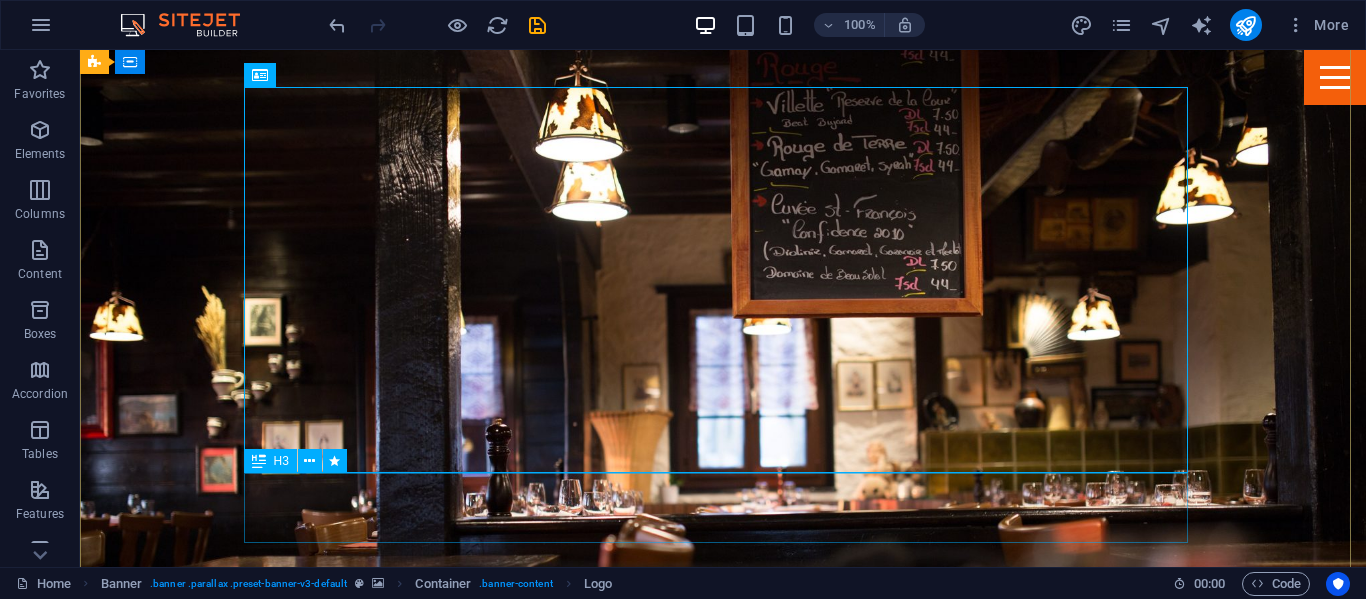 drag, startPoint x: 505, startPoint y: 516, endPoint x: 492, endPoint y: 516, distance: 13 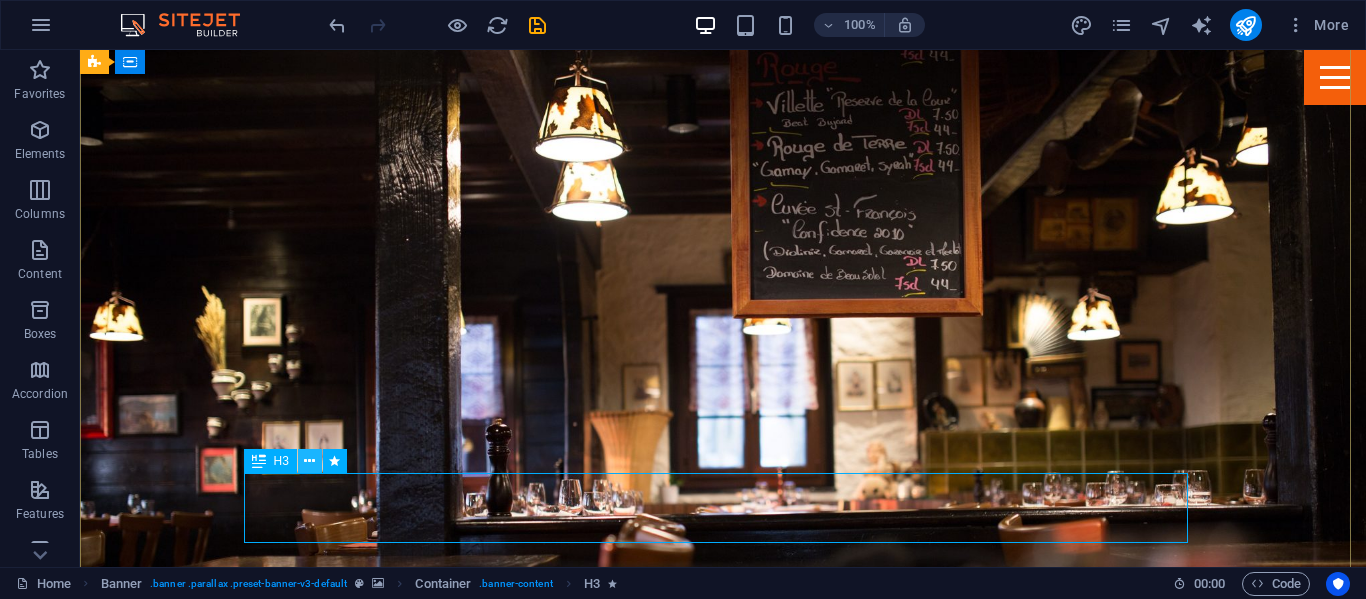 click at bounding box center (309, 461) 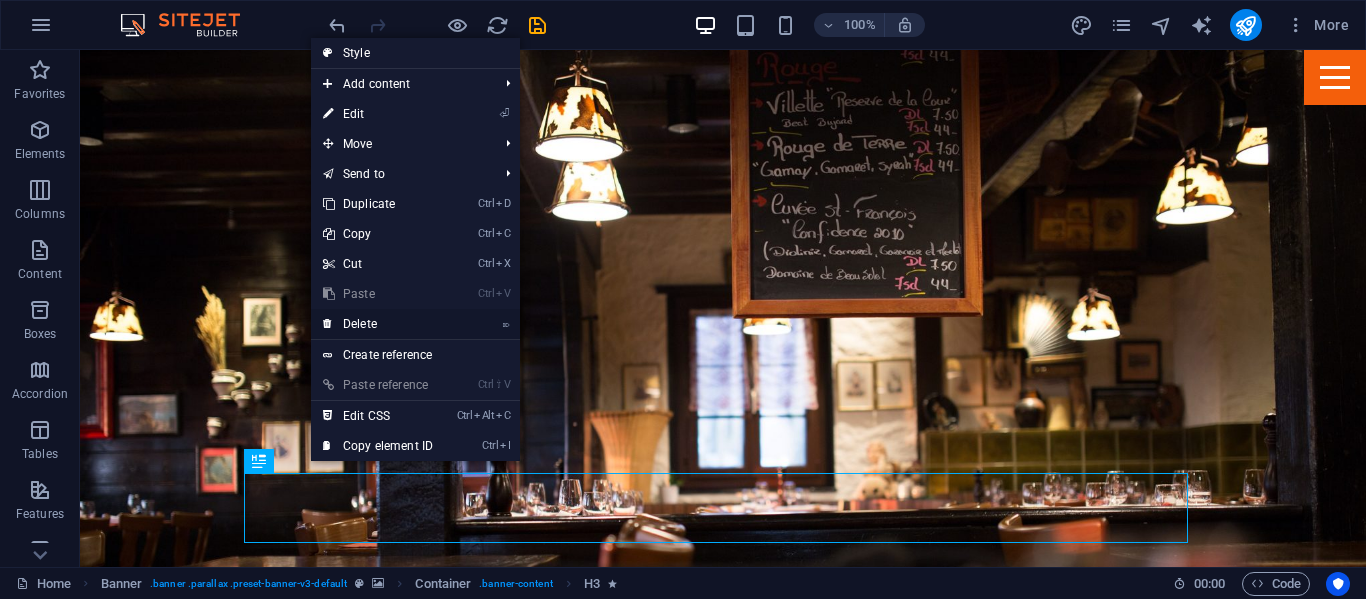 click on "⌦  Delete" at bounding box center [378, 324] 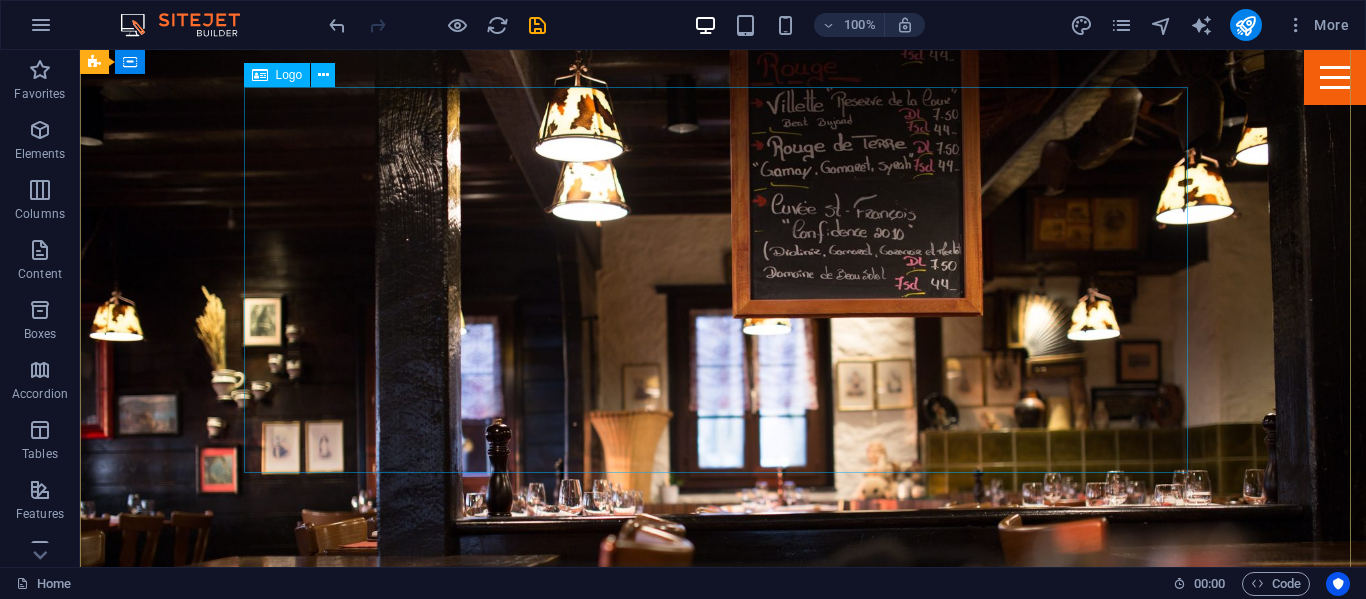 click at bounding box center [723, 823] 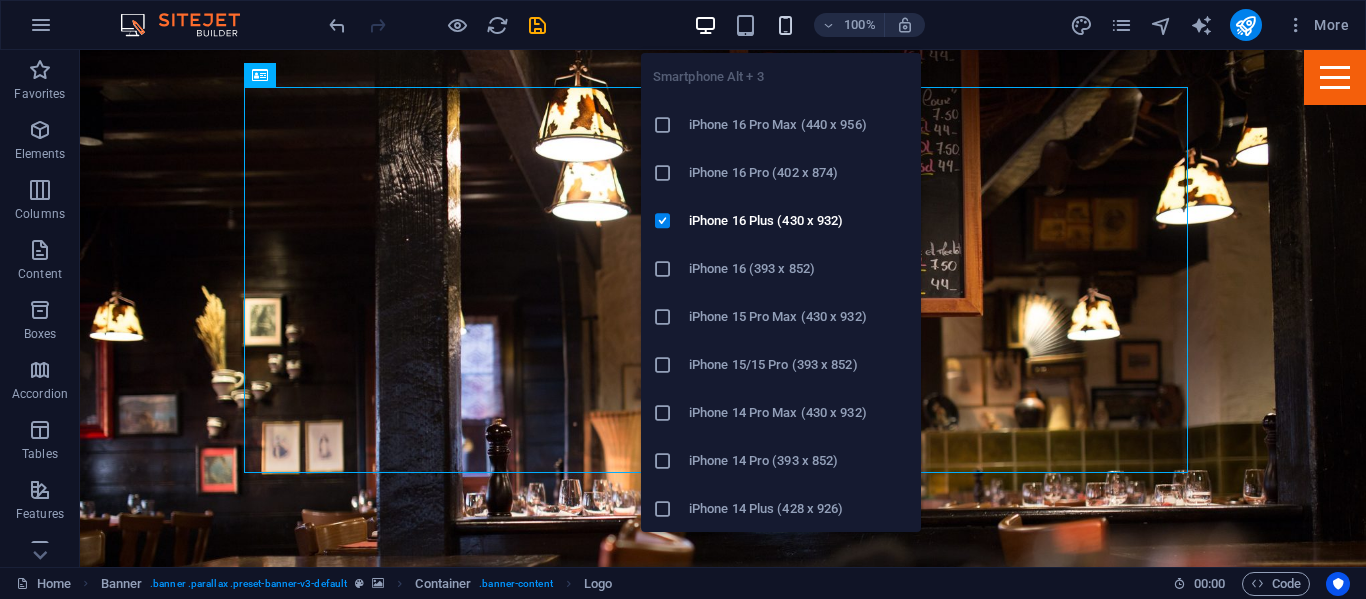 click at bounding box center (785, 25) 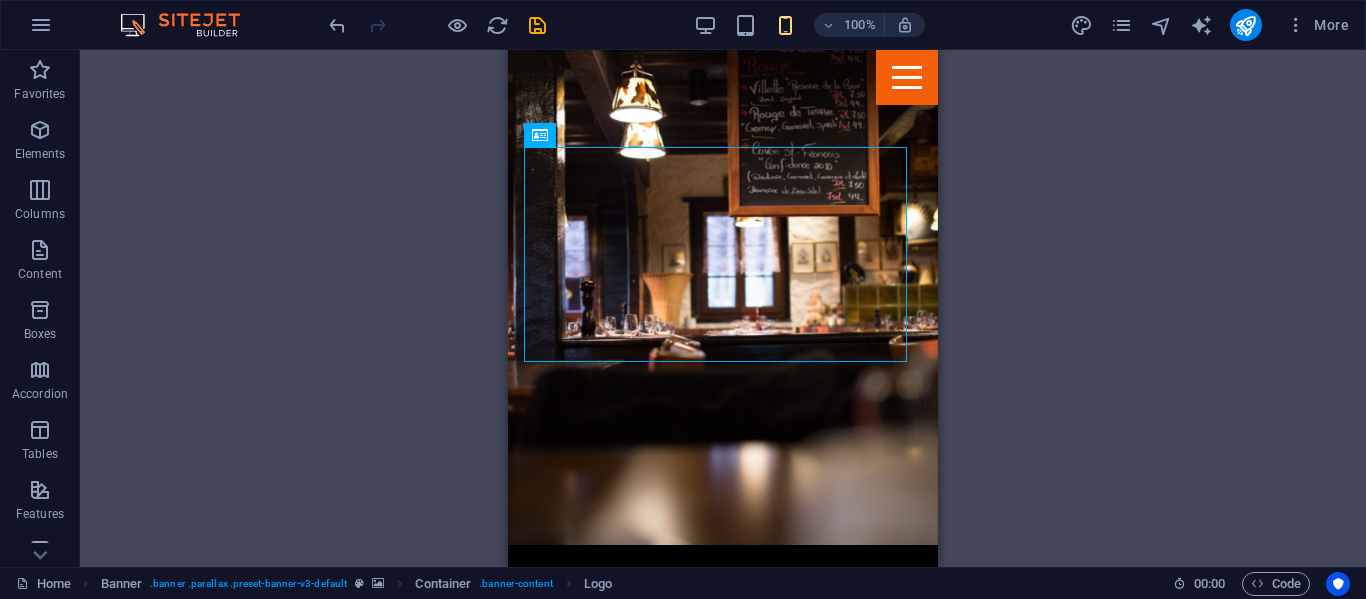 scroll, scrollTop: 0, scrollLeft: 0, axis: both 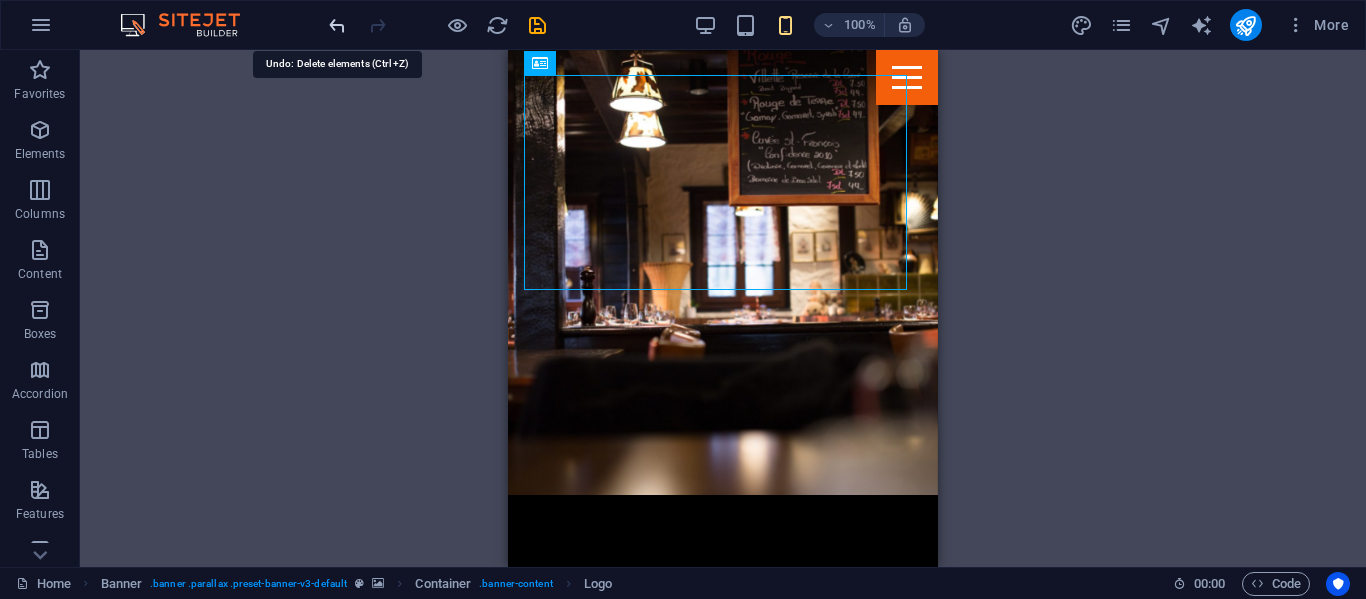 click at bounding box center (337, 25) 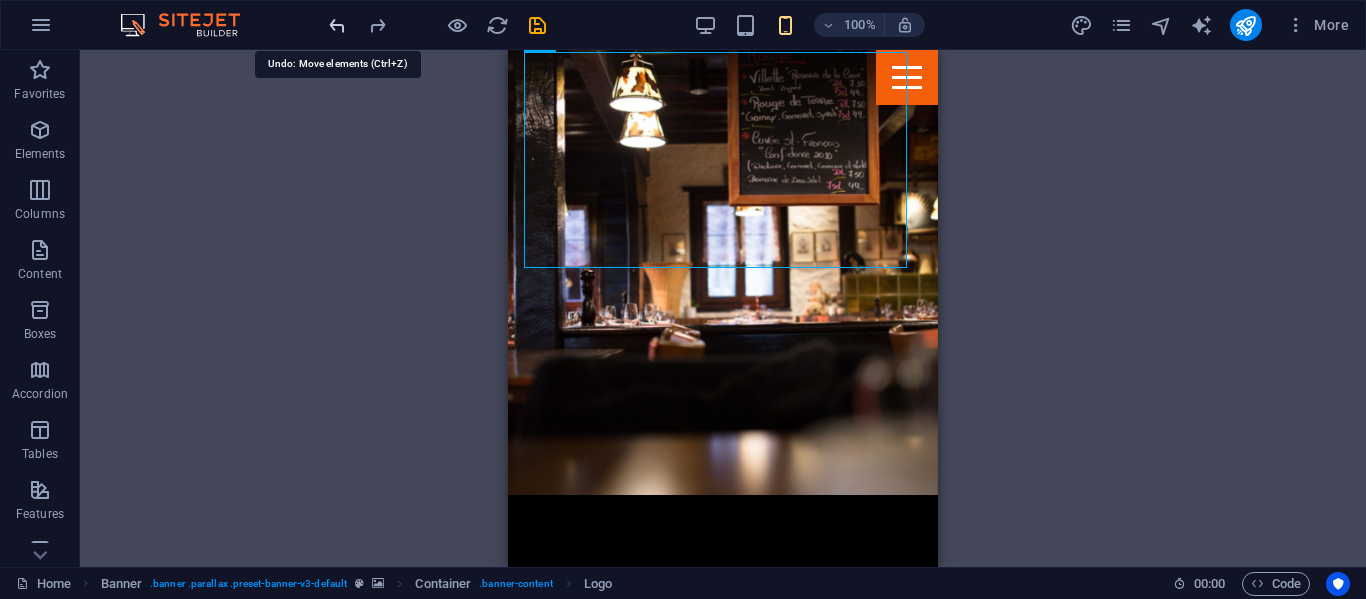 click at bounding box center [337, 25] 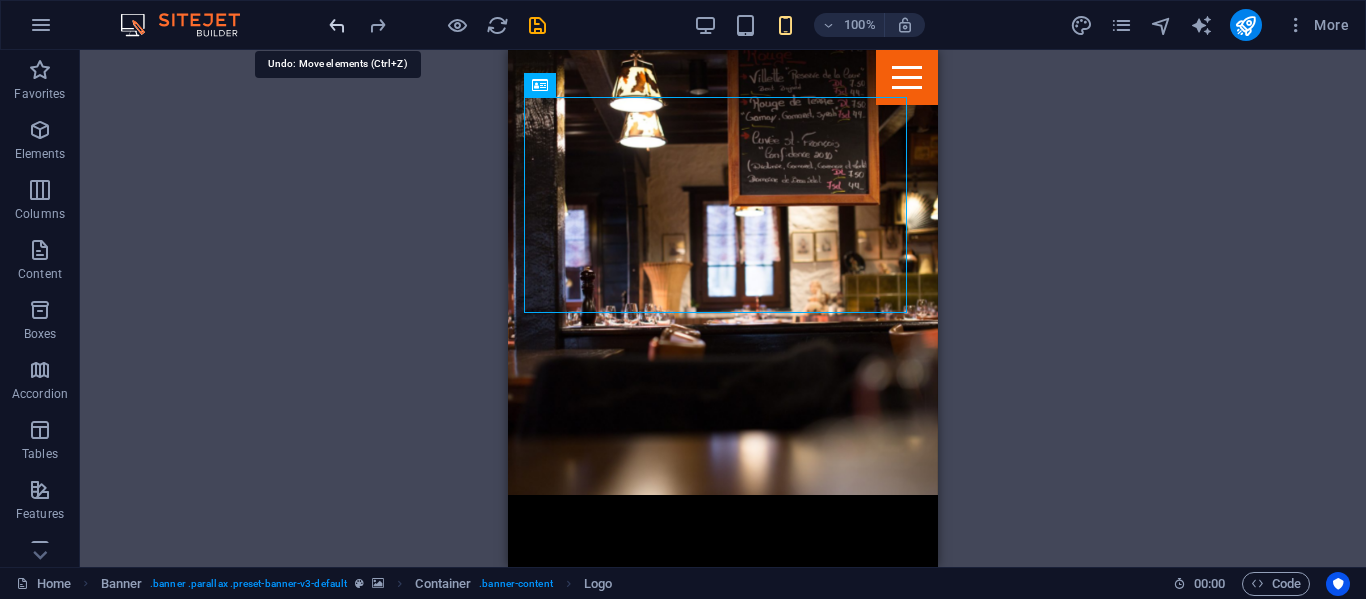 click at bounding box center (337, 25) 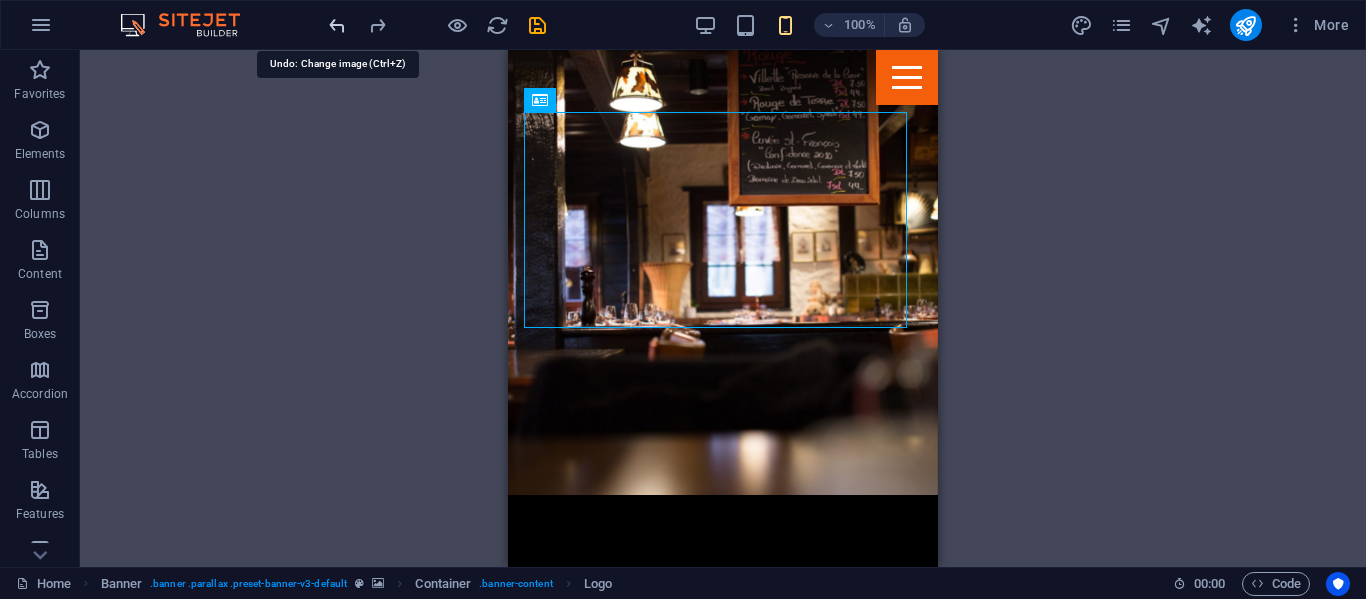 click at bounding box center (337, 25) 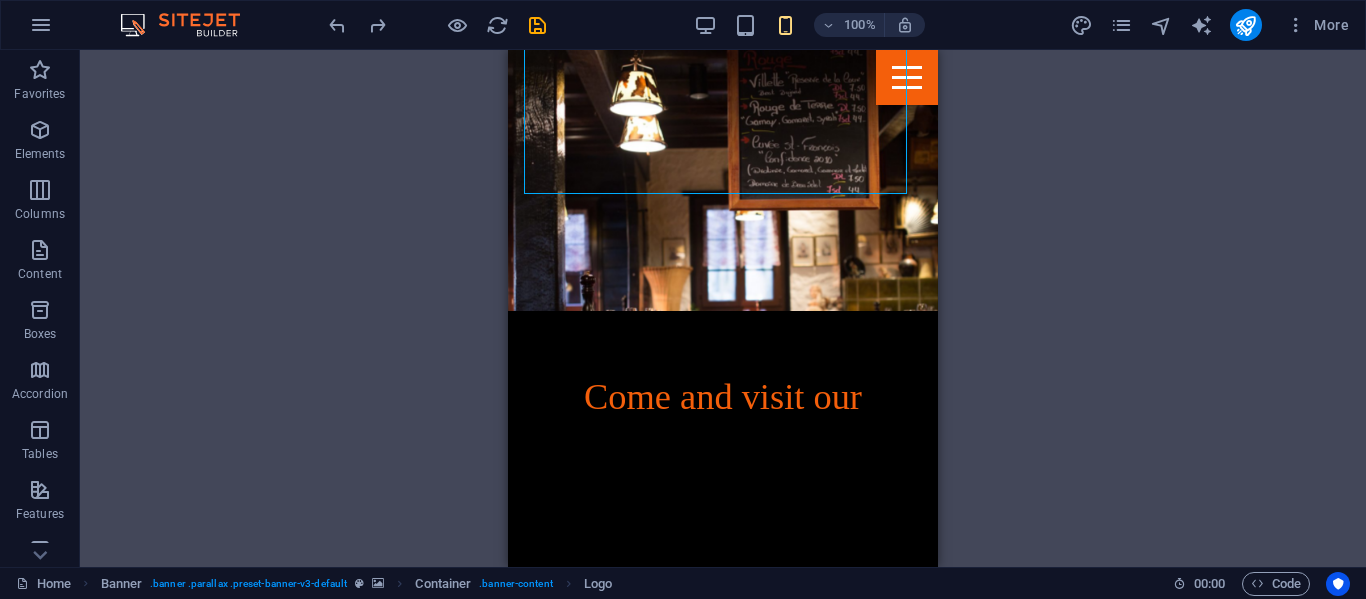 scroll, scrollTop: 0, scrollLeft: 0, axis: both 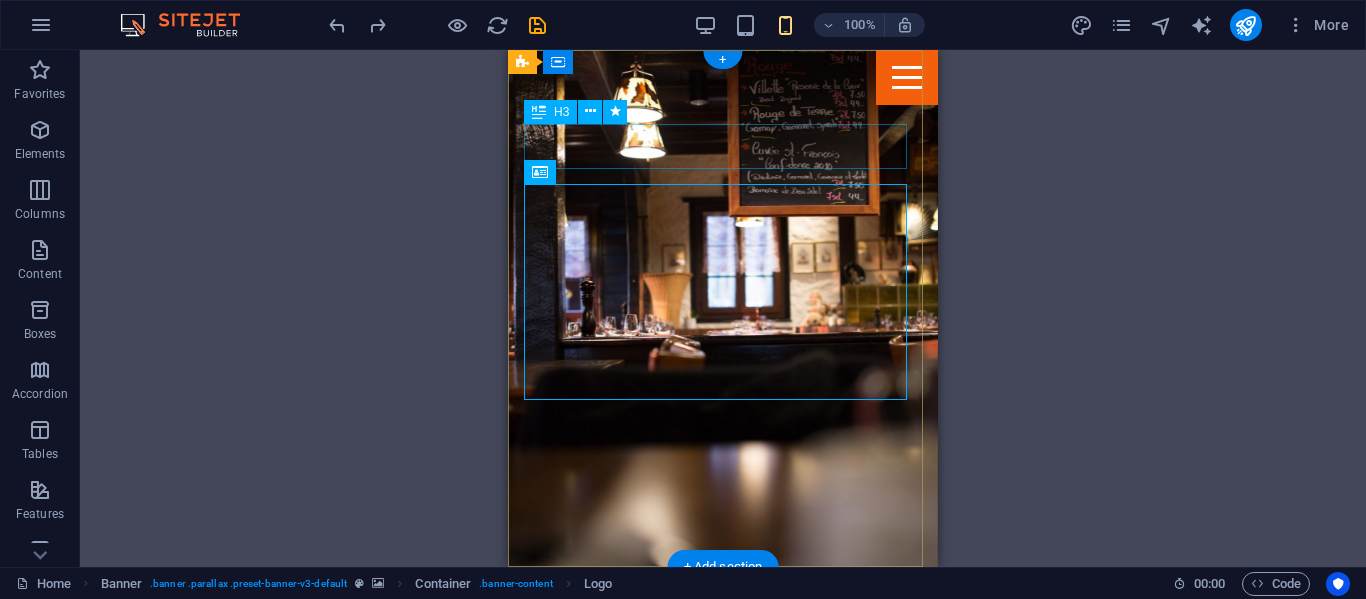 click on "Come and visit our" at bounding box center (723, 654) 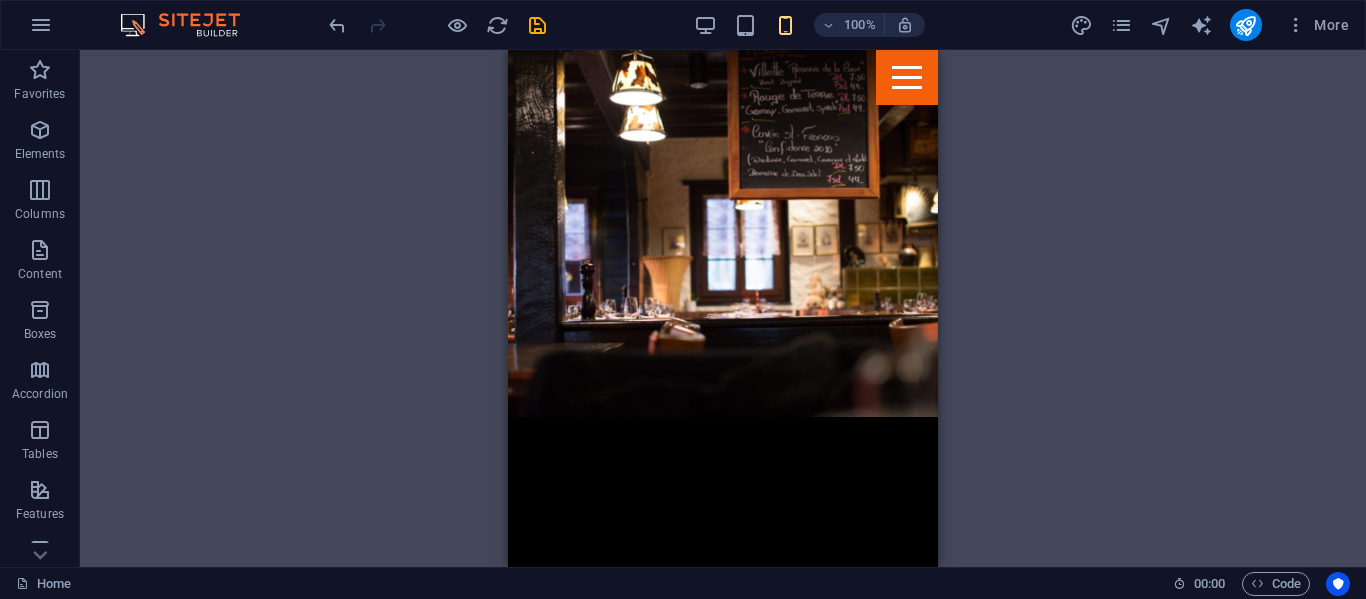 scroll, scrollTop: 107, scrollLeft: 0, axis: vertical 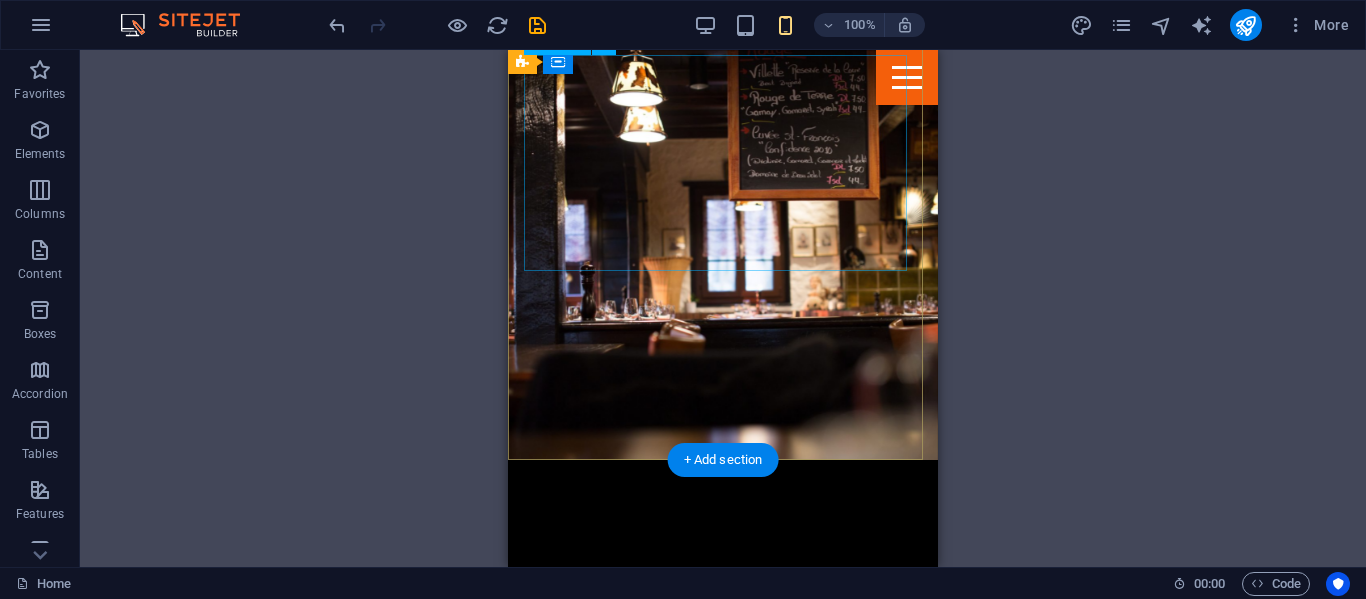 click at bounding box center [723, 788] 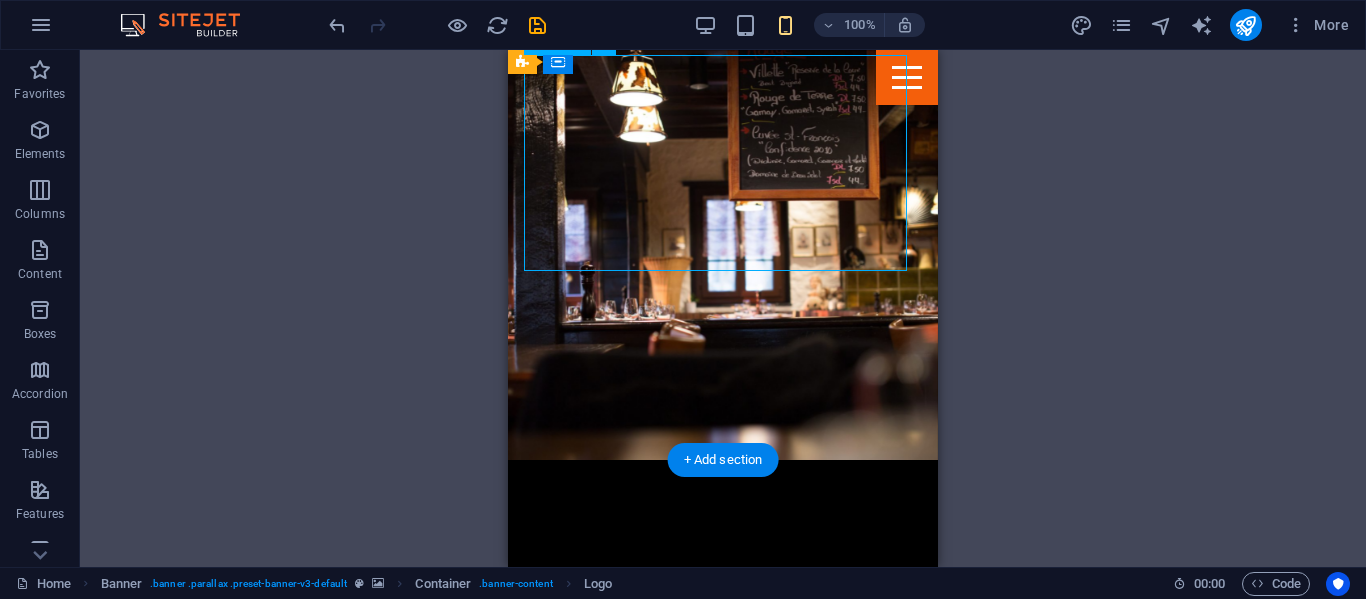 click at bounding box center [723, 788] 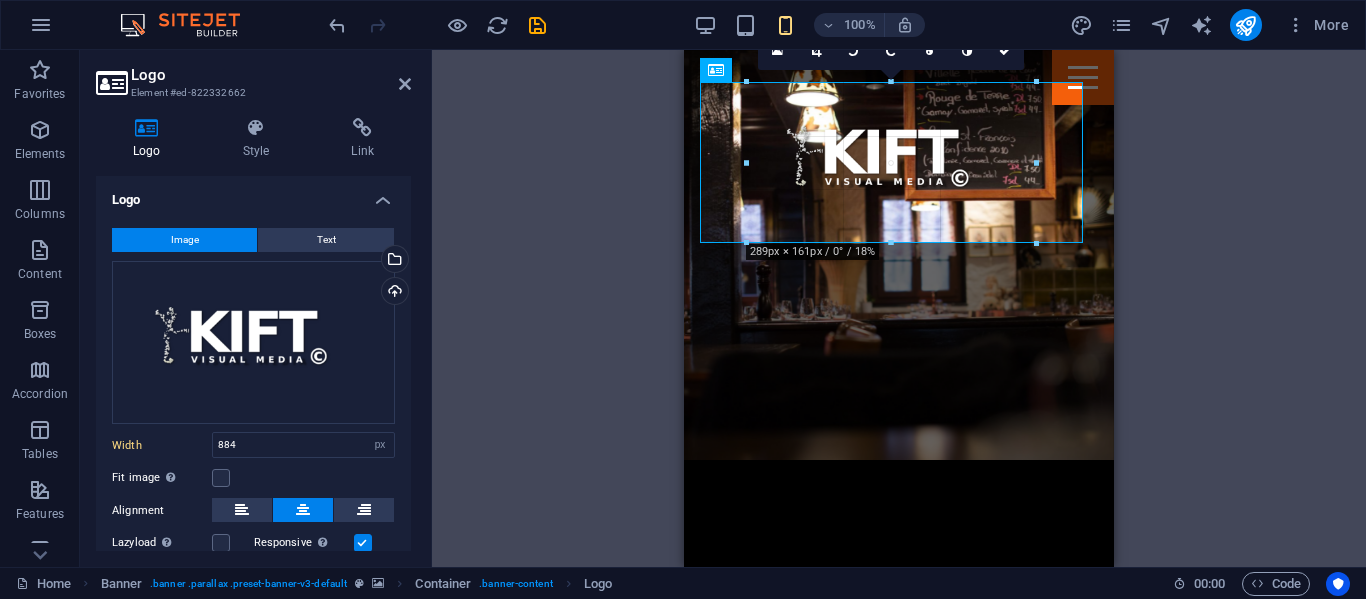 drag, startPoint x: 894, startPoint y: 269, endPoint x: 897, endPoint y: 214, distance: 55.081757 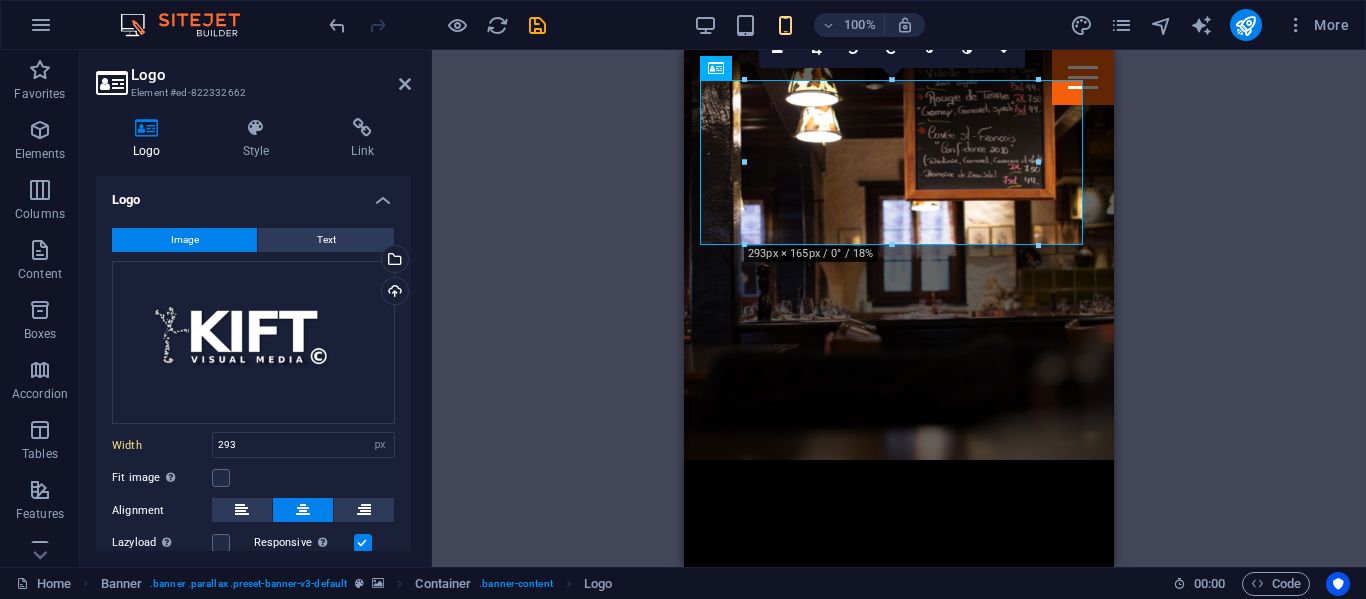 click on "H3   Banner   Banner   Container   Scroll indicator   Logo   HTML   Banner   Menu Bar   Menu Bar   Banner   Container   Container   Spacer   HTML   H2   Container   Spacer   Button   Text   Image   Languages 180 170 160 150 140 130 120 110 100 90 80 70 60 50 40 30 20 10 0 -10 -20 -30 -40 -50 -60 -70 -80 -90 -100 -110 -120 -130 -140 -150 -160 -170 293px × 165px / 0° / 18% 16:10 16:9 4:3 1:1 1:2 0" at bounding box center [899, 308] 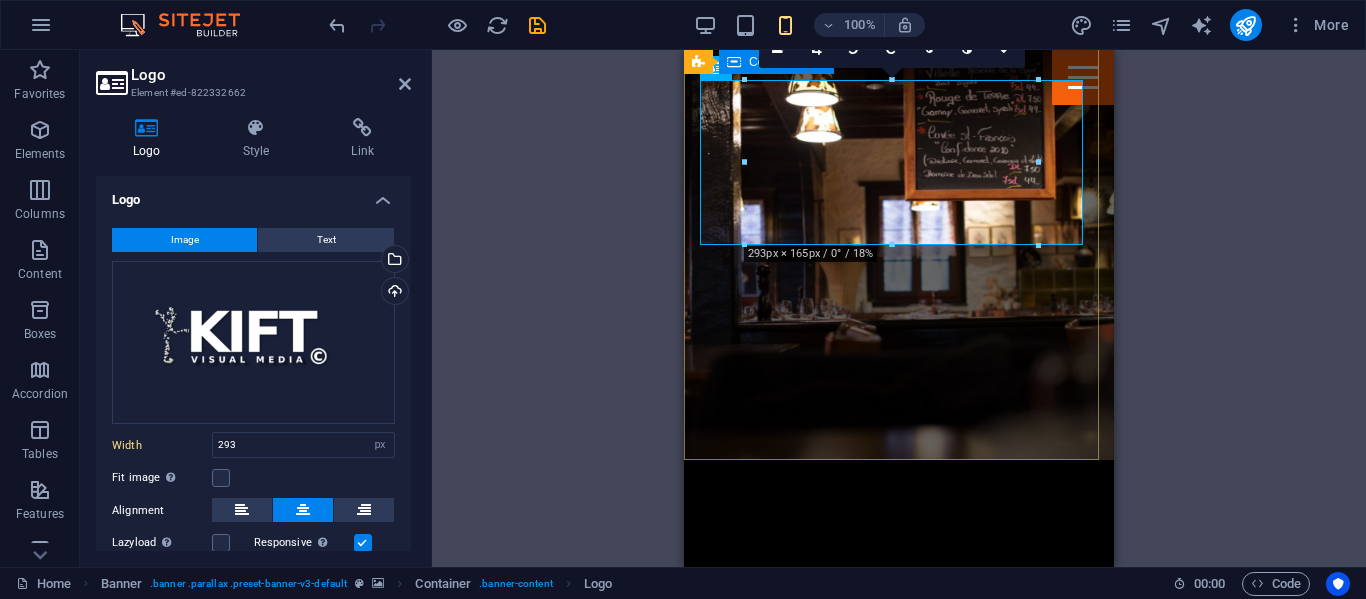 click at bounding box center (899, 660) 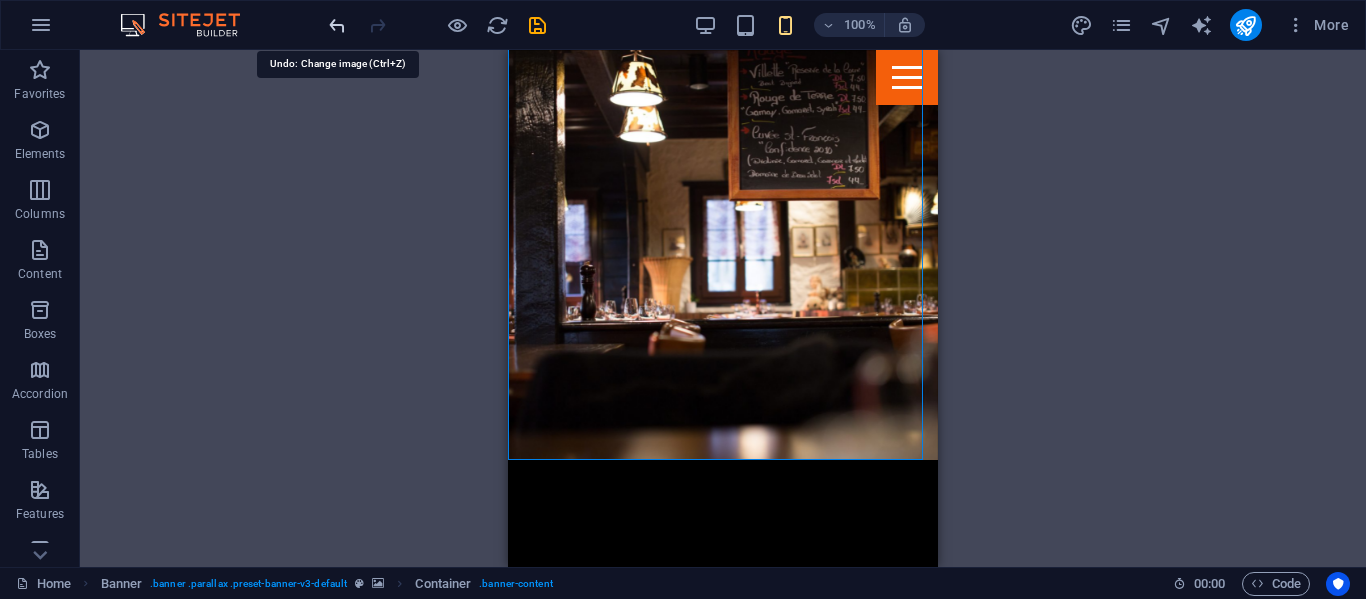 click at bounding box center [337, 25] 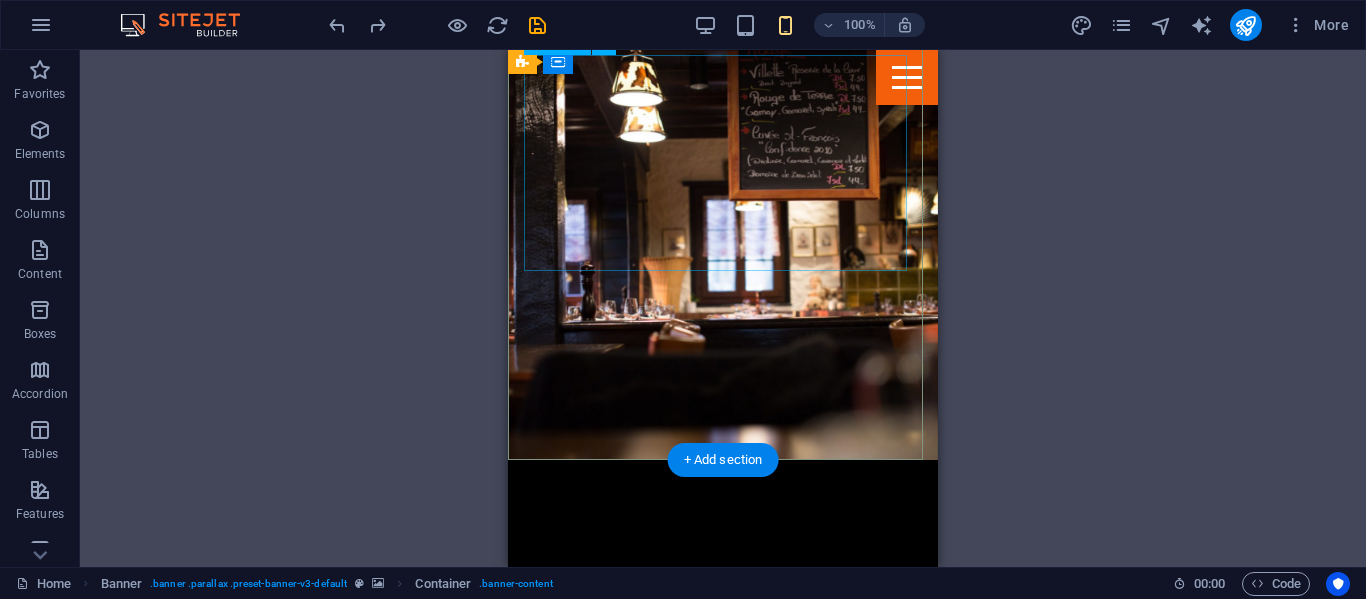 click at bounding box center [723, 788] 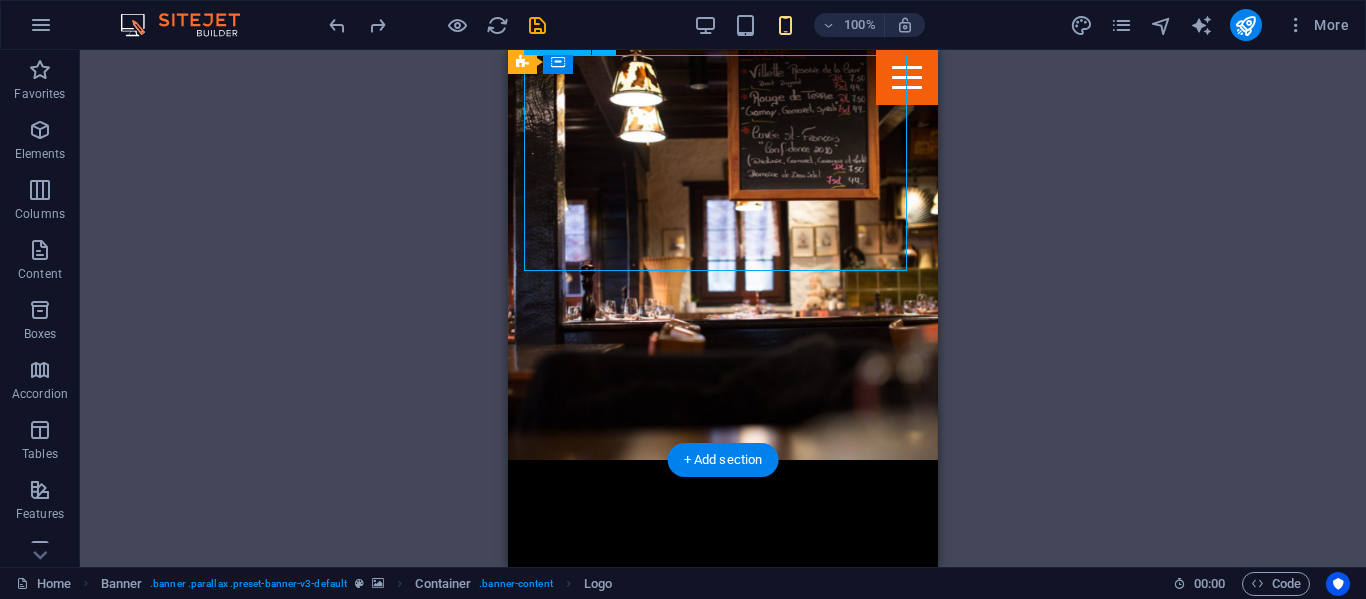 click at bounding box center (723, 788) 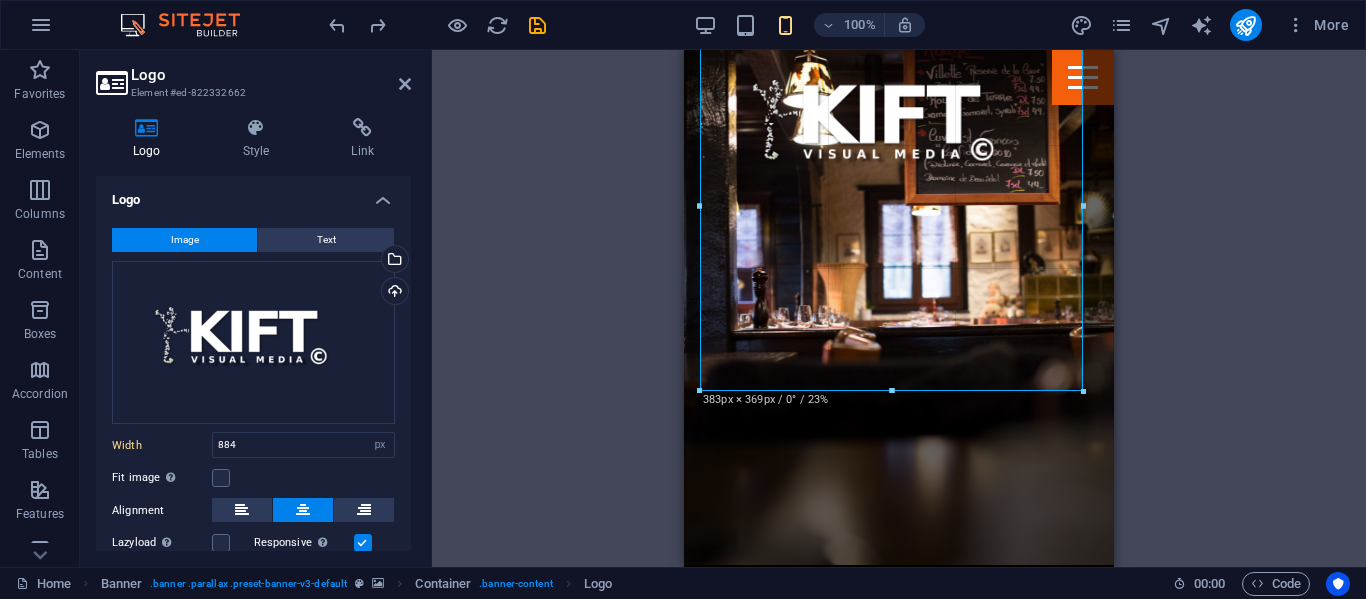 drag, startPoint x: 1085, startPoint y: 270, endPoint x: 1109, endPoint y: 303, distance: 40.804413 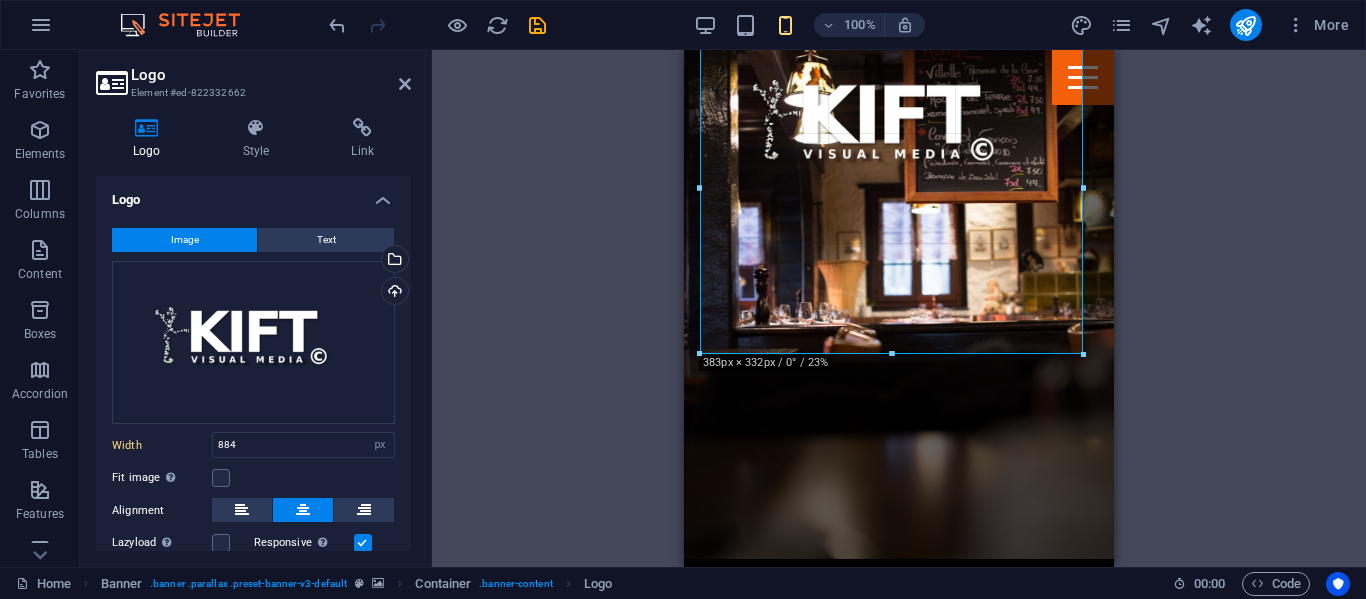 click on "180 170 160 150 140 130 120 110 100 90 80 70 60 50 40 30 20 10 0 -10 -20 -30 -40 -50 -60 -70 -80 -90 -100 -110 -120 -130 -140 -150 -160 -170 383px × 332px / 0° / 23% 16:10 16:9 4:3 1:1 1:2 0" at bounding box center [891, 188] 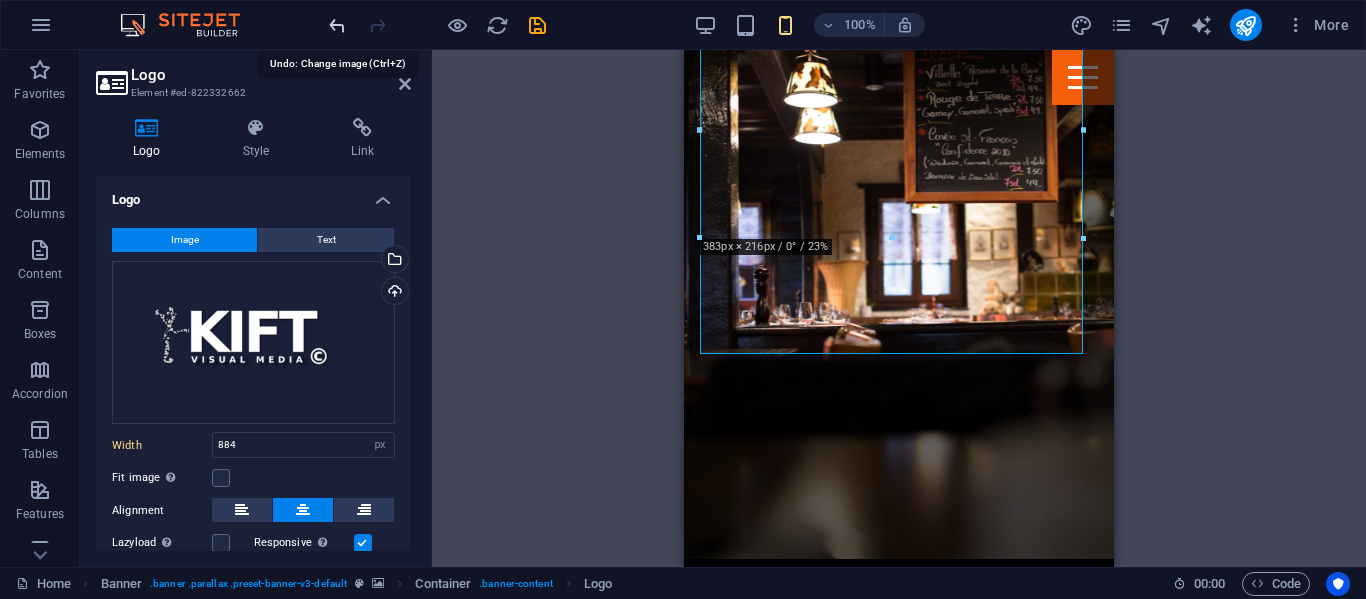 click at bounding box center [337, 25] 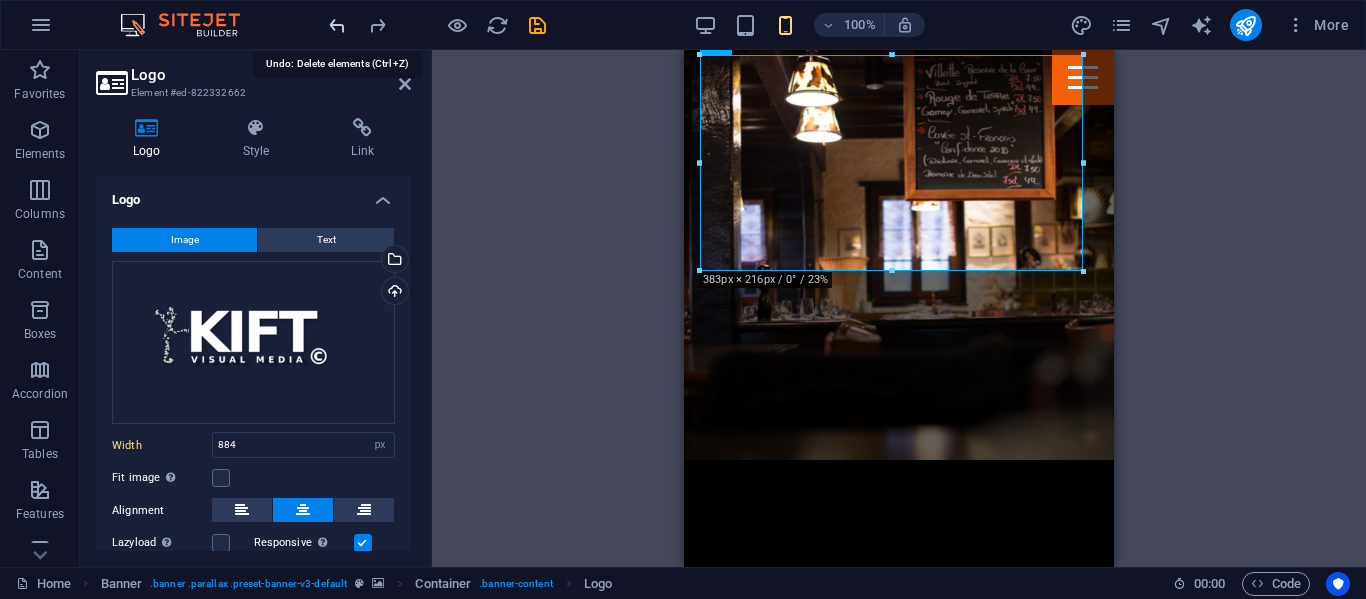 click at bounding box center (337, 25) 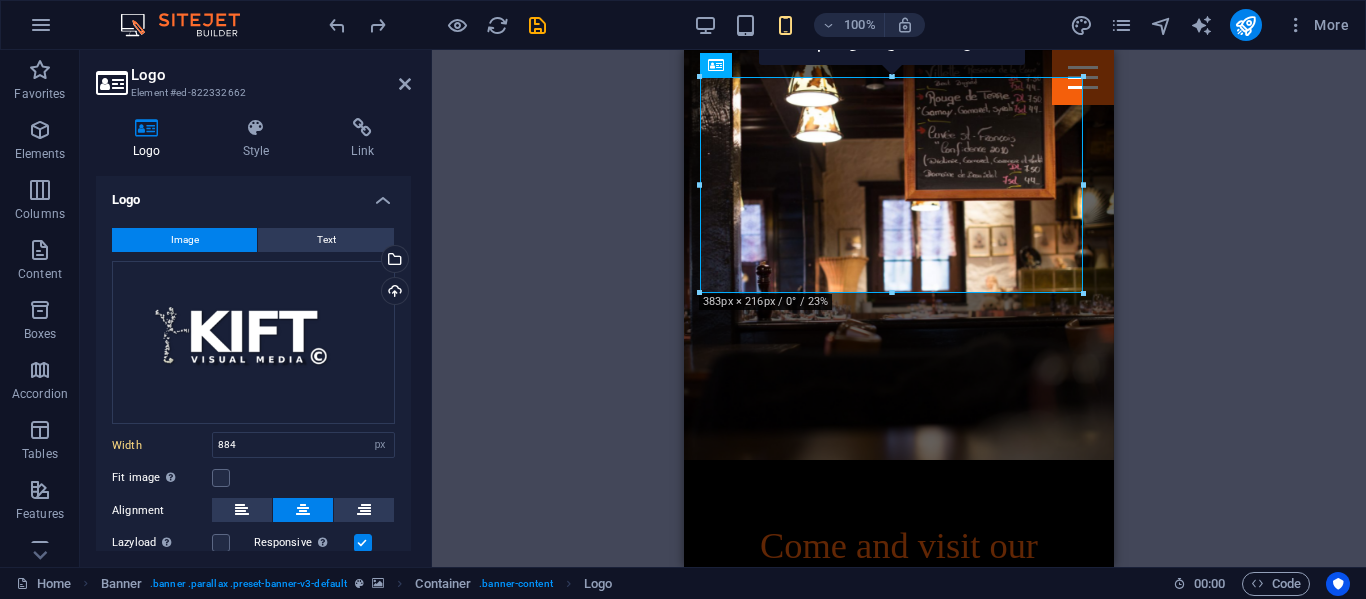 click on "Drag here to replace the existing content. Press “Ctrl” if you want to create a new element.
H3   Banner   Banner   Container   Scroll indicator   Logo   HTML   Banner   Menu Bar   Menu Bar   Banner   Container   Container   Spacer   HTML   H2   Container   Spacer   Button   Text   Image   Languages   H3   Spacer   H3   Container   Button   Spacer   Text   H2   H2   Container   H3   H2   Container   H3   H2   Container   H3   Button   Button   Container   Spacer   Text   Spacer   H2   H3   H3 180 170 160 150 140 130 120 110 100 90 80 70 60 50 40 30 20 10 0 -10 -20 -30 -40 -50 -60 -70 -80 -90 -100 -110 -120 -130 -140 -150 -160 -170 383px × 216px / 0° / 23% 16:10 16:9 4:3 1:1 1:2 0" at bounding box center (899, 308) 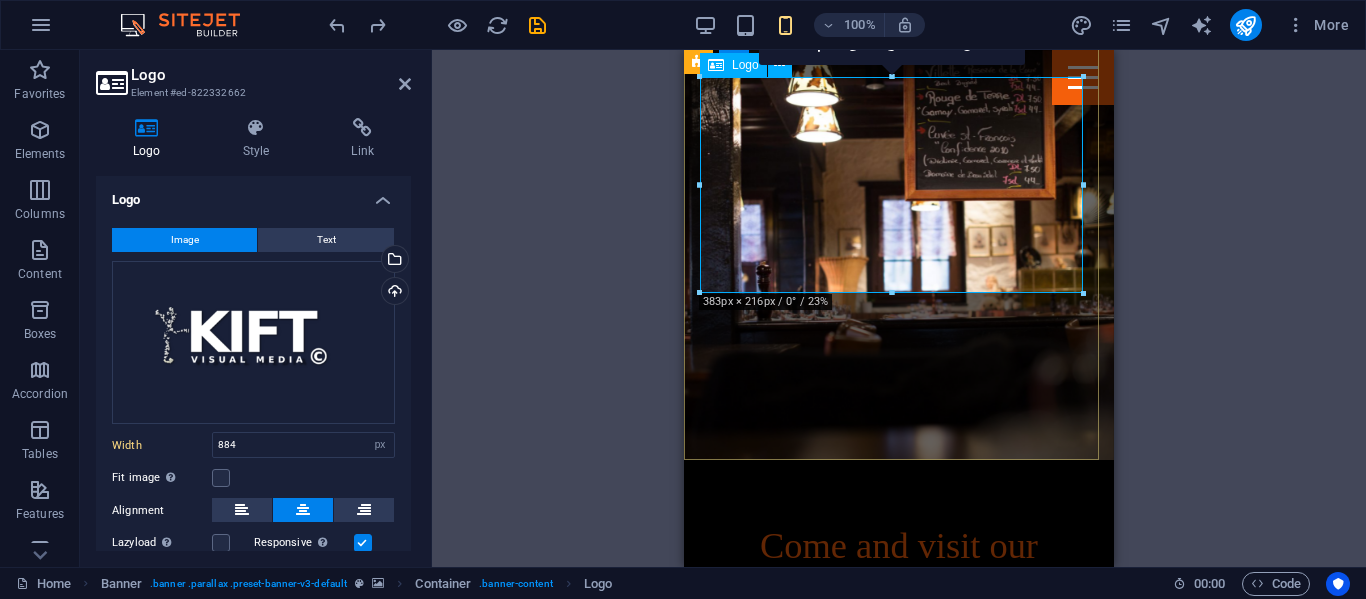 click at bounding box center [899, 834] 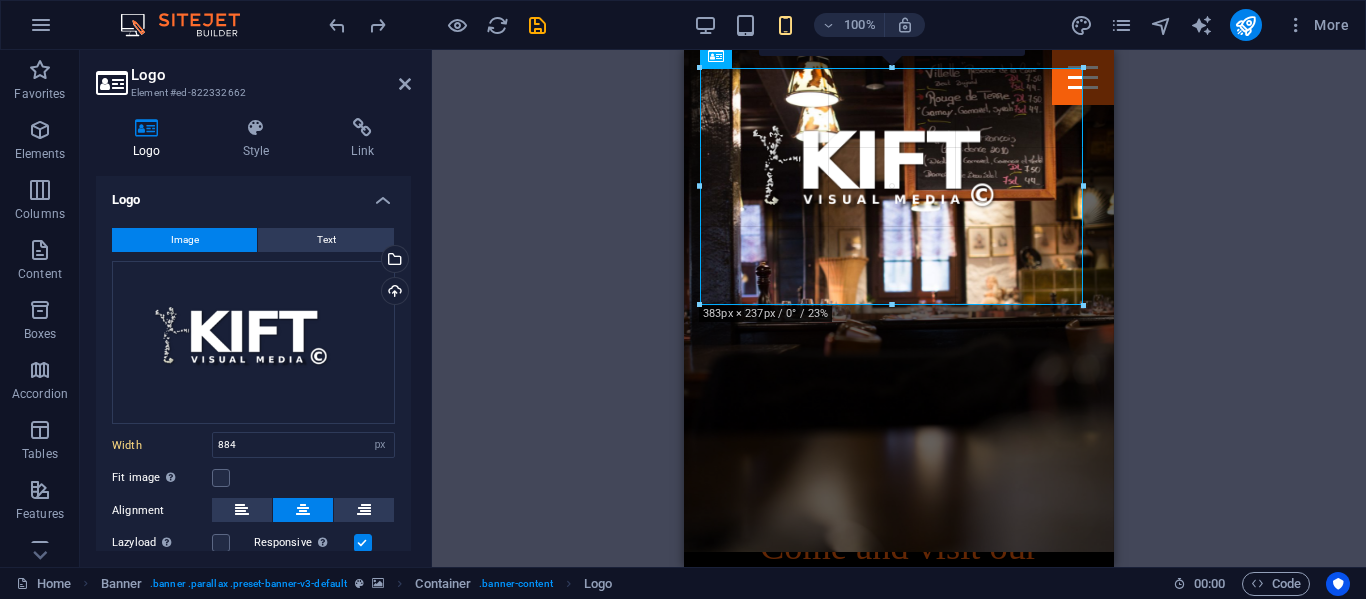 drag, startPoint x: 12, startPoint y: 135, endPoint x: 690, endPoint y: 185, distance: 679.8412 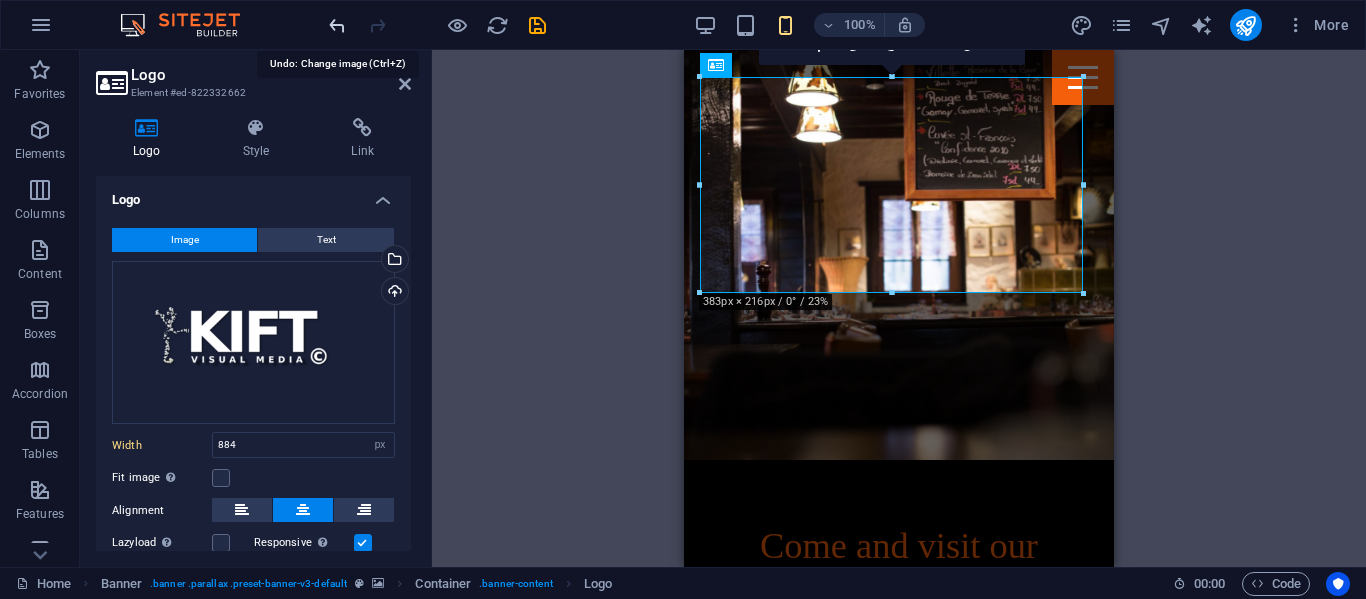 click at bounding box center [337, 25] 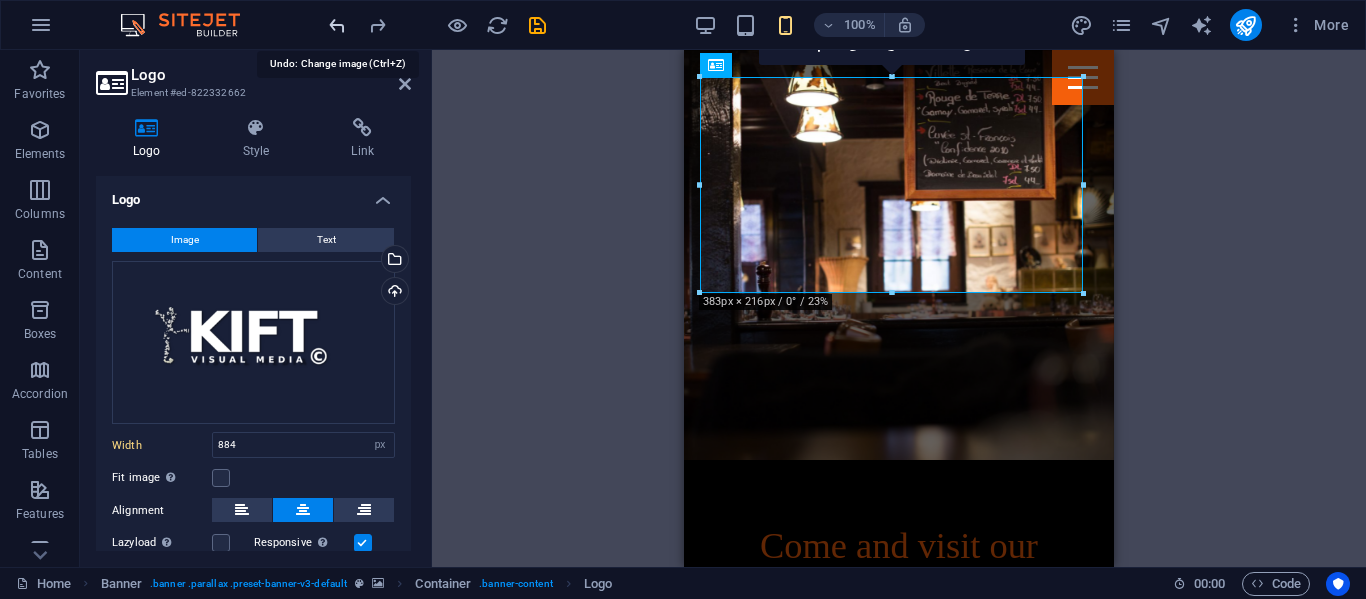 click at bounding box center (337, 25) 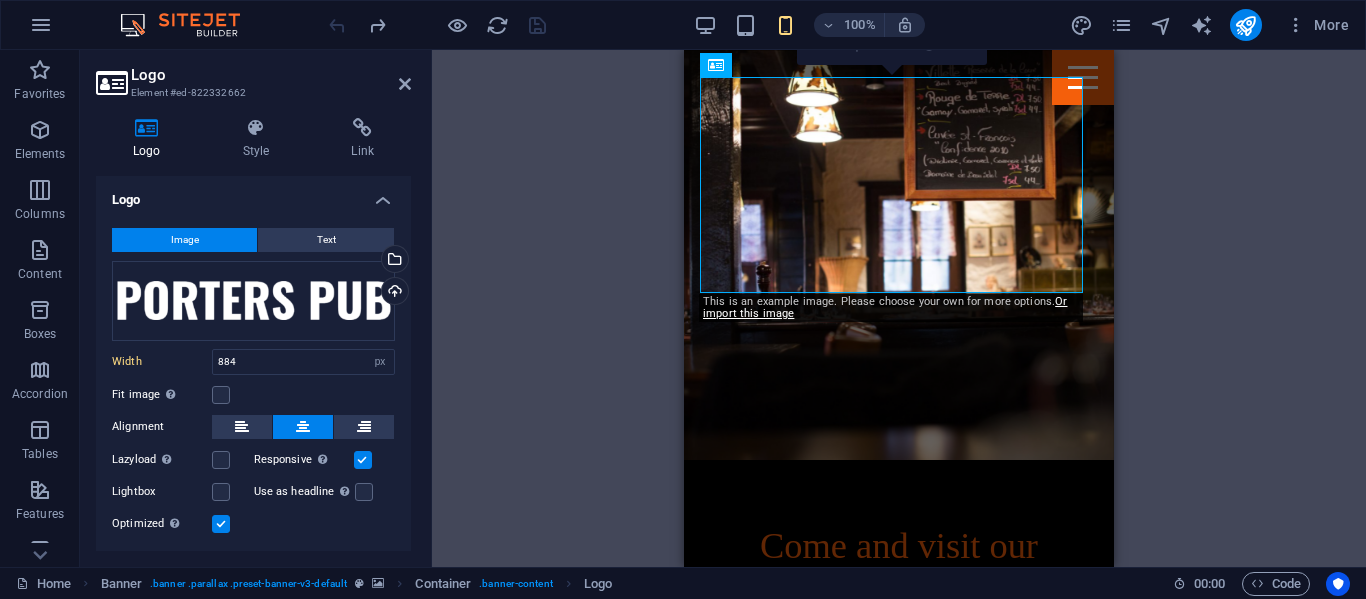 click at bounding box center (437, 25) 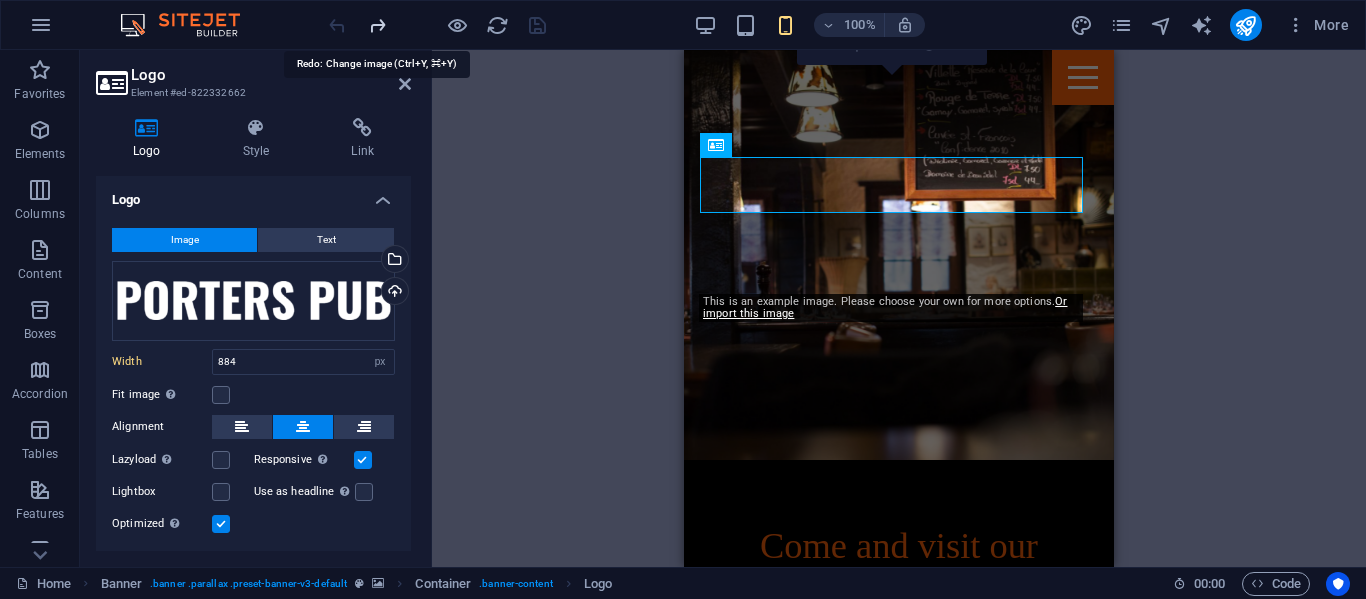 click at bounding box center (377, 25) 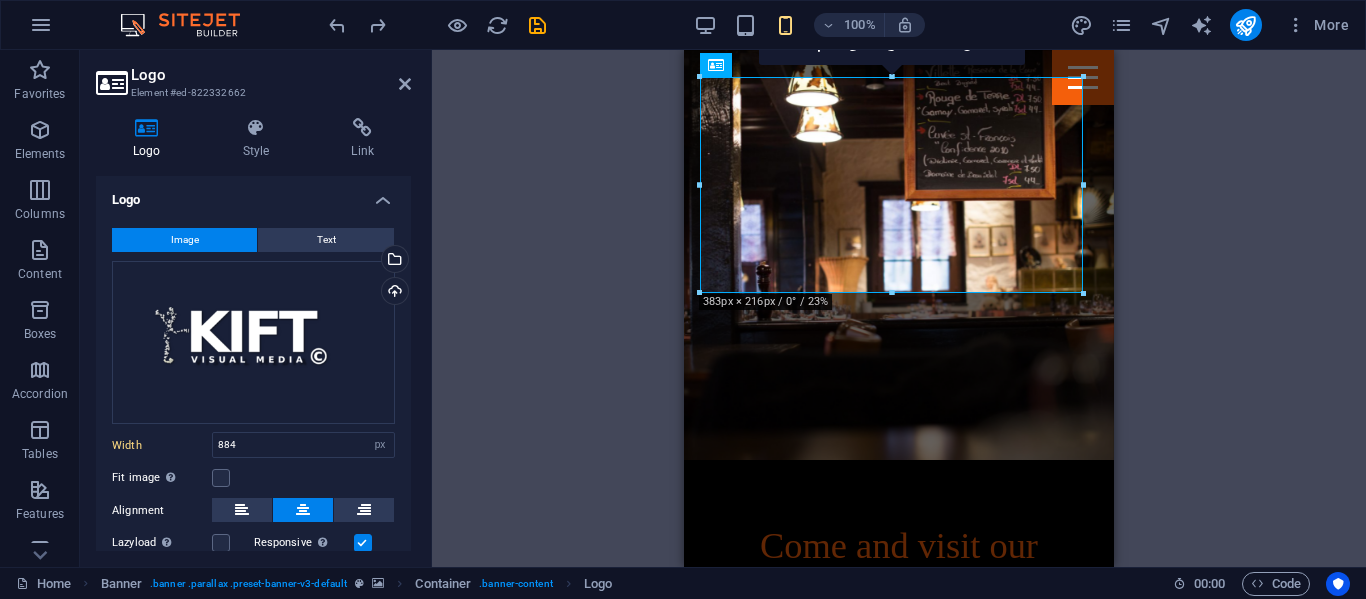 click on "Drag here to replace the existing content. Press “Ctrl” if you want to create a new element.
H3   Banner   Banner   Container   Scroll indicator   Logo   HTML   Banner   Menu Bar   Menu Bar   Banner   Container   Container   Spacer   HTML   H2   Container   Spacer   Button   Text   Image   Languages   H3   Spacer   H3   Container   Button   Spacer   Text   H2   H2   Container   H3   H2   Container   H3   H2   Container   H3   Button   Button   Container   Spacer   Text   Spacer   H2   H3   H3 180 170 160 150 140 130 120 110 100 90 80 70 60 50 40 30 20 10 0 -10 -20 -30 -40 -50 -60 -70 -80 -90 -100 -110 -120 -130 -140 -150 -160 -170 383px × 216px / 0° / 23% 16:10 16:9 4:3 1:1 1:2 0" at bounding box center [899, 308] 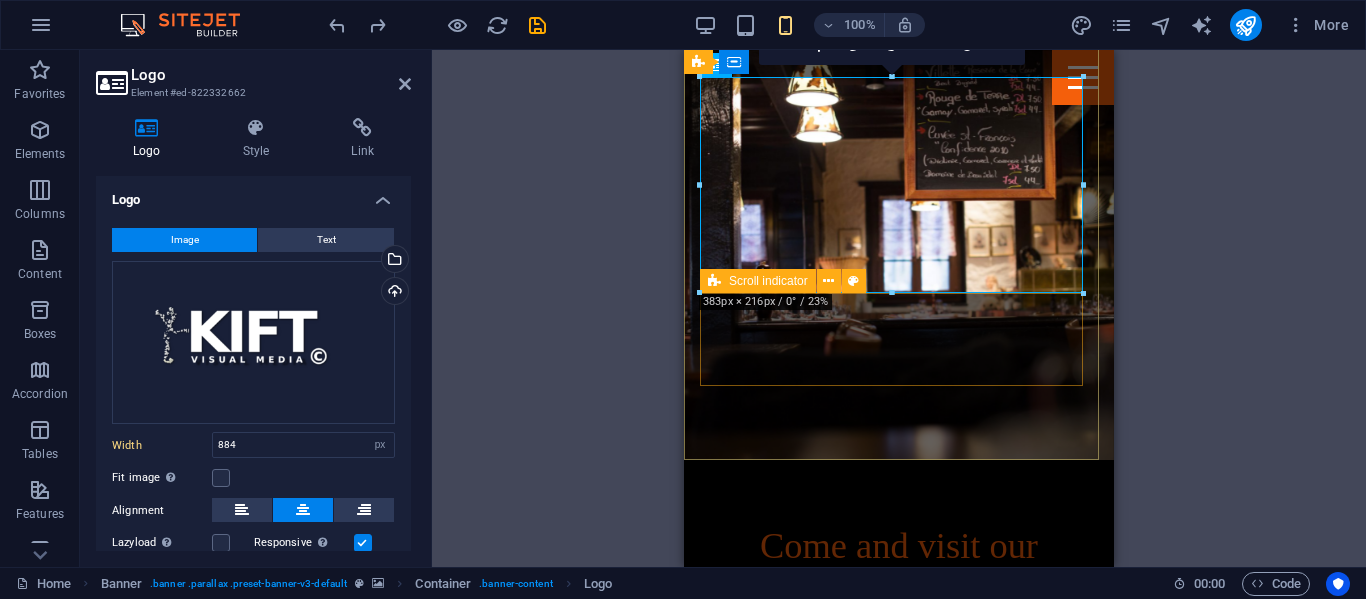 click at bounding box center [899, 1129] 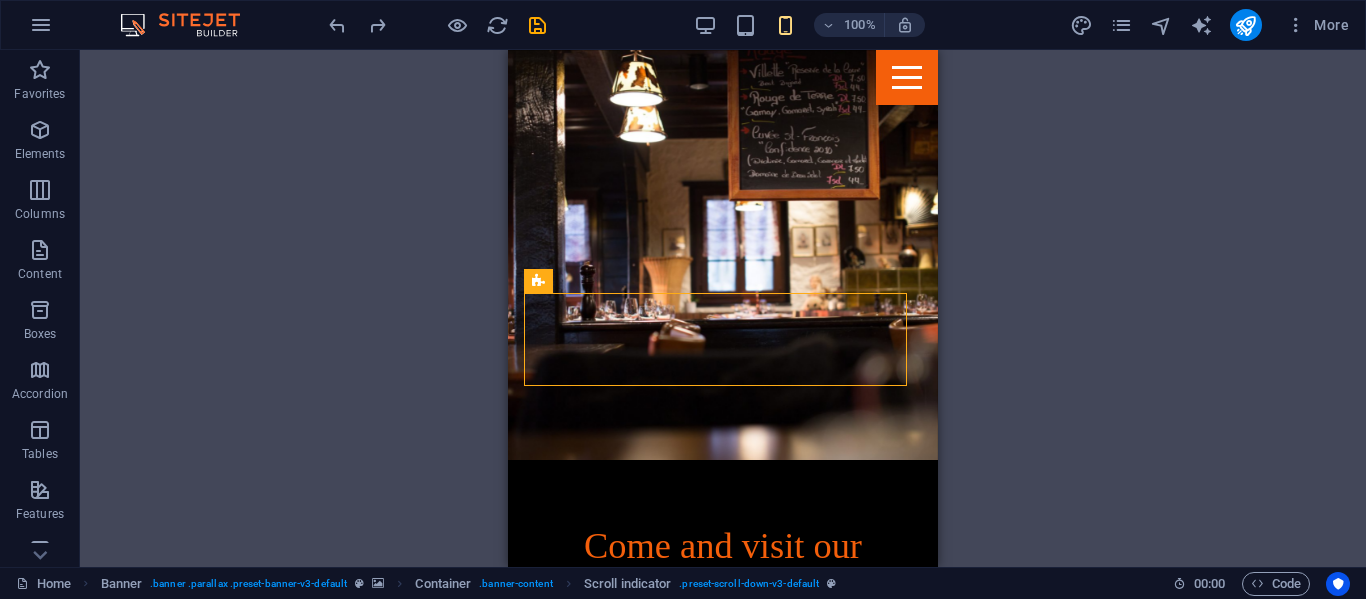 click on "Drag here to replace the existing content. Press “Ctrl” if you want to create a new element.
H3   Banner   Banner   Container   Scroll indicator   Logo   HTML   Banner   Menu Bar   Menu Bar   Banner   Container   Container   Spacer   HTML   H2   Container   Spacer   Button   Text   Image   Languages" at bounding box center [723, 308] 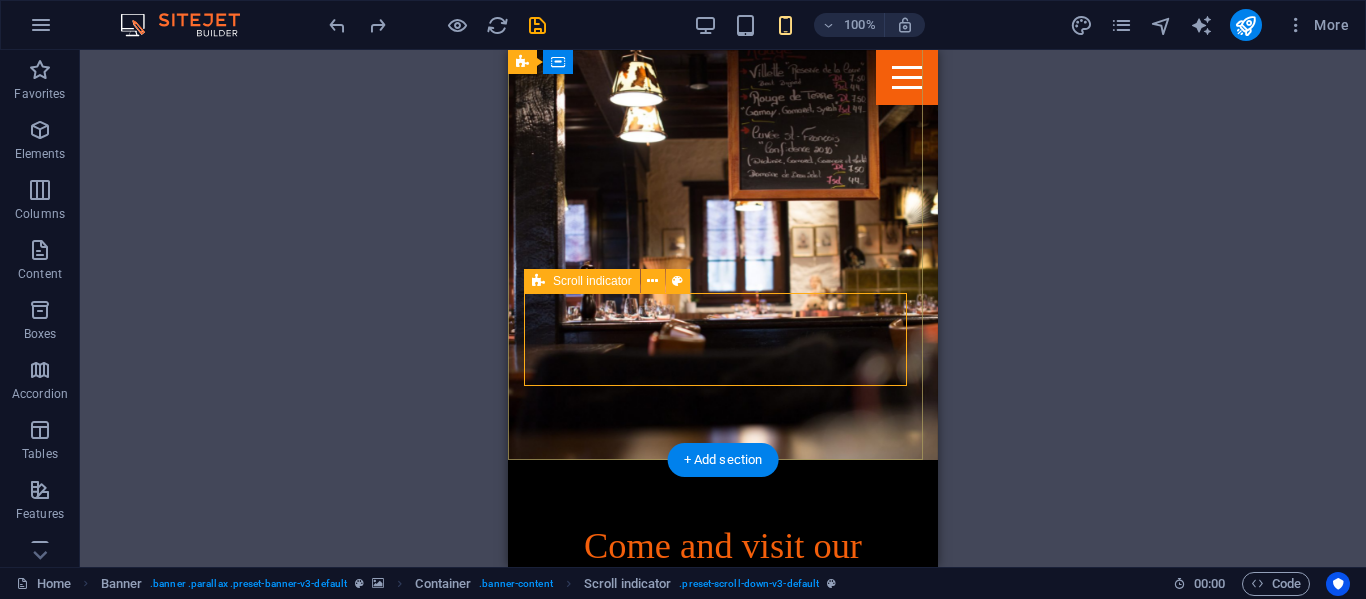 click at bounding box center (723, 1129) 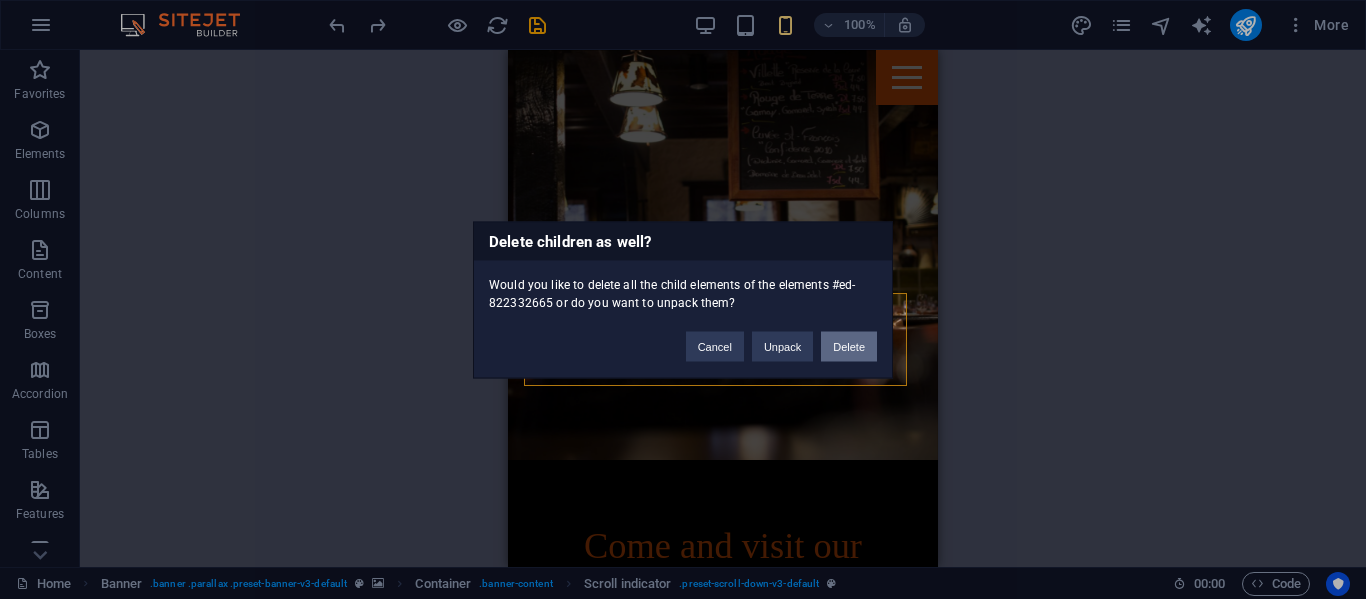 type 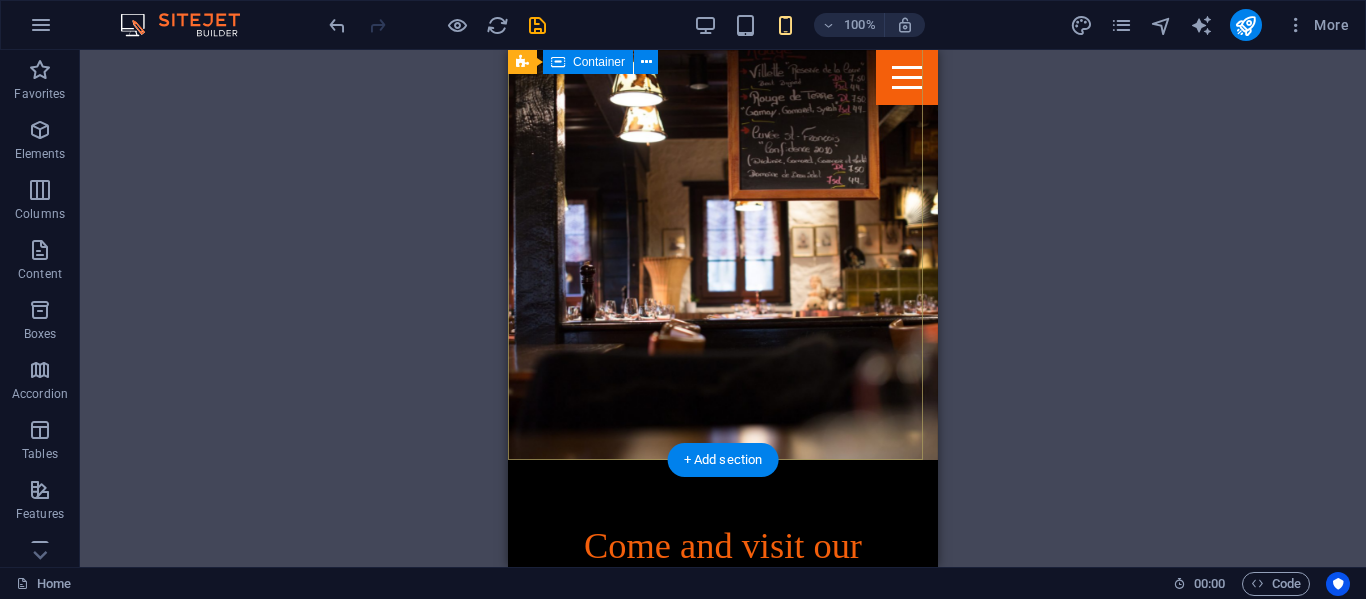 click on "Come and visit our" at bounding box center [723, 803] 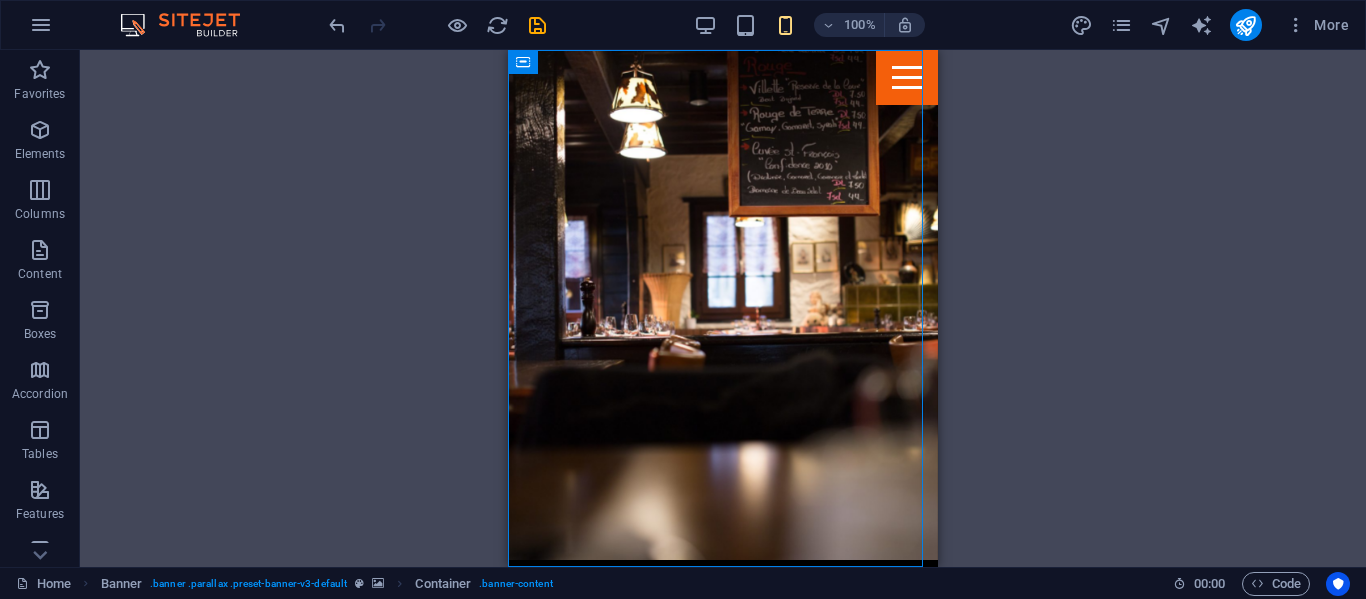 scroll, scrollTop: 0, scrollLeft: 0, axis: both 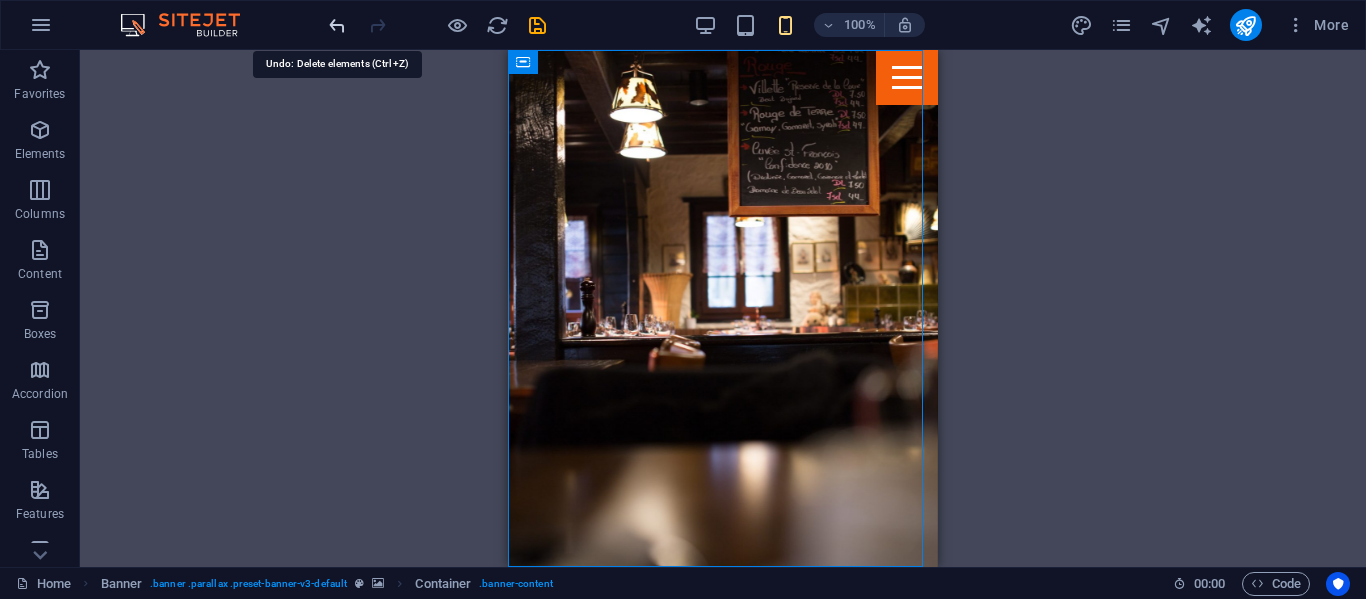 click at bounding box center [337, 25] 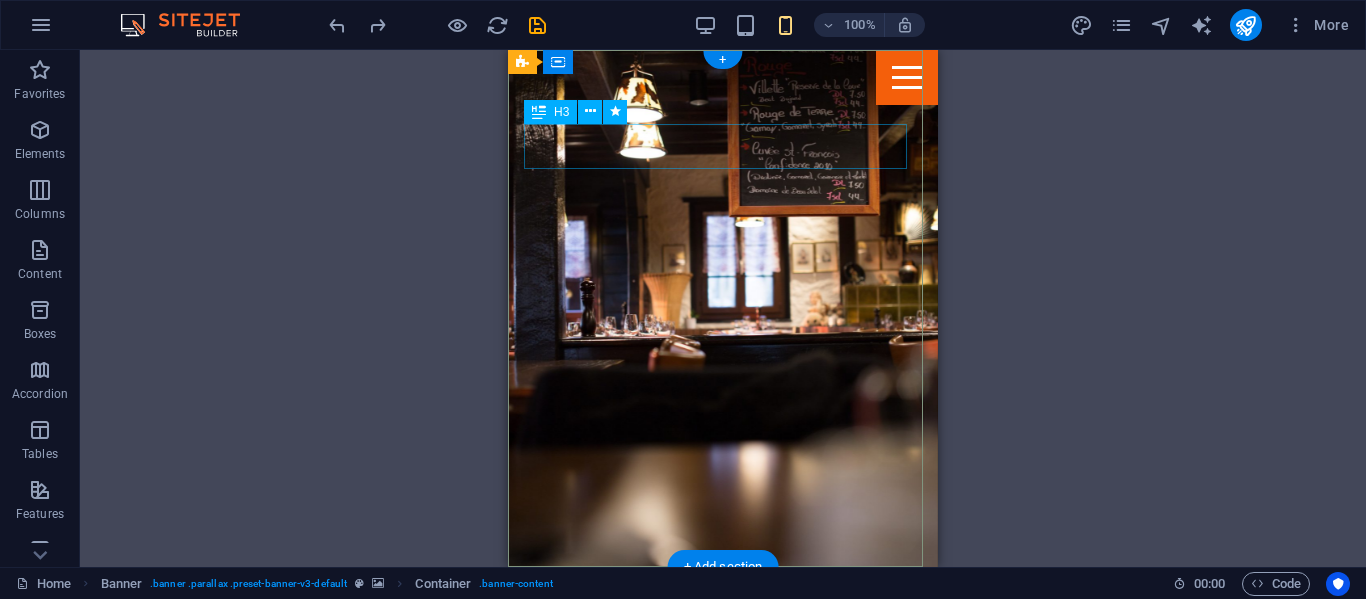 click on "Come and visit our" at bounding box center (723, 654) 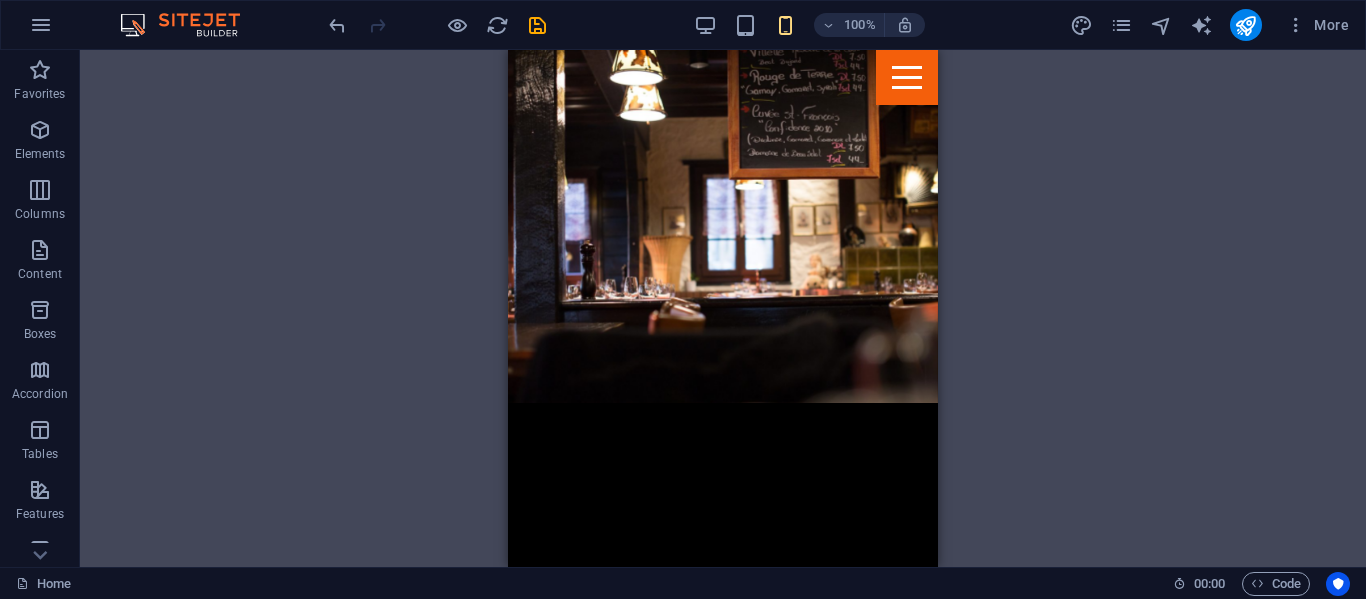 scroll, scrollTop: 0, scrollLeft: 0, axis: both 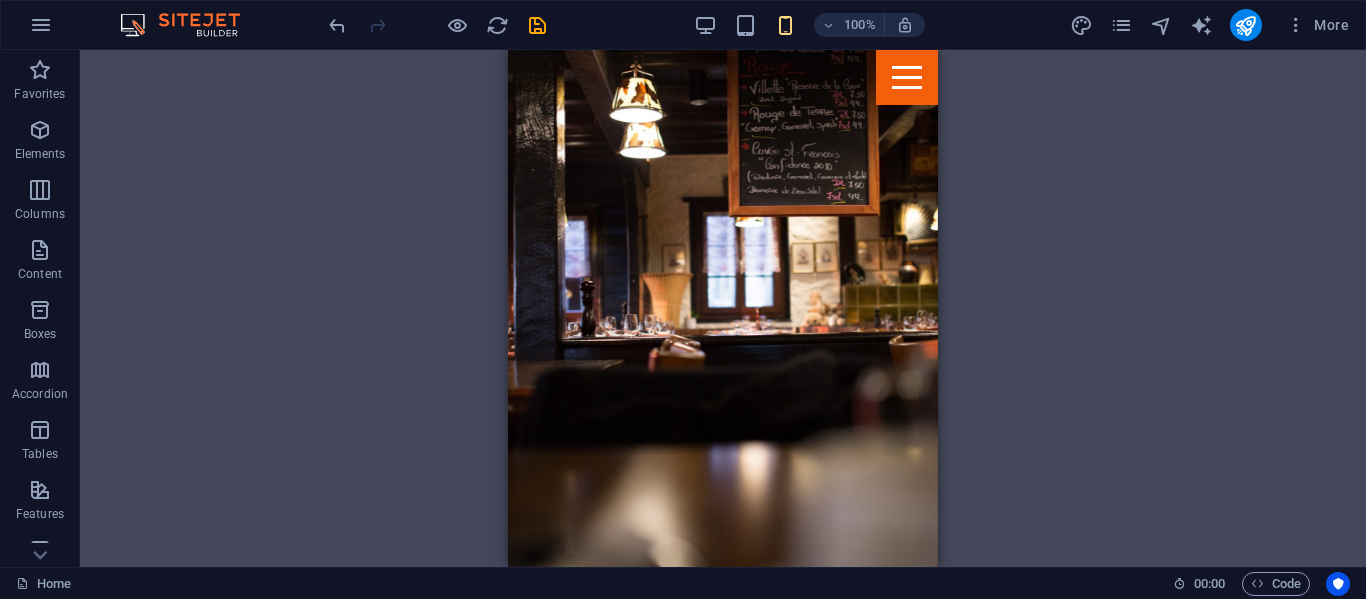 drag, startPoint x: 925, startPoint y: 112, endPoint x: 1446, endPoint y: 114, distance: 521.00385 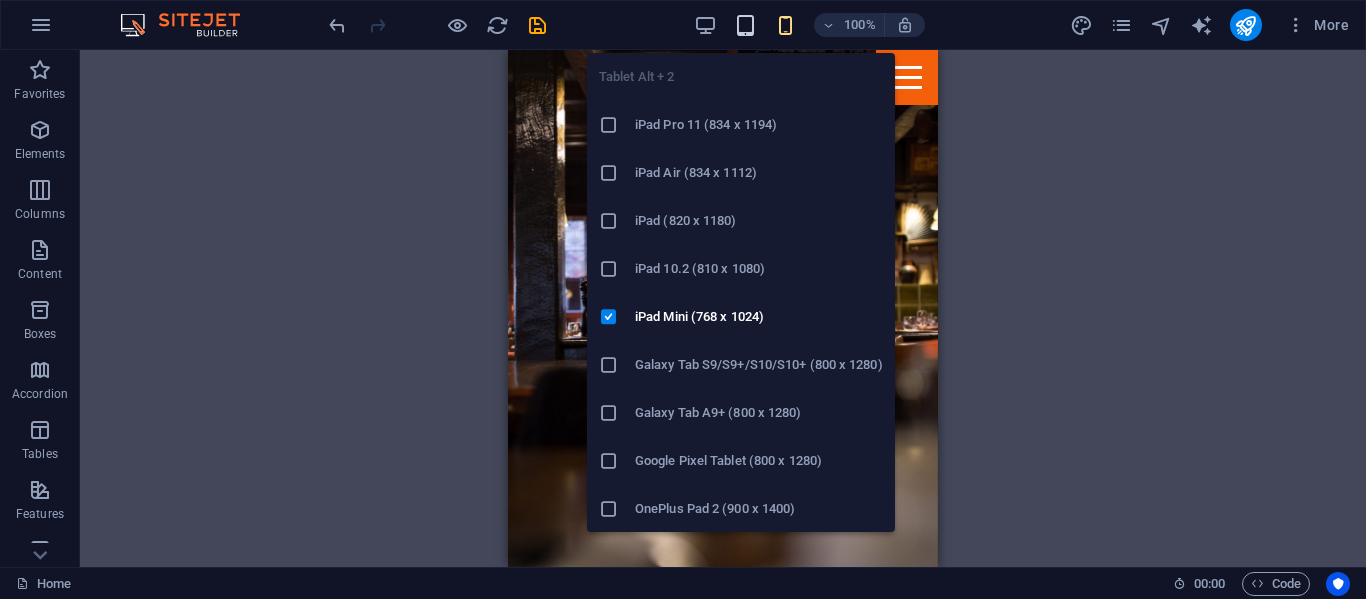 click at bounding box center [745, 25] 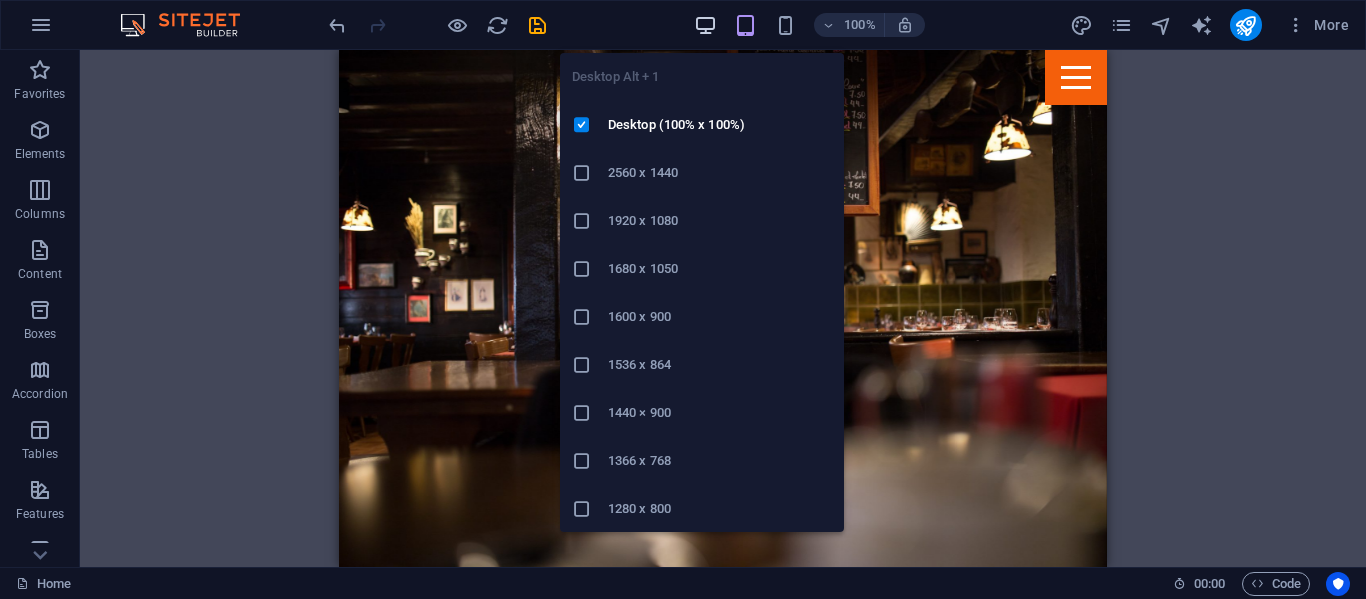 click at bounding box center [705, 25] 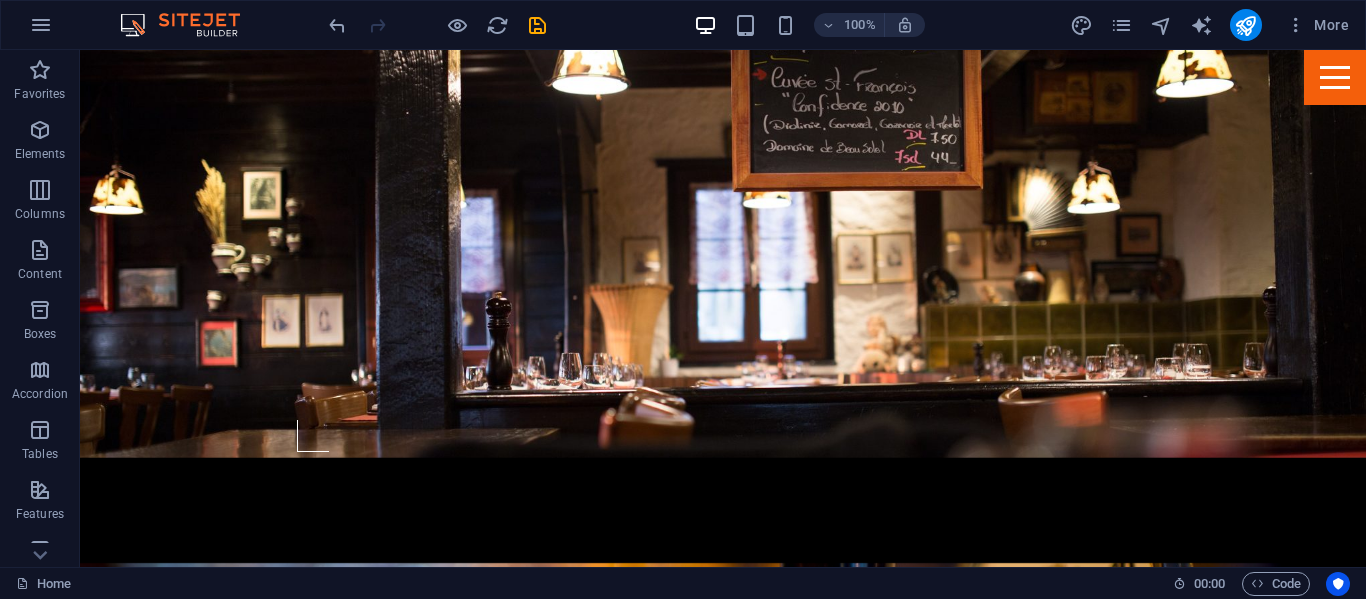 scroll, scrollTop: 691, scrollLeft: 0, axis: vertical 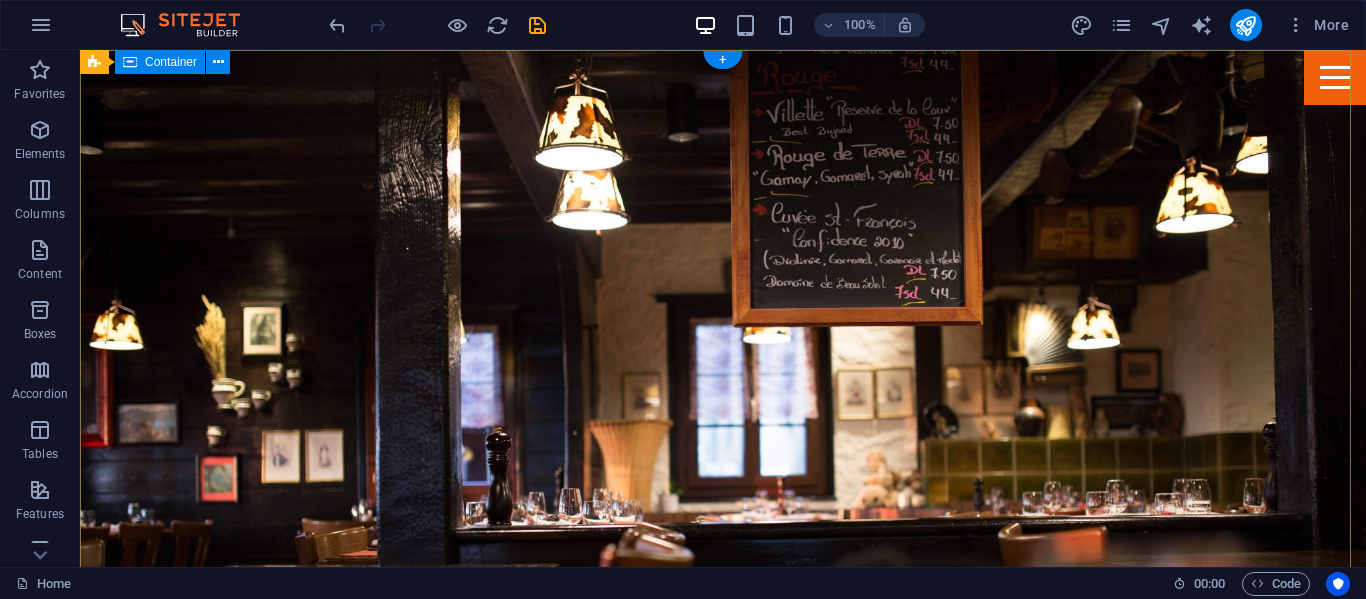 click at bounding box center [723, 936] 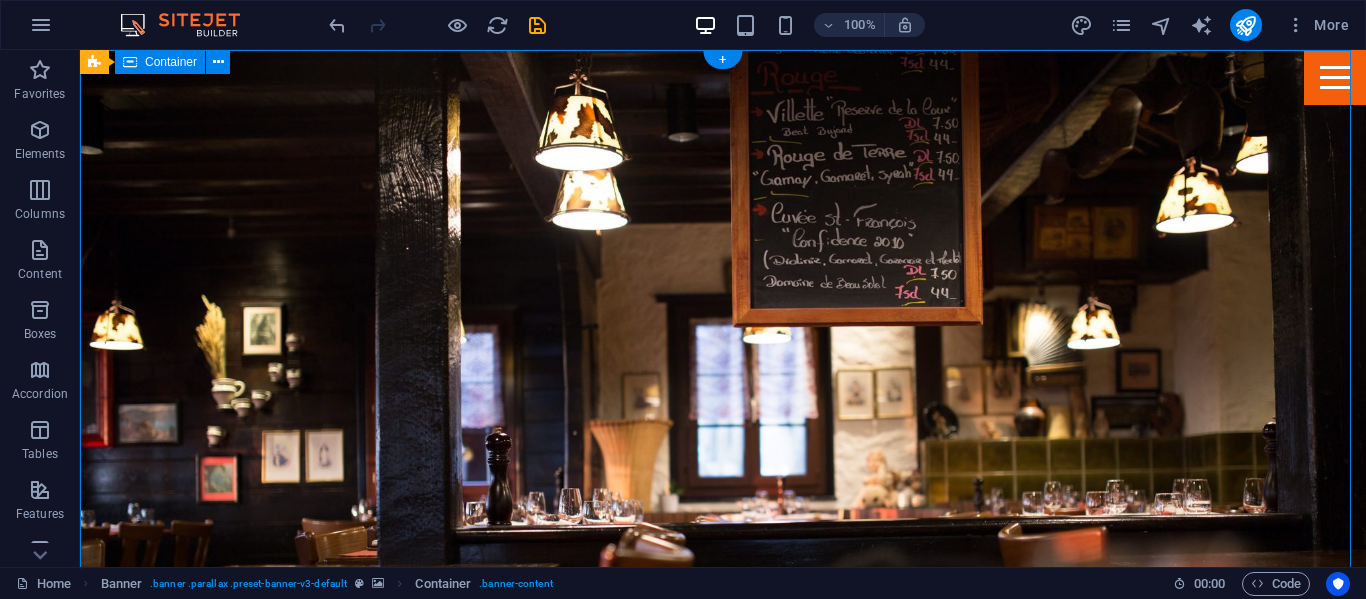 click at bounding box center (723, 936) 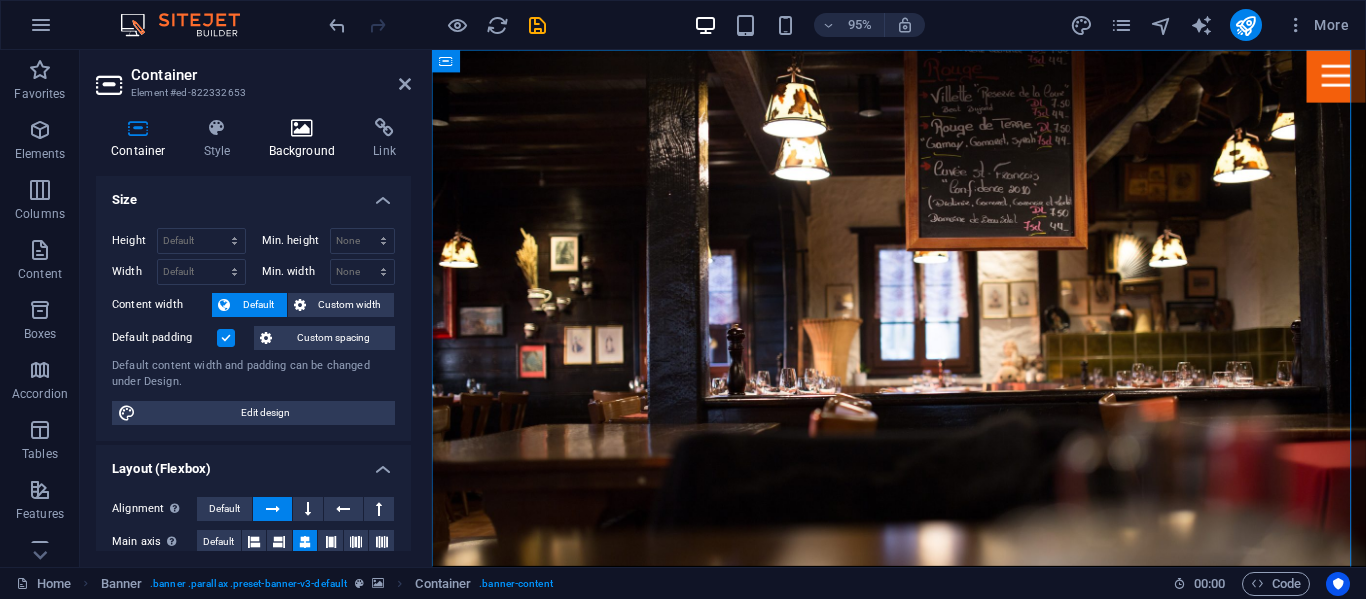 click on "Background" at bounding box center [306, 139] 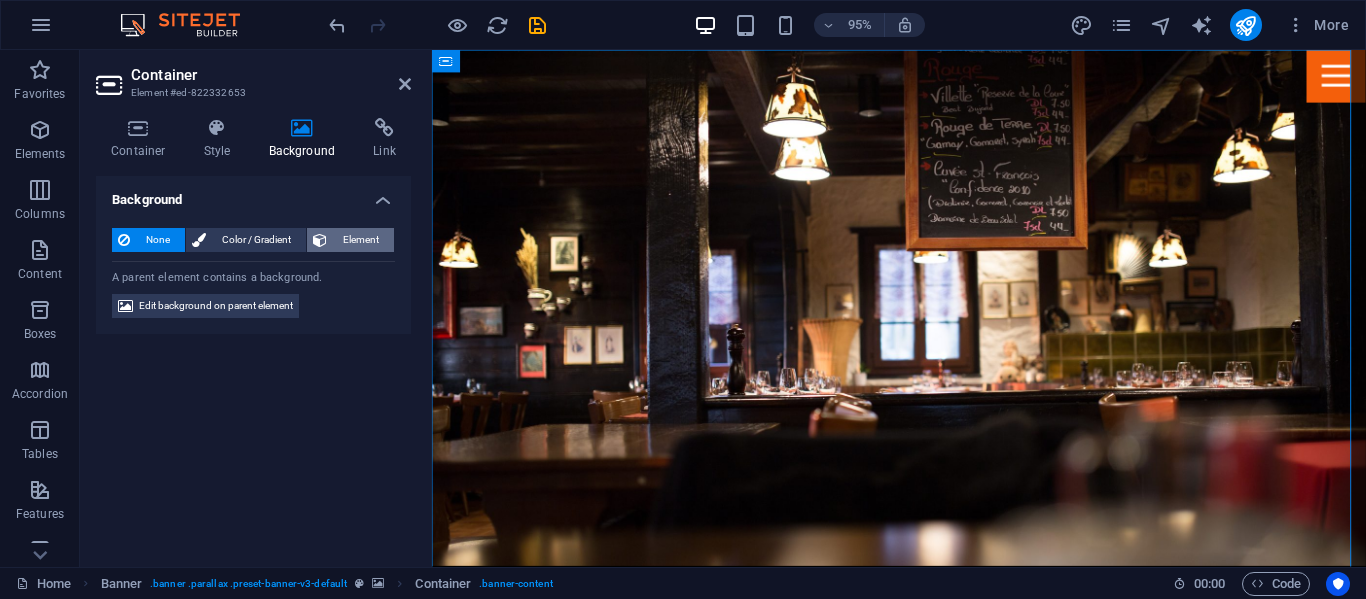 click on "Element" at bounding box center [360, 240] 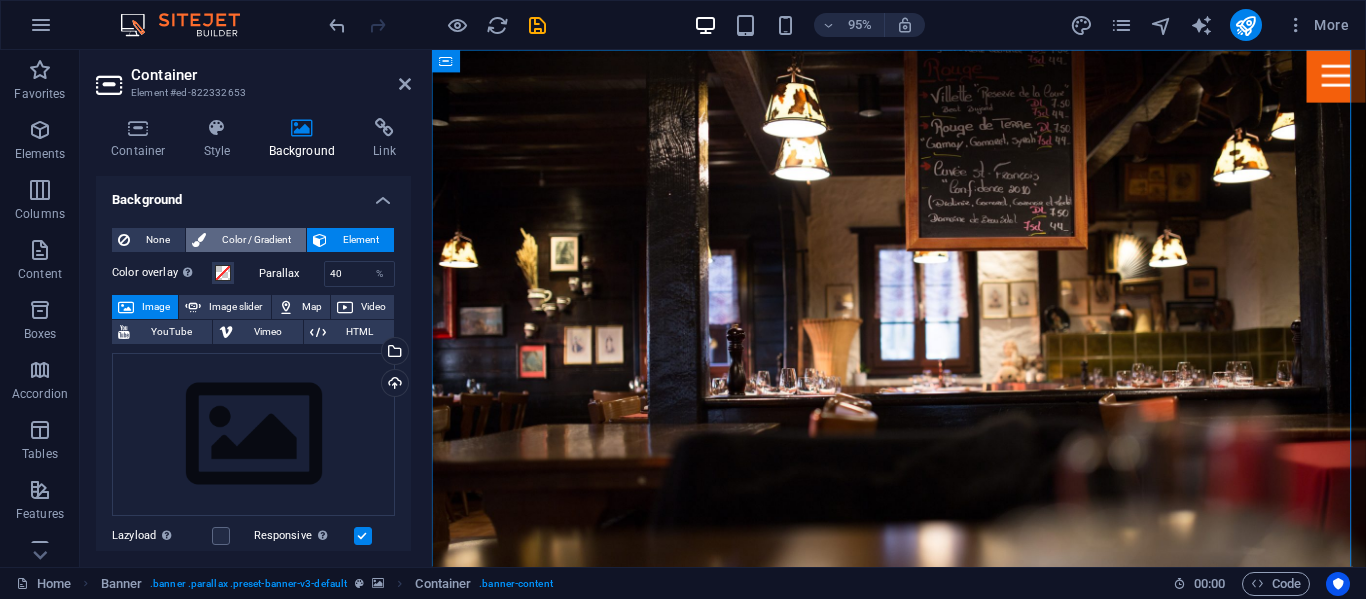 click on "Color / Gradient" at bounding box center [256, 240] 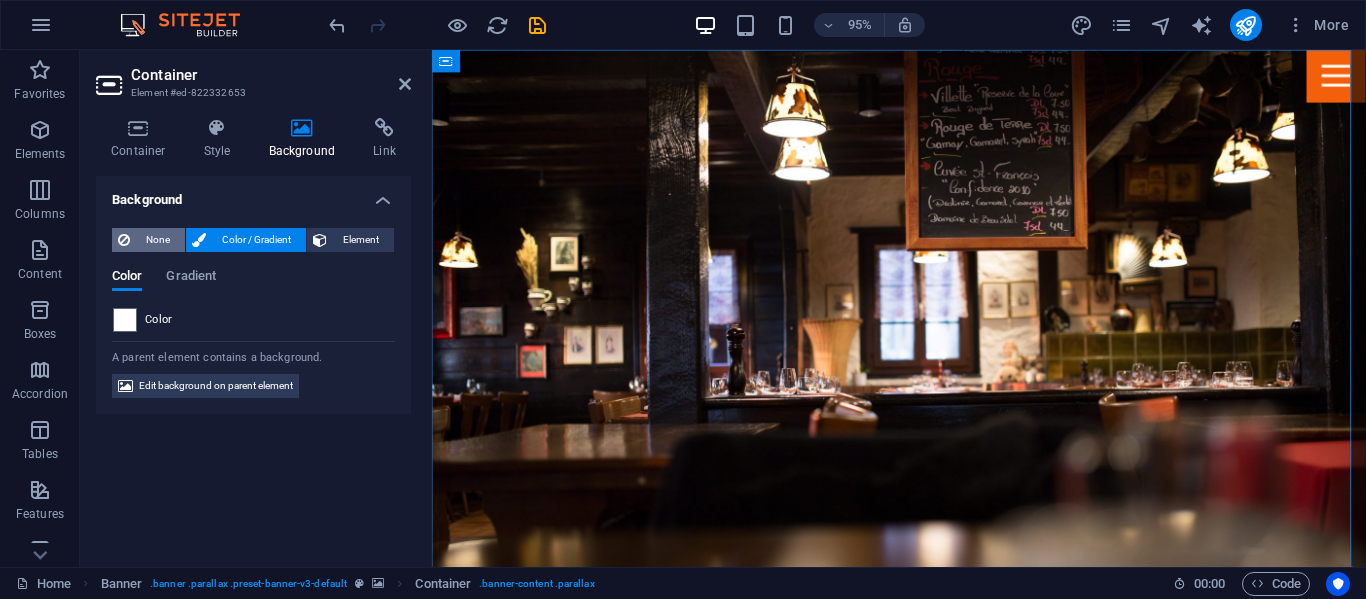 click on "None" at bounding box center [157, 240] 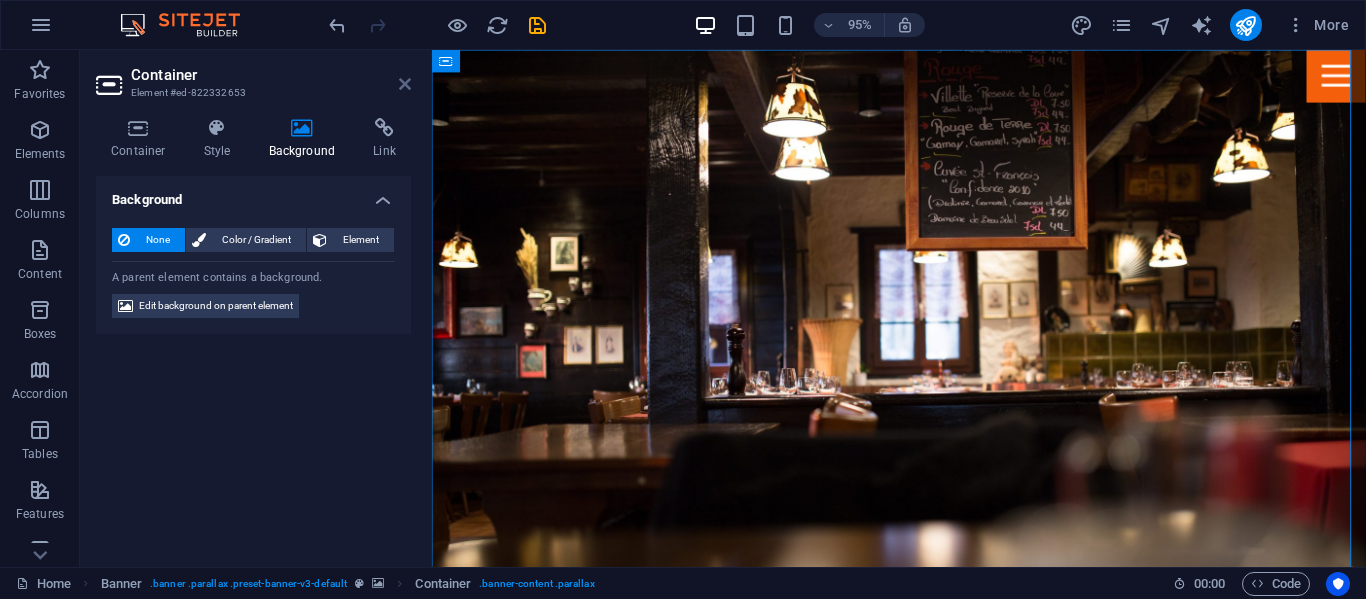 click at bounding box center [405, 84] 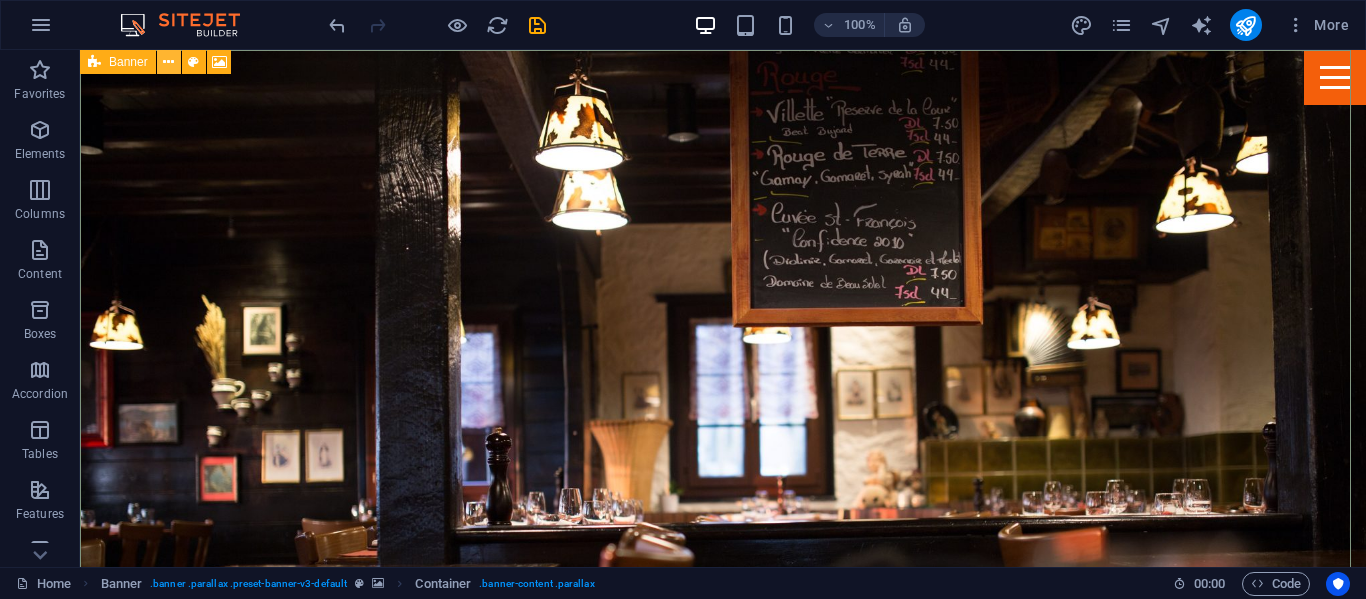 click at bounding box center [168, 62] 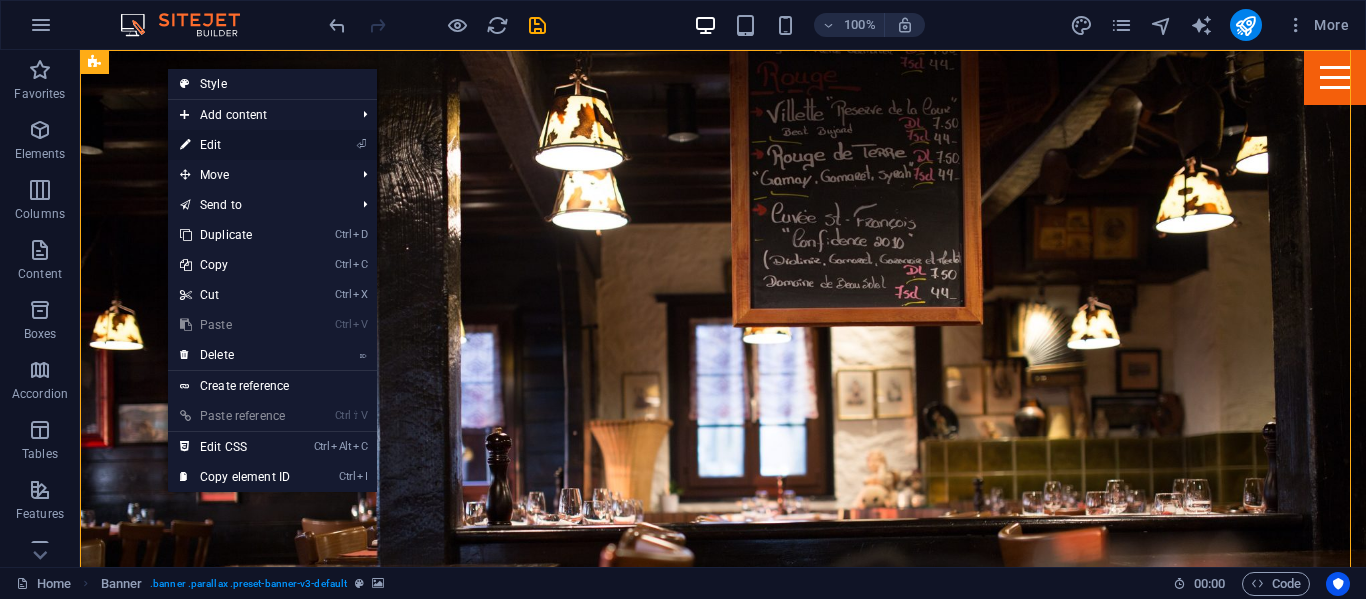 click on "⏎  Edit" at bounding box center (235, 145) 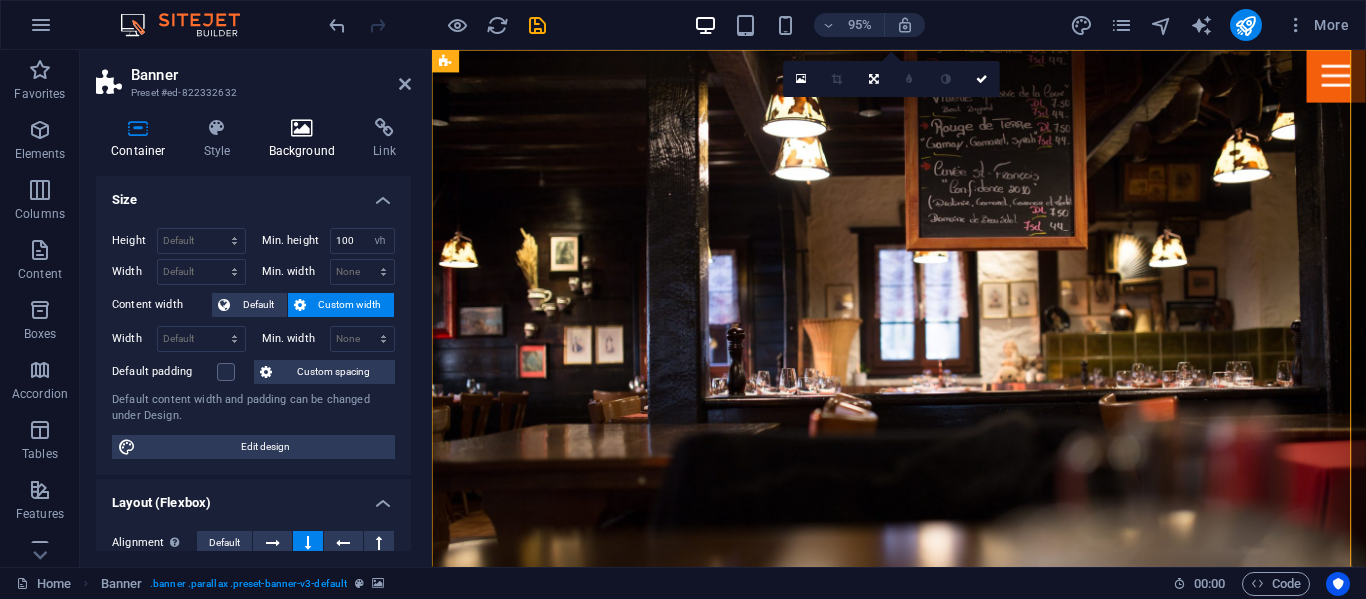 click at bounding box center [302, 128] 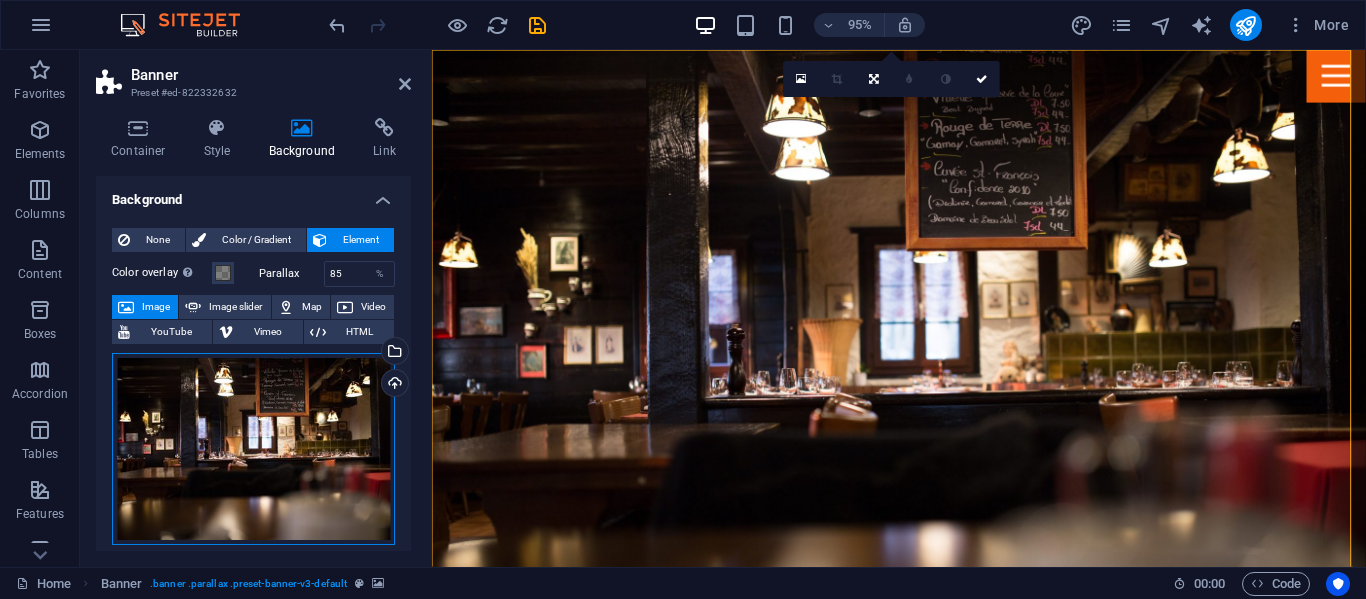 click on "Drag files here, click to choose files or select files from Files or our free stock photos & videos" at bounding box center [253, 449] 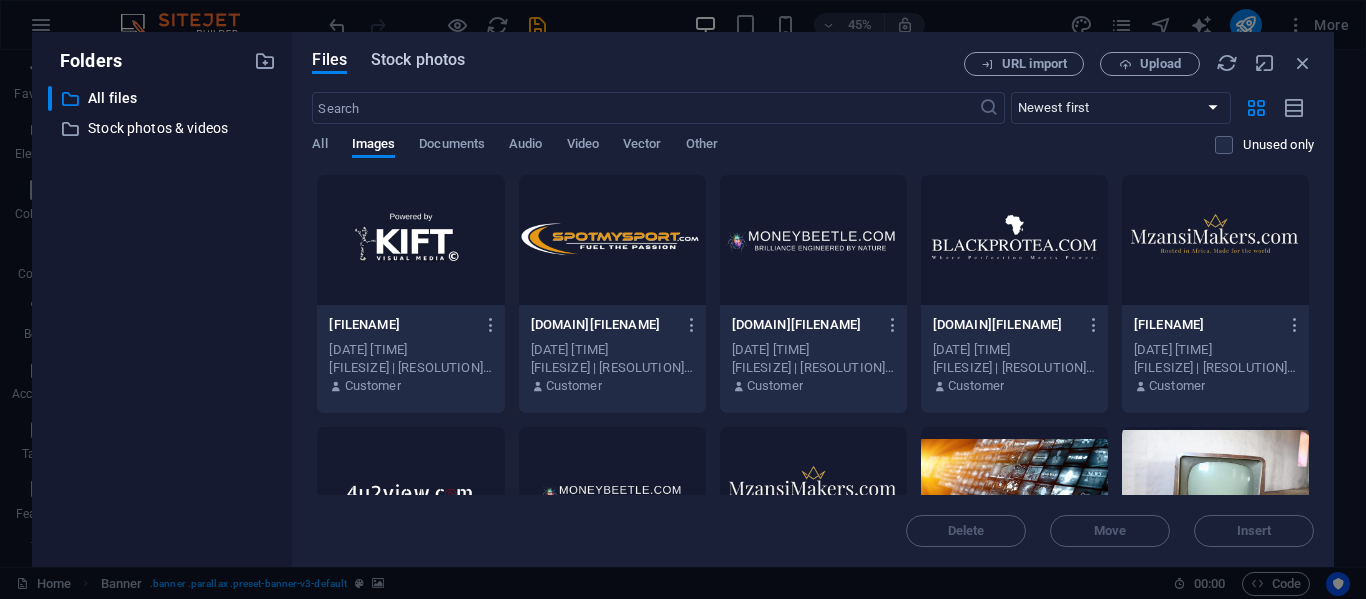 click on "Stock photos" at bounding box center [418, 60] 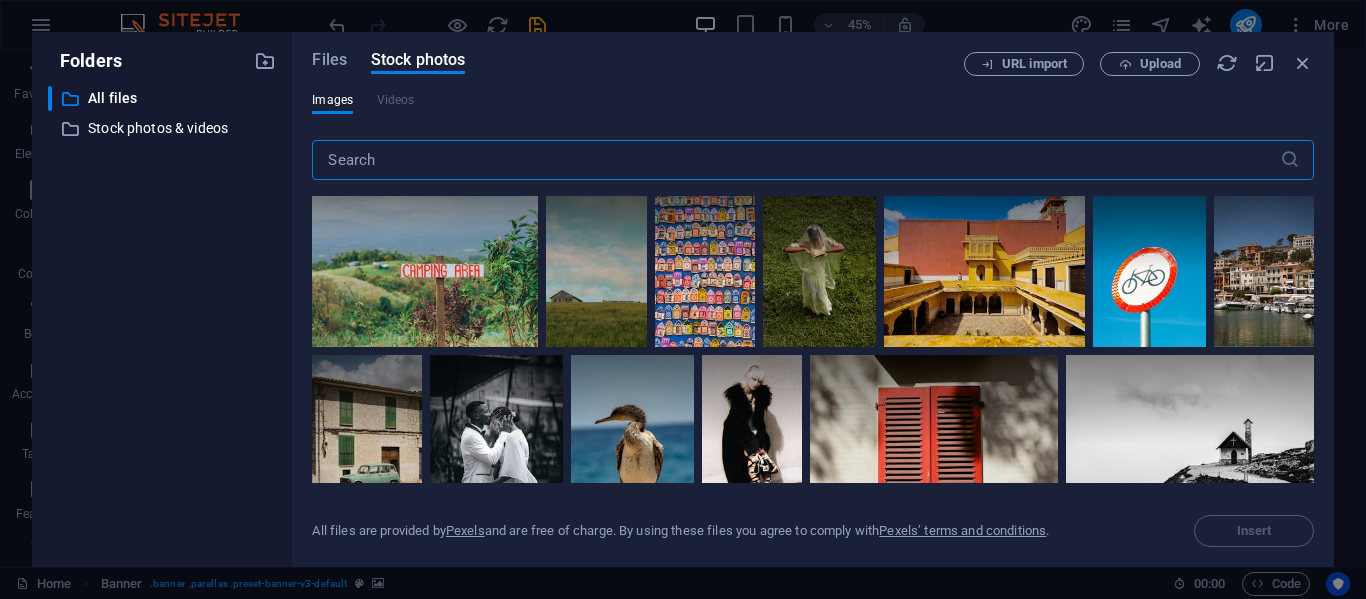 click at bounding box center (795, 160) 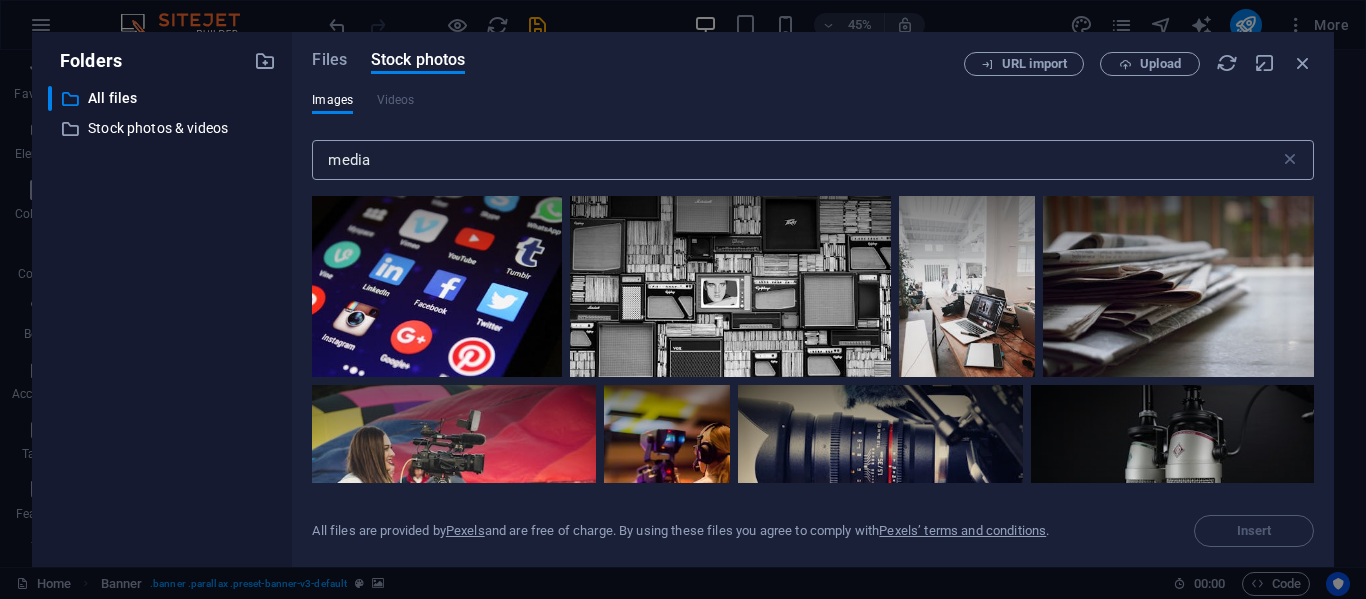 click on "media" at bounding box center [795, 160] 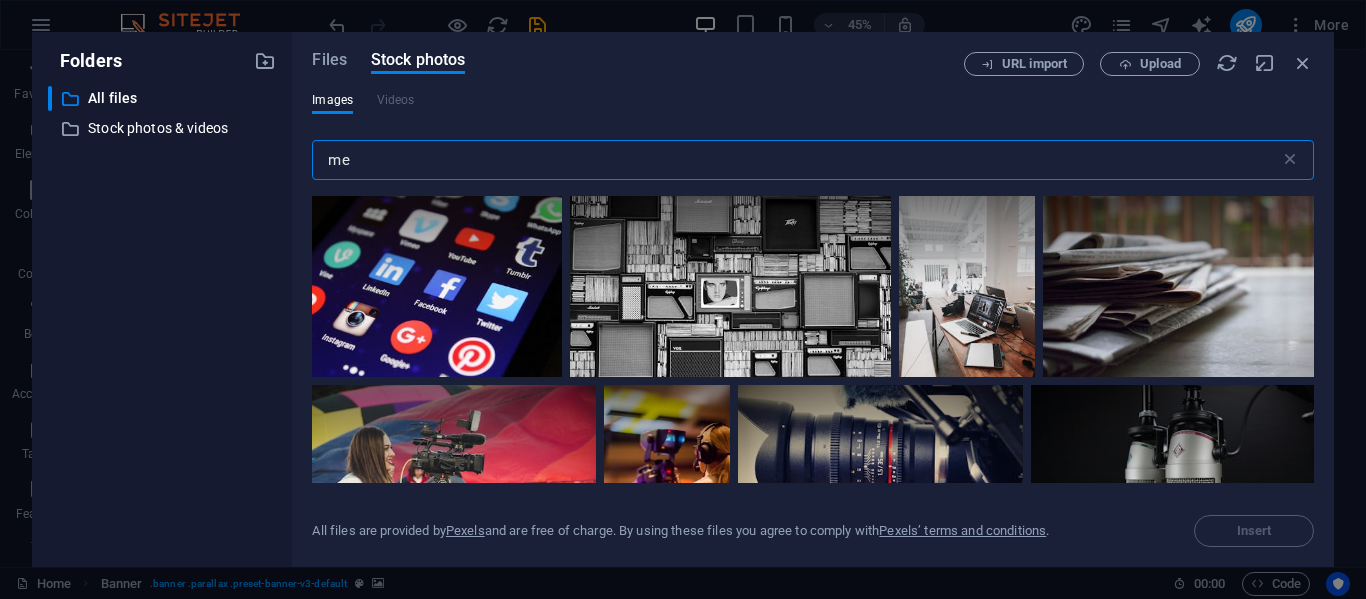type on "m" 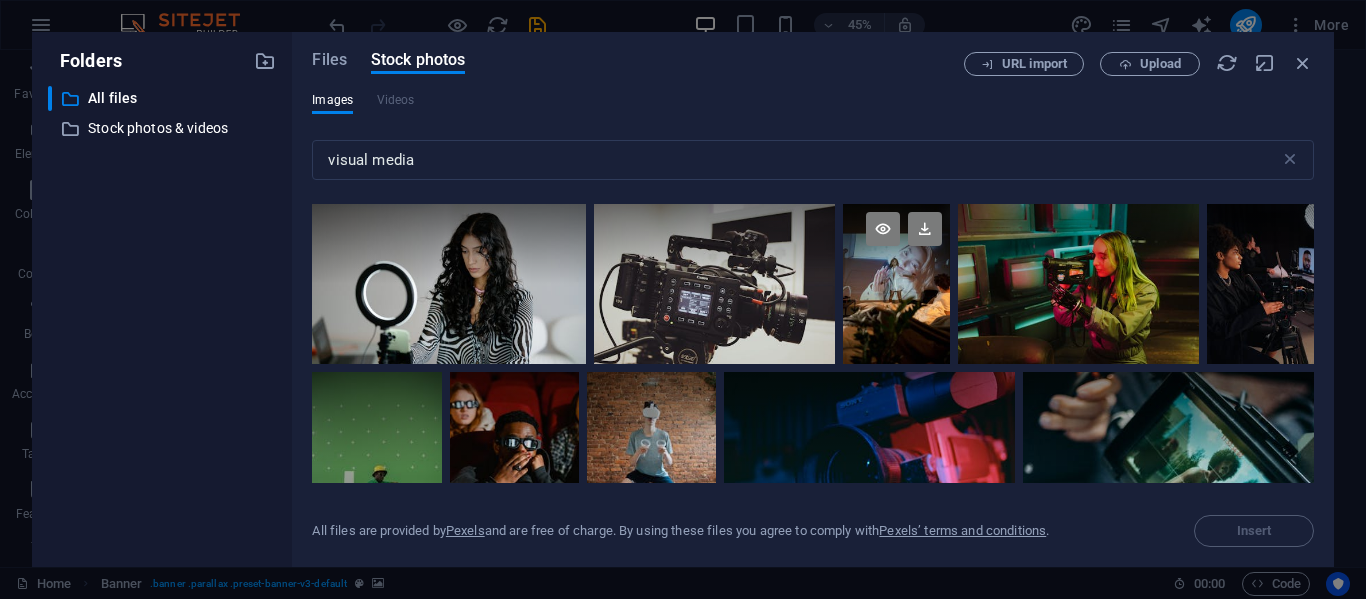 scroll, scrollTop: 1633, scrollLeft: 0, axis: vertical 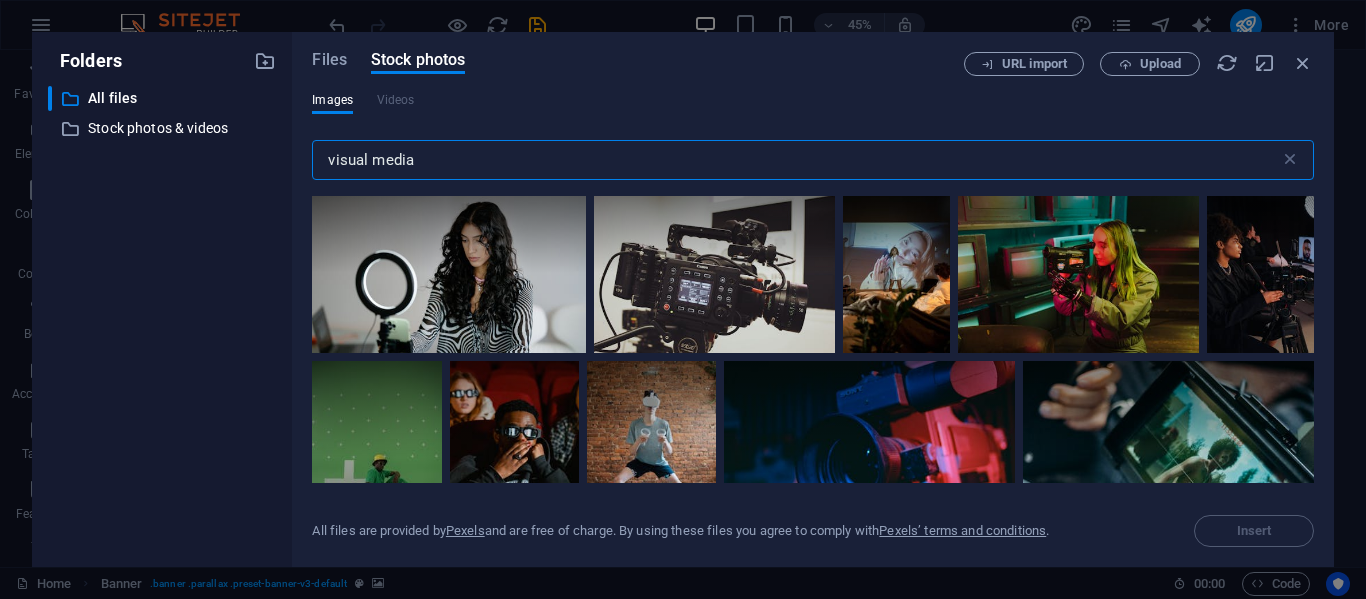 click on "visual media" at bounding box center (795, 160) 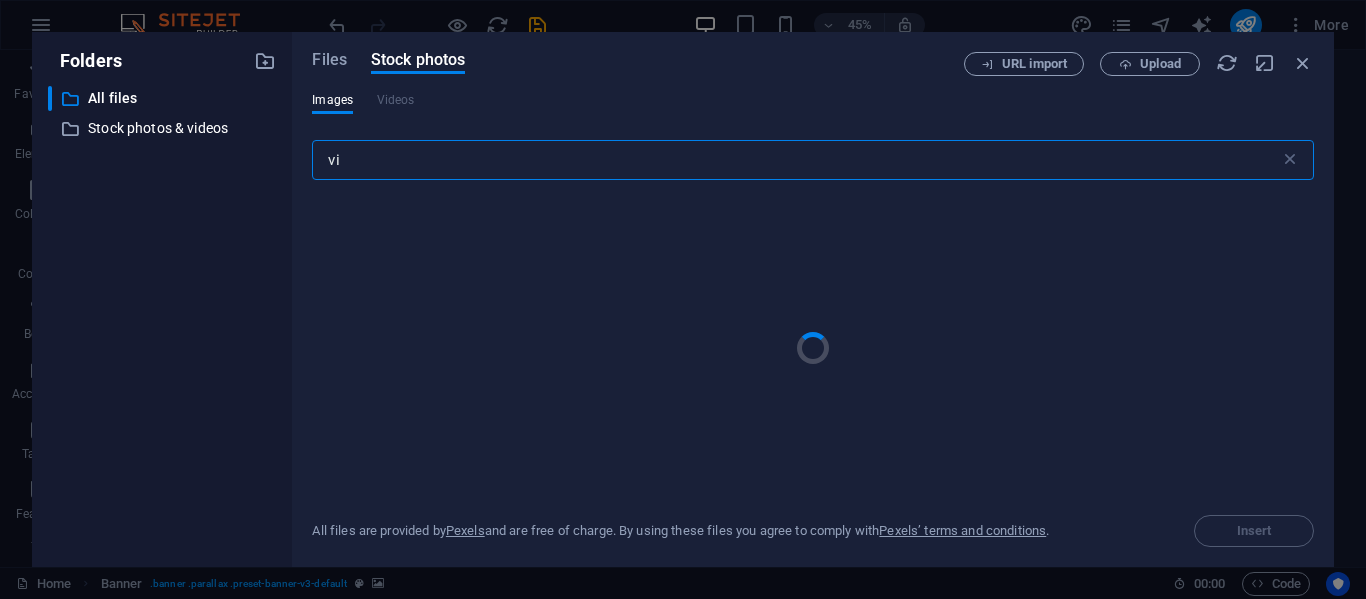 type on "v" 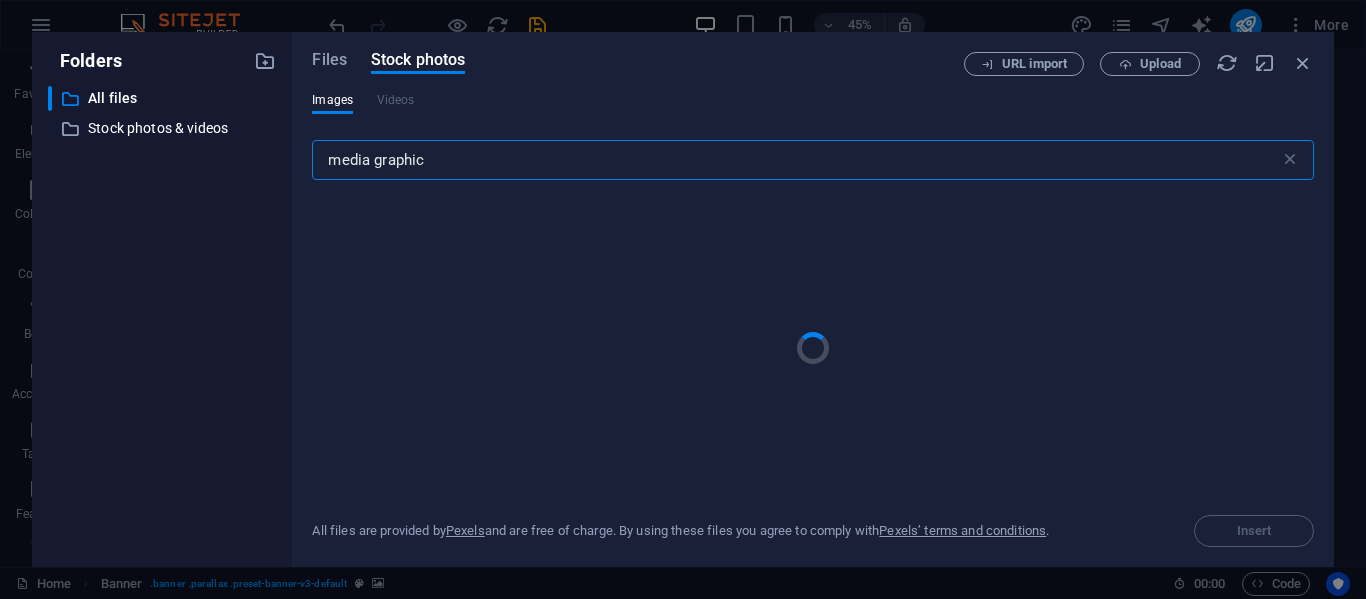 type on "media graphic" 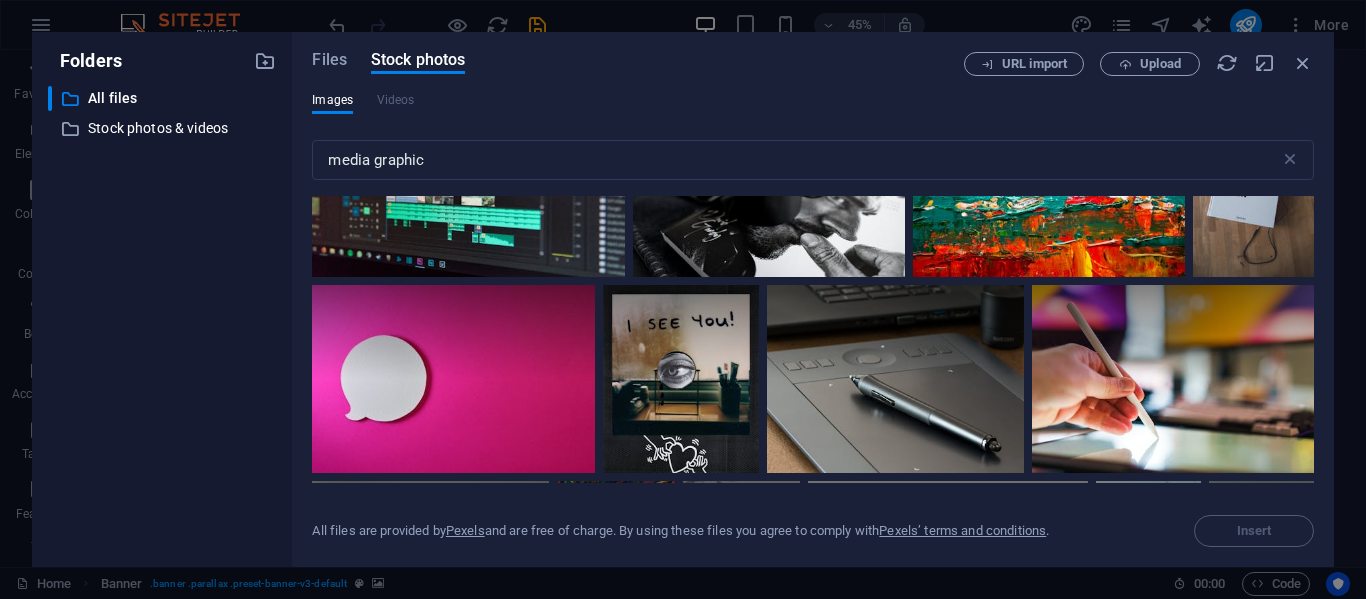 scroll, scrollTop: 2061, scrollLeft: 0, axis: vertical 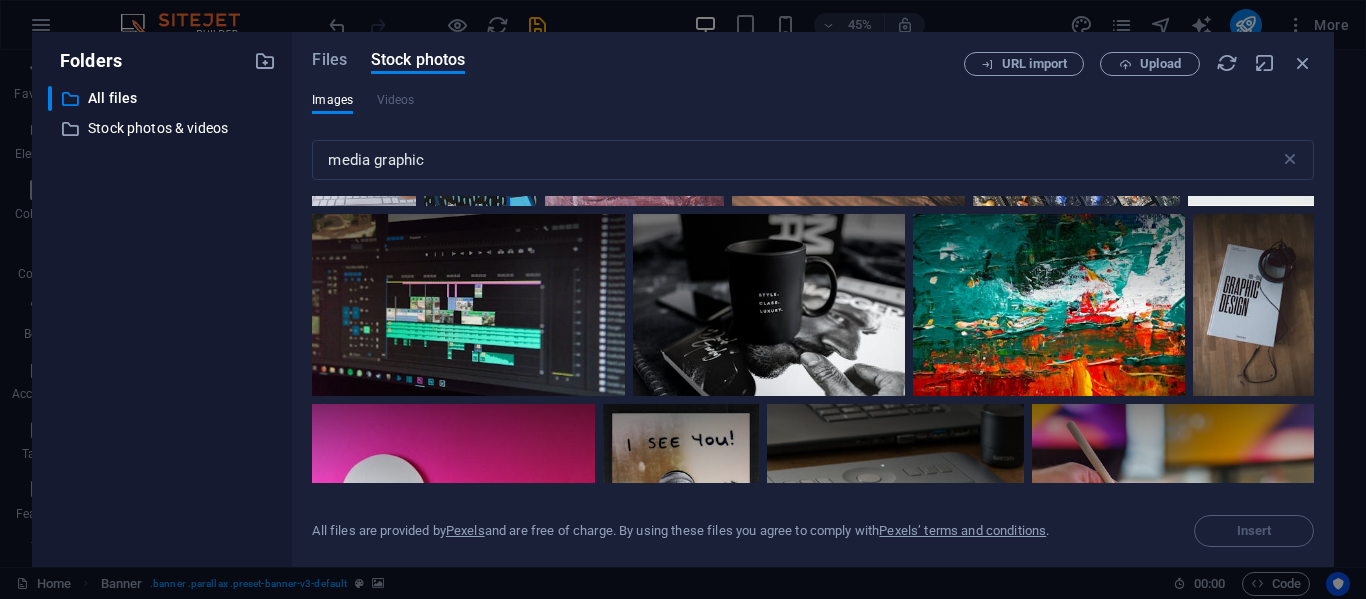 click on "Files Stock photos URL import Upload Images Videos media graphic ​ All files are provided by  Pexels  and are free of charge. By using these files you agree to comply with  Pexels’ terms and conditions . Insert" at bounding box center [813, 299] 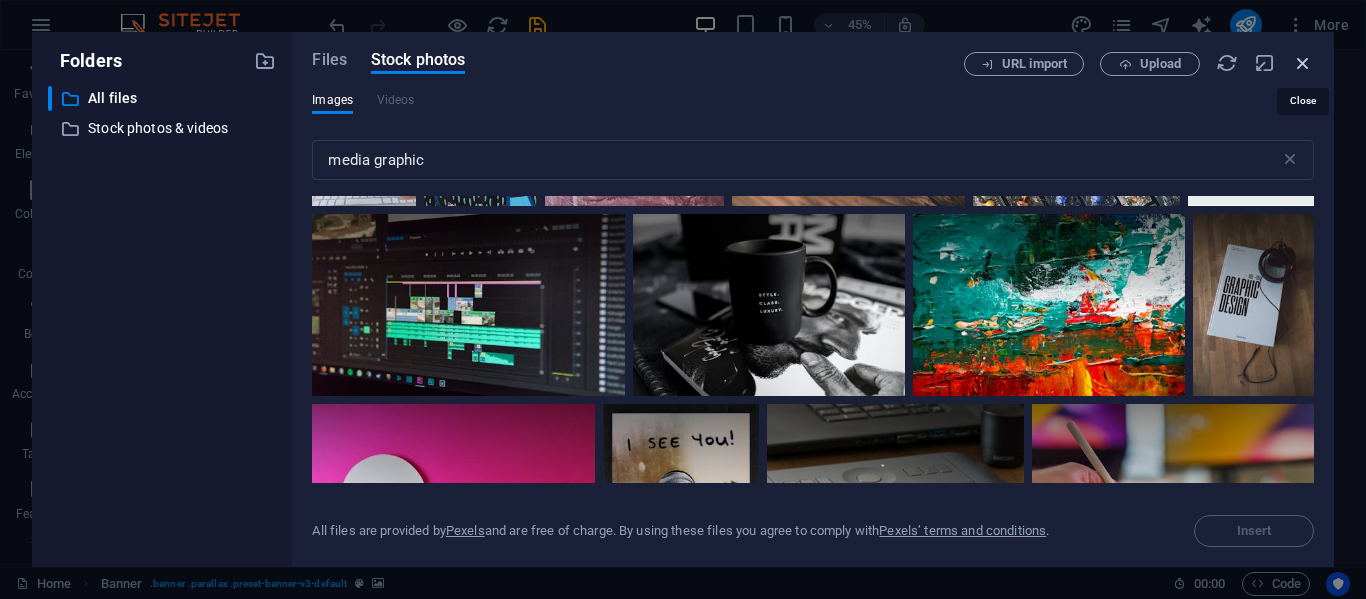 click at bounding box center (1303, 63) 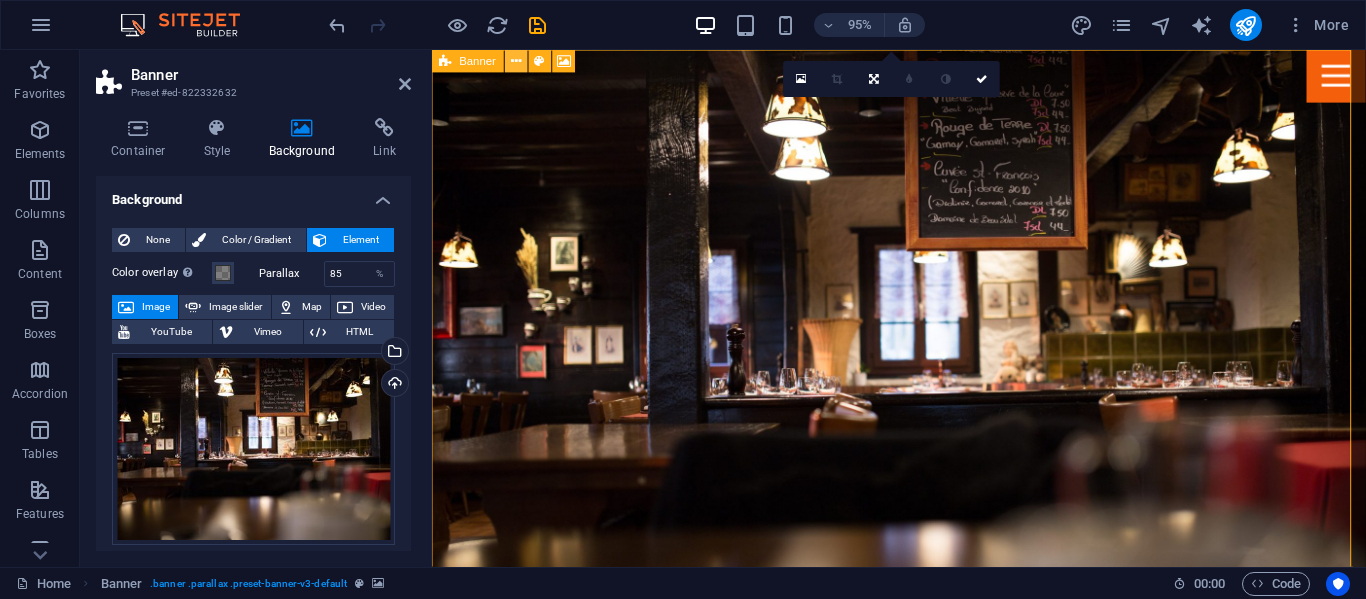 click at bounding box center [516, 61] 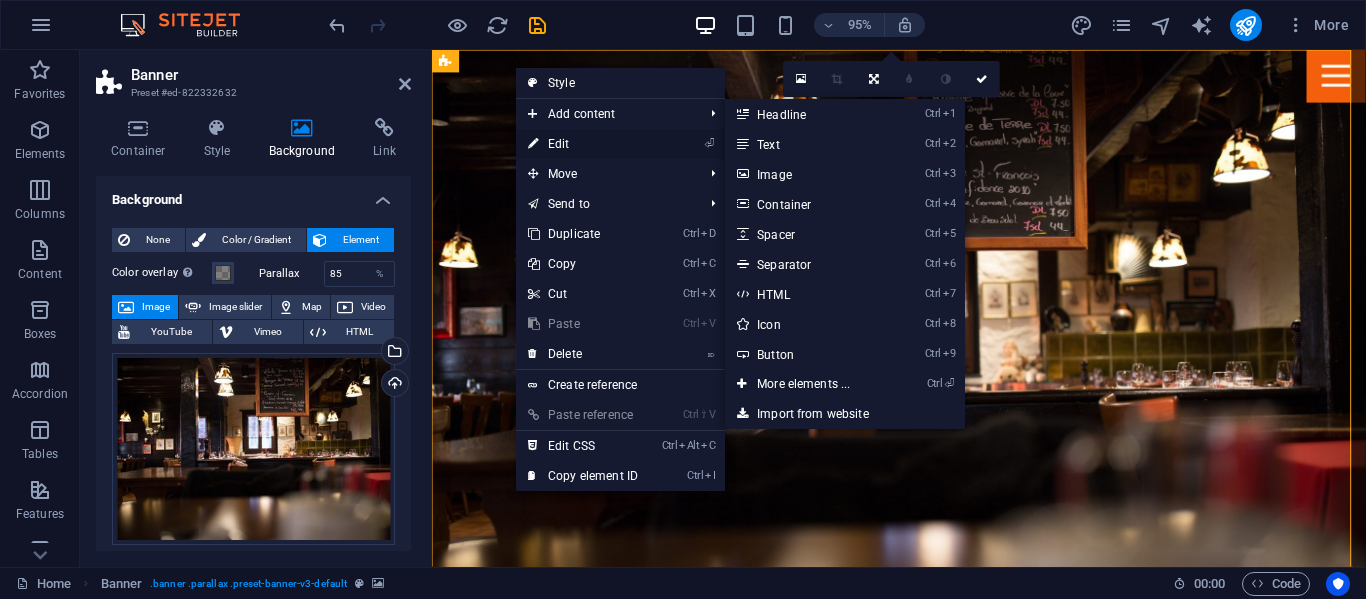 click on "⏎  Edit" at bounding box center (583, 144) 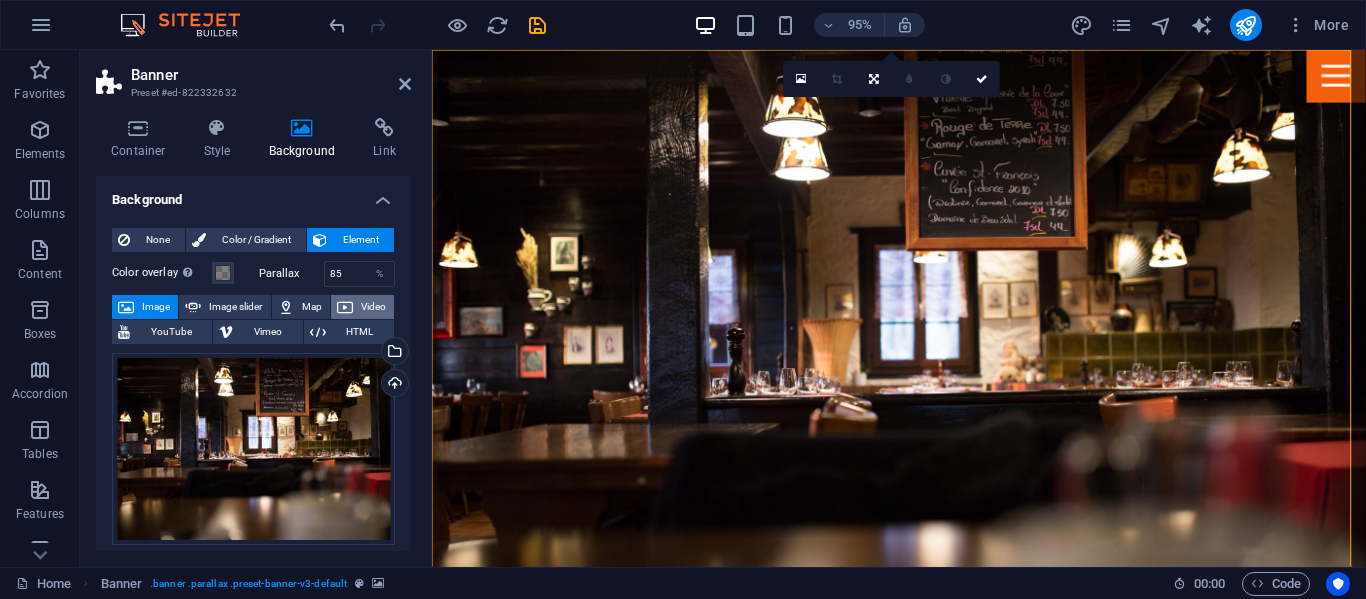 click on "Video" at bounding box center [373, 307] 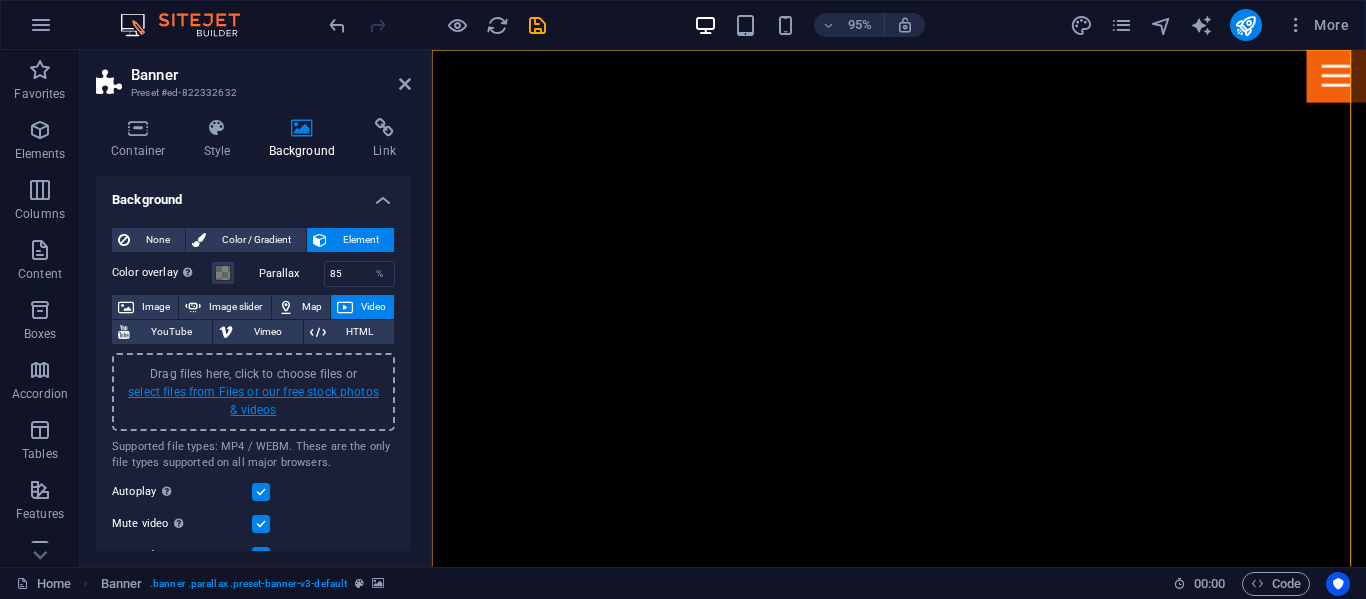 click on "select files from Files or our free stock photos & videos" at bounding box center (253, 401) 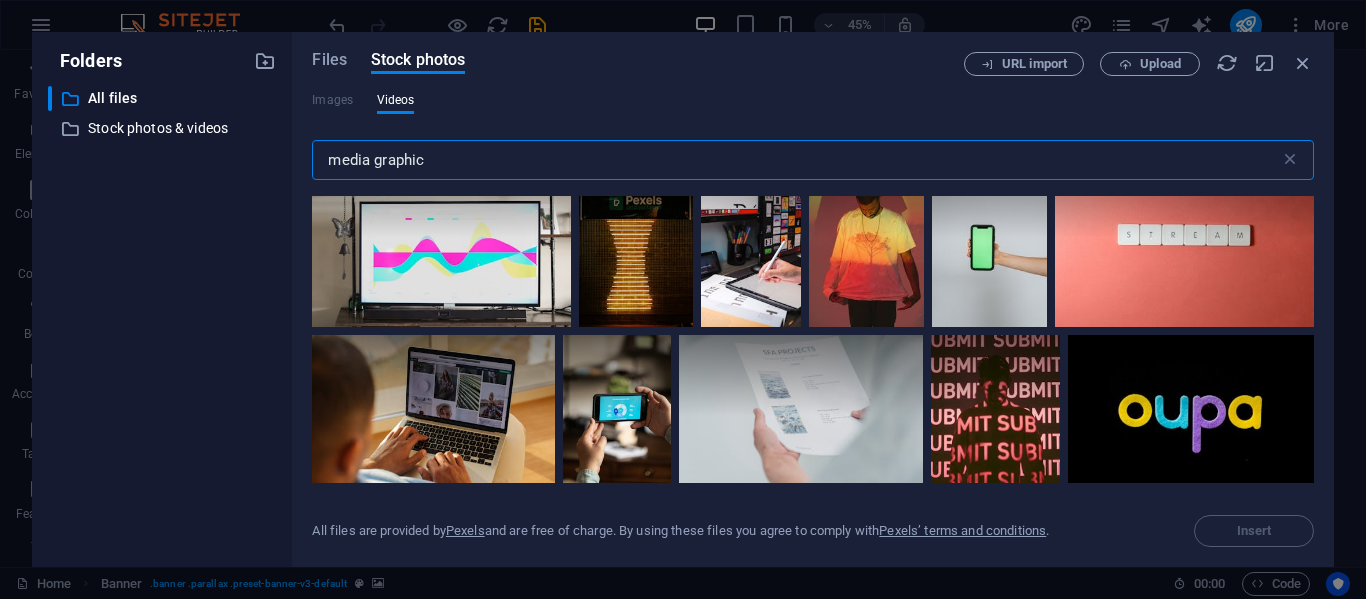 scroll, scrollTop: 0, scrollLeft: 0, axis: both 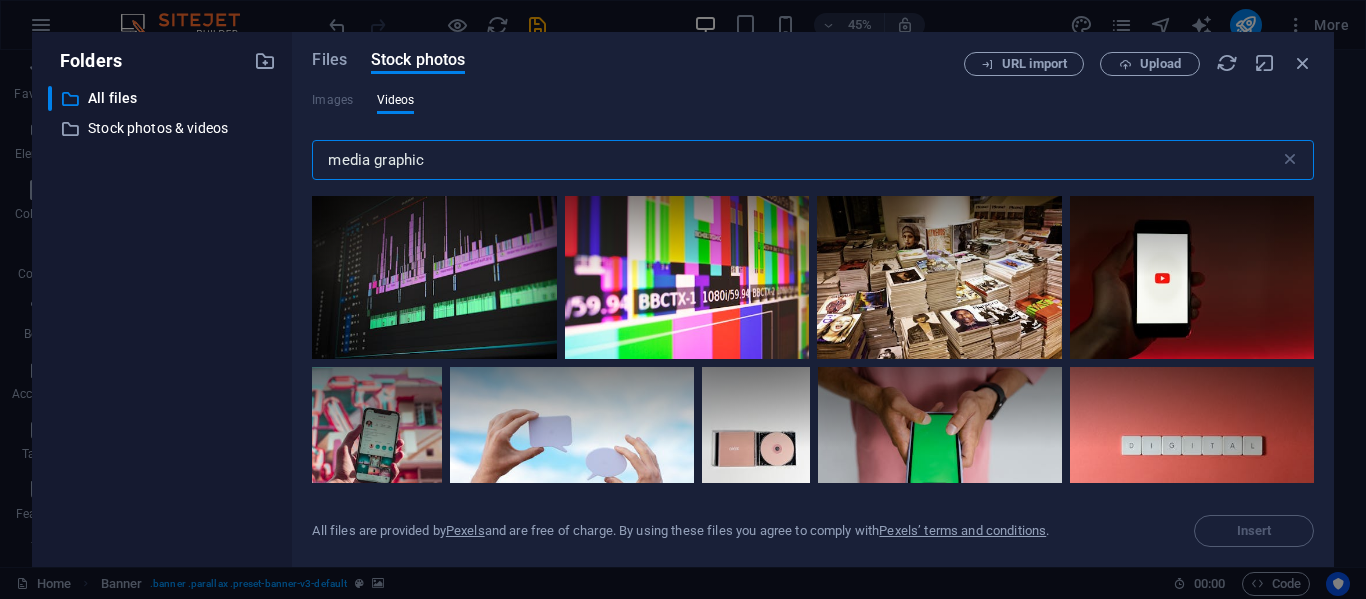 click on "media graphic" at bounding box center [795, 160] 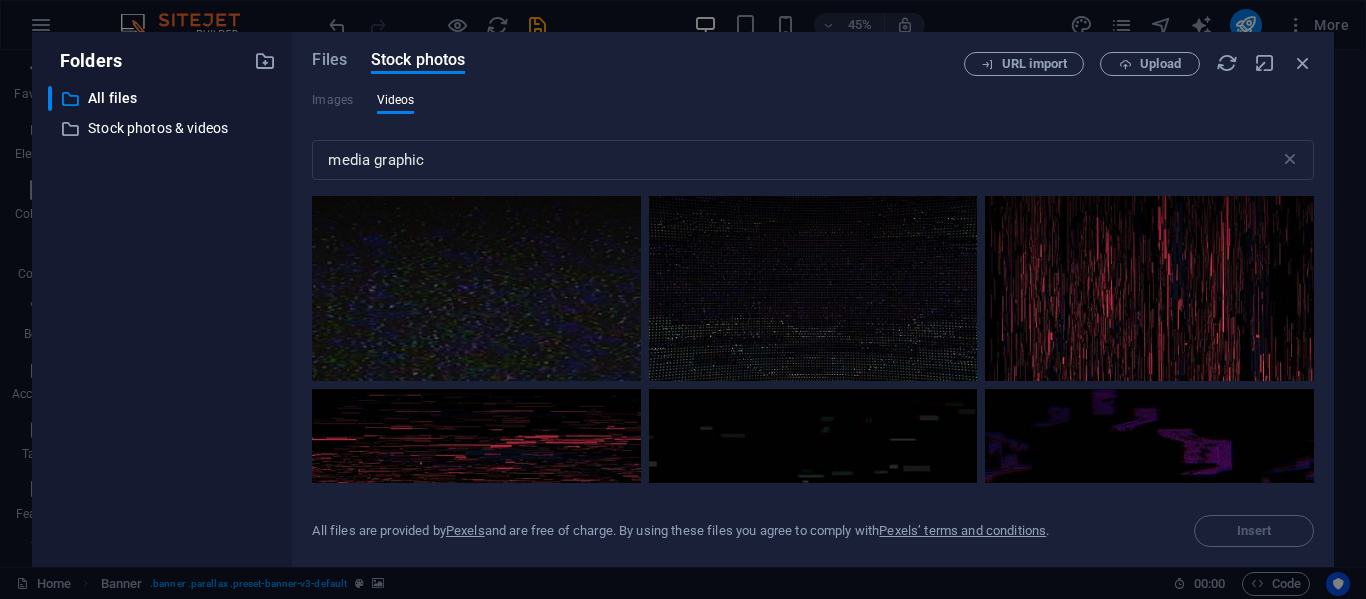 drag, startPoint x: 1314, startPoint y: 206, endPoint x: 1314, endPoint y: 224, distance: 18 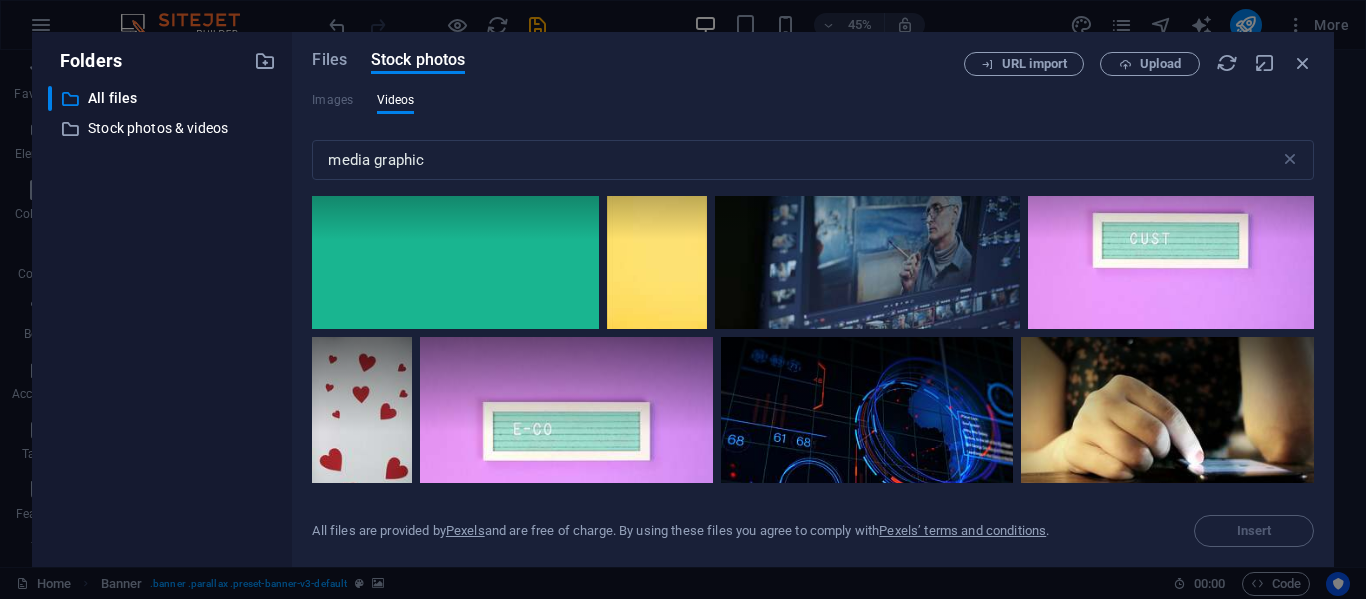 scroll, scrollTop: 1148, scrollLeft: 0, axis: vertical 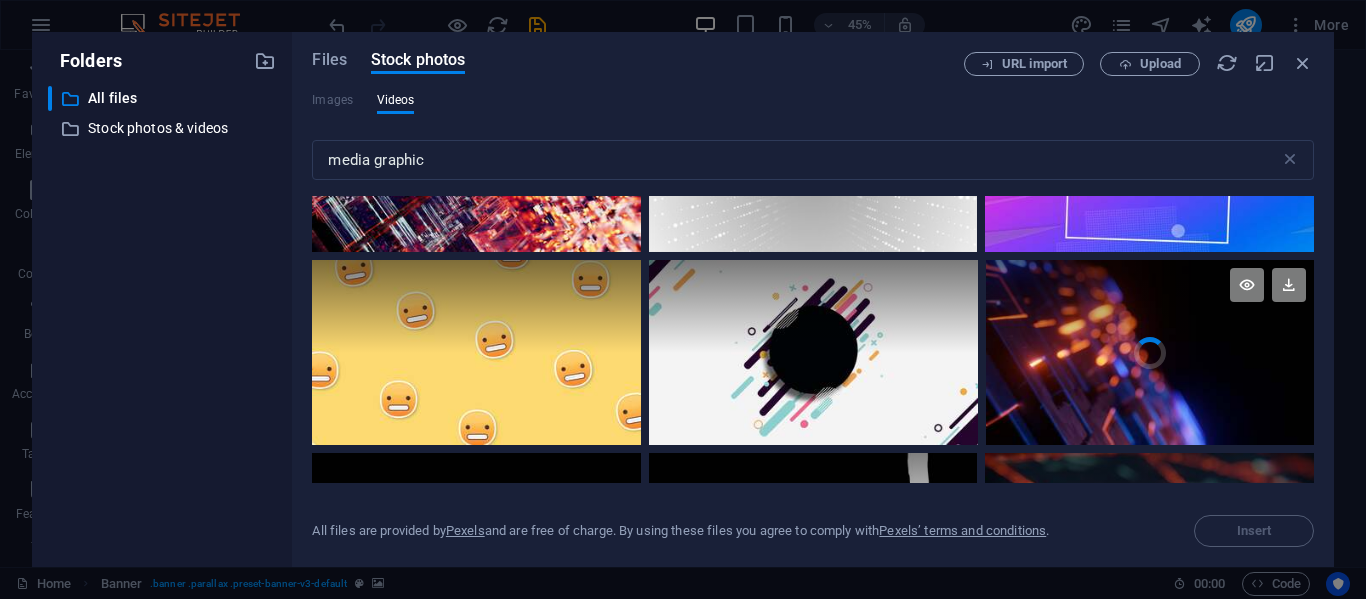 click at bounding box center (1150, 306) 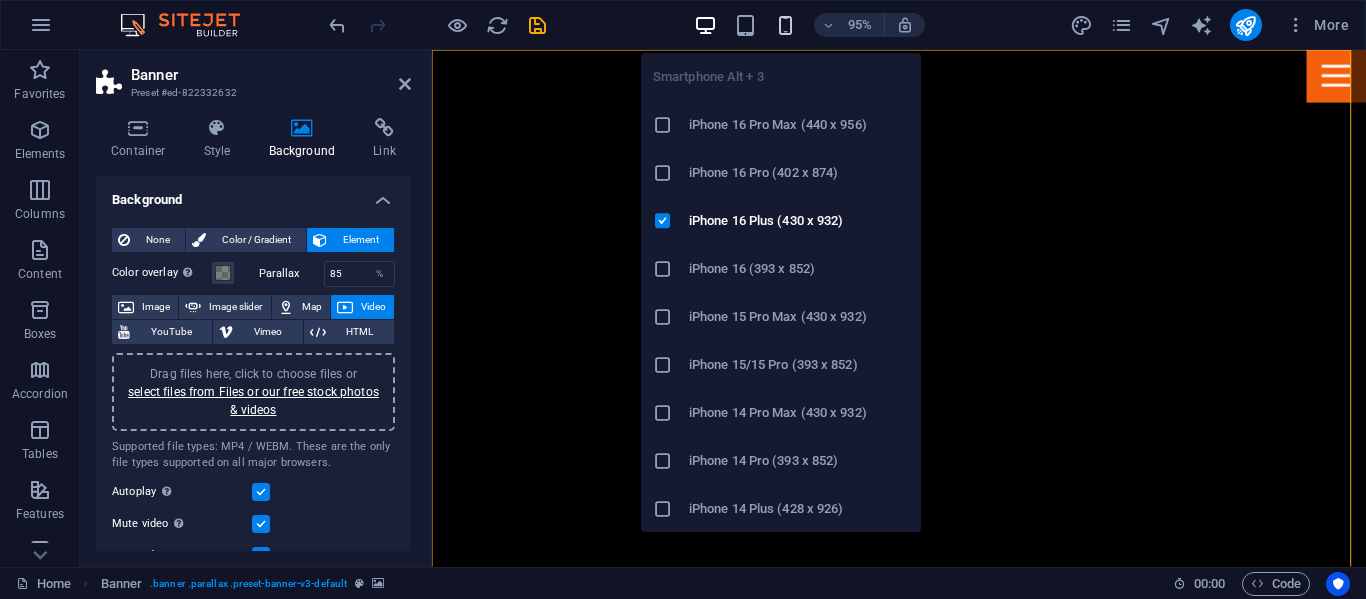 click at bounding box center (785, 25) 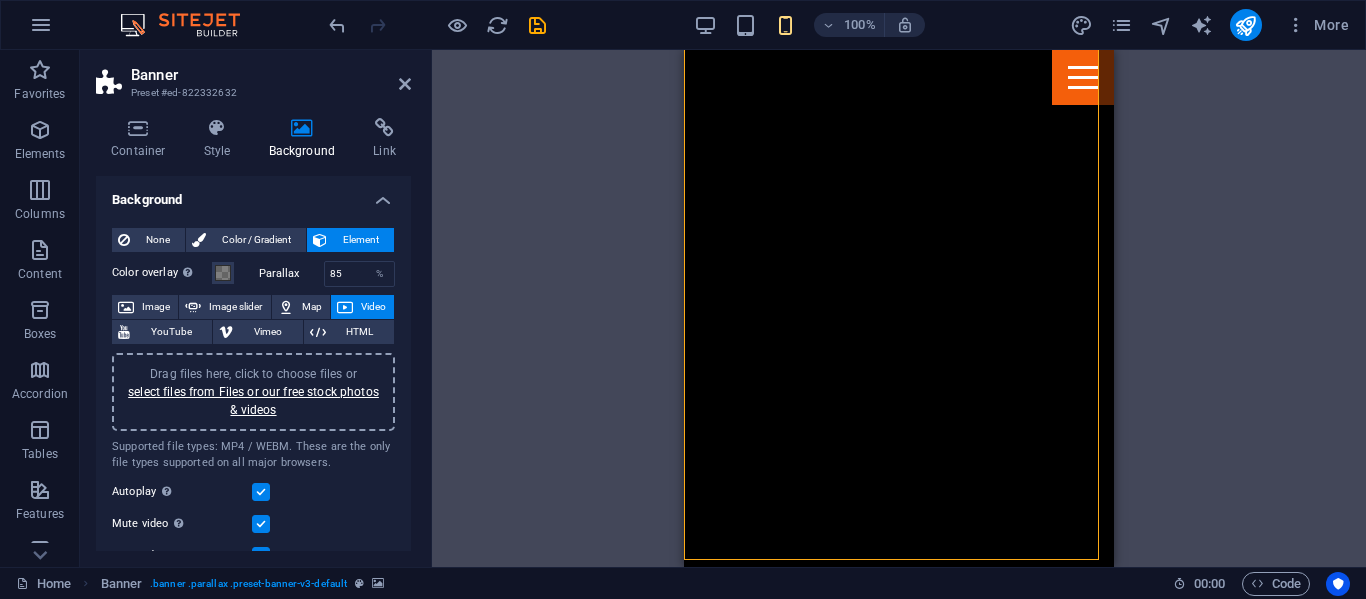 scroll, scrollTop: 0, scrollLeft: 0, axis: both 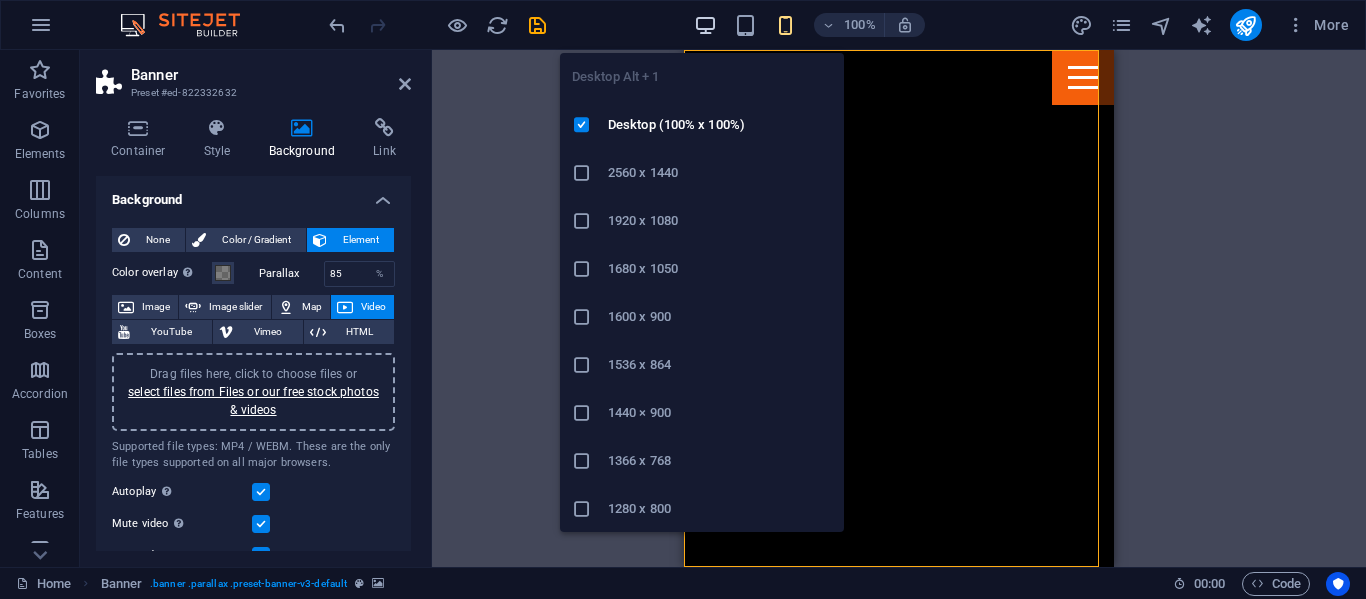 click at bounding box center [705, 25] 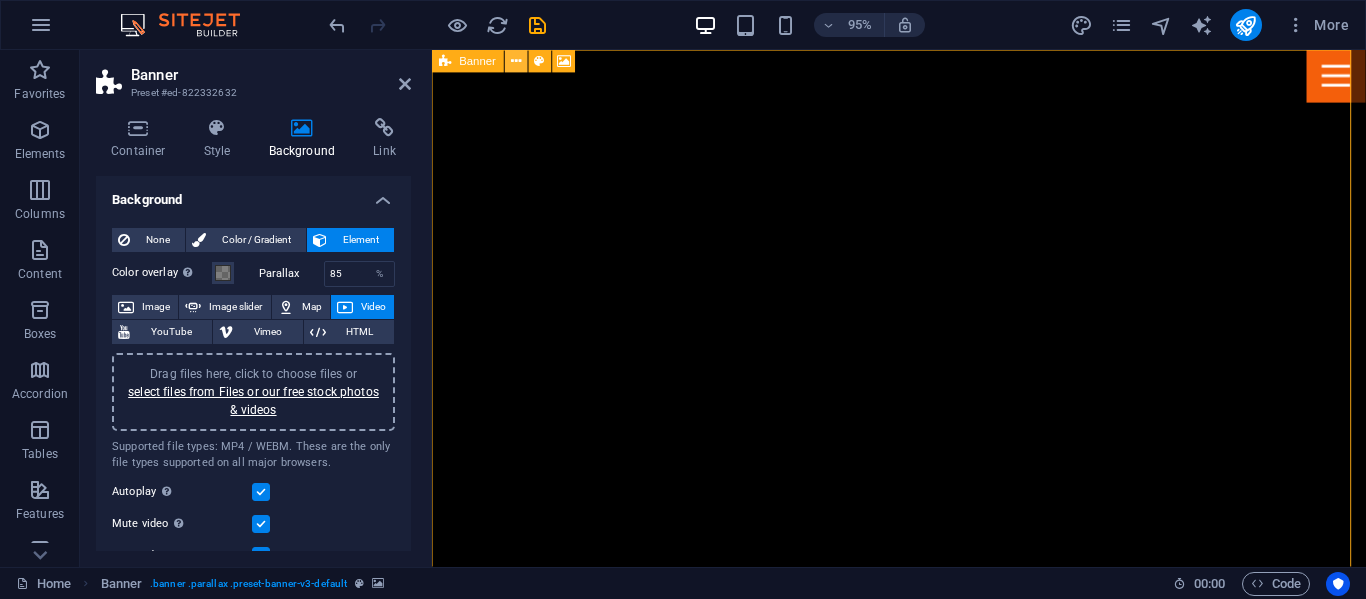 click at bounding box center (516, 61) 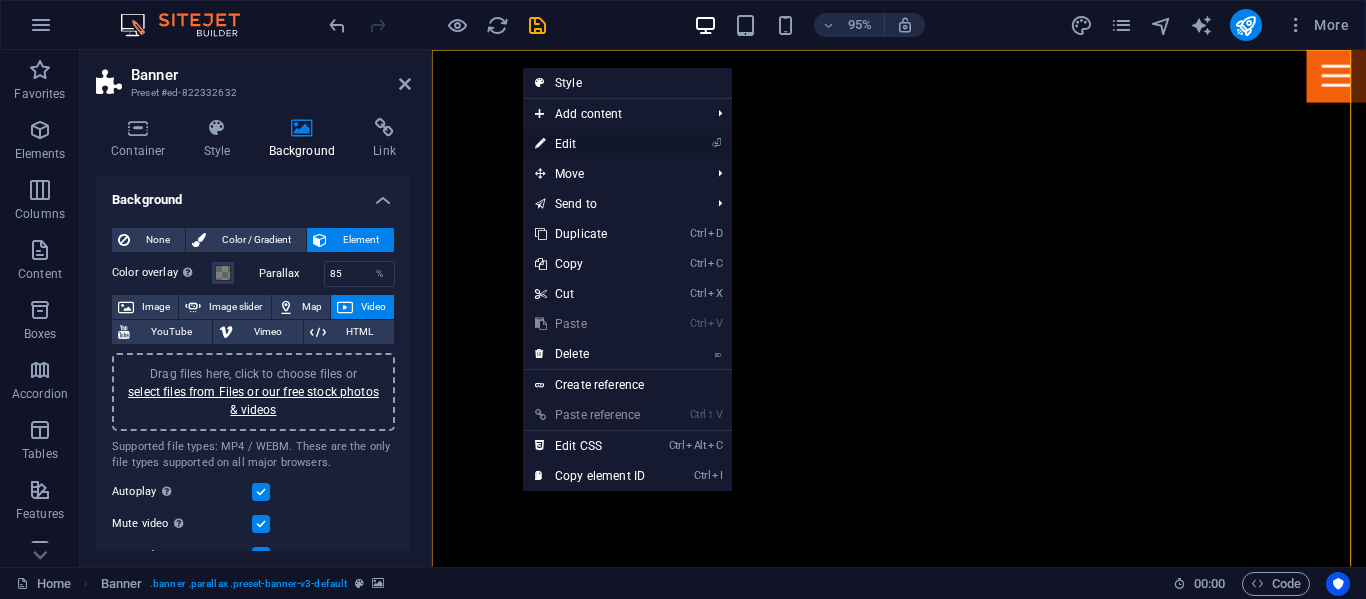 click on "⏎  Edit" at bounding box center [590, 144] 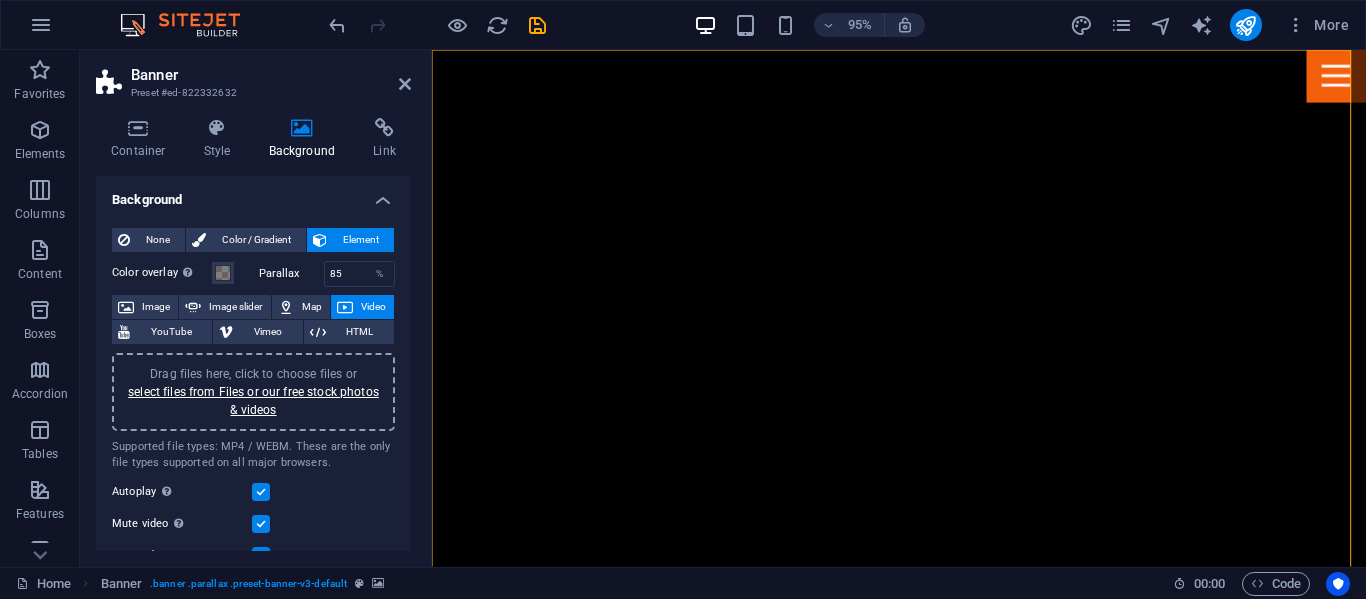 click on "Drag files here, click to choose files or select files from Files or our free stock photos & videos" at bounding box center (253, 392) 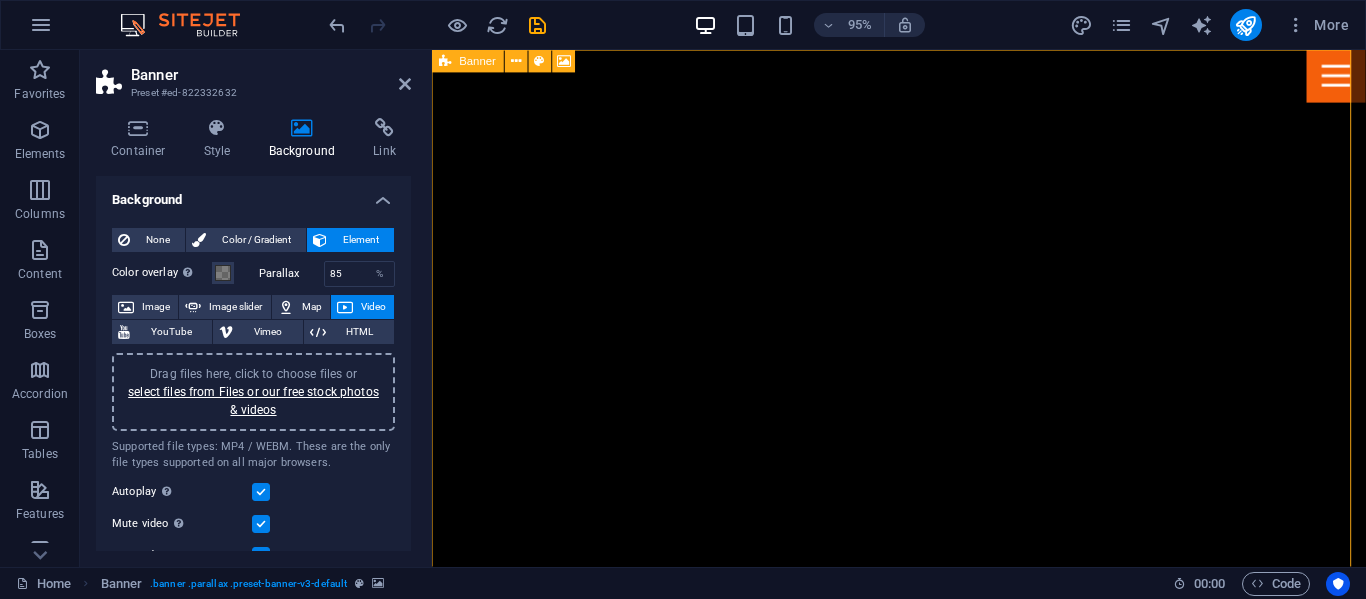 click at bounding box center (446, 61) 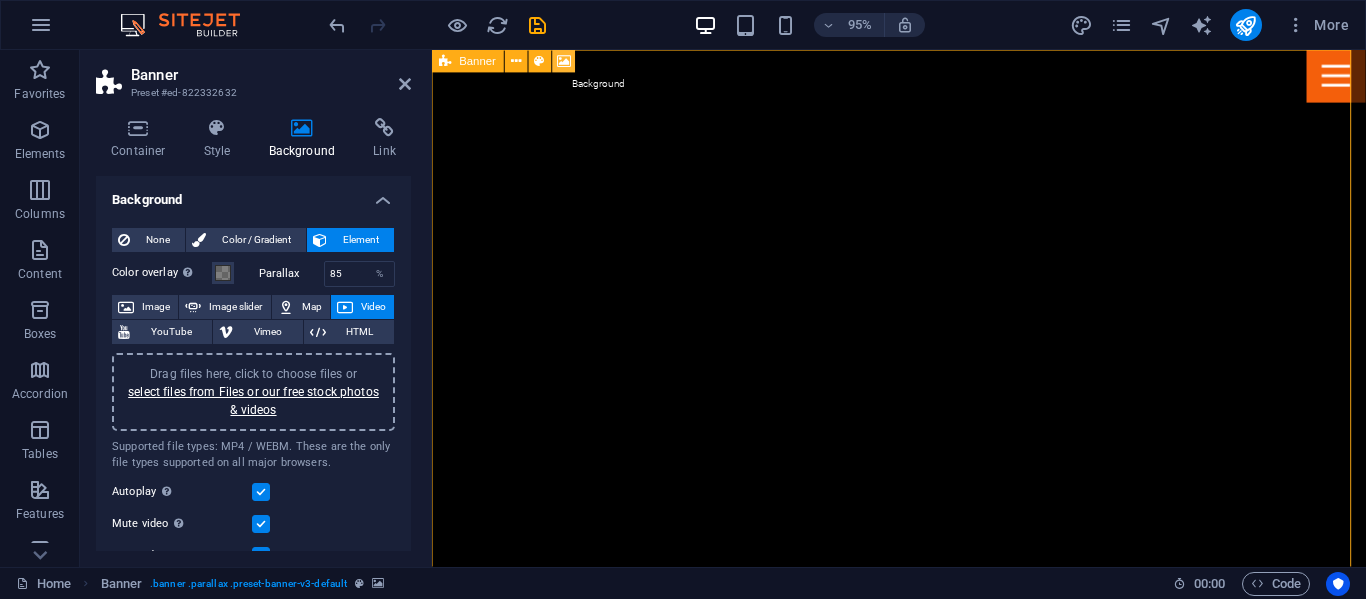 click at bounding box center (564, 61) 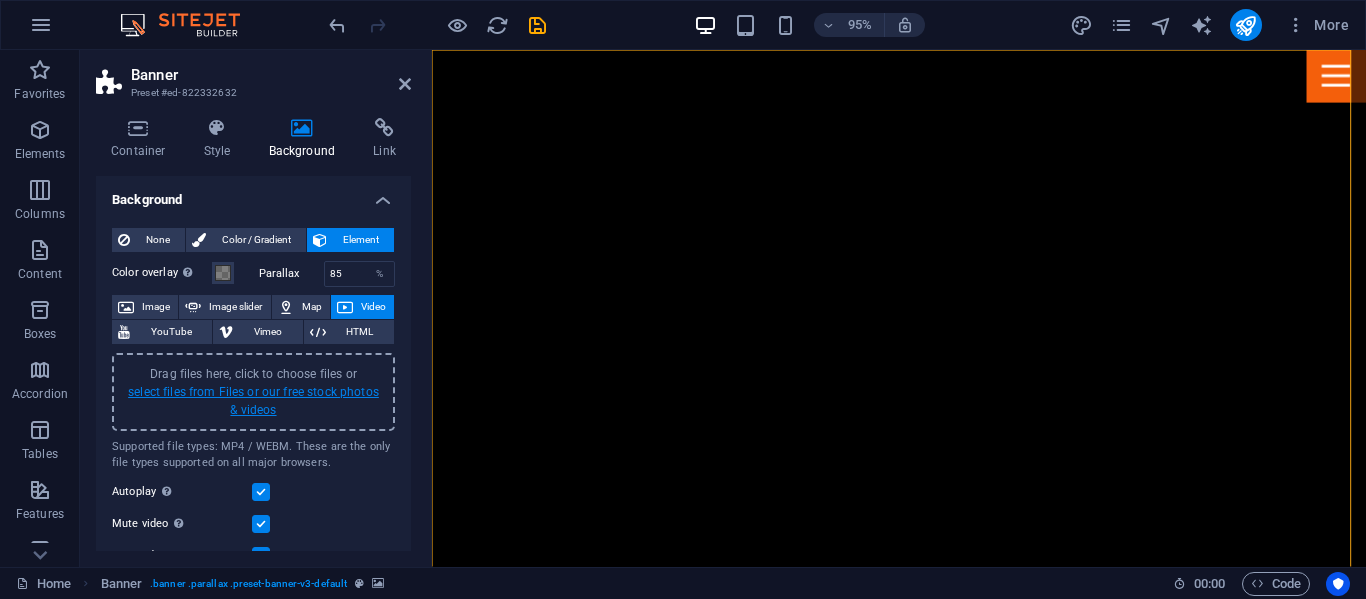 click on "select files from Files or our free stock photos & videos" at bounding box center (253, 401) 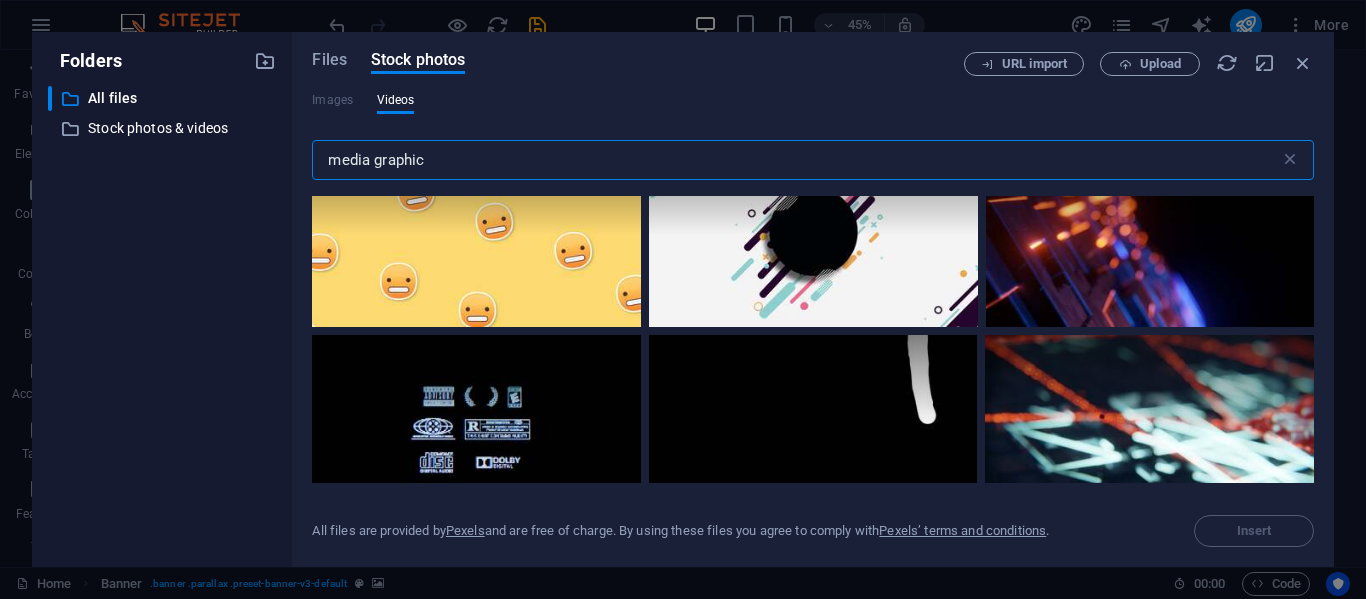 scroll, scrollTop: 1774, scrollLeft: 0, axis: vertical 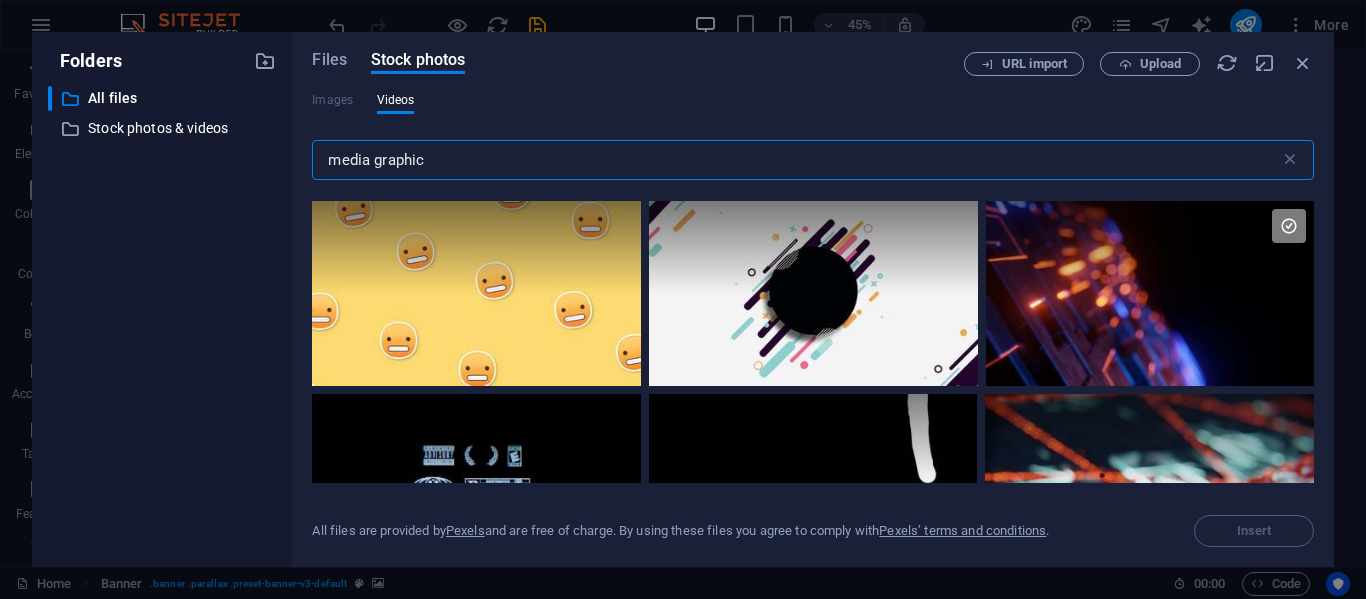 click on "media graphic" at bounding box center [795, 160] 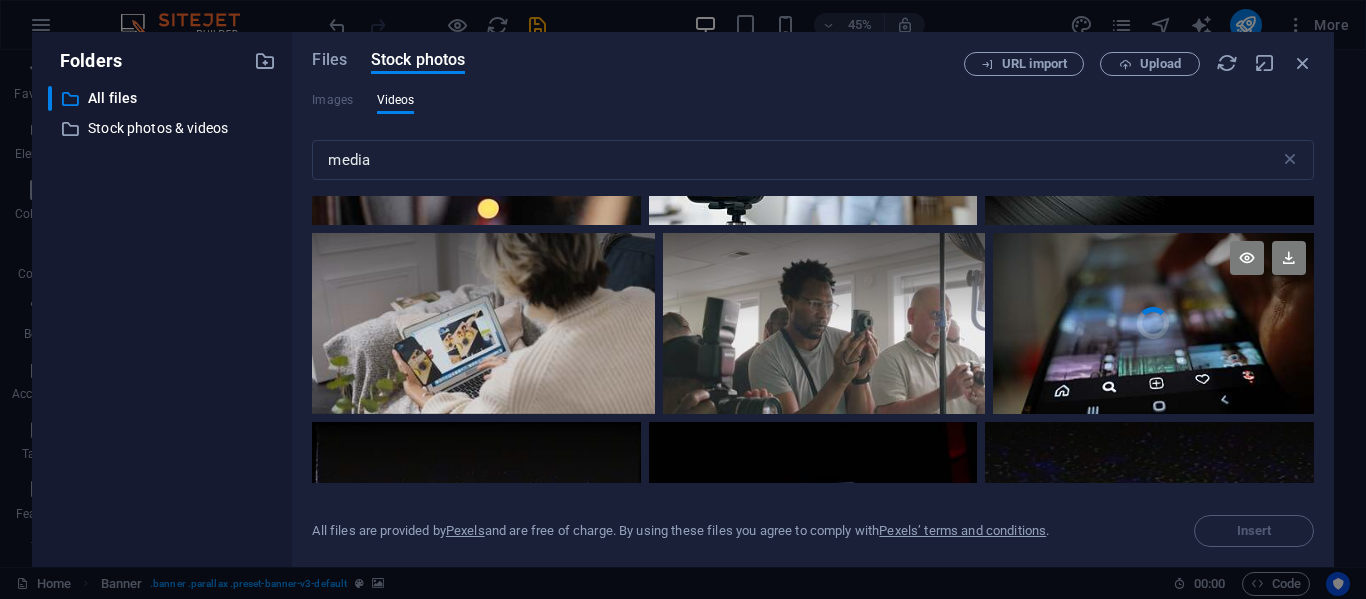 scroll, scrollTop: 514, scrollLeft: 0, axis: vertical 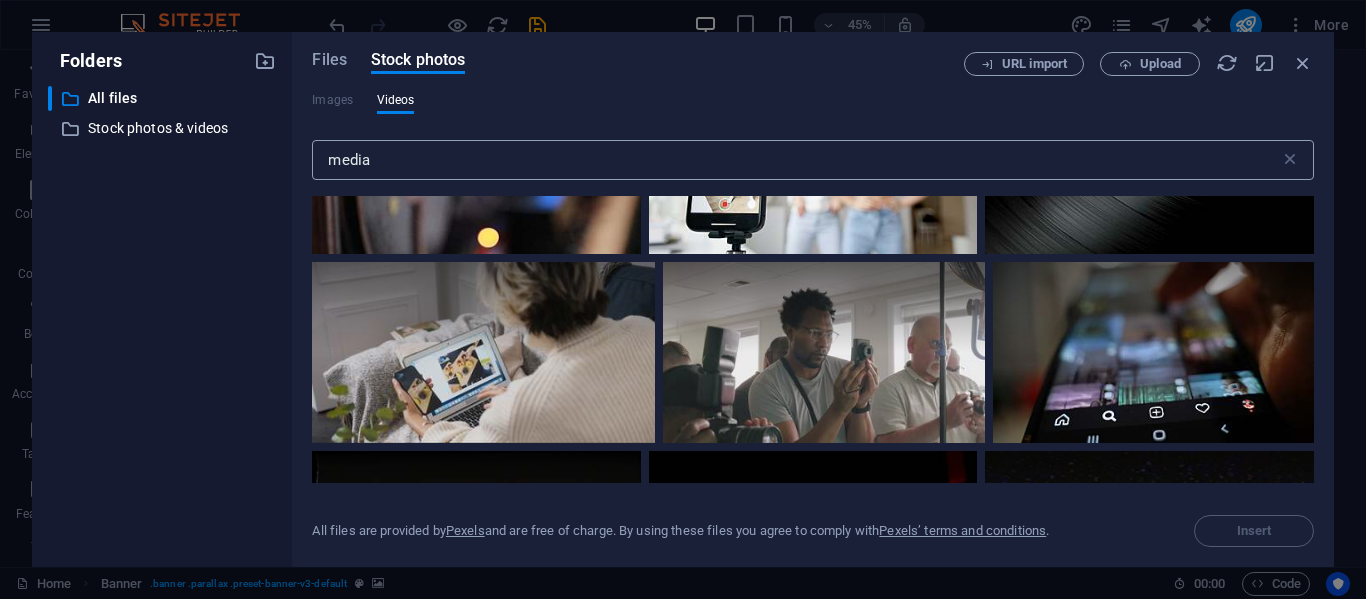 click on "media" at bounding box center (795, 160) 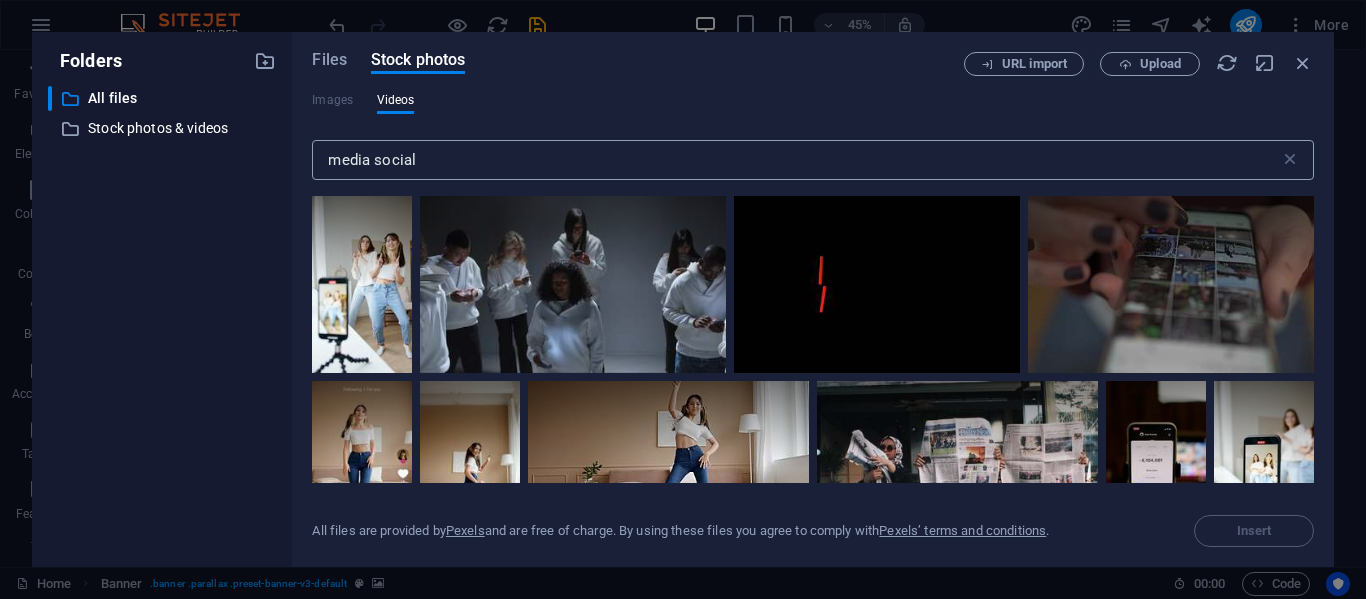 click on "media social" at bounding box center (795, 160) 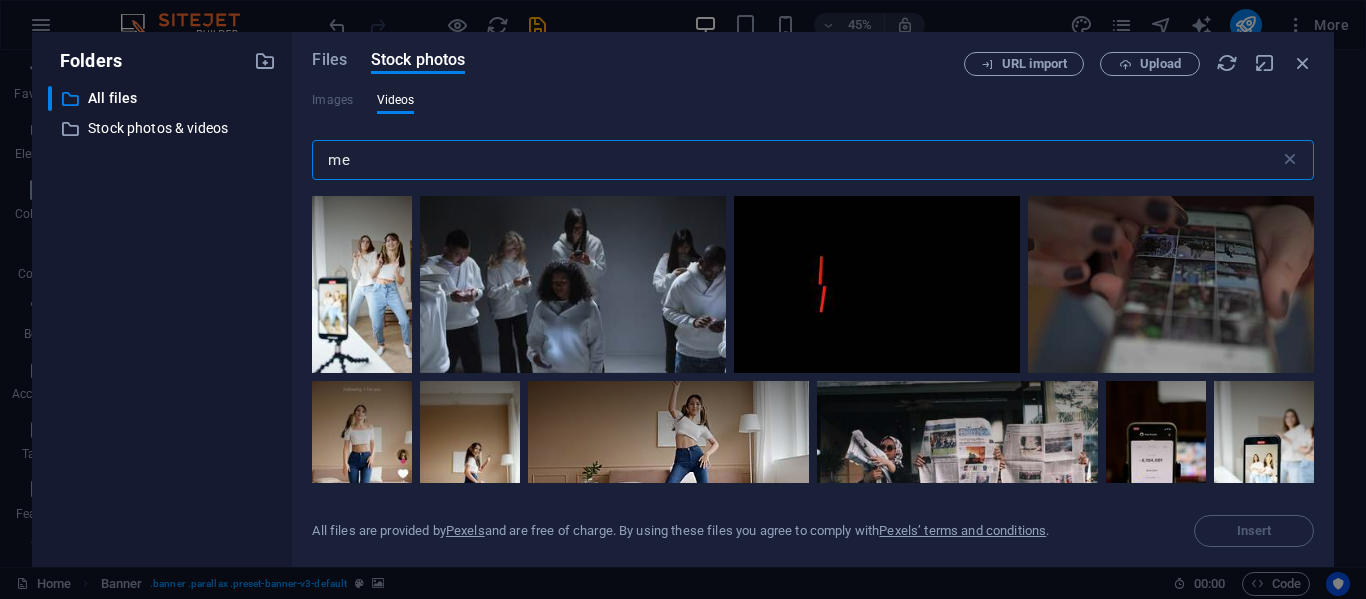 type on "m" 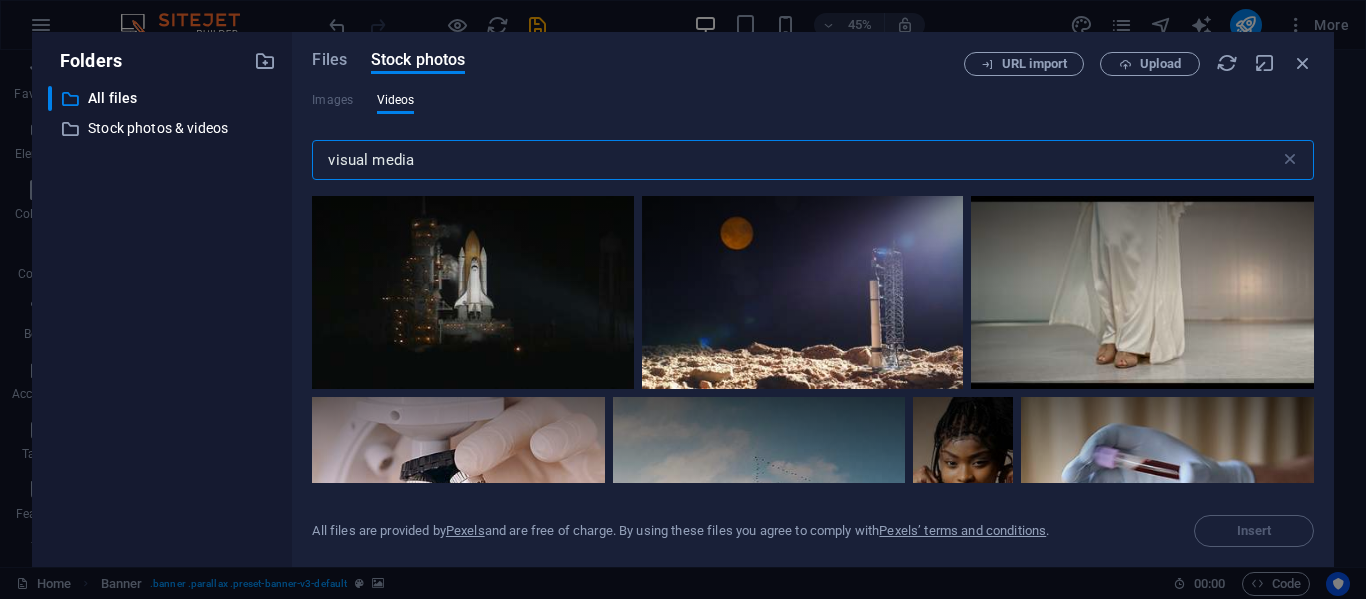 type on "visual media" 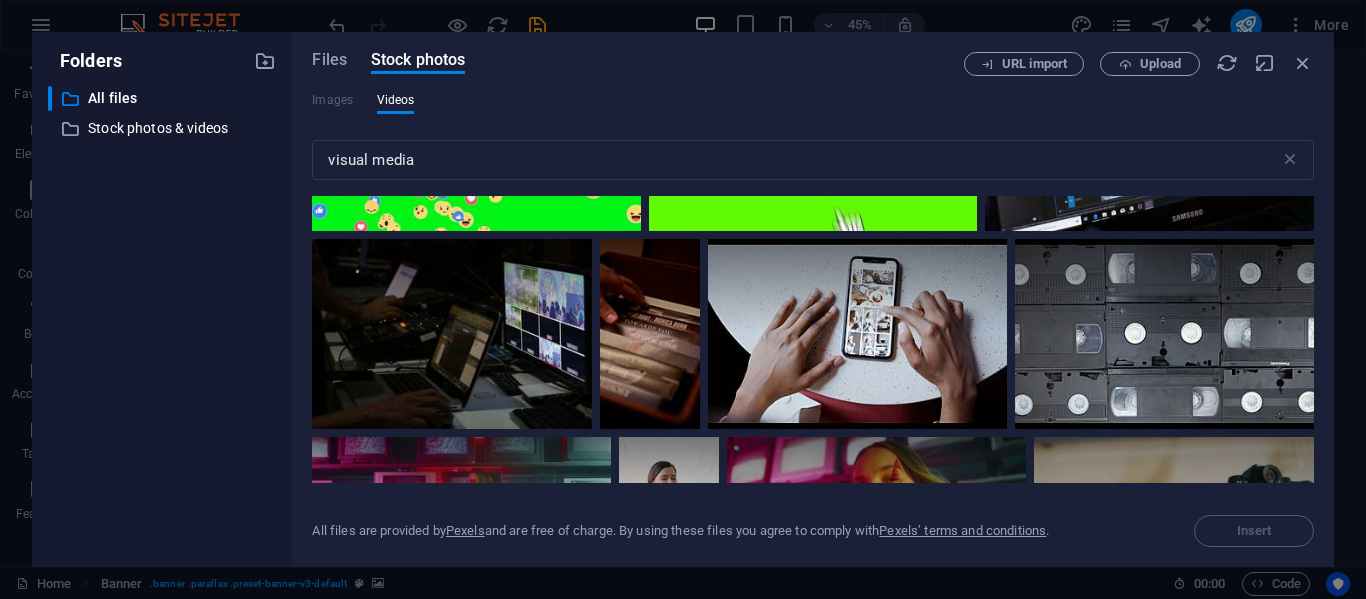 scroll, scrollTop: 204, scrollLeft: 0, axis: vertical 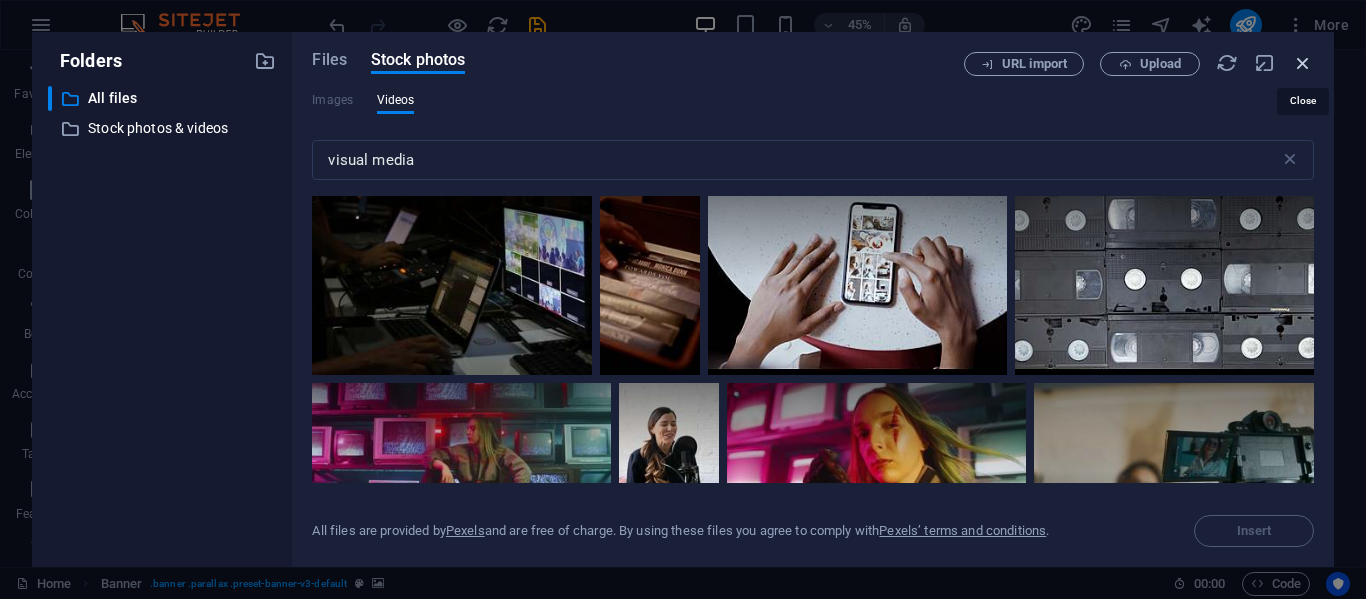 click at bounding box center [1303, 63] 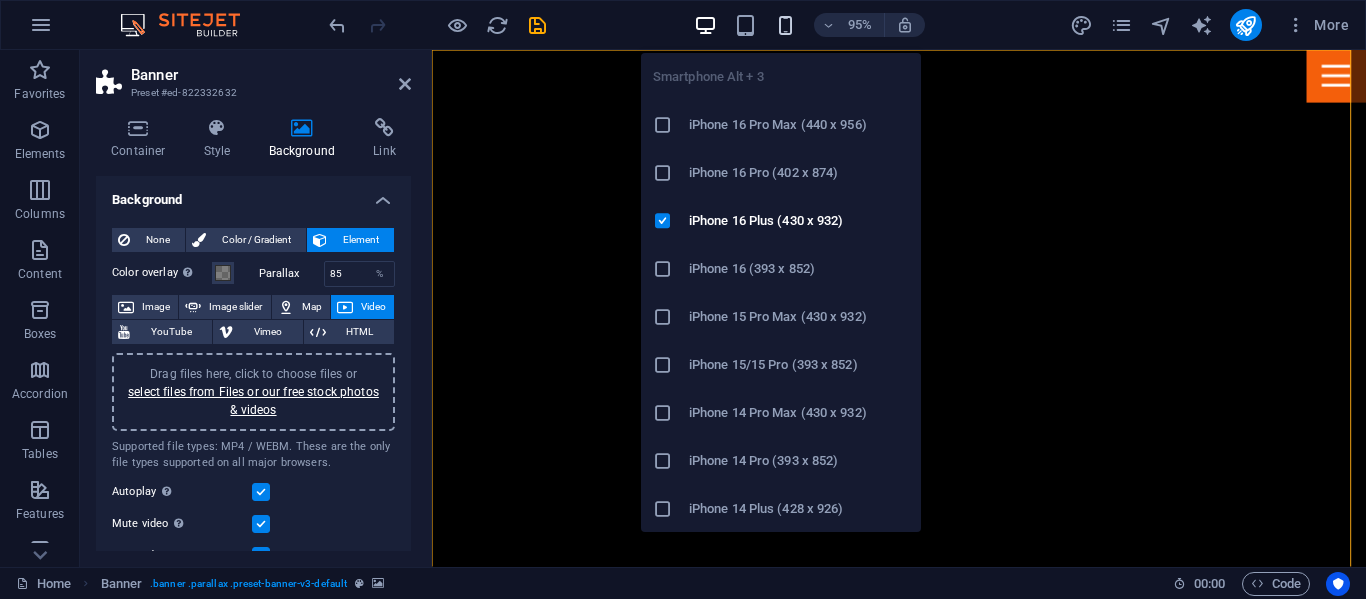 click at bounding box center [785, 25] 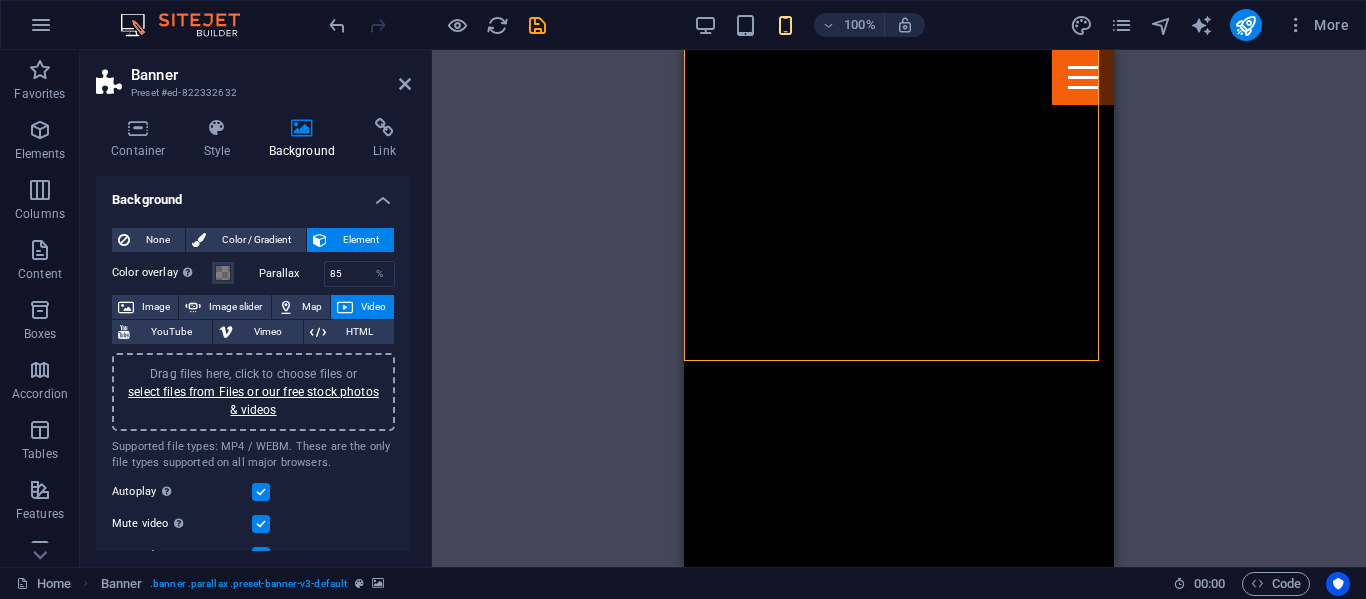 scroll, scrollTop: 0, scrollLeft: 0, axis: both 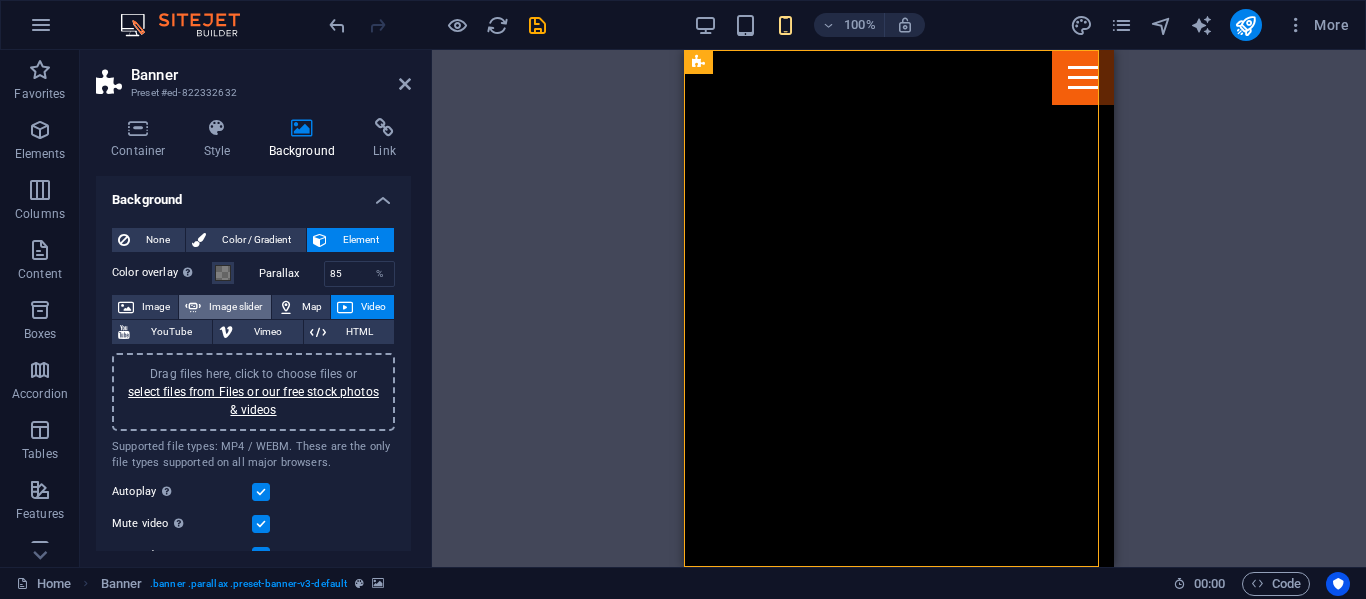 click on "Image slider" at bounding box center [235, 307] 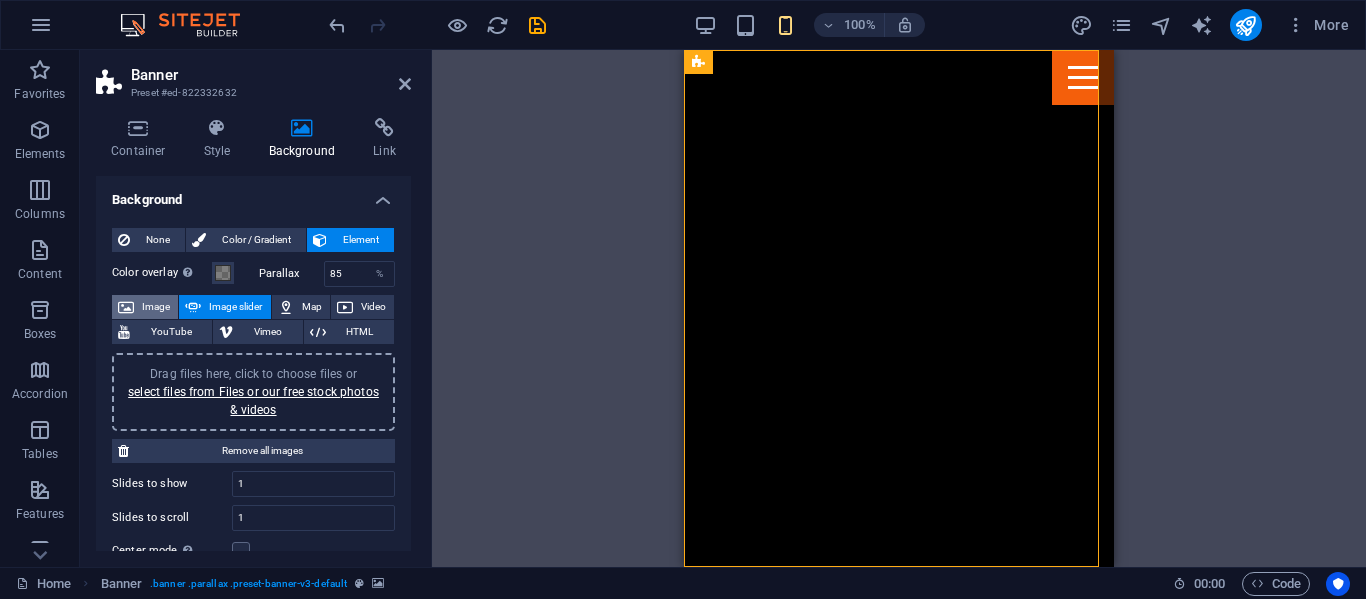 click on "Image" at bounding box center (156, 307) 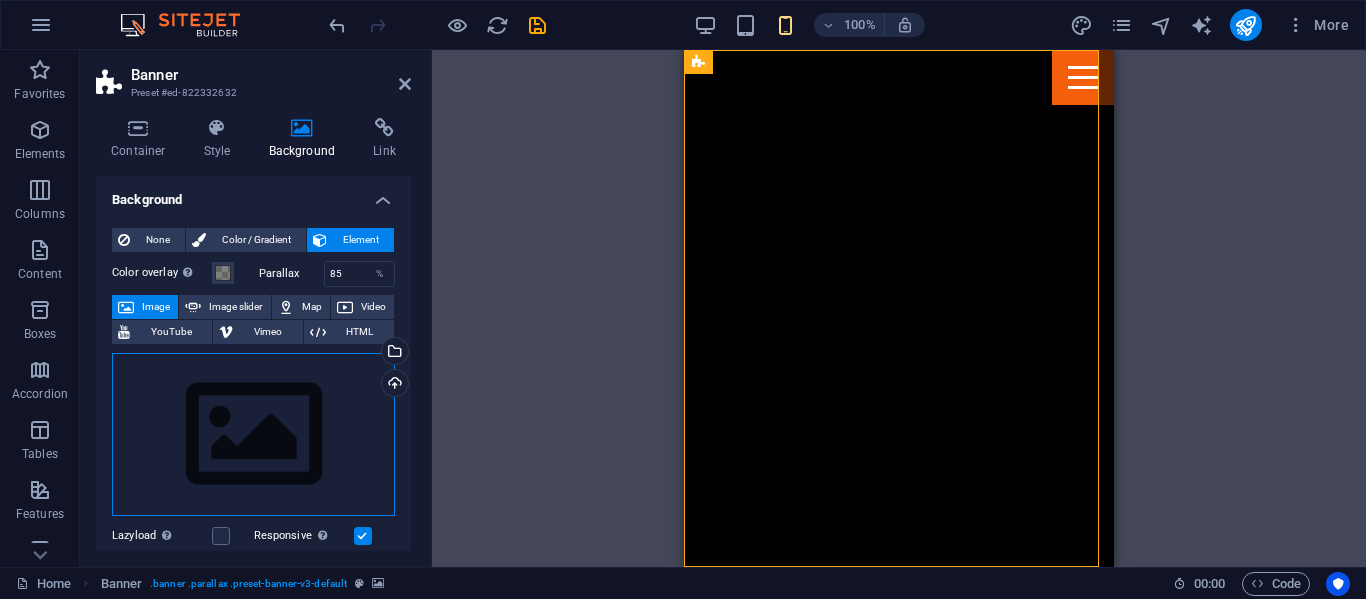 click on "Drag files here, click to choose files or select files from Files or our free stock photos & videos" at bounding box center [253, 435] 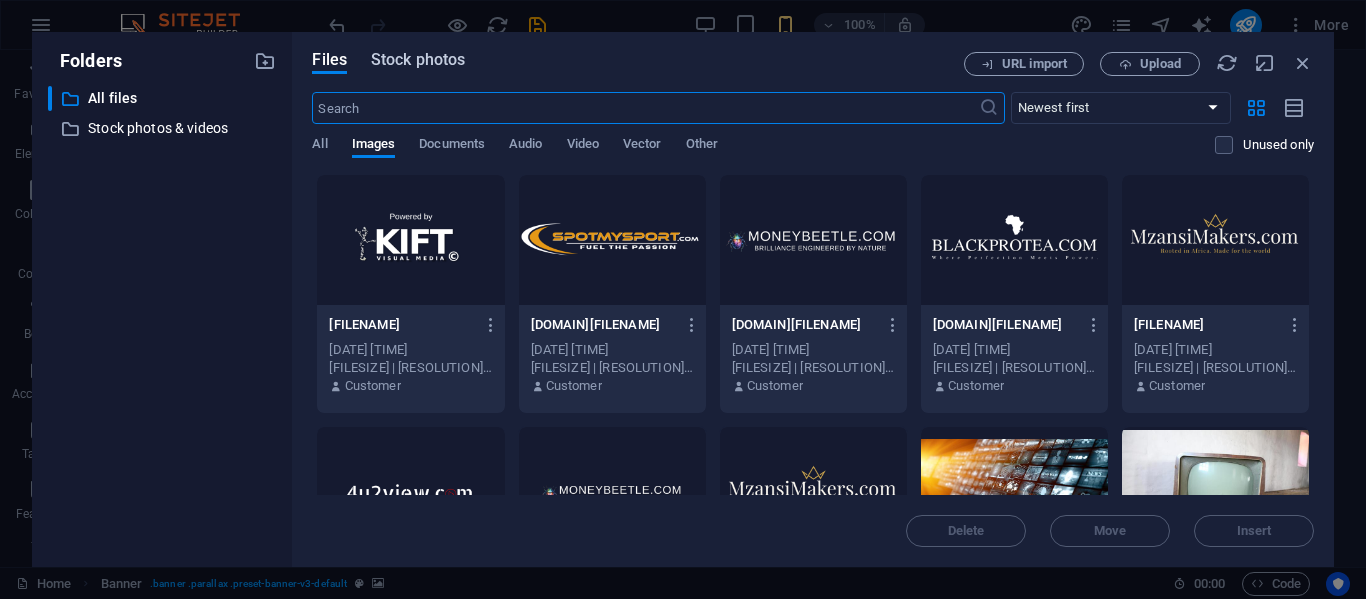 click on "Stock photos" at bounding box center [418, 60] 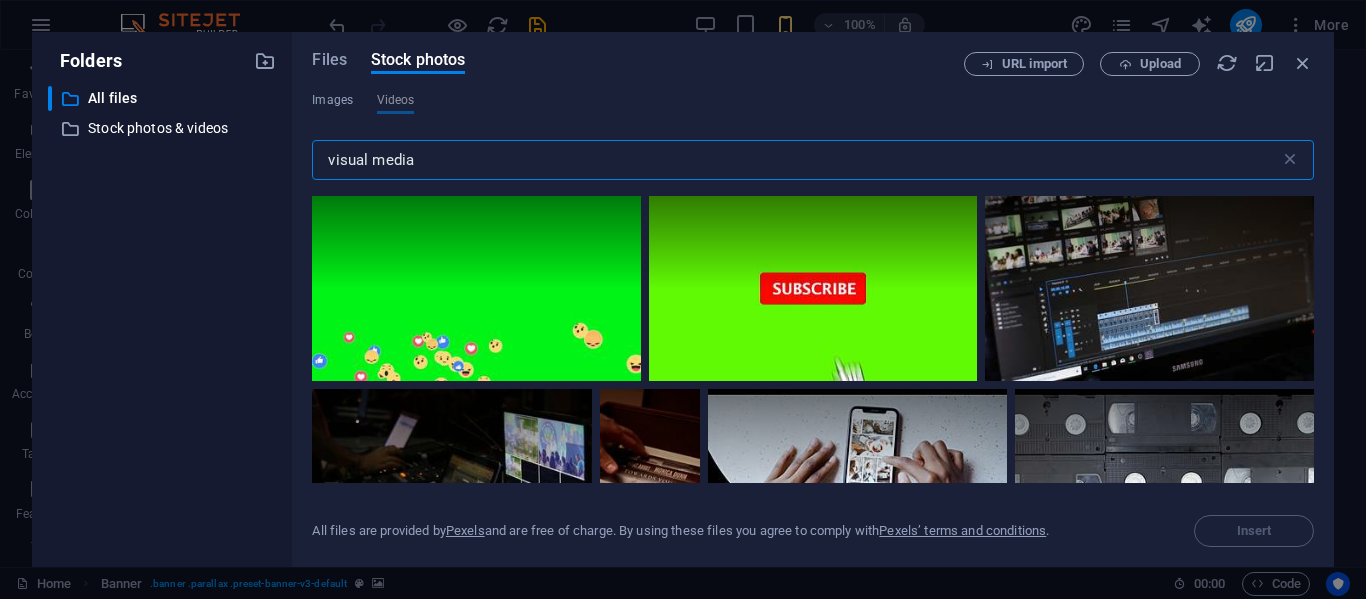 click on "visual media" at bounding box center [795, 160] 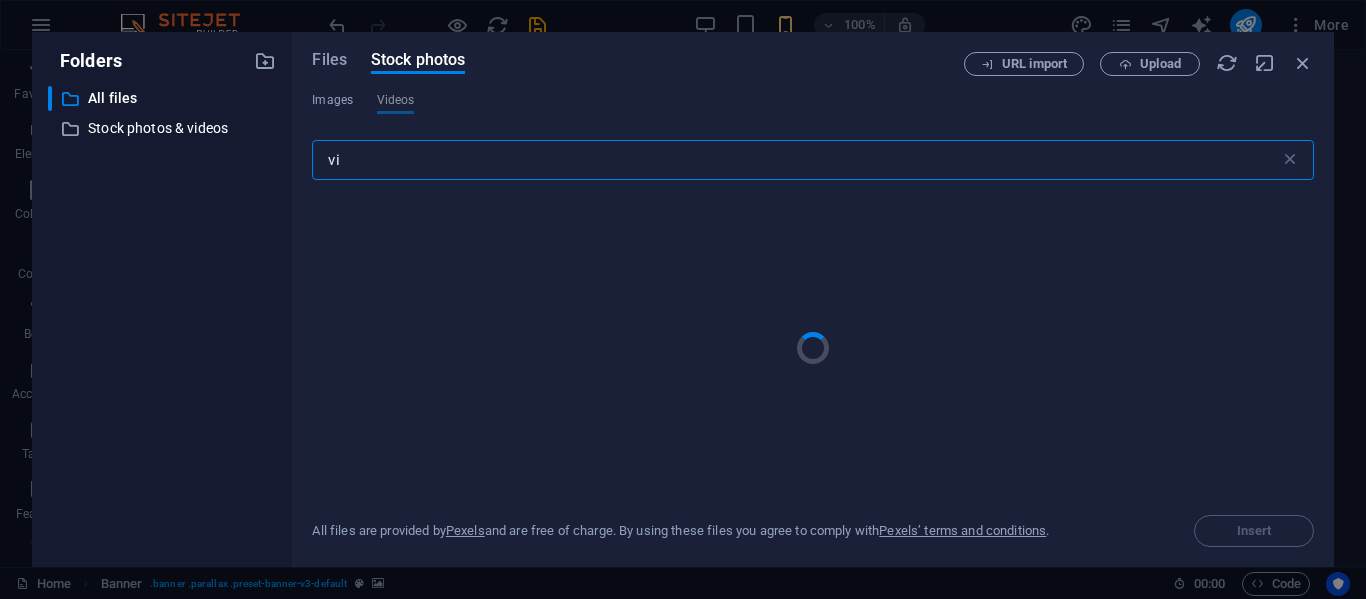 type on "v" 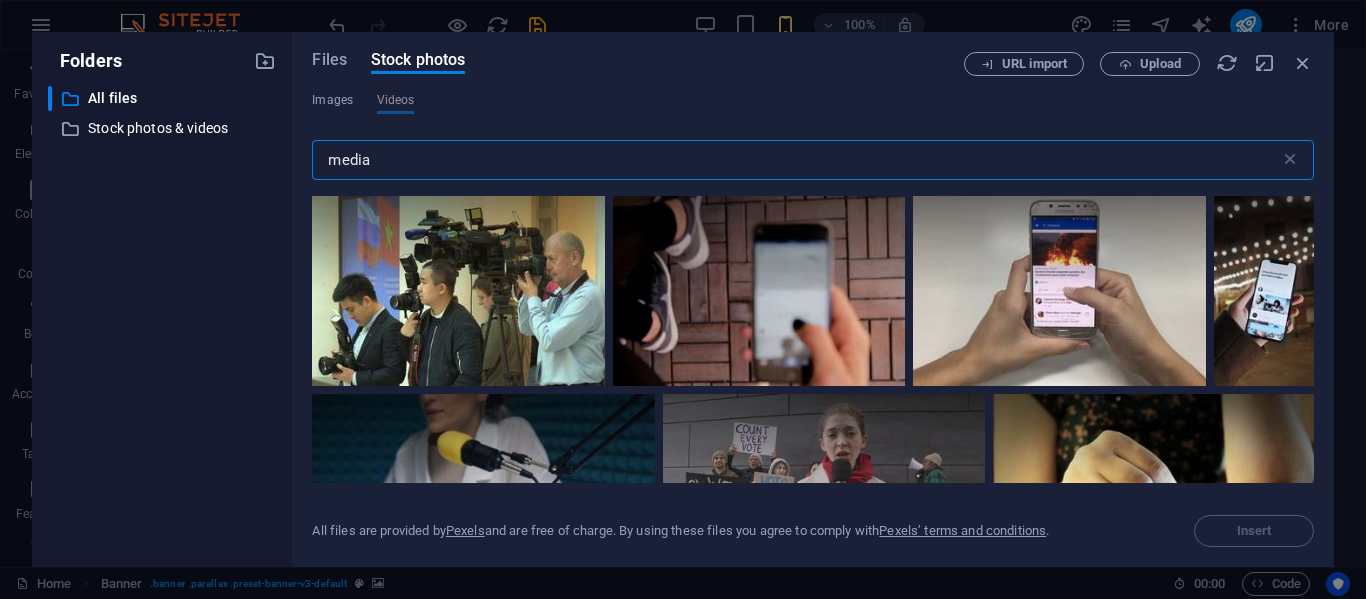 click on "media" at bounding box center (795, 160) 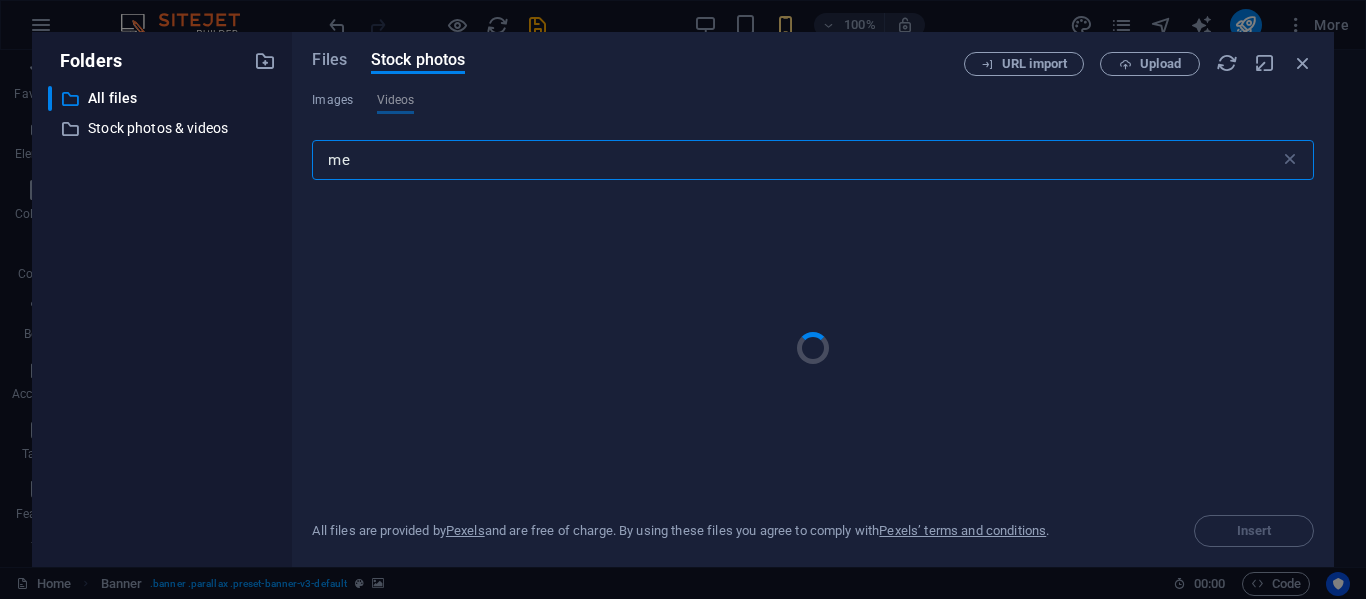 type on "m" 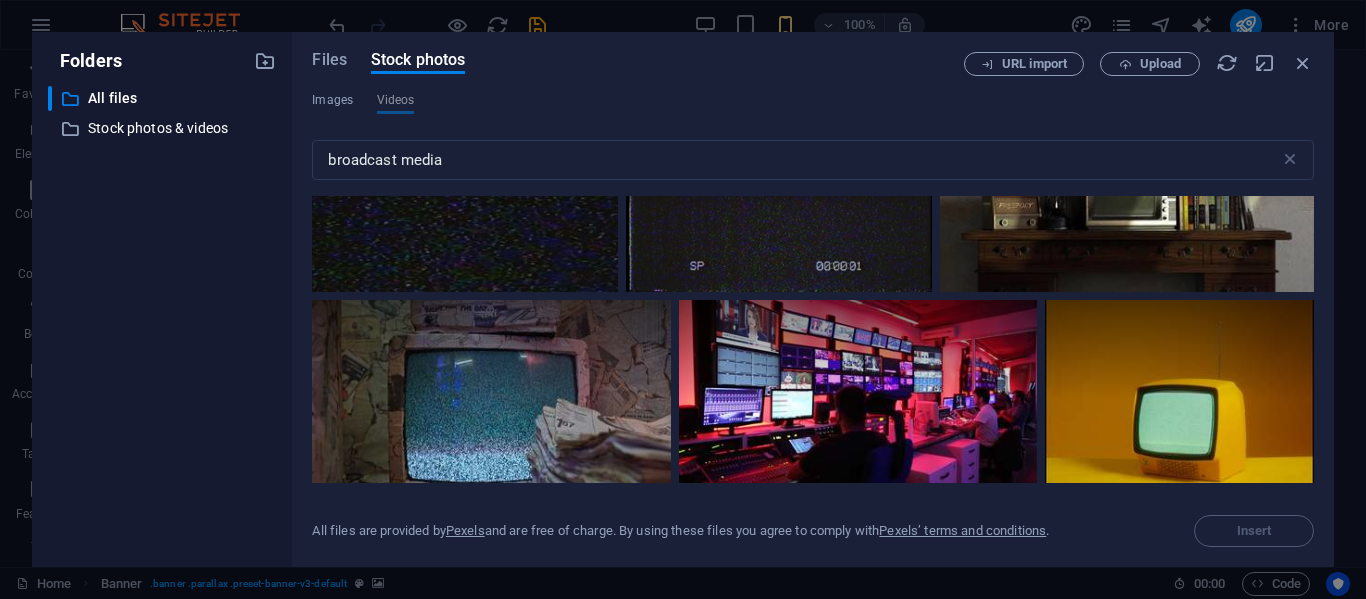 scroll, scrollTop: 296, scrollLeft: 0, axis: vertical 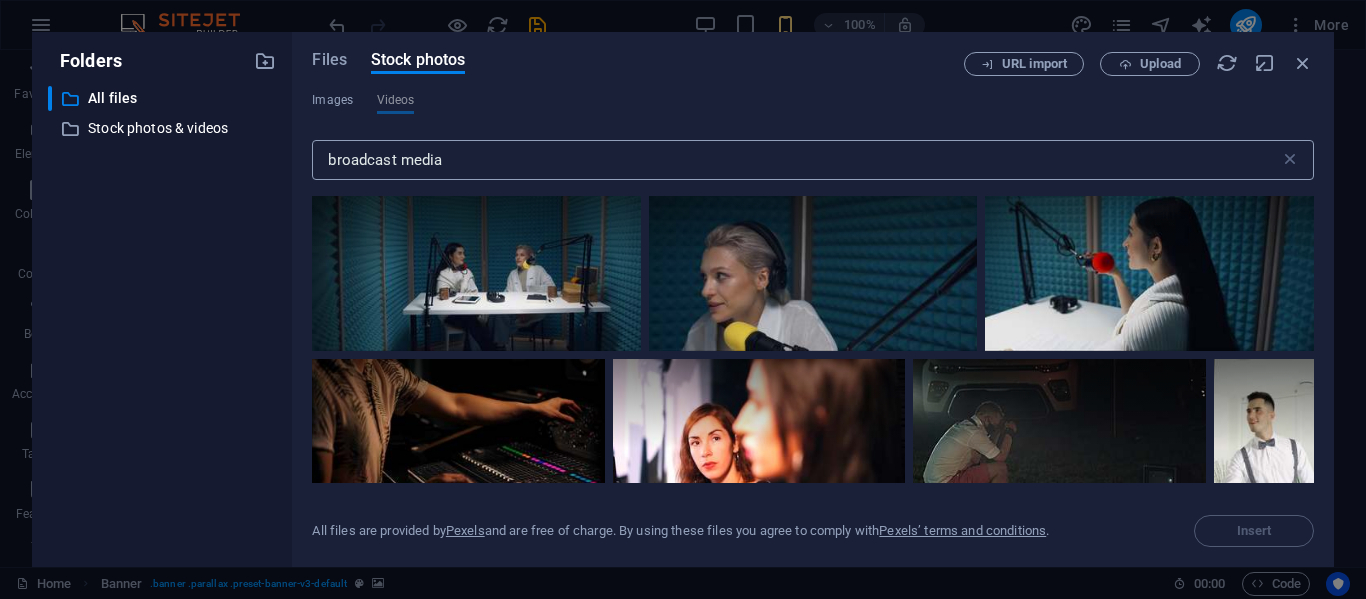 click on "broadcast media" at bounding box center [795, 160] 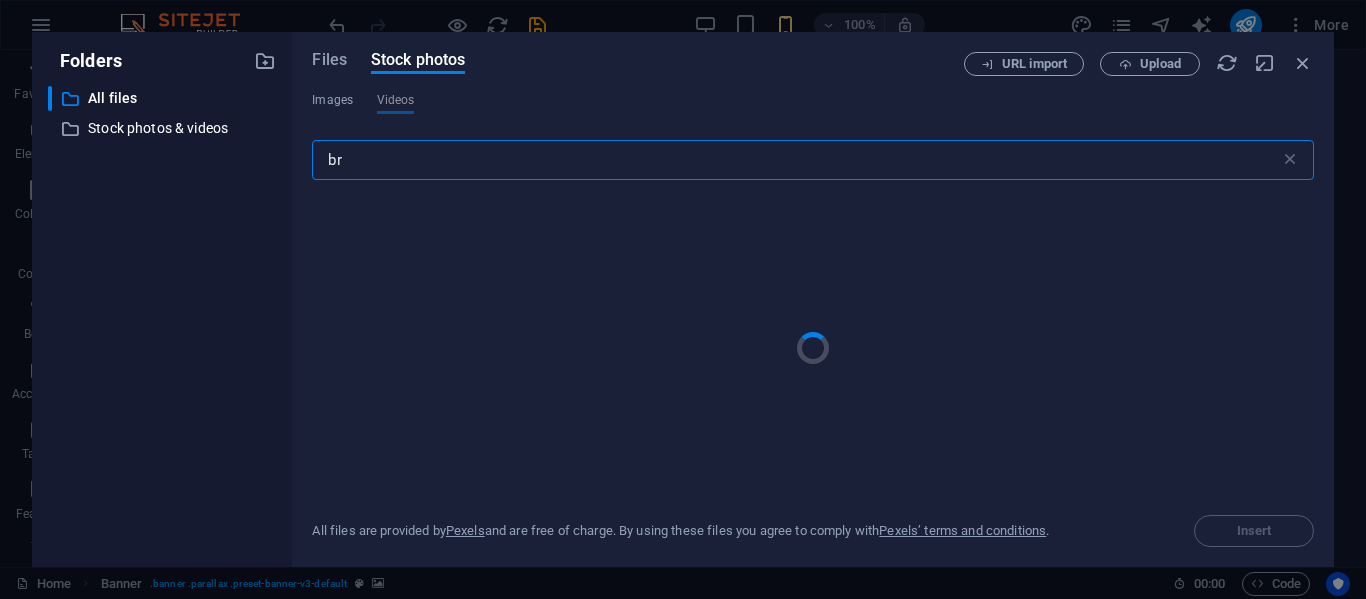 type on "b" 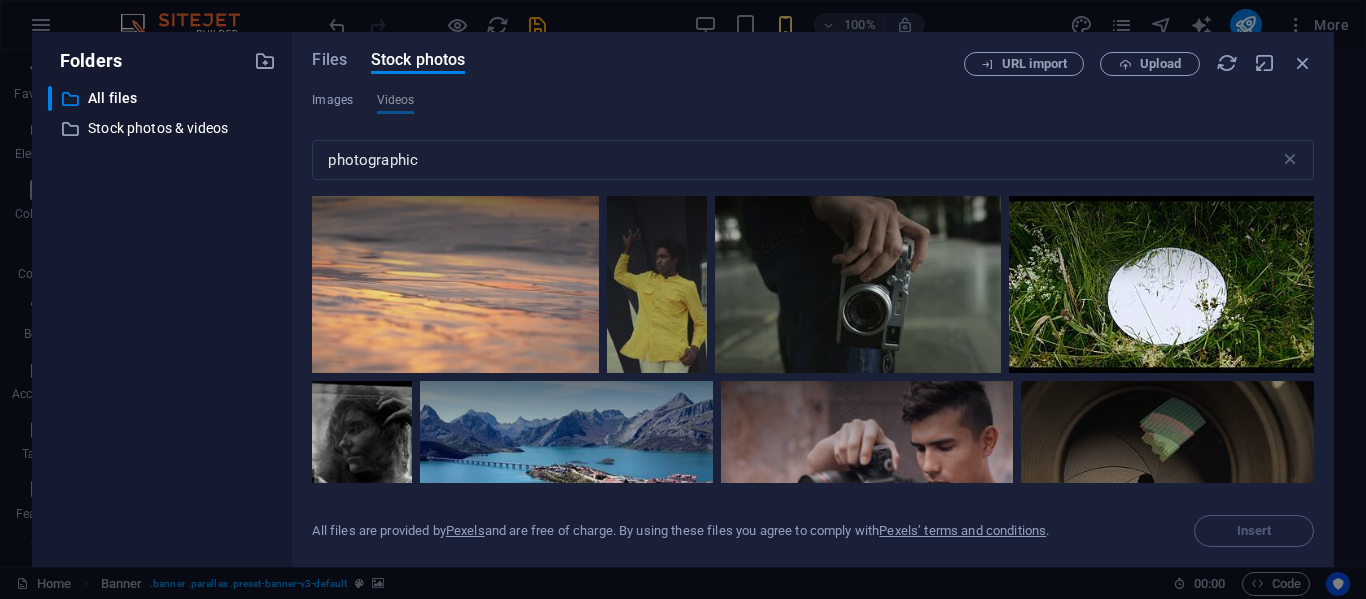 drag, startPoint x: 1314, startPoint y: 206, endPoint x: 1313, endPoint y: 230, distance: 24.020824 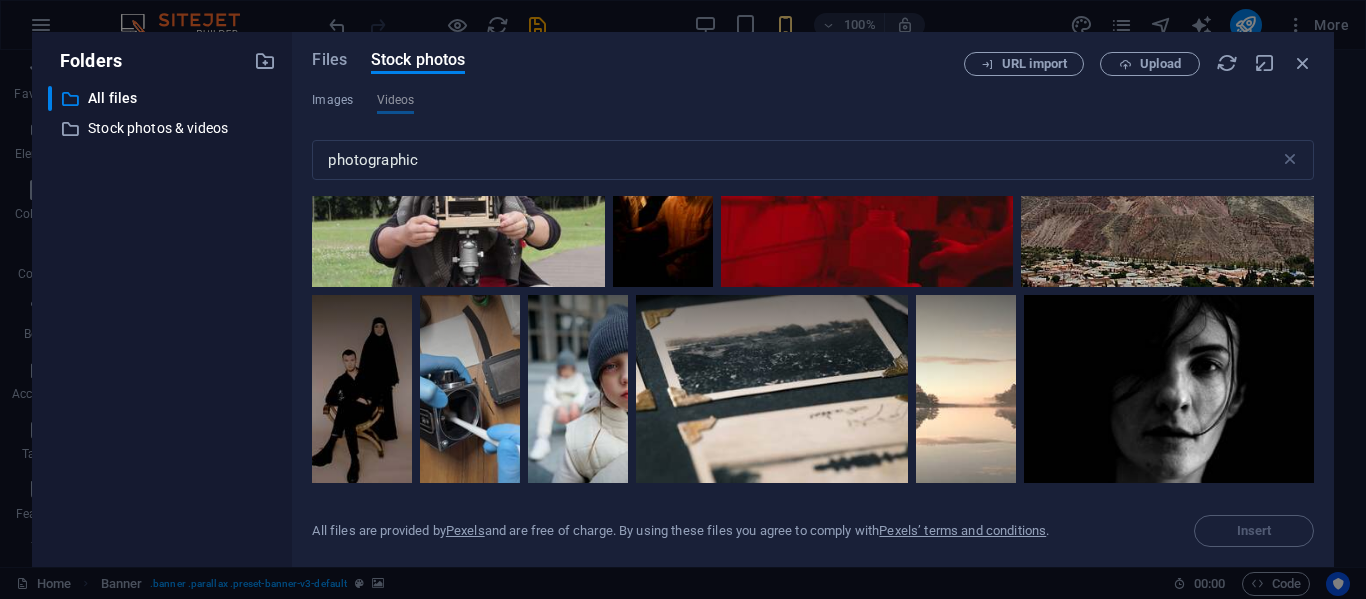 scroll, scrollTop: 5328, scrollLeft: 0, axis: vertical 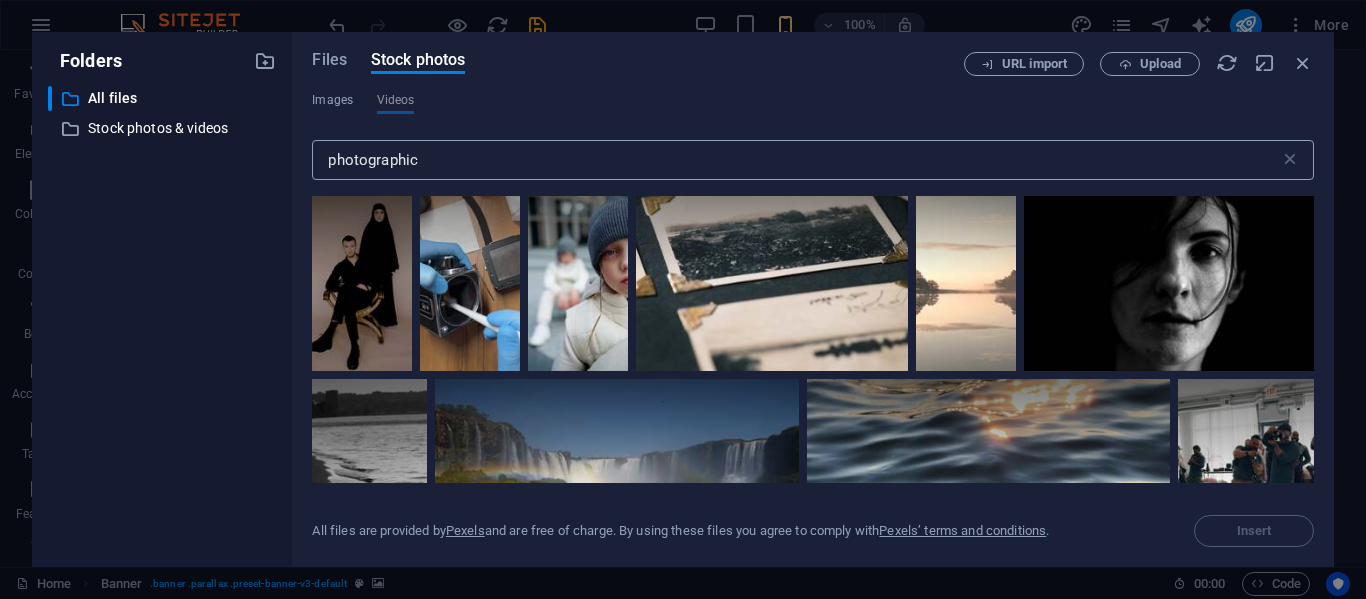 click on "photographic" at bounding box center (795, 160) 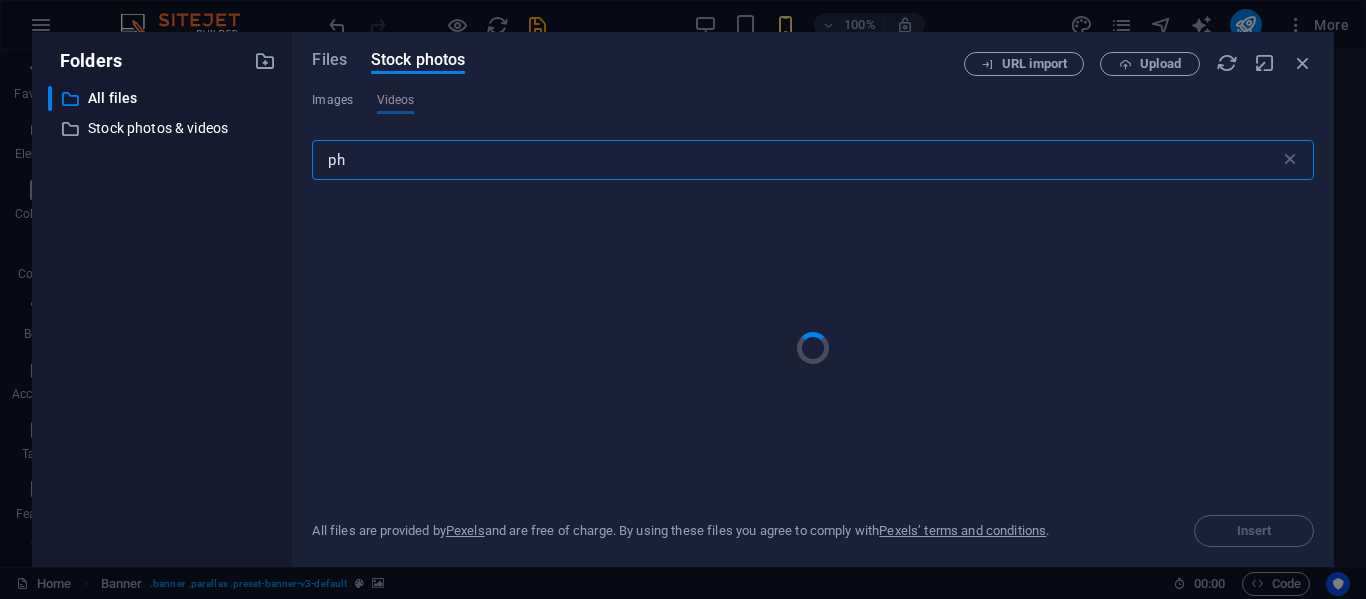 type on "p" 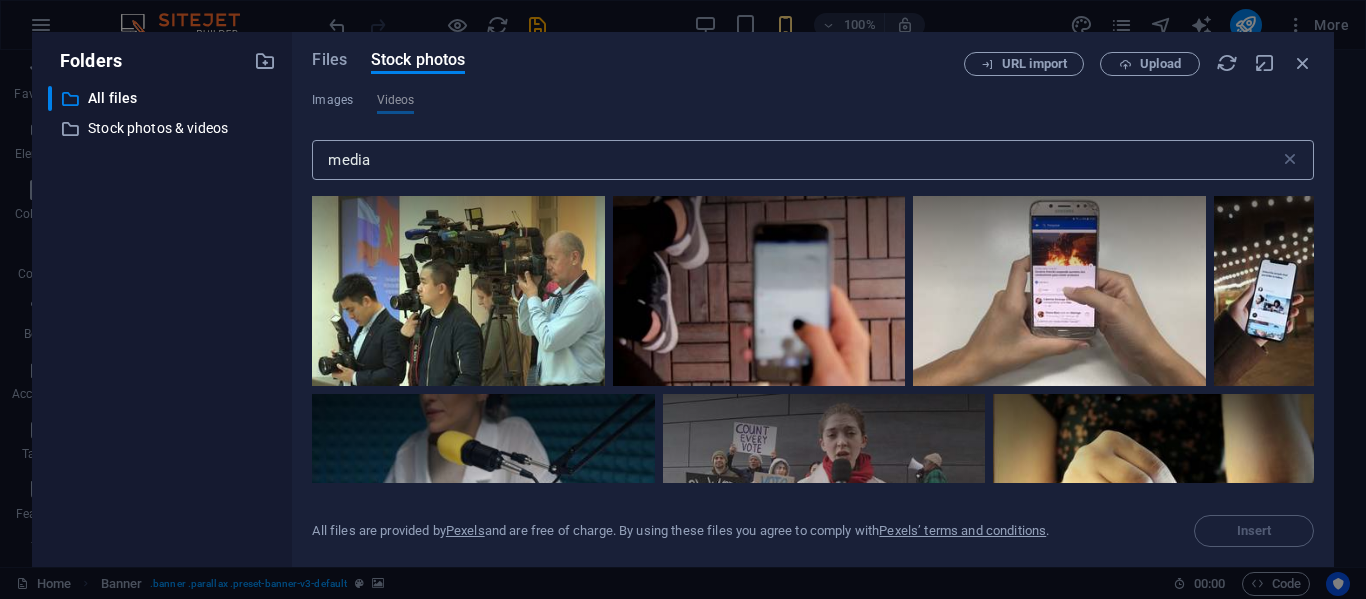 click on "media" at bounding box center (795, 160) 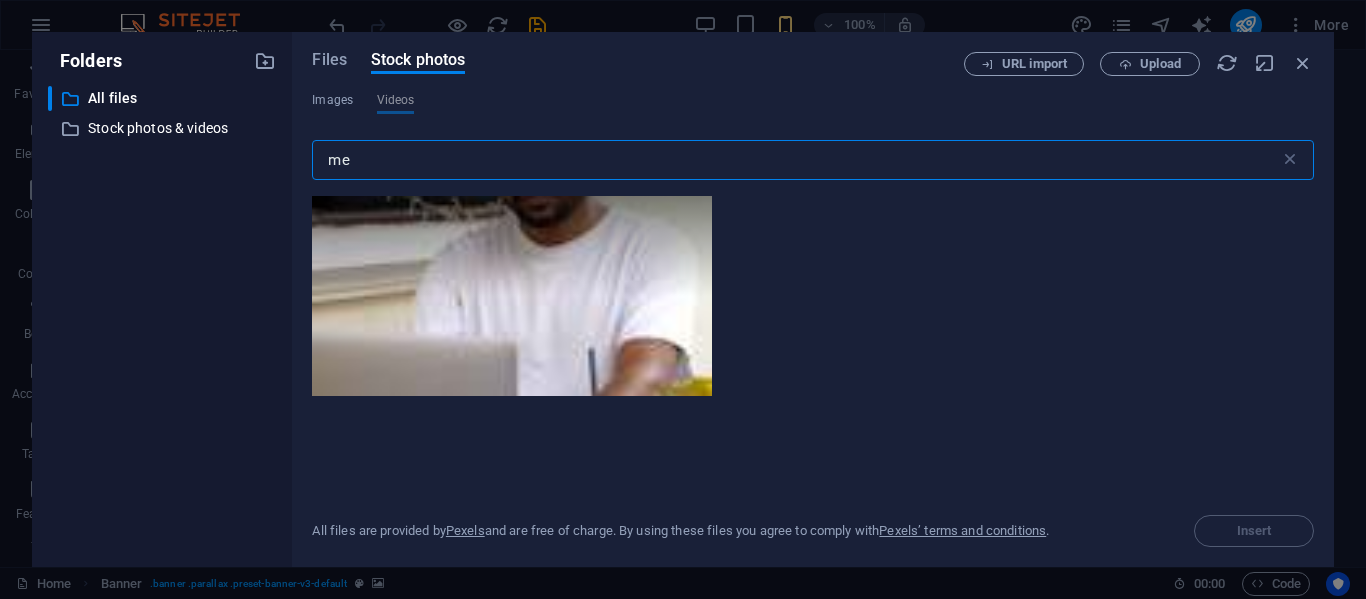 type on "m" 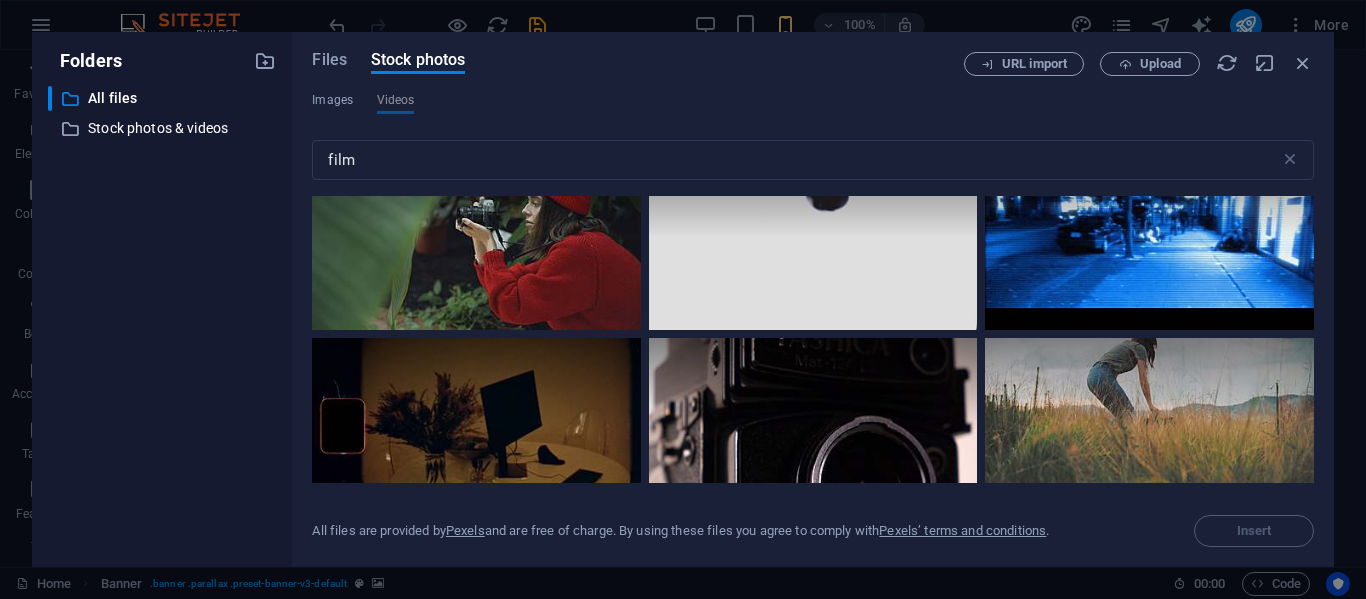 scroll, scrollTop: 3422, scrollLeft: 0, axis: vertical 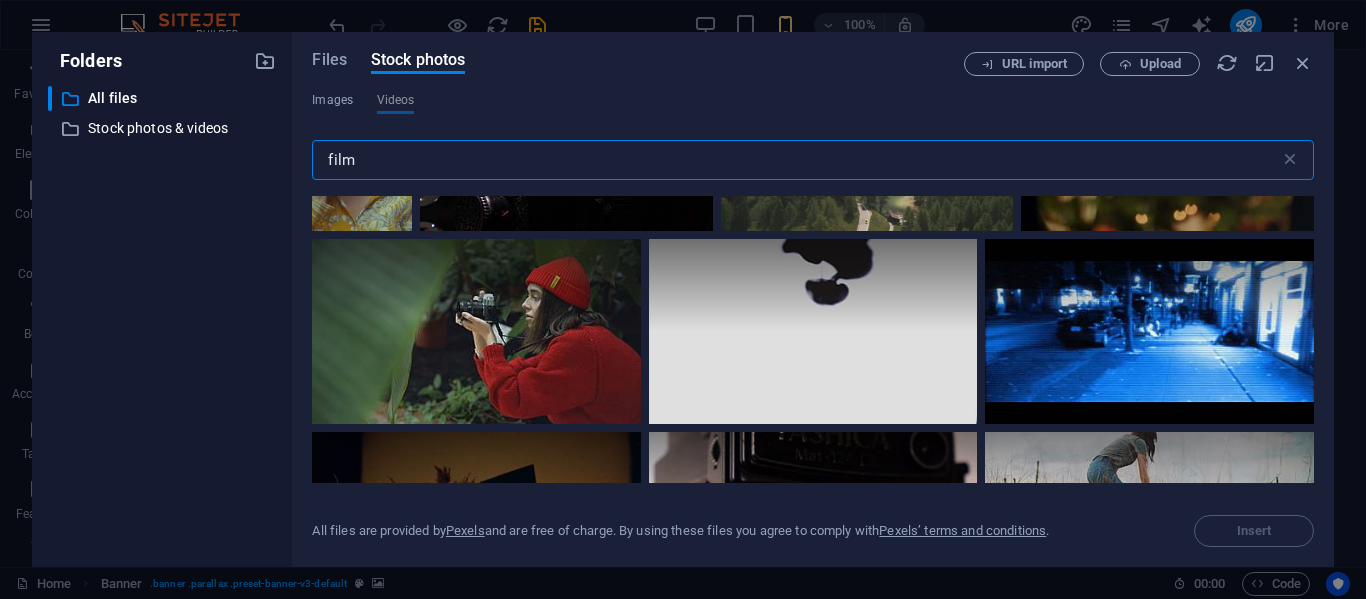 click on "film" at bounding box center [795, 160] 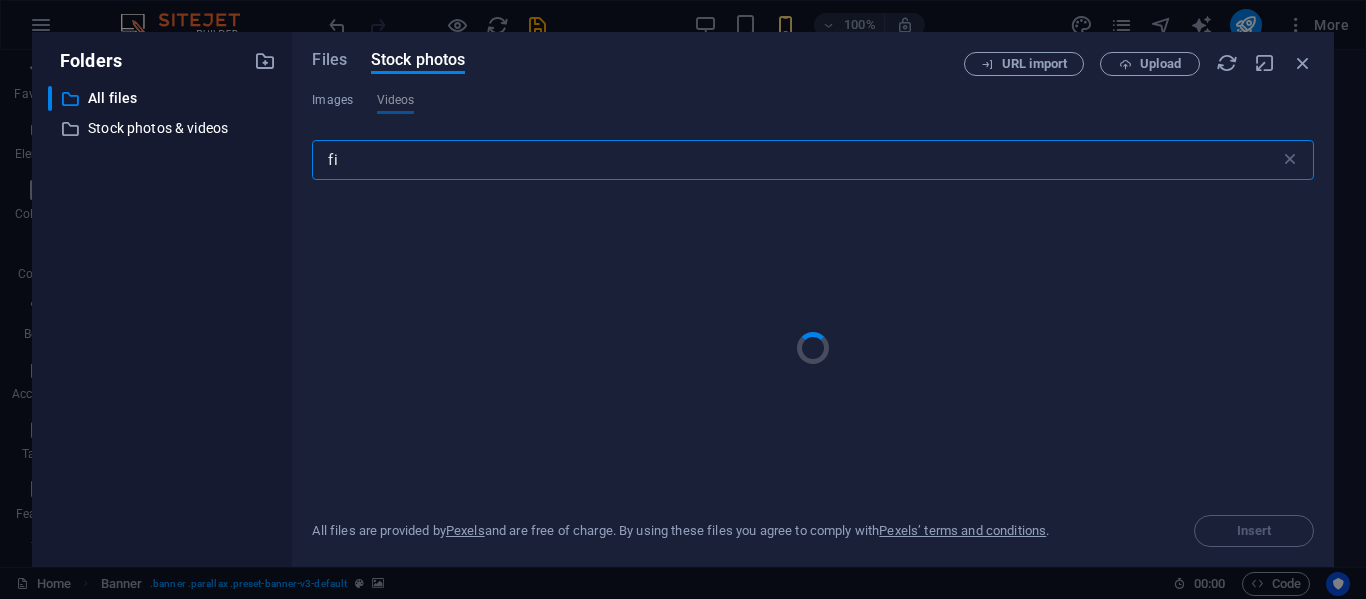 type on "f" 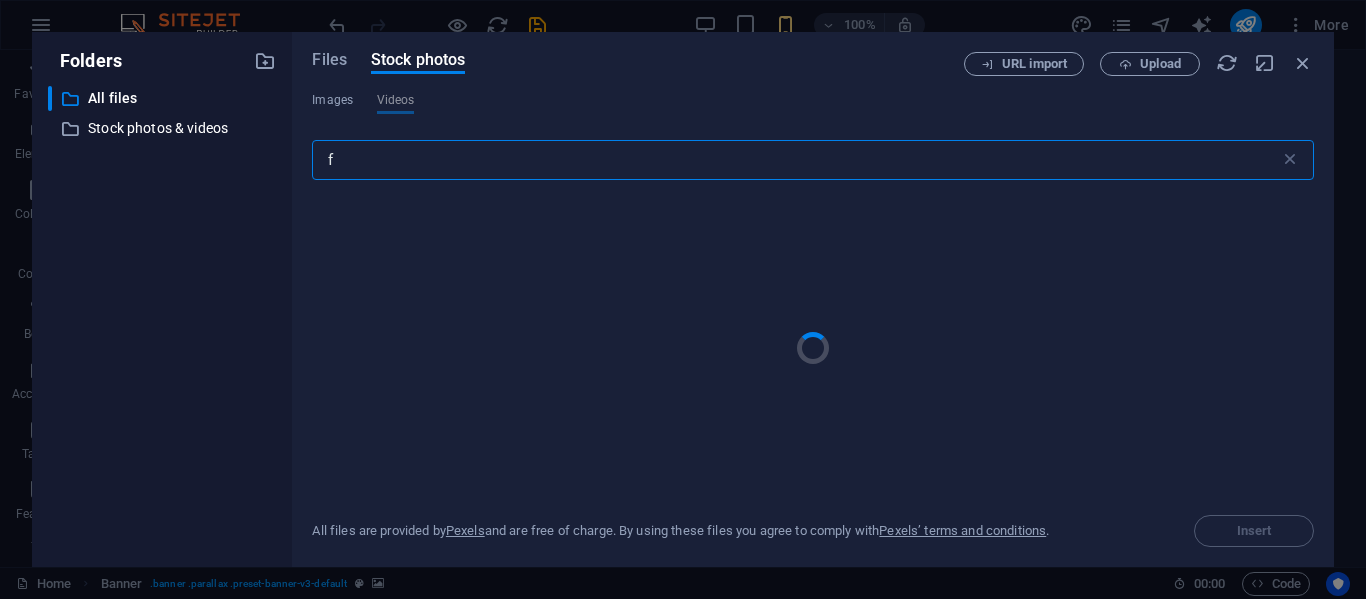 type 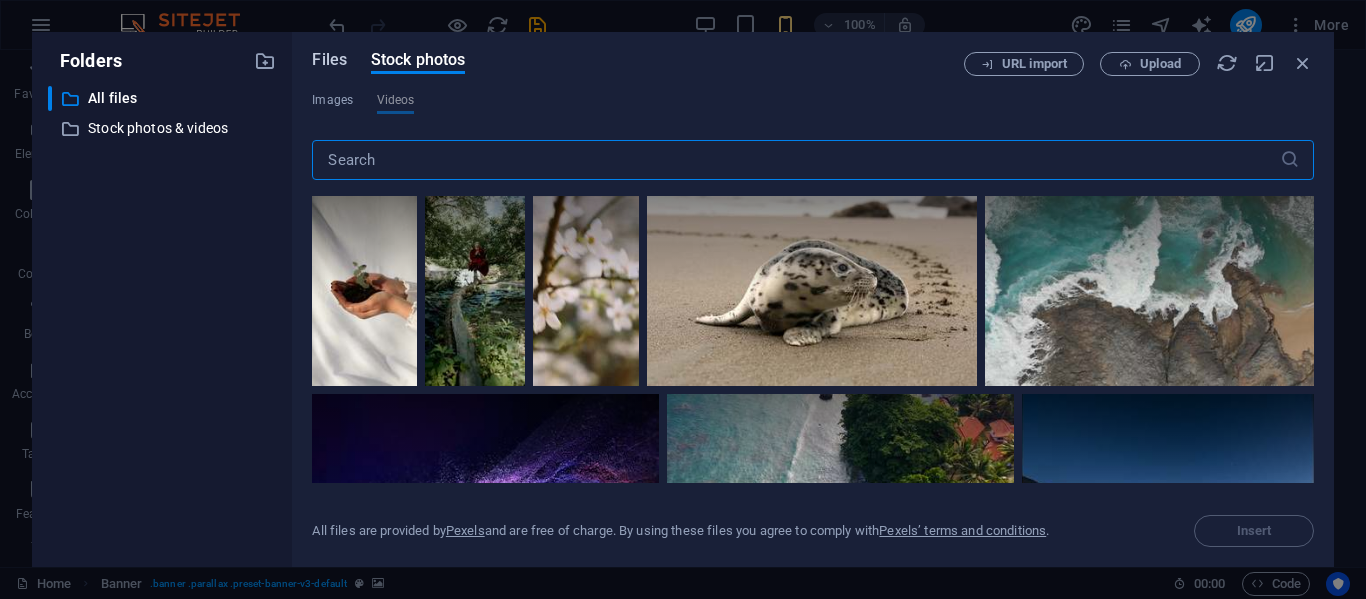 click on "Files" at bounding box center (329, 60) 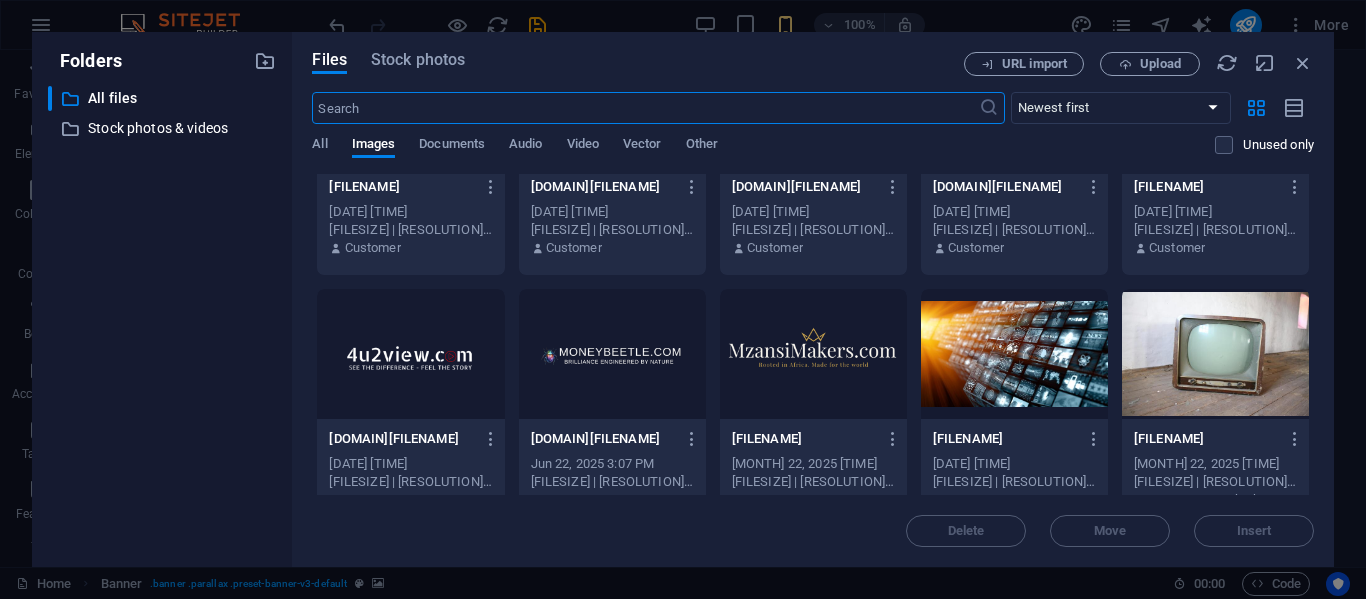 scroll, scrollTop: 162, scrollLeft: 0, axis: vertical 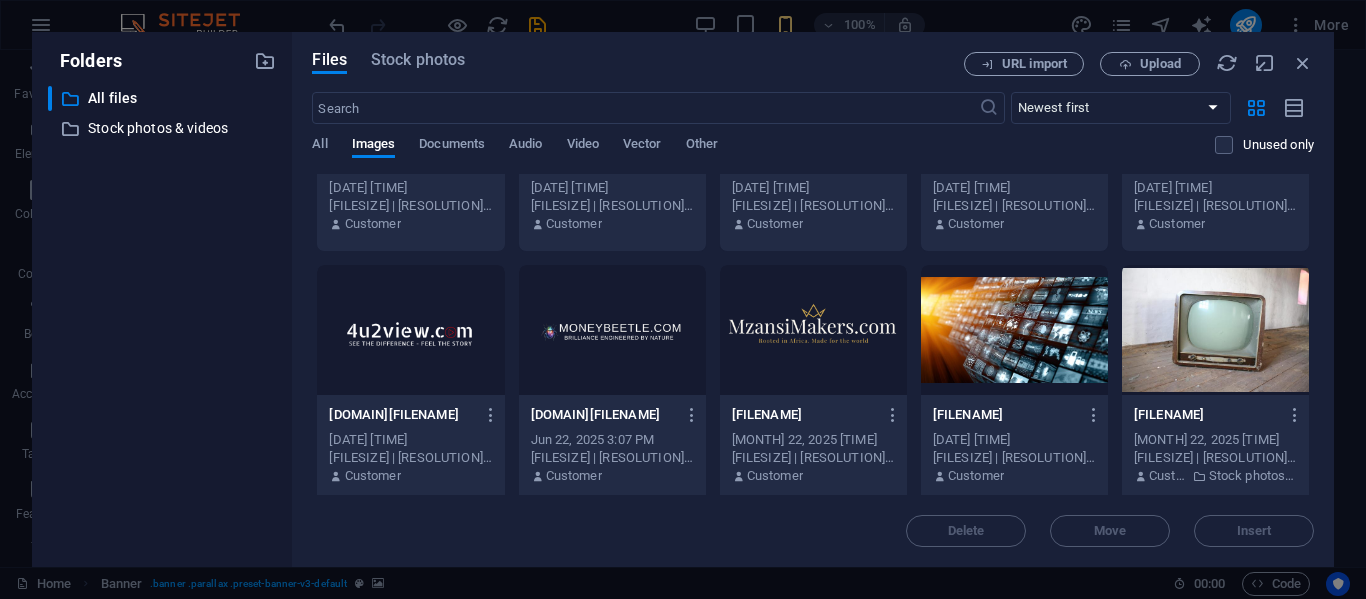 click at bounding box center [1014, 330] 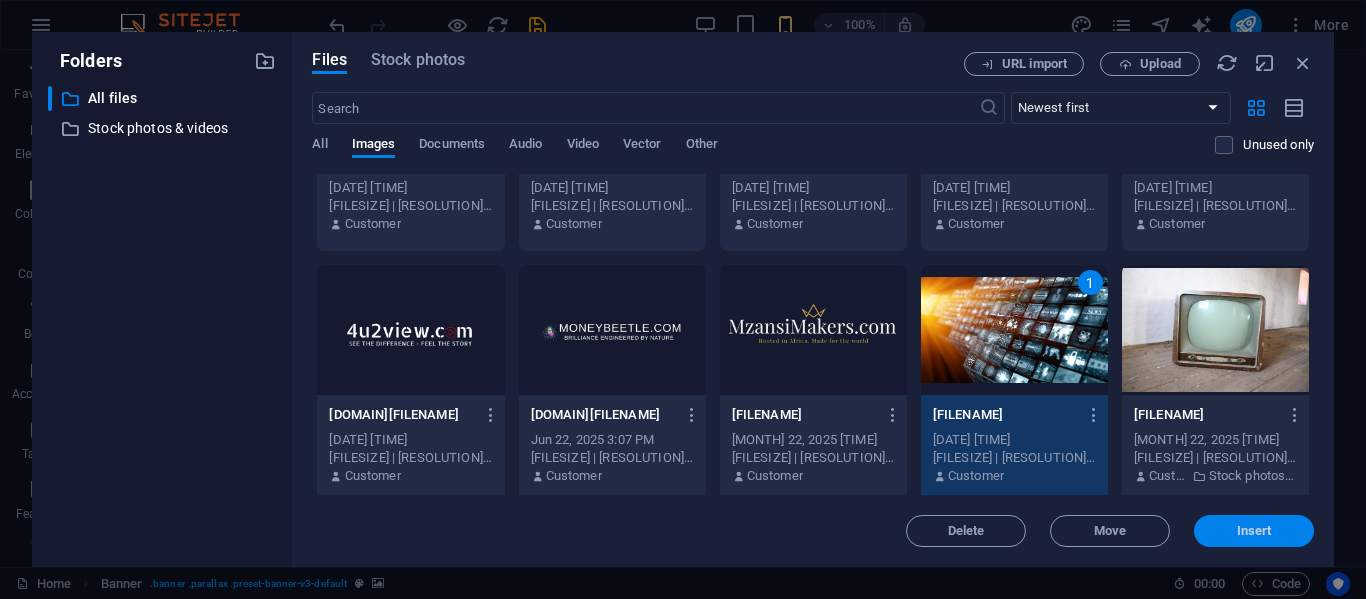 click on "Insert" at bounding box center (1254, 531) 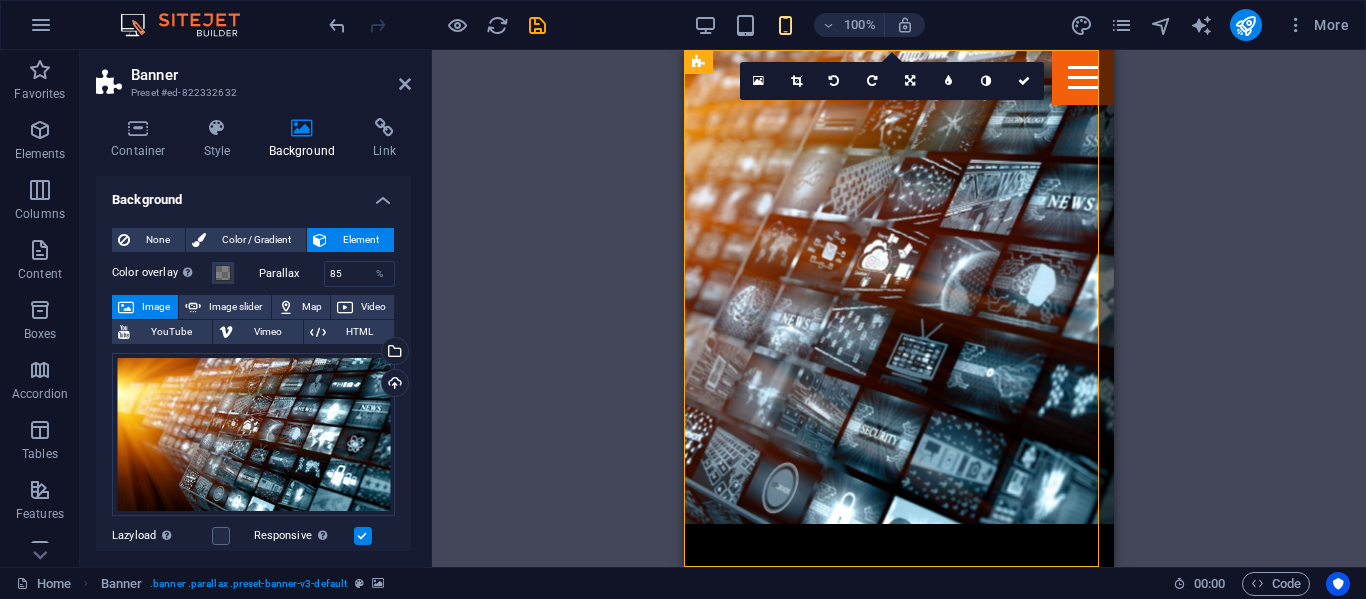 scroll, scrollTop: 0, scrollLeft: 0, axis: both 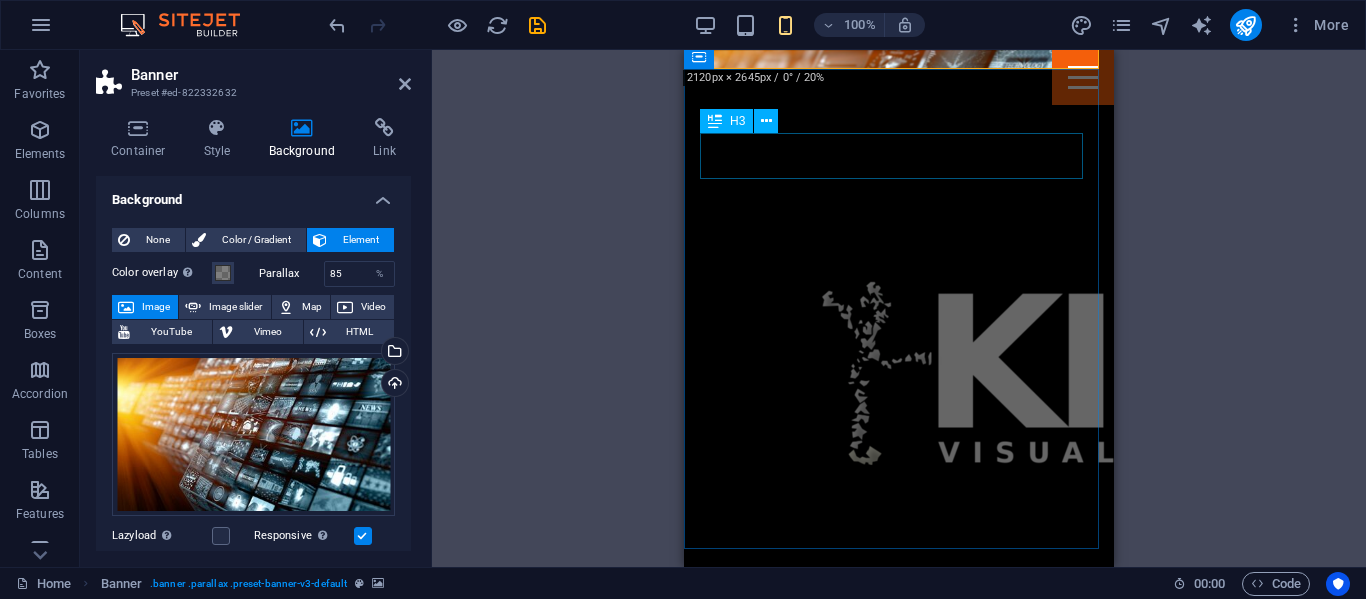 click on "Time for a break" at bounding box center [899, 1370] 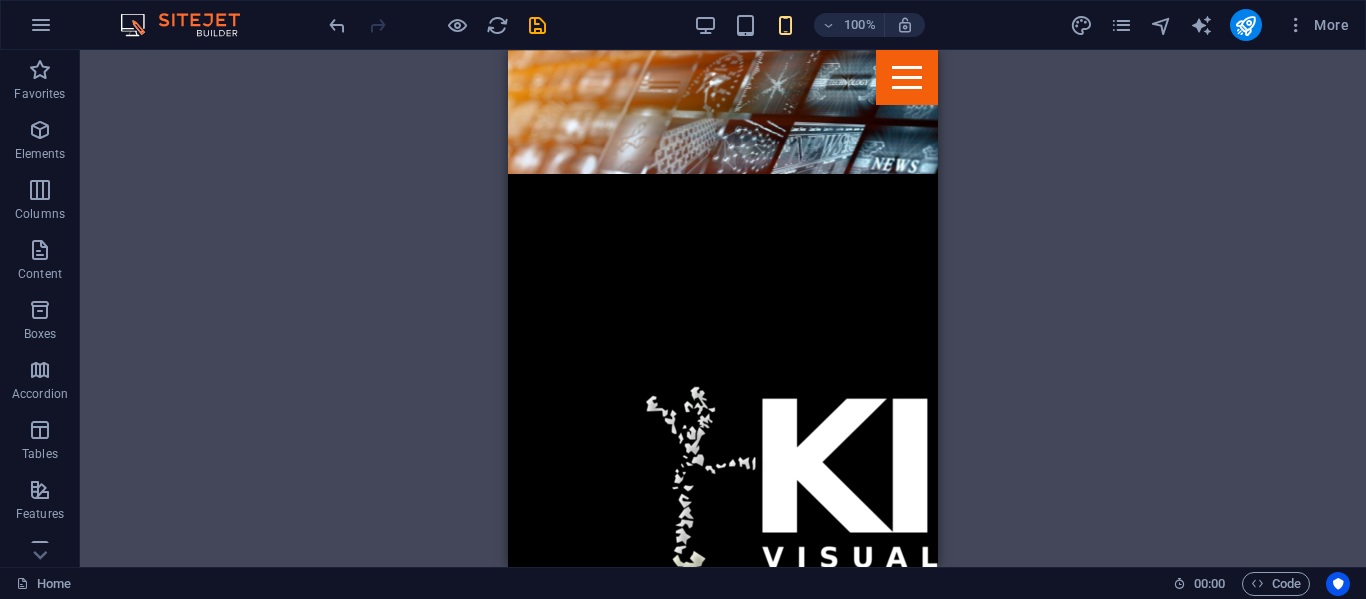 scroll, scrollTop: 407, scrollLeft: 0, axis: vertical 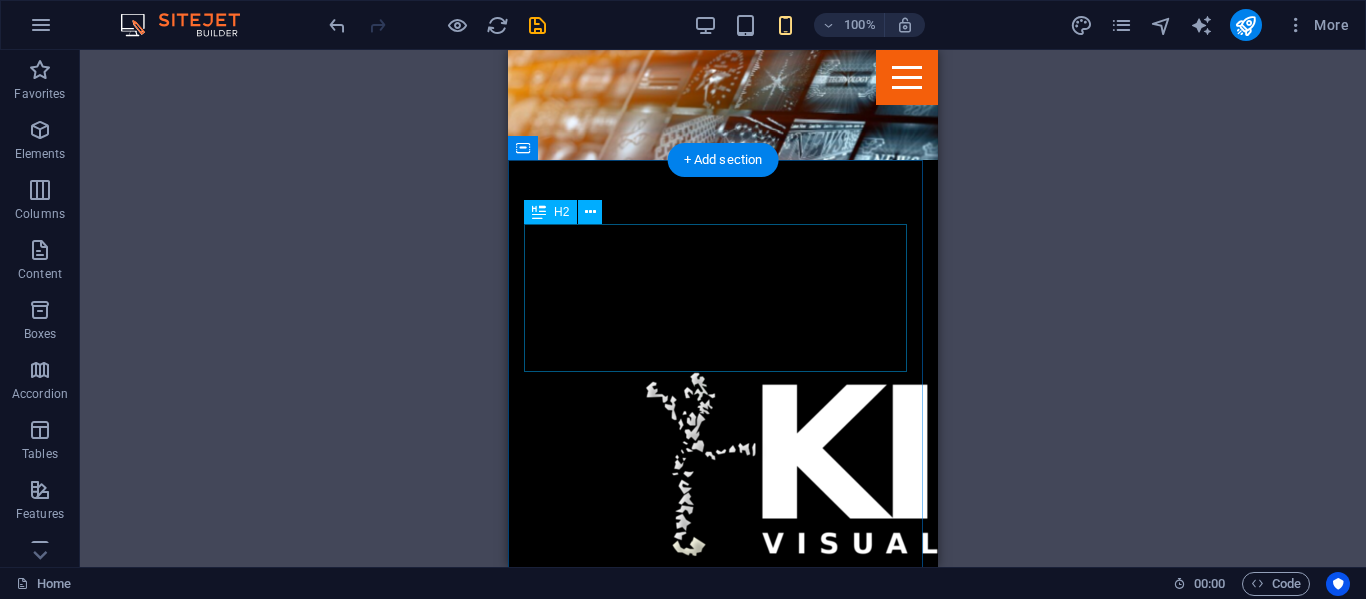 click on "Beer & Drinks" at bounding box center (723, 1430) 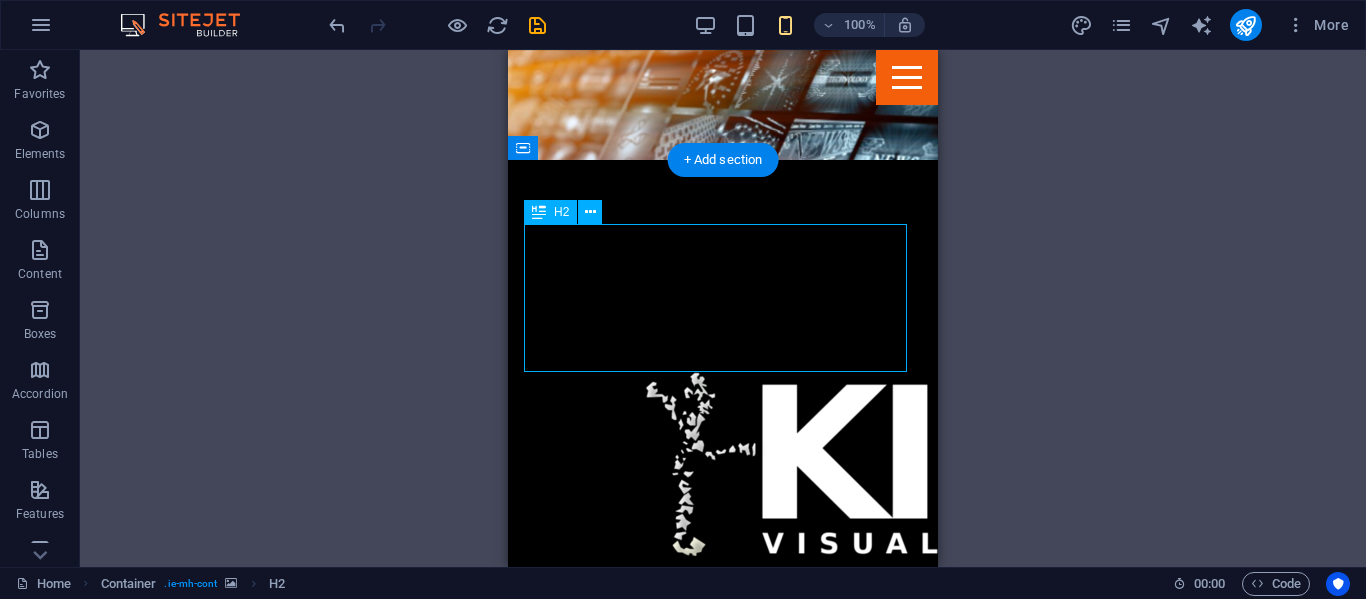 click on "Beer & Drinks" at bounding box center (723, 1430) 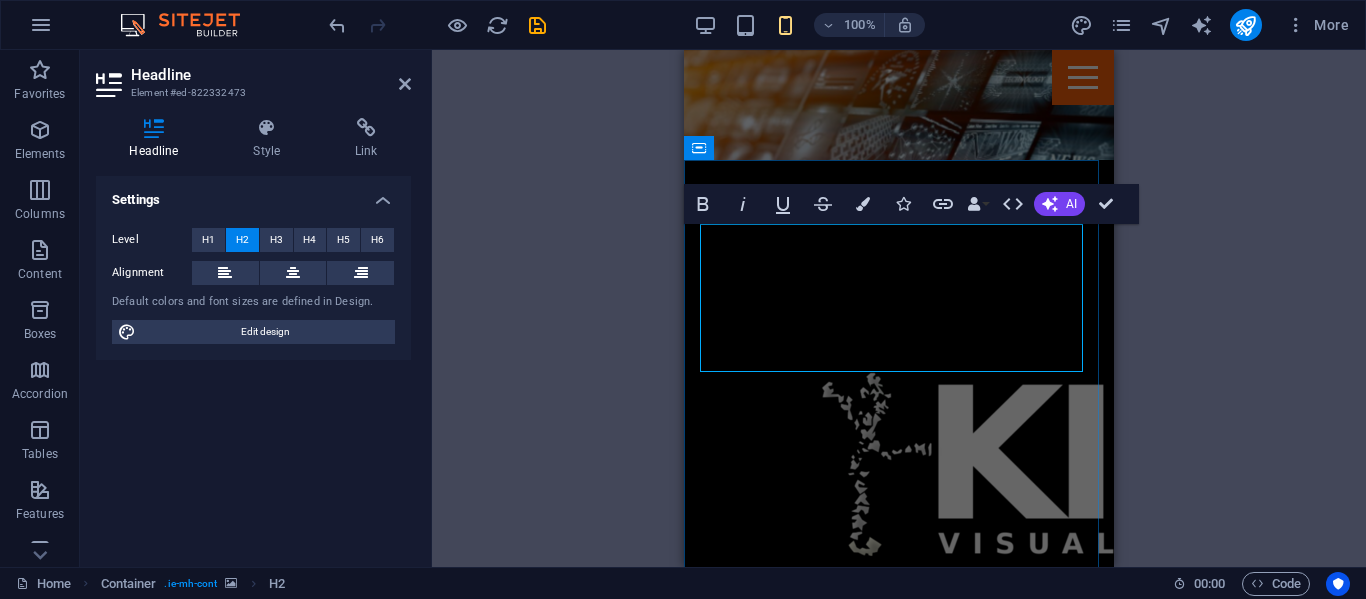 click on "Beer & Drinks" at bounding box center [899, 1430] 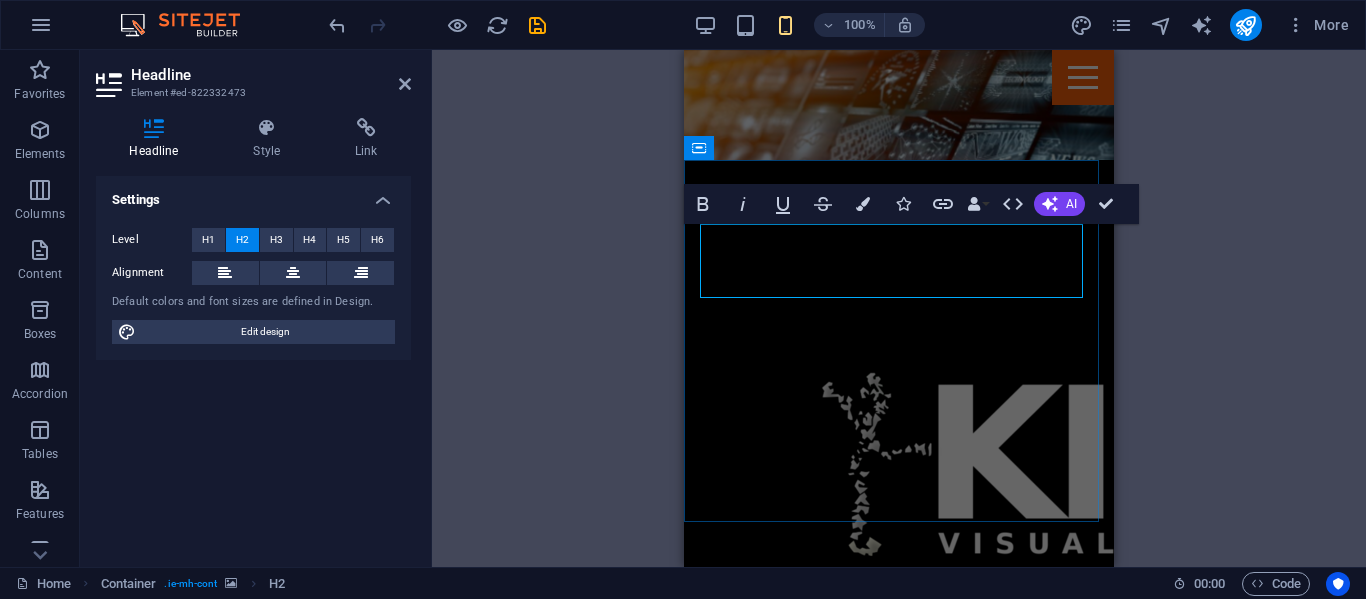 type 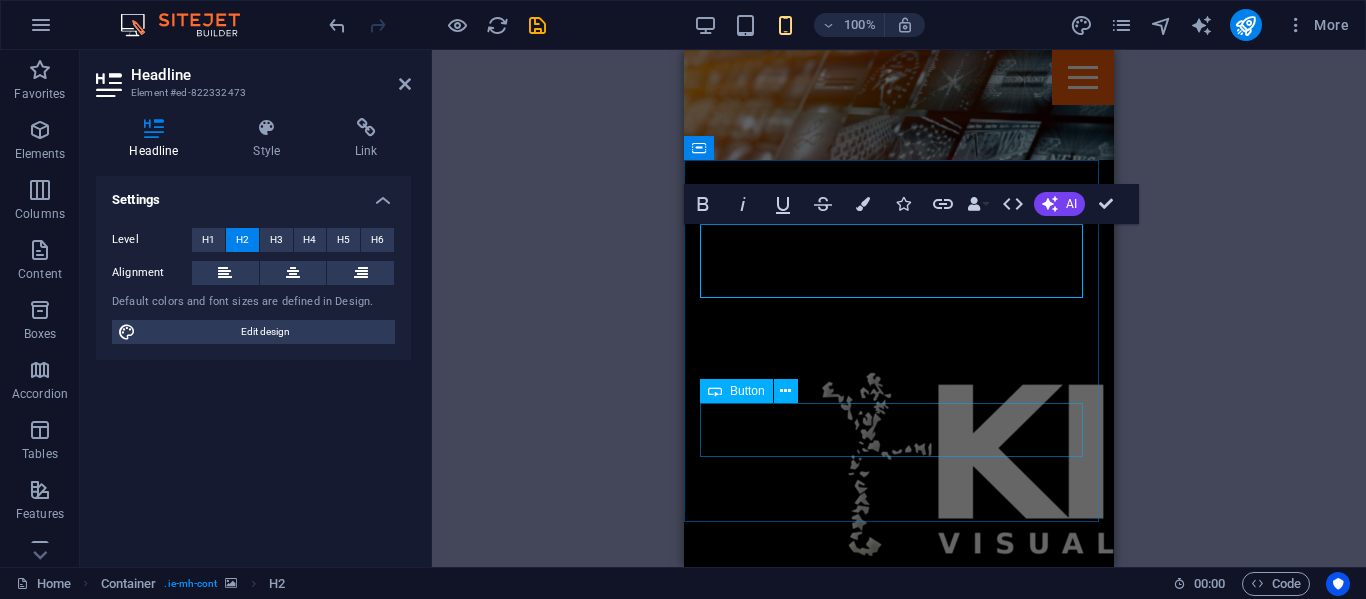 click on "Skip to main content
Home Beer & drinks Burgers & more The Pub Events Visit us SOUTH Drinks Lorem ipsum dolor amet consetetur sadipscing diam nonumy eirmod tempor. Read more Delicious dishes Burger & more Lorem ipsum dolor amet consetetur sadipscing diam nonumy eirmod tempor. Read more Weekend specials Monthly Events Lorem ipsum dolor amet consetetur sadipscing diam nonumy eirmod tempor. Read more Enjoy our offers The Pub Lorem ipsum dolor amet consetetur sadipscing diam nonumy eirmod tempor. Read more Happy hour and more Weekend specials Lorem ipsum dolor amet consetetur sadipscing diam nonumy eirmod tempor. Read more Our location Visit us Lorem ipsum dolor amet consetetur sadipscing diam nonumy eirmod tempor. Read more Porters Legal Notice  |  Privacy" at bounding box center (899, 3131) 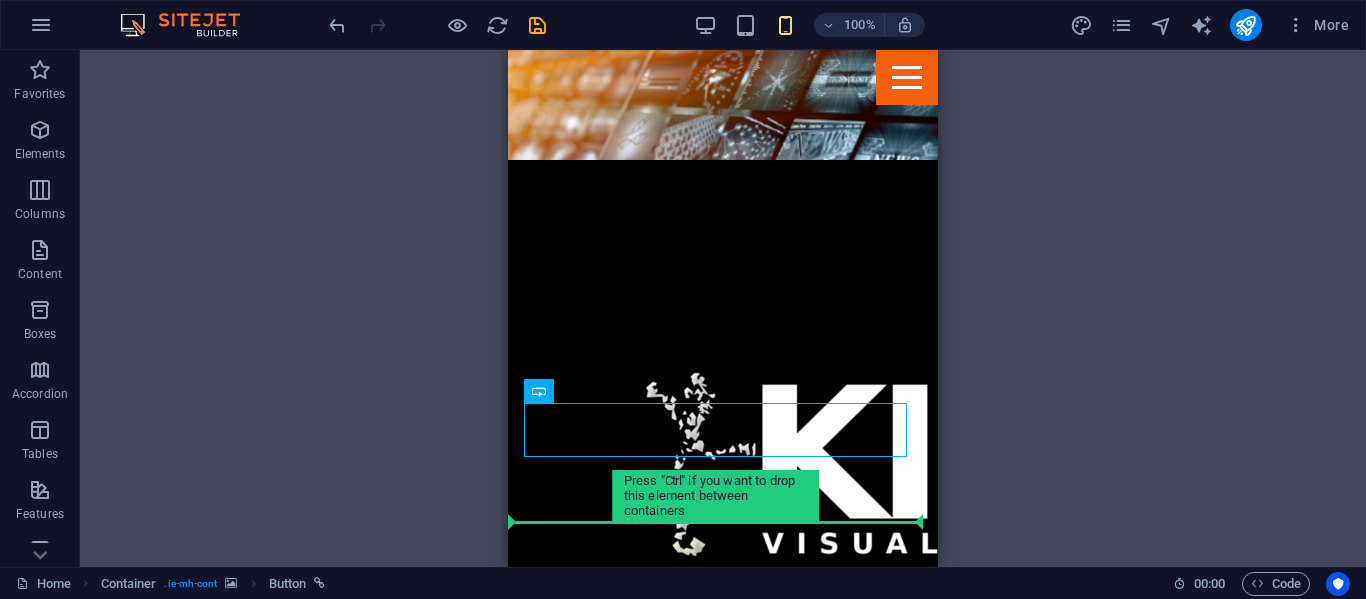 scroll, scrollTop: 404, scrollLeft: 0, axis: vertical 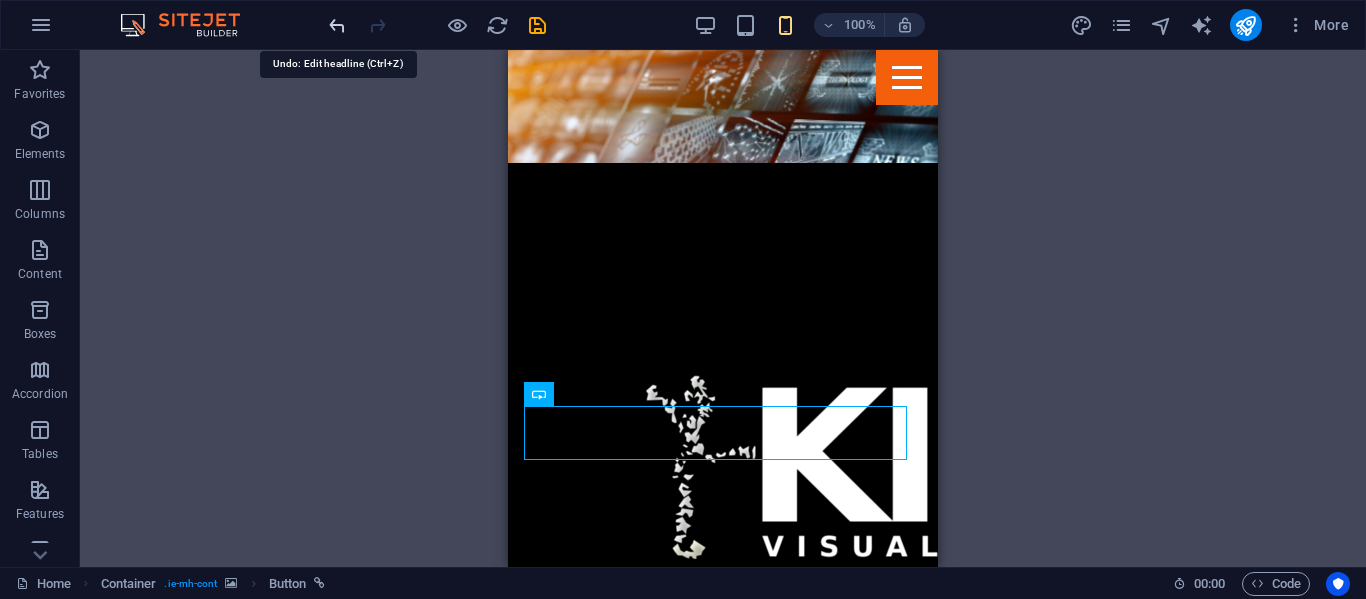 click at bounding box center [337, 25] 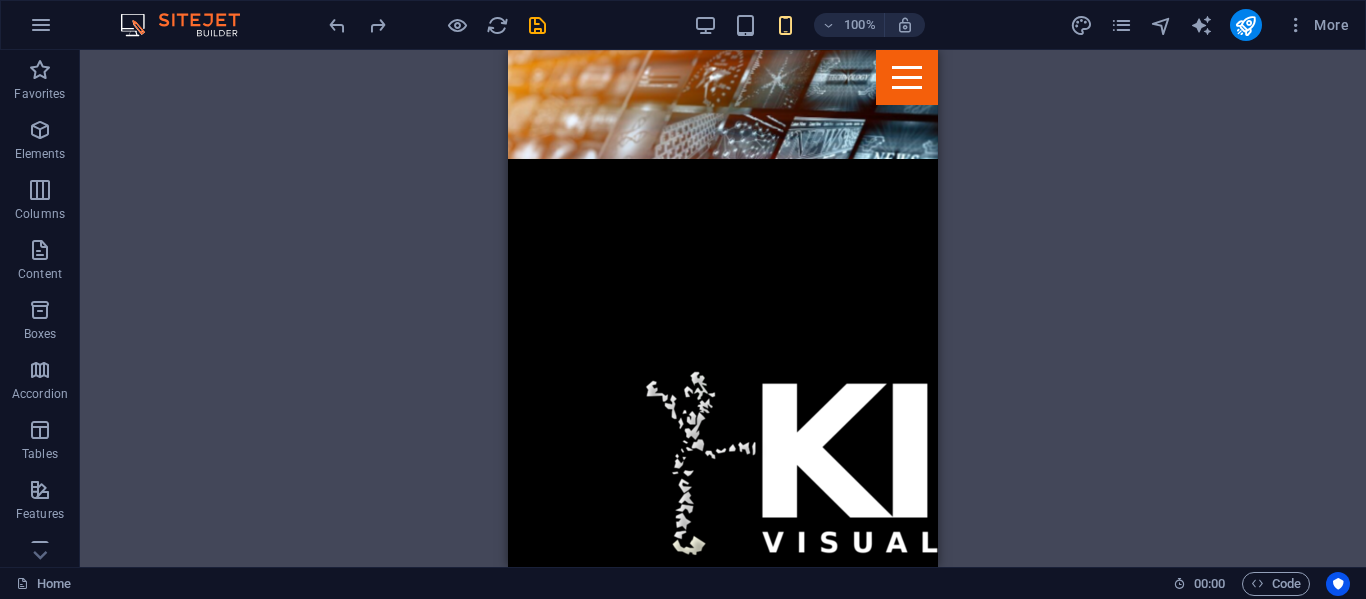 scroll, scrollTop: 429, scrollLeft: 0, axis: vertical 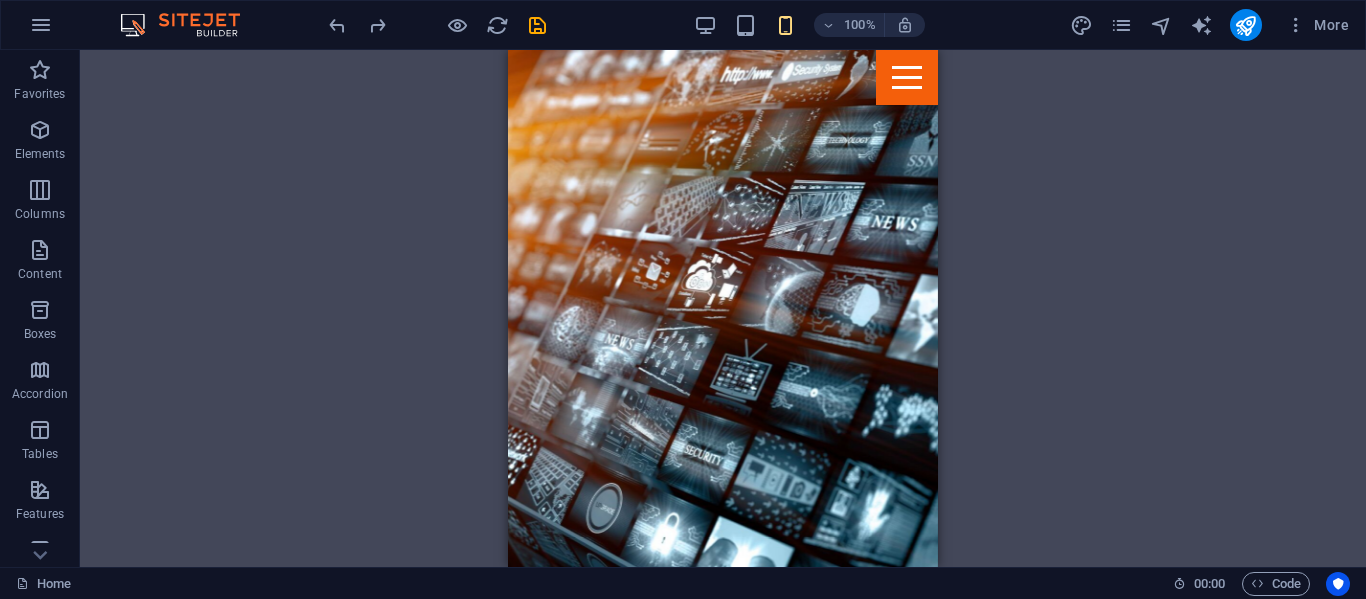 drag, startPoint x: 930, startPoint y: 171, endPoint x: 1409, endPoint y: 116, distance: 482.14728 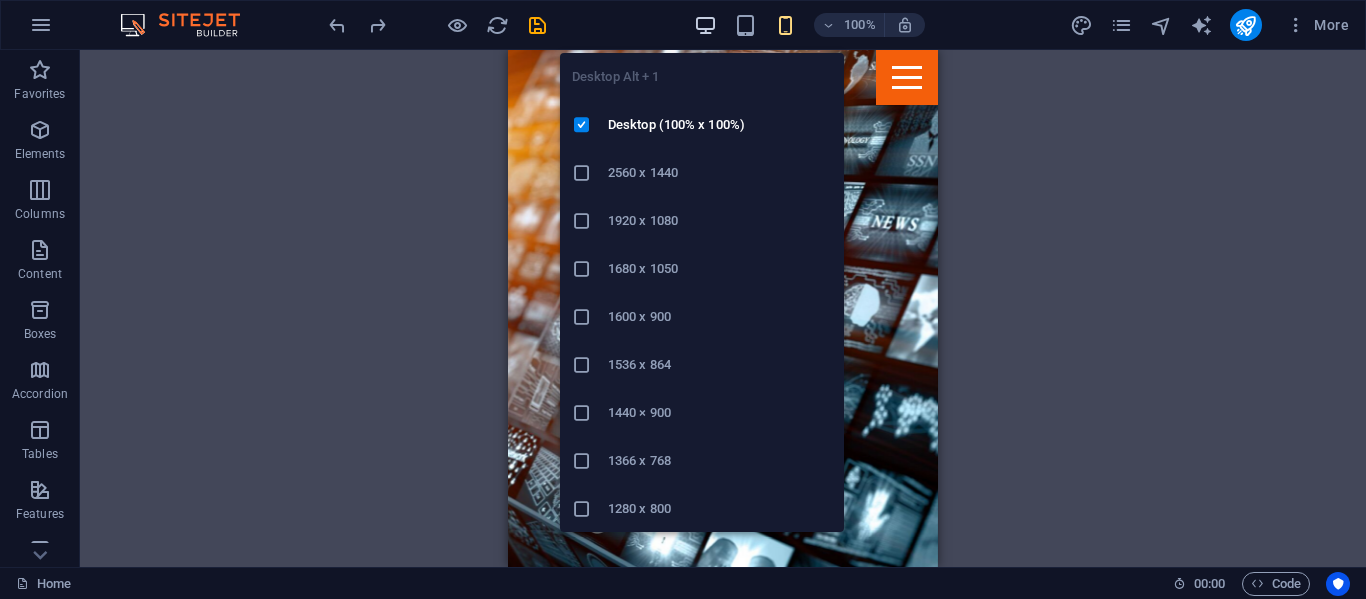 click at bounding box center [705, 25] 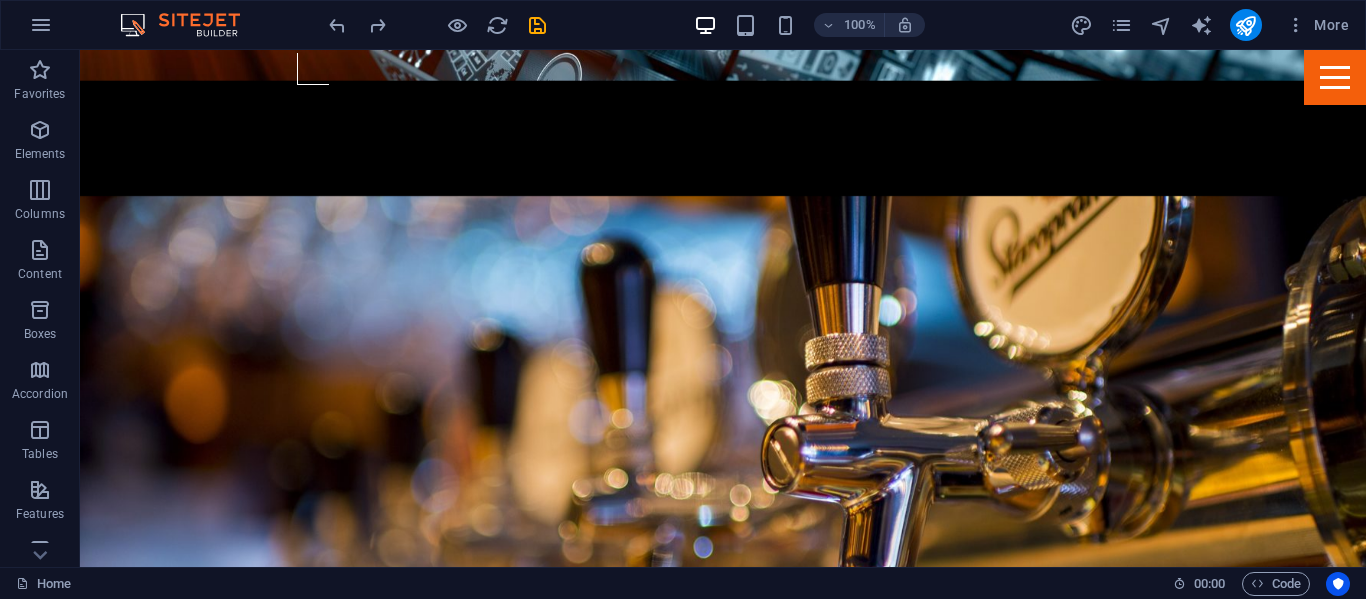 scroll, scrollTop: 1091, scrollLeft: 0, axis: vertical 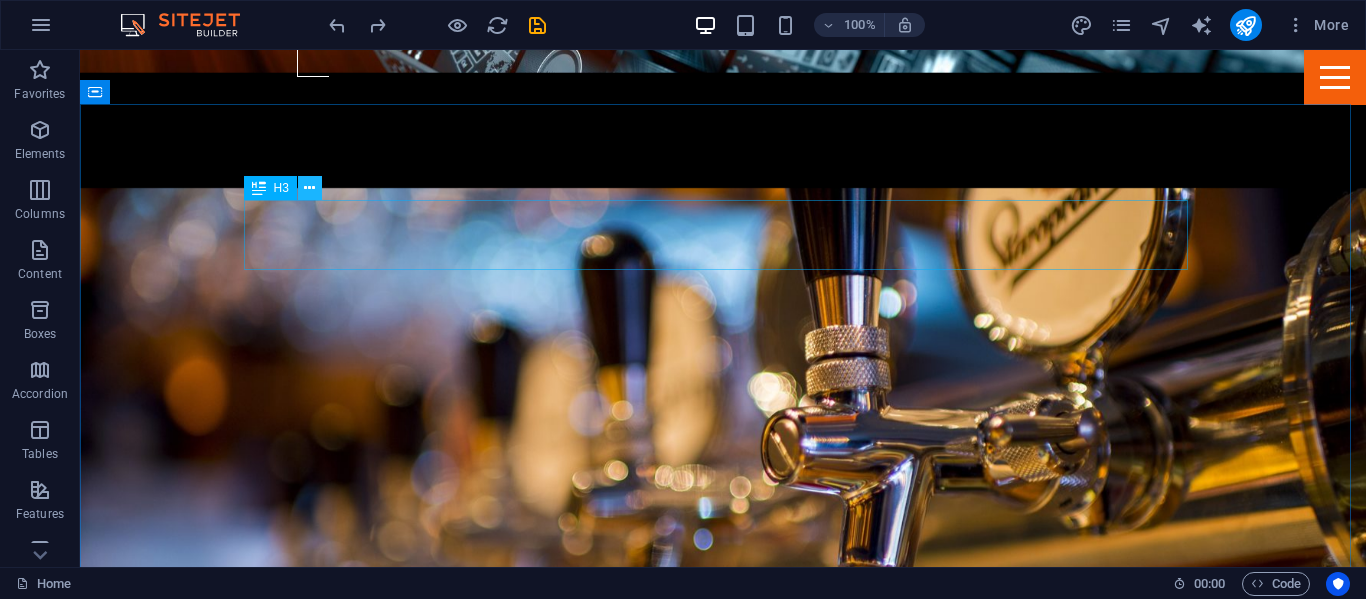 click at bounding box center [309, 188] 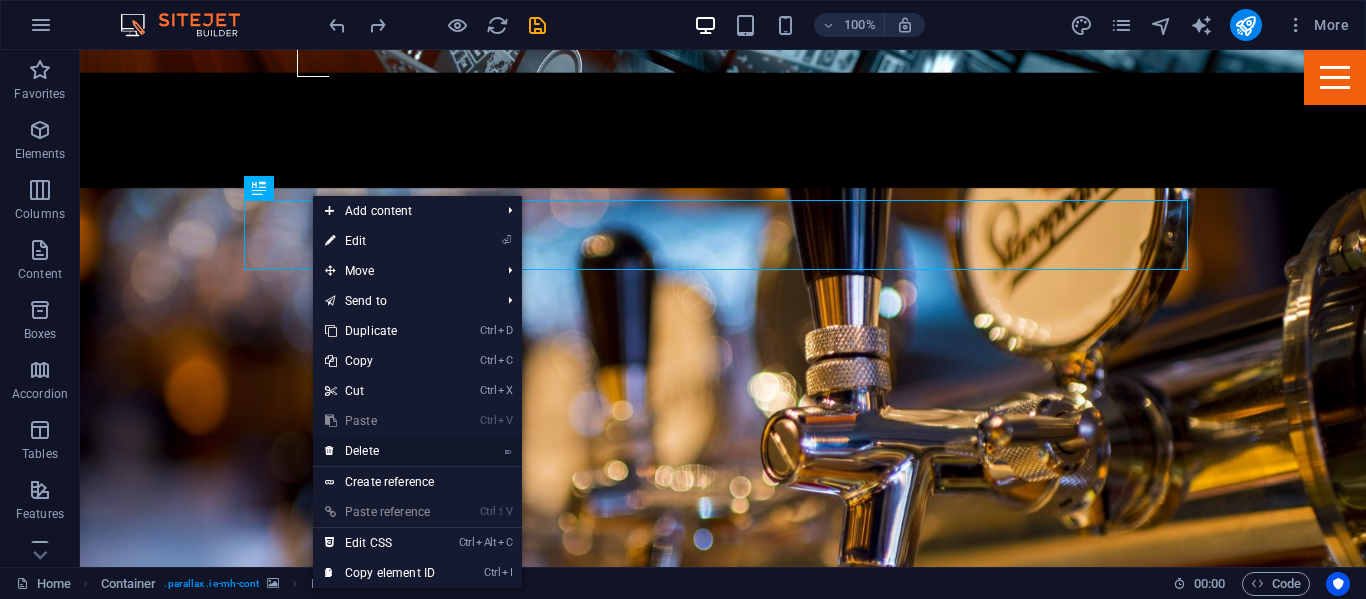 click on "⌦  Delete" at bounding box center [380, 451] 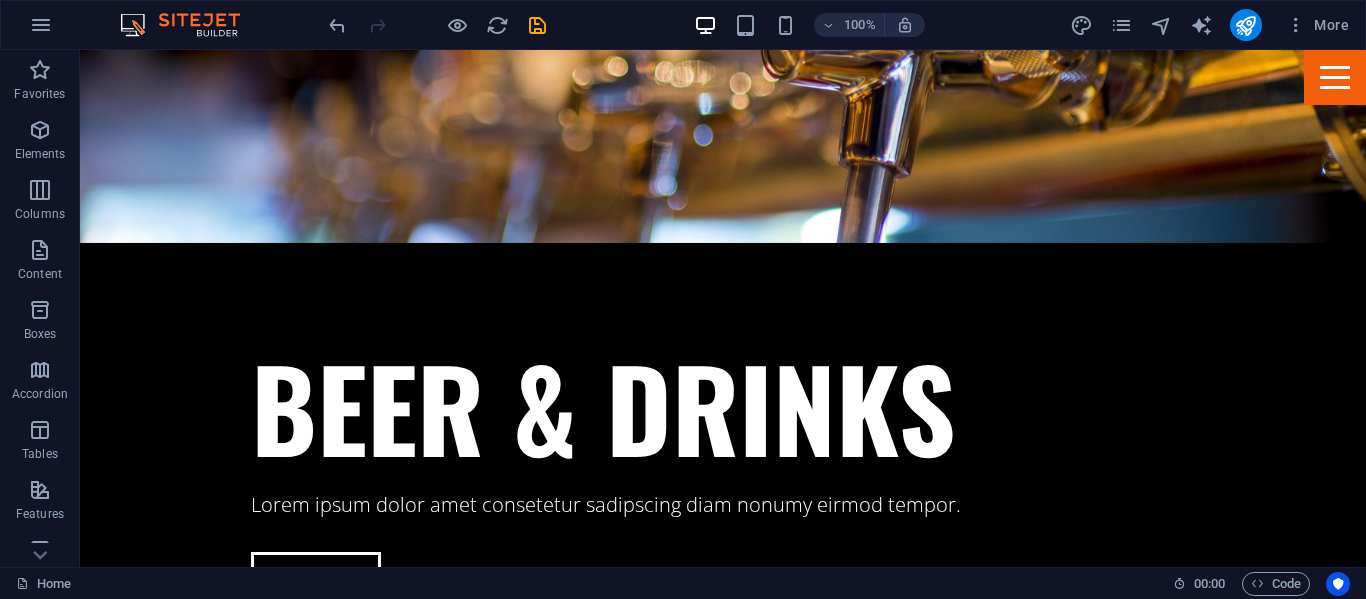 scroll, scrollTop: 1519, scrollLeft: 0, axis: vertical 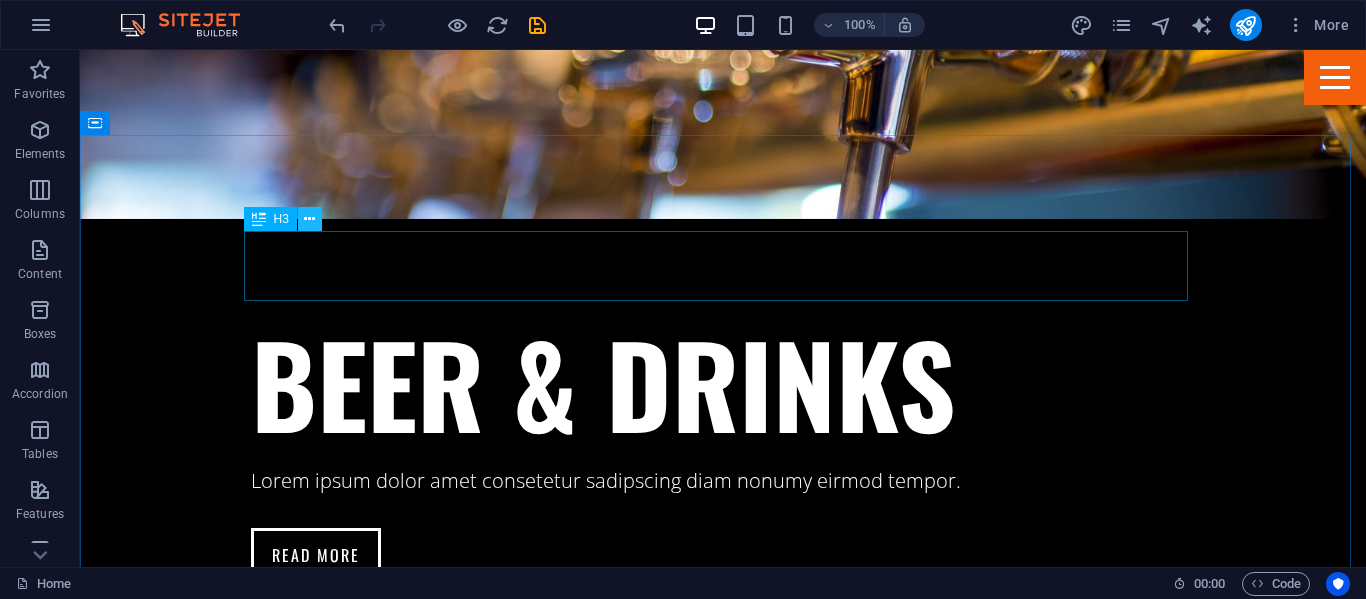 click at bounding box center (309, 219) 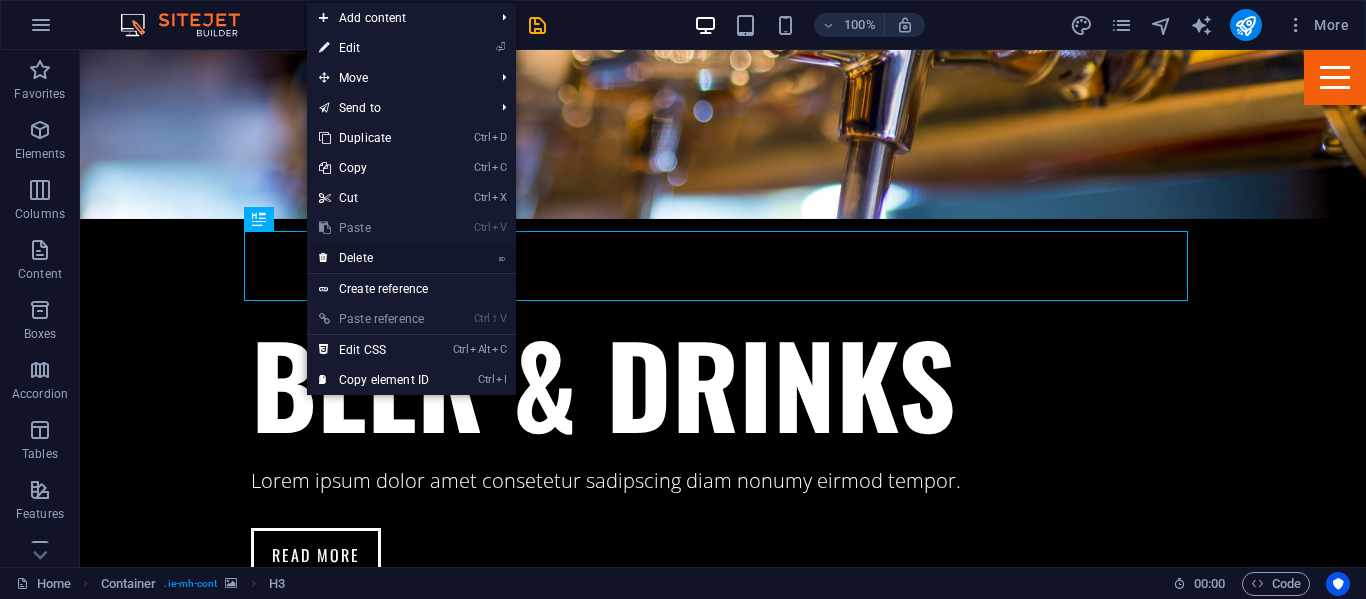 click on "⌦  Delete" at bounding box center (374, 258) 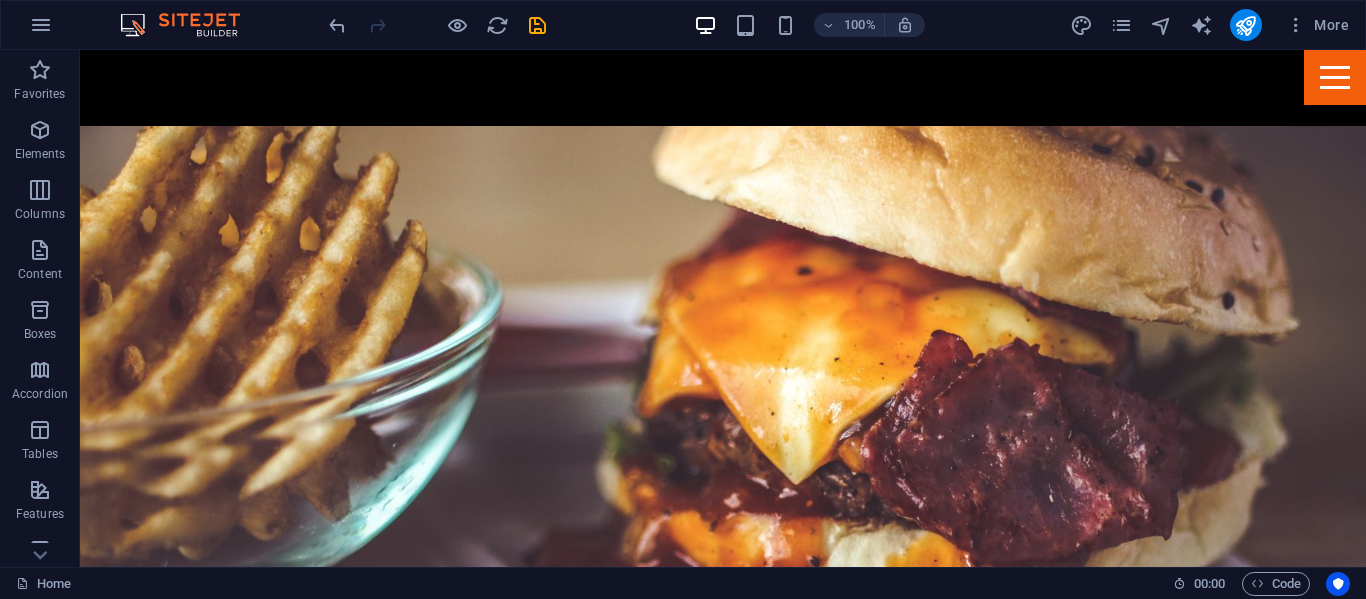 scroll, scrollTop: 2048, scrollLeft: 0, axis: vertical 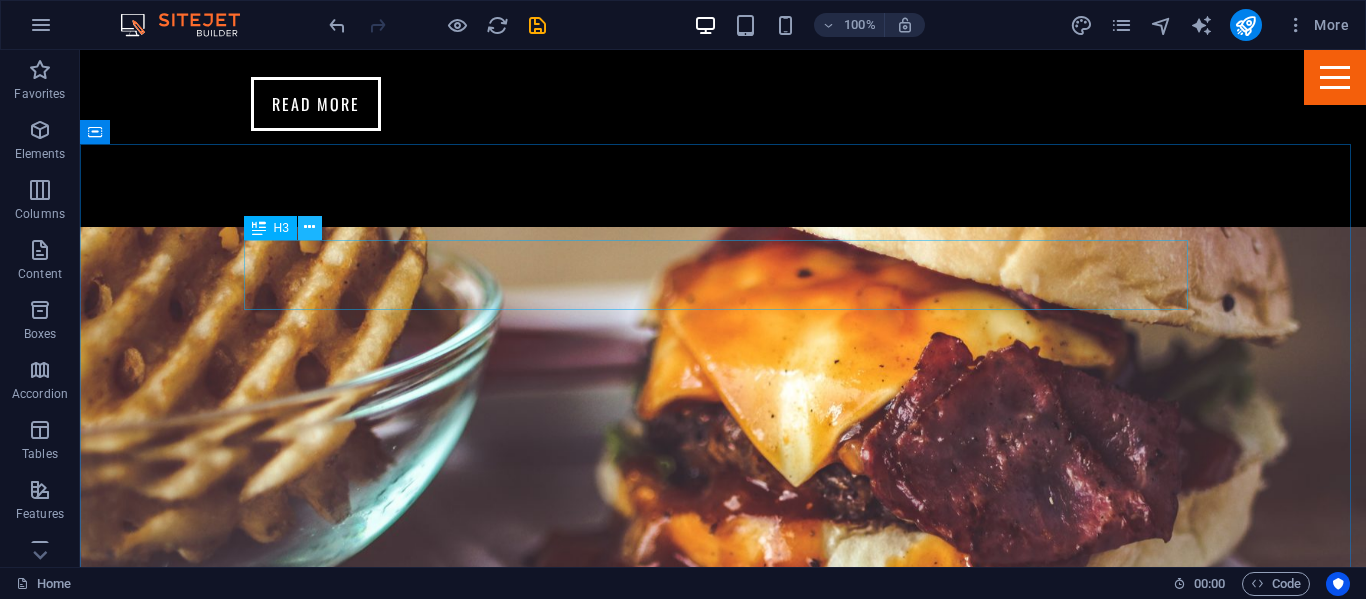 click at bounding box center (309, 227) 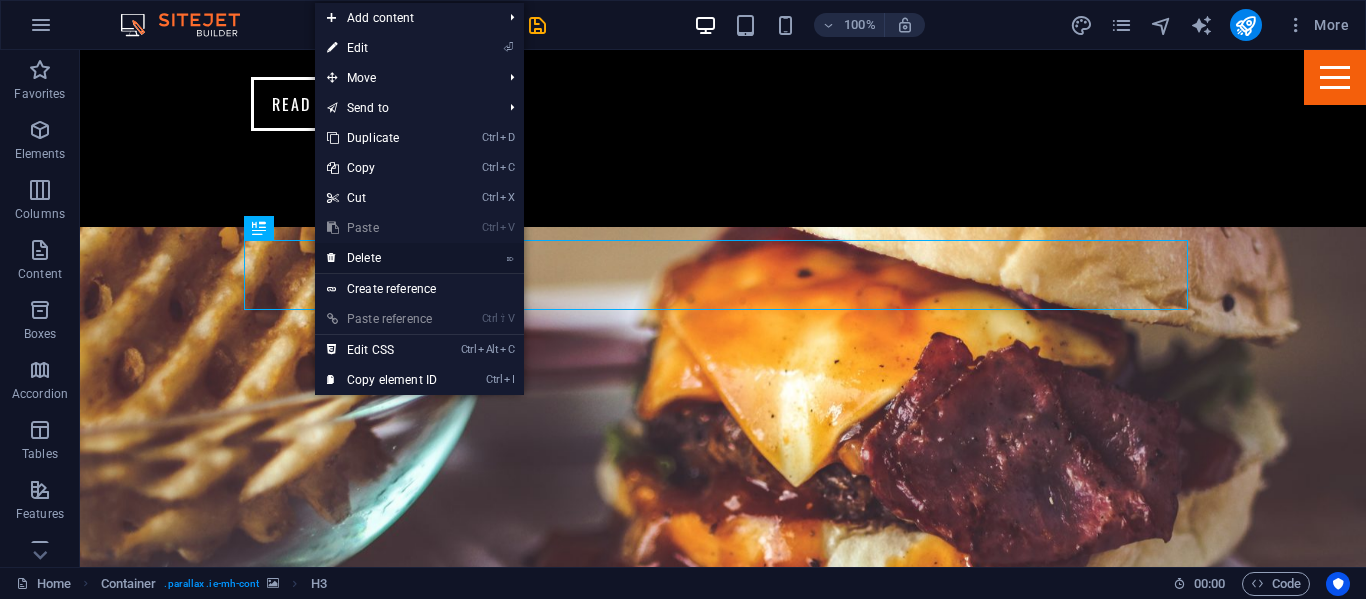 click on "⌦  Delete" at bounding box center (382, 258) 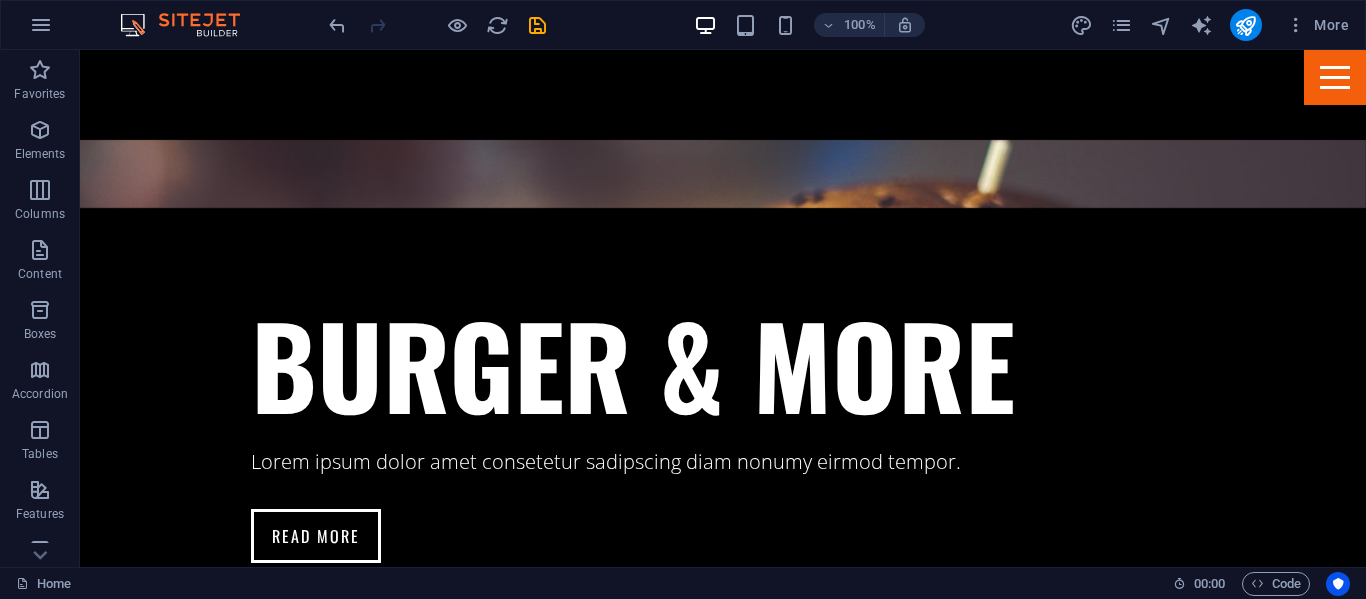 scroll, scrollTop: 2544, scrollLeft: 0, axis: vertical 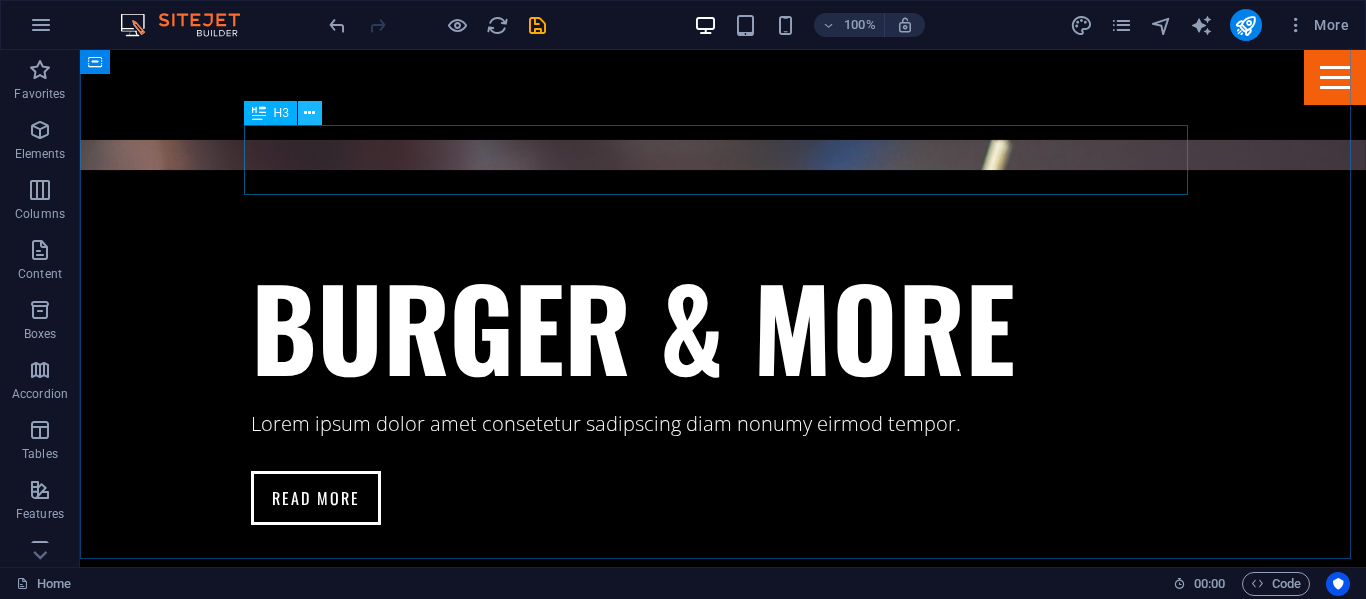 click at bounding box center [309, 113] 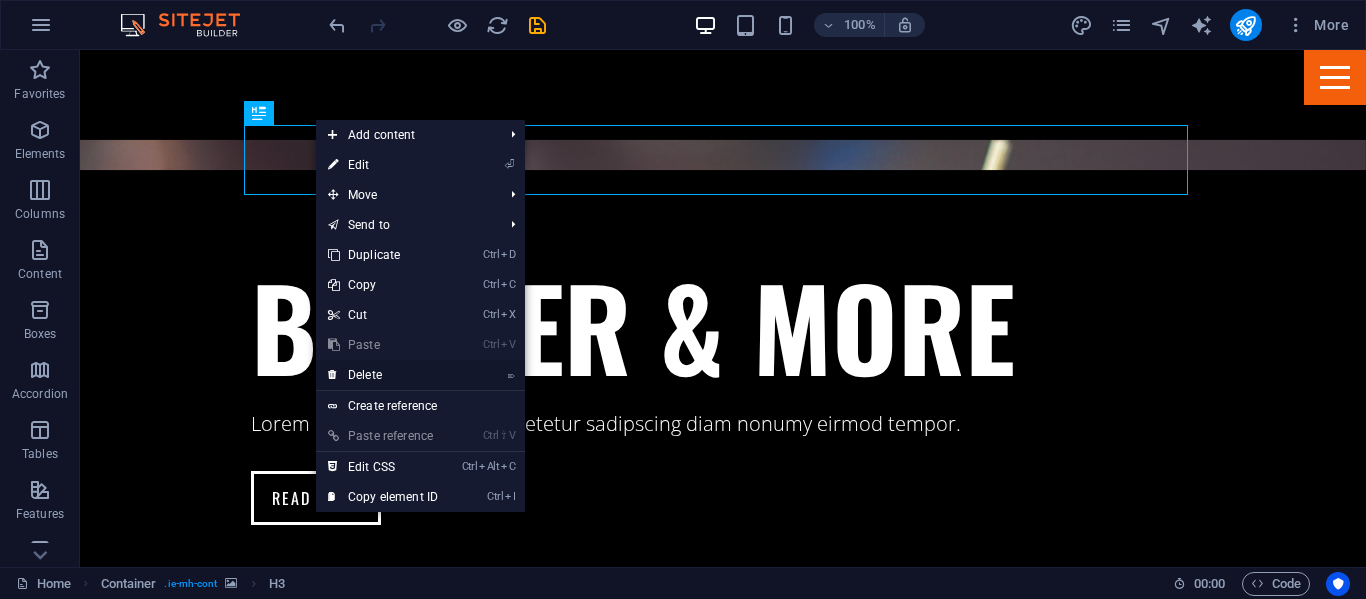 click on "⌦  Delete" at bounding box center (383, 375) 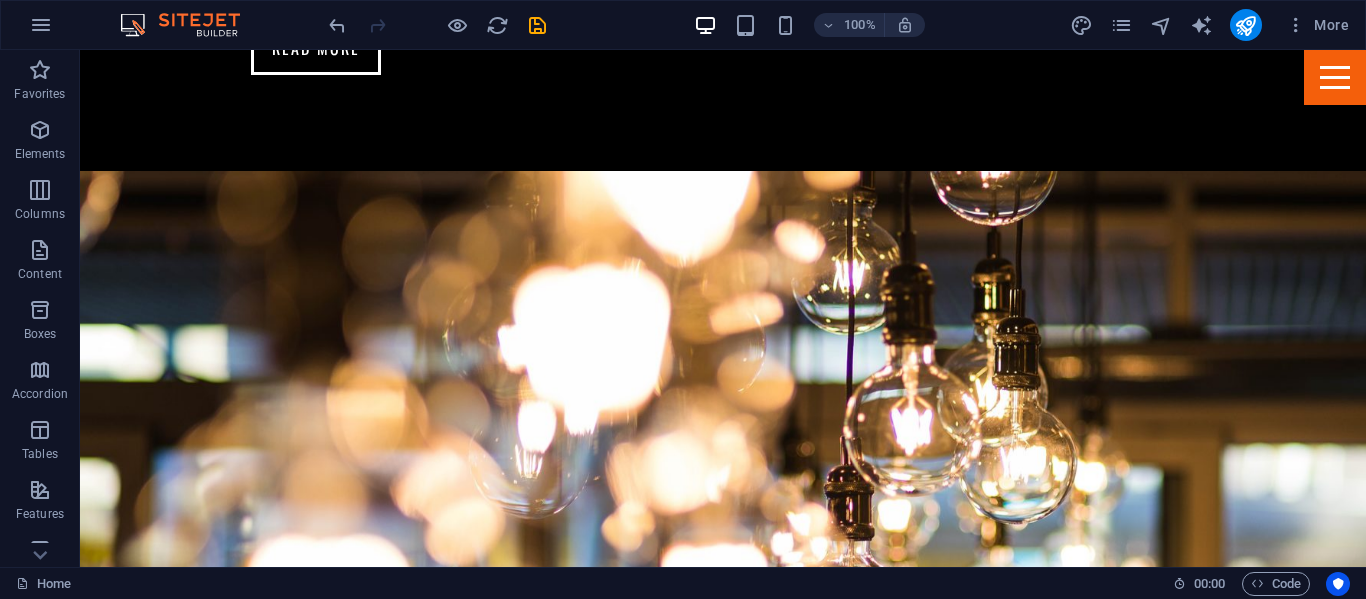 scroll, scrollTop: 2986, scrollLeft: 0, axis: vertical 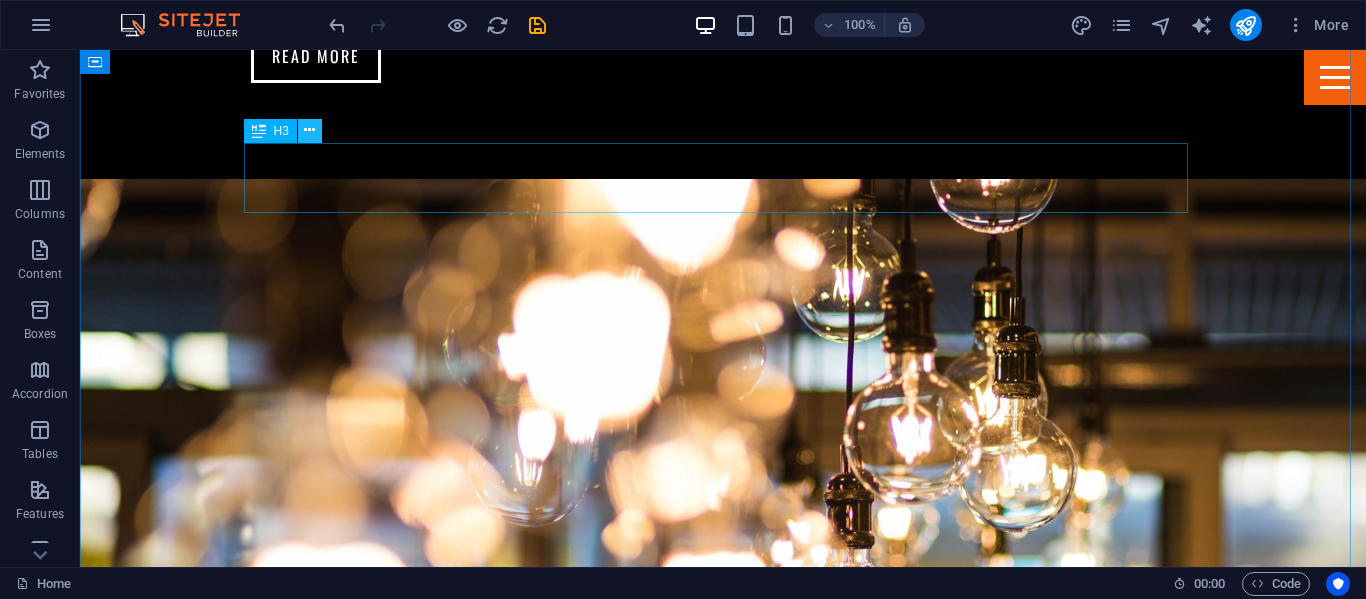 click at bounding box center [309, 130] 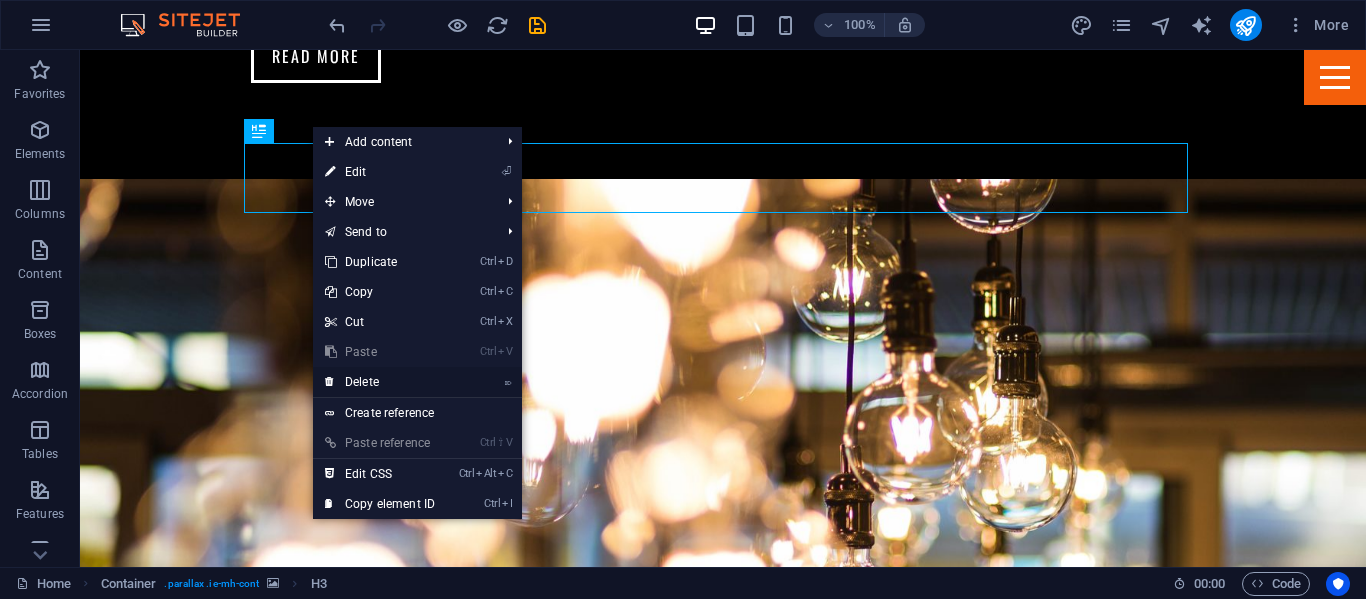 click on "⌦  Delete" at bounding box center [380, 382] 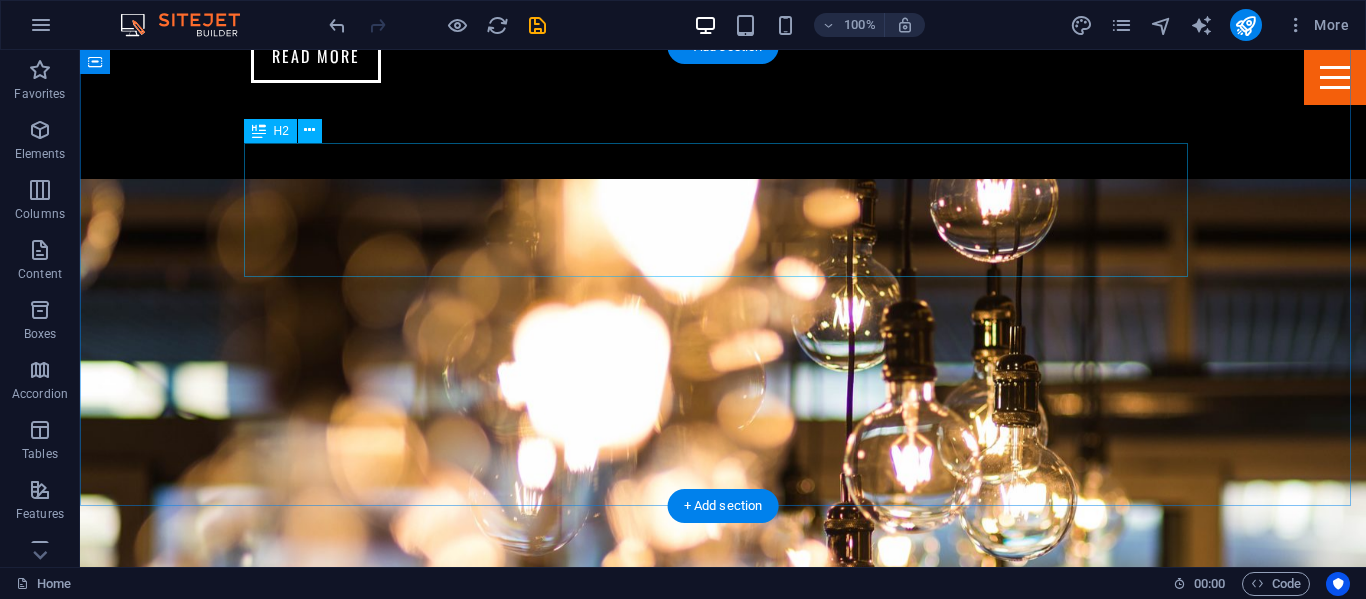 click on "Visit us" at bounding box center [723, 3657] 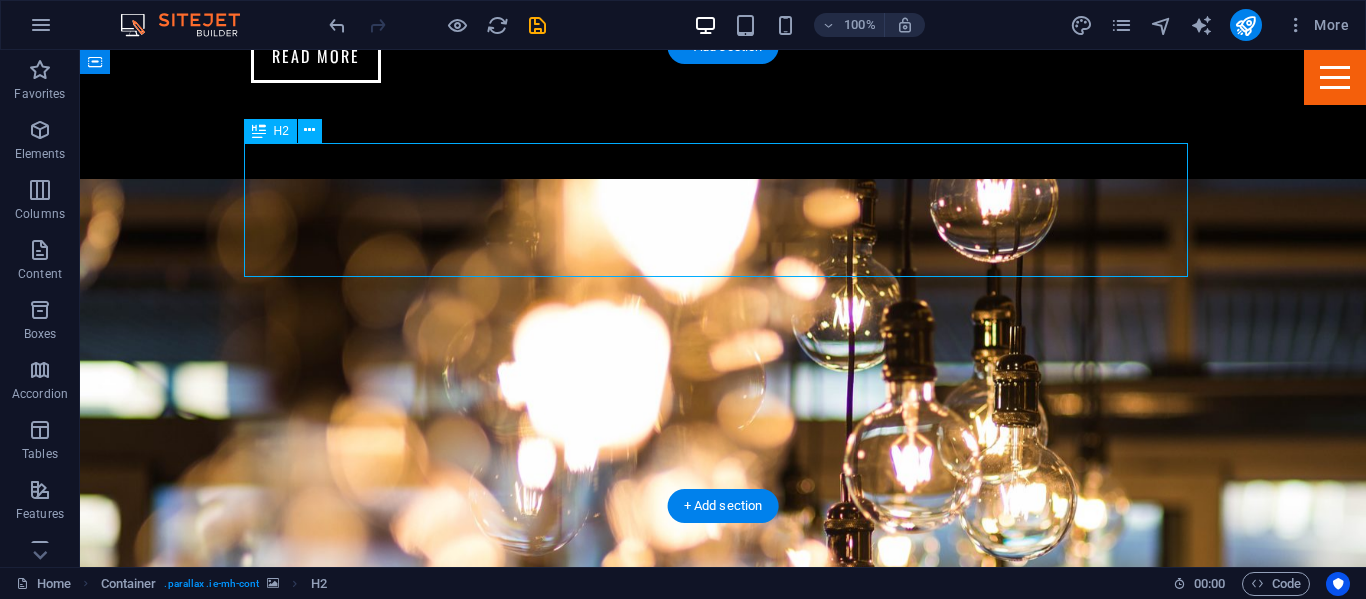 click on "Visit us" at bounding box center [723, 3657] 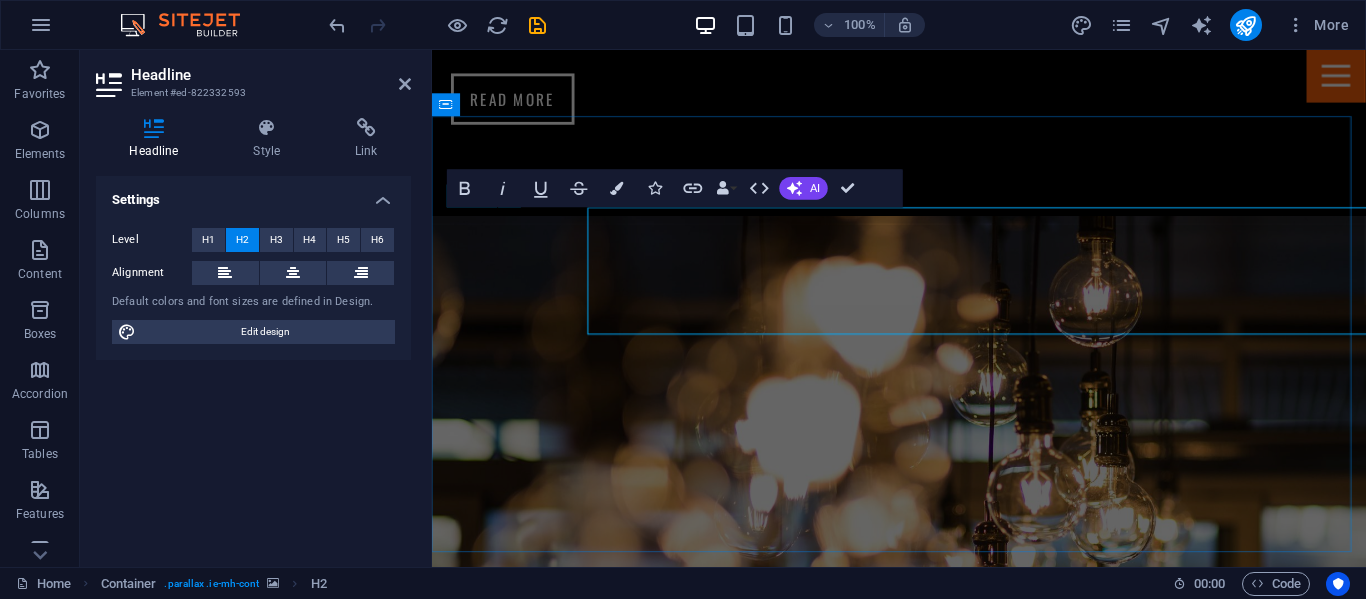 scroll, scrollTop: 2913, scrollLeft: 0, axis: vertical 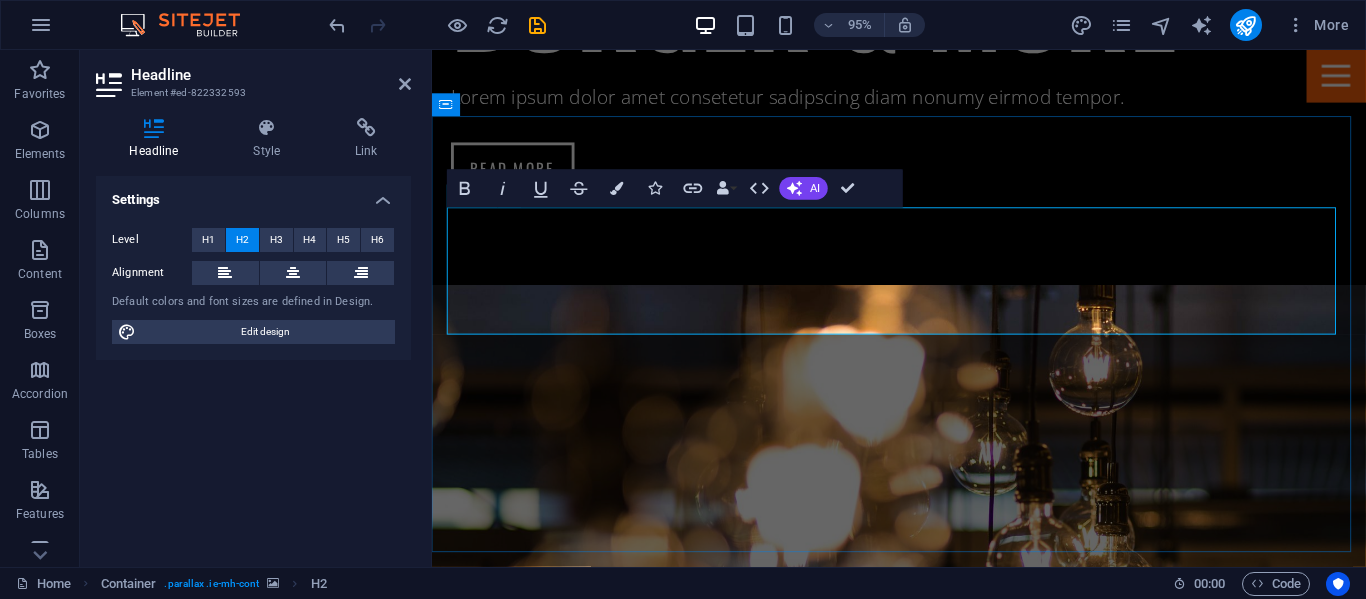 click on "Visit us" at bounding box center [924, 3810] 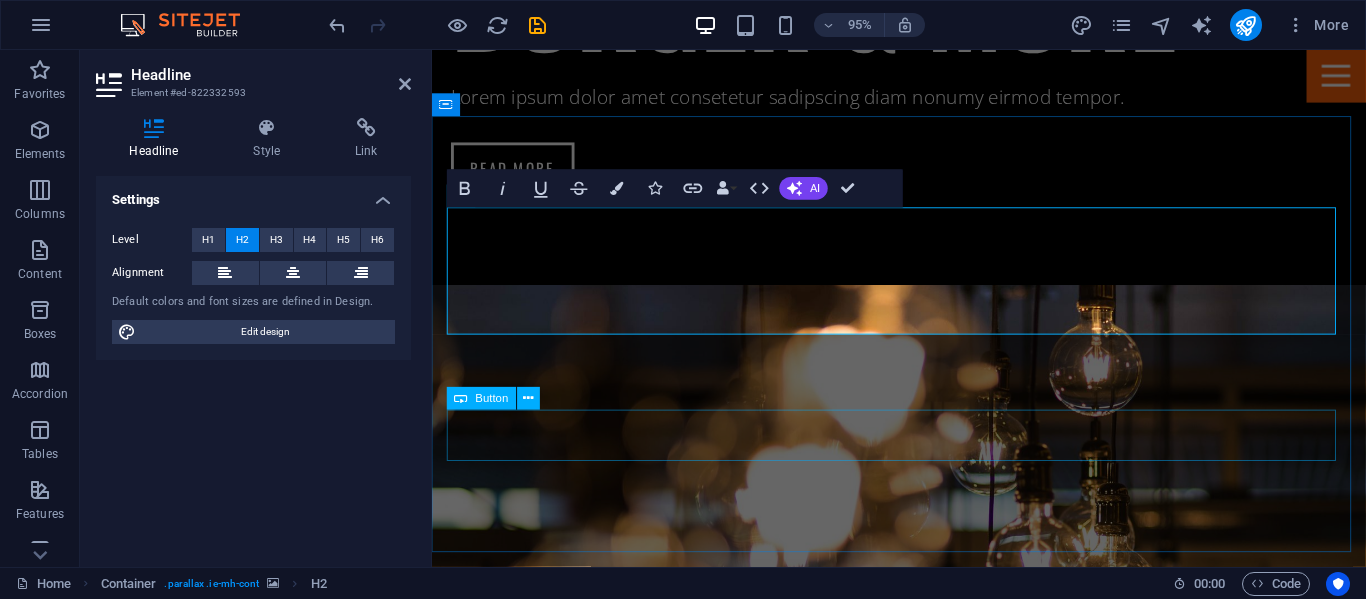 click on "Read more" at bounding box center (924, 3995) 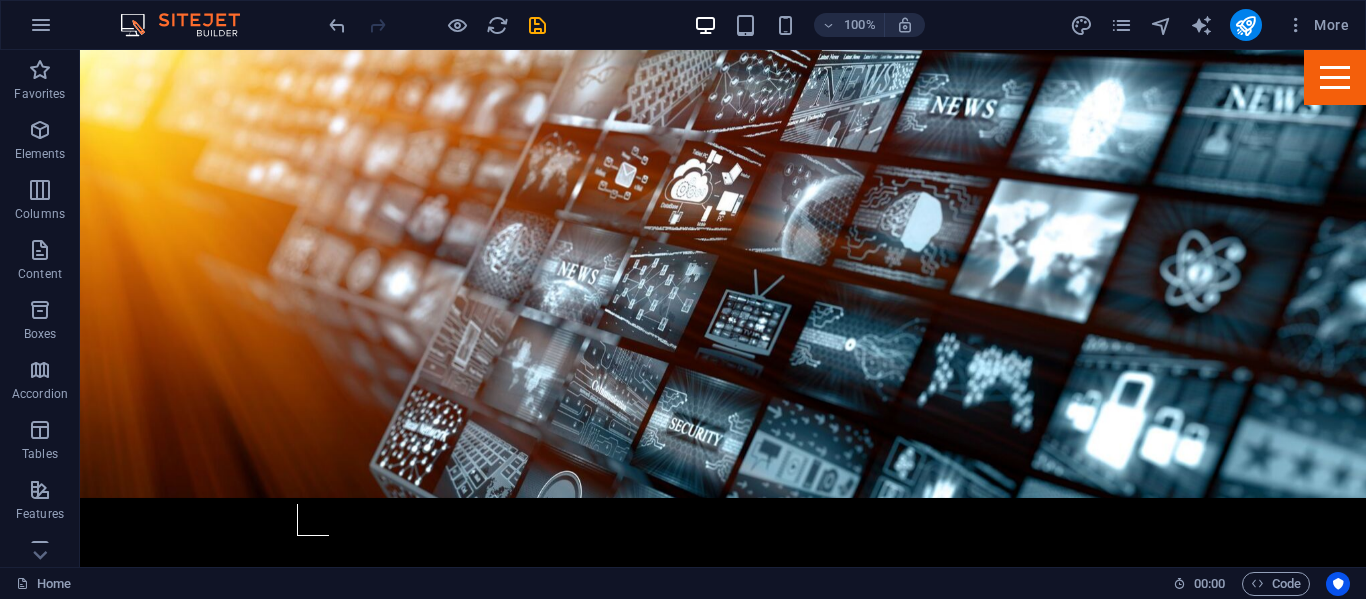 scroll, scrollTop: 617, scrollLeft: 0, axis: vertical 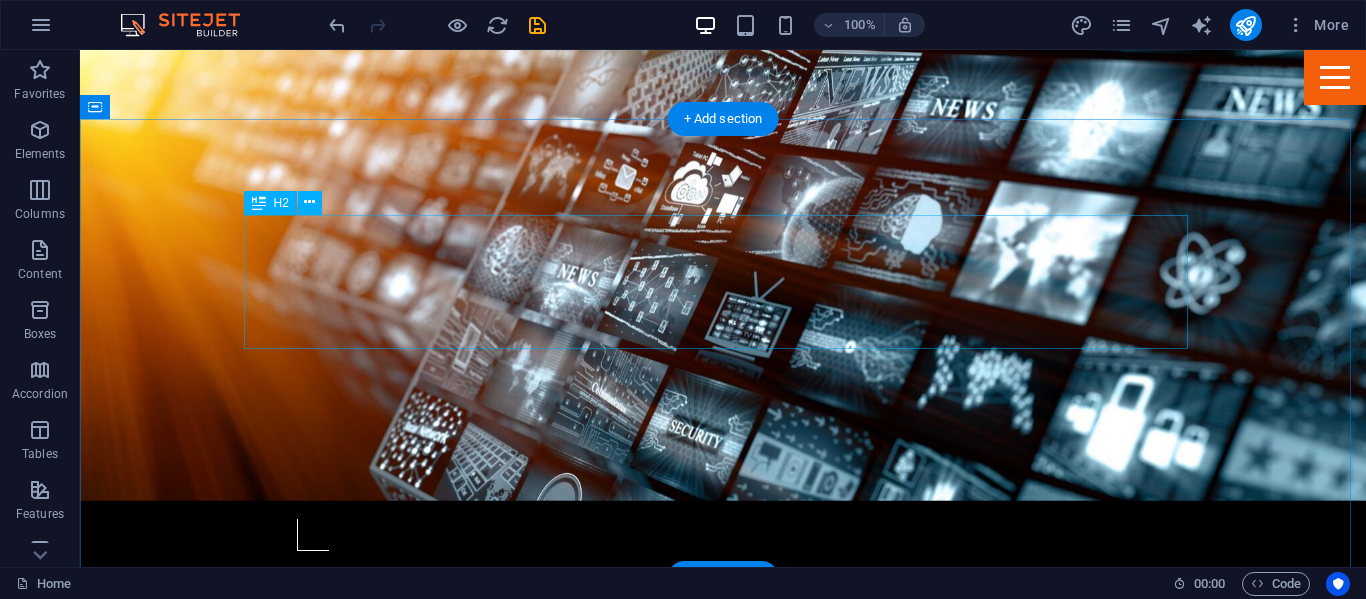 click on "Beer & Drinks" at bounding box center [723, 1284] 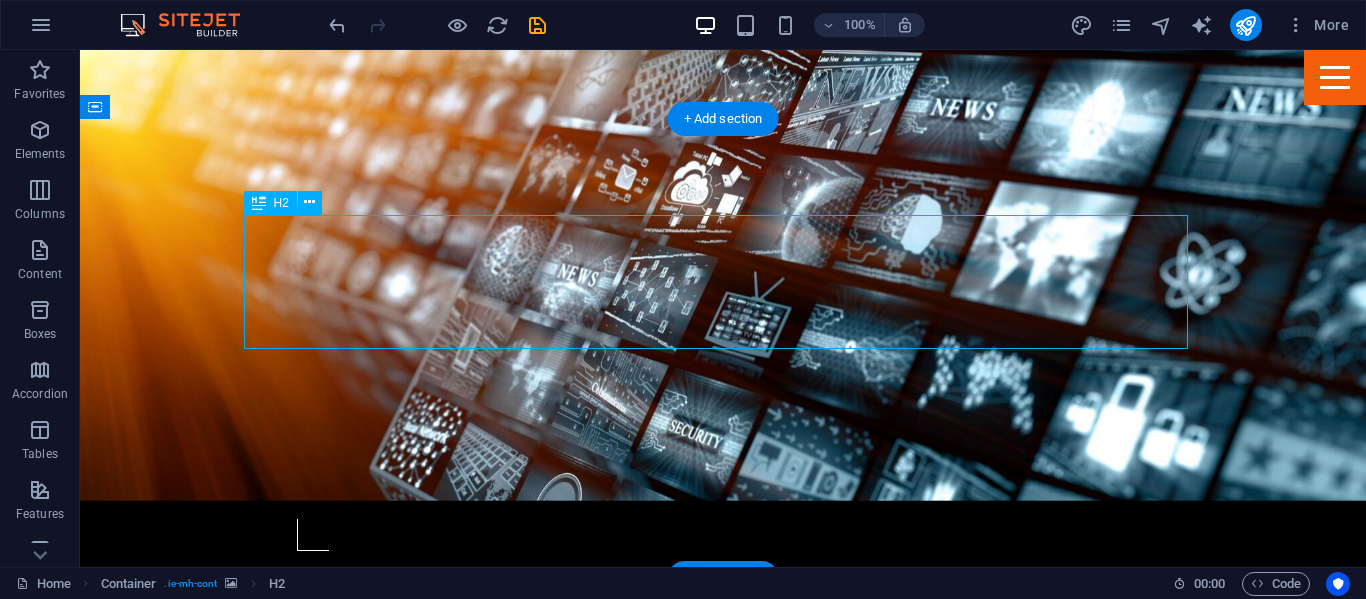 click on "Beer & Drinks" at bounding box center (723, 1284) 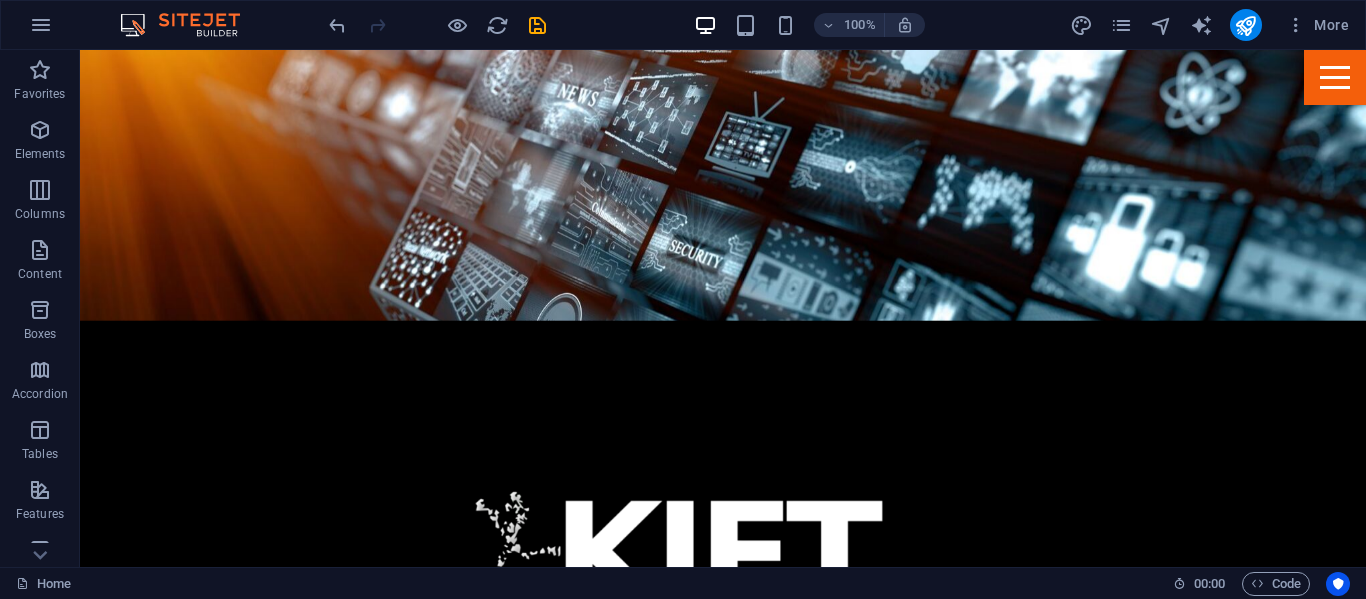 scroll, scrollTop: 0, scrollLeft: 0, axis: both 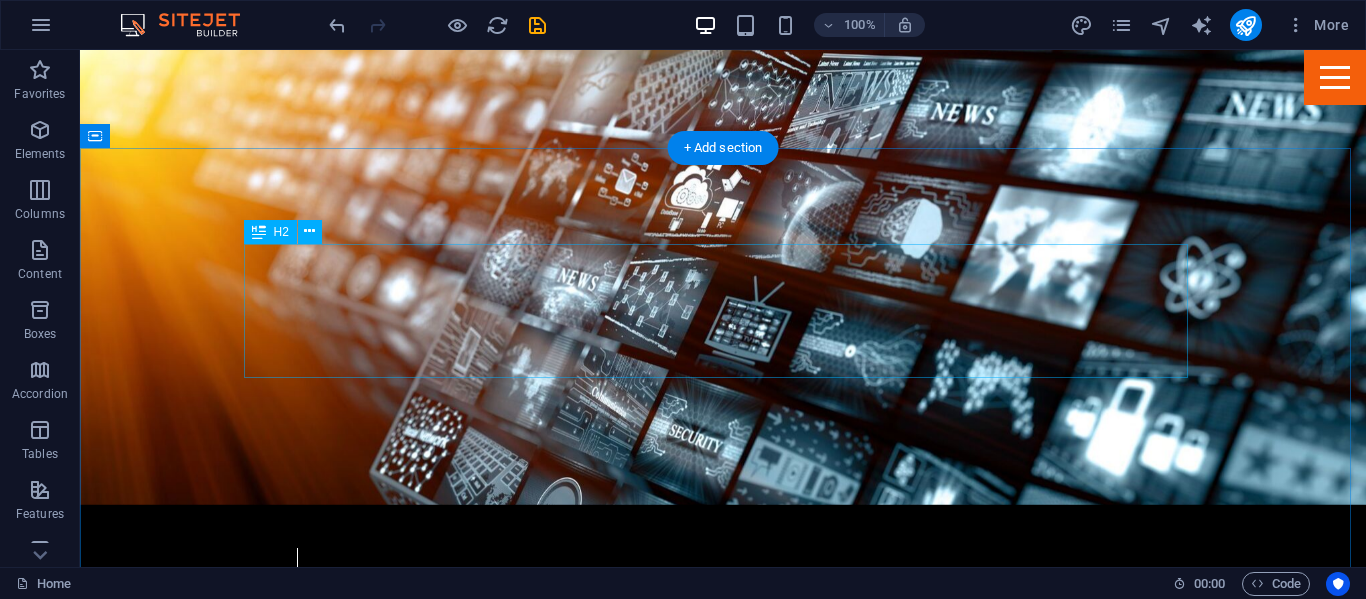 click on "Beer & Drinks" at bounding box center [723, 1313] 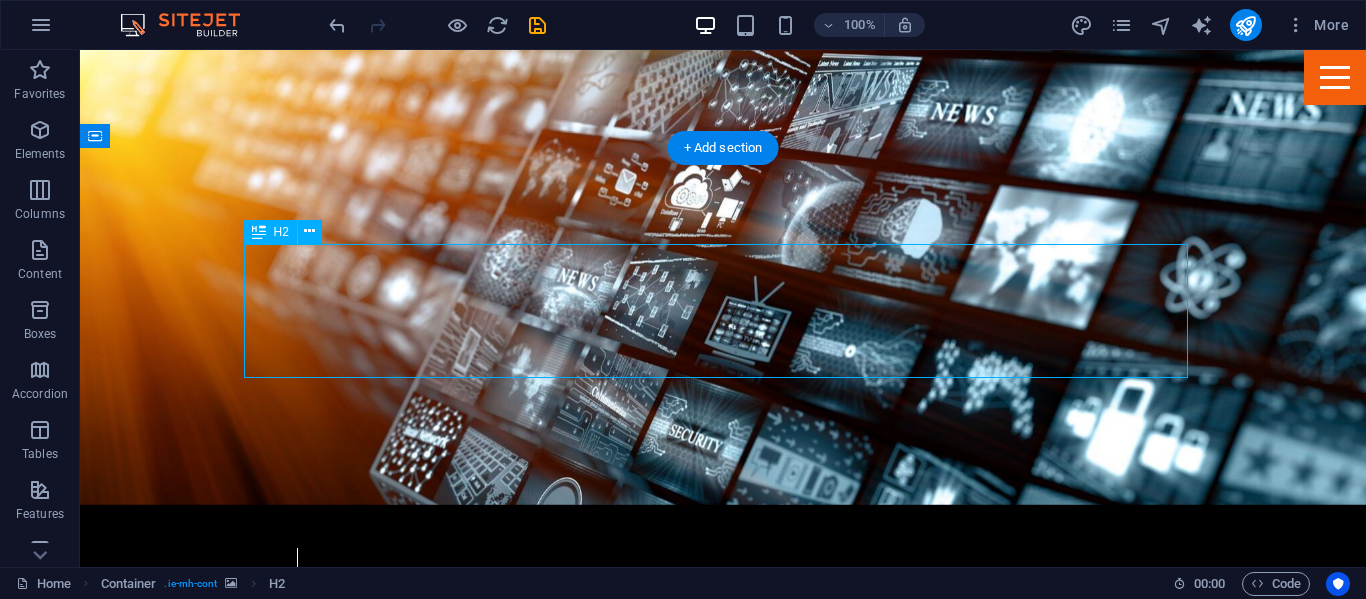 click on "Beer & Drinks" at bounding box center (723, 1313) 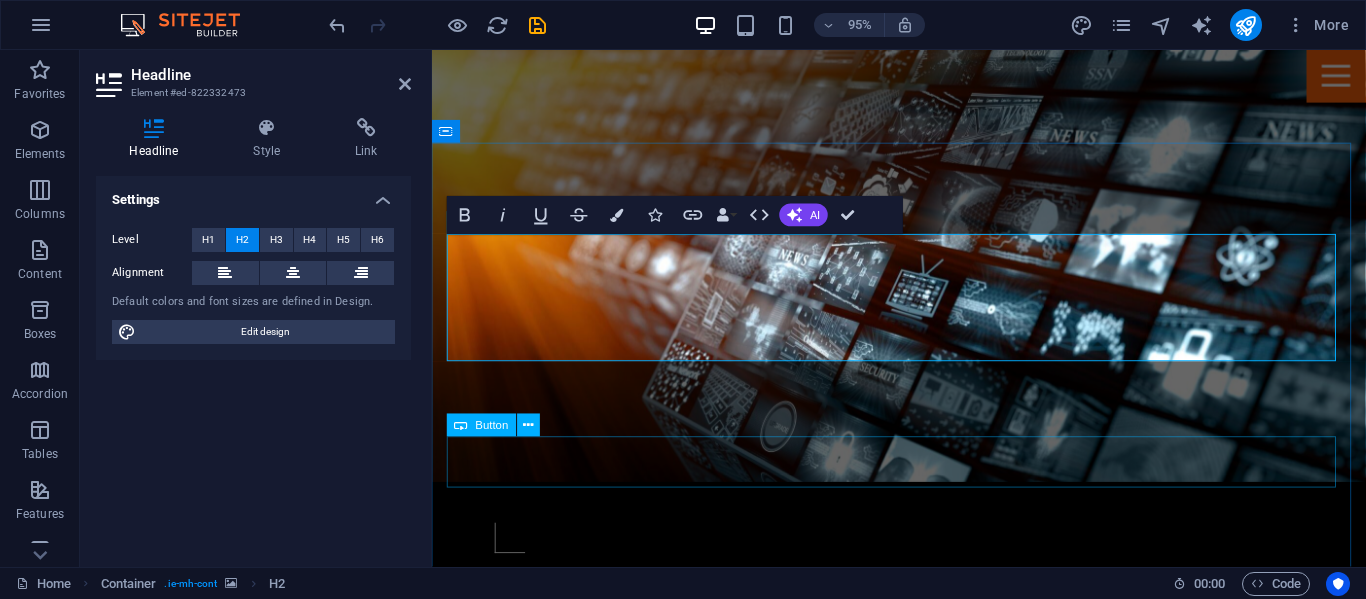click on "Read more" at bounding box center (924, 1486) 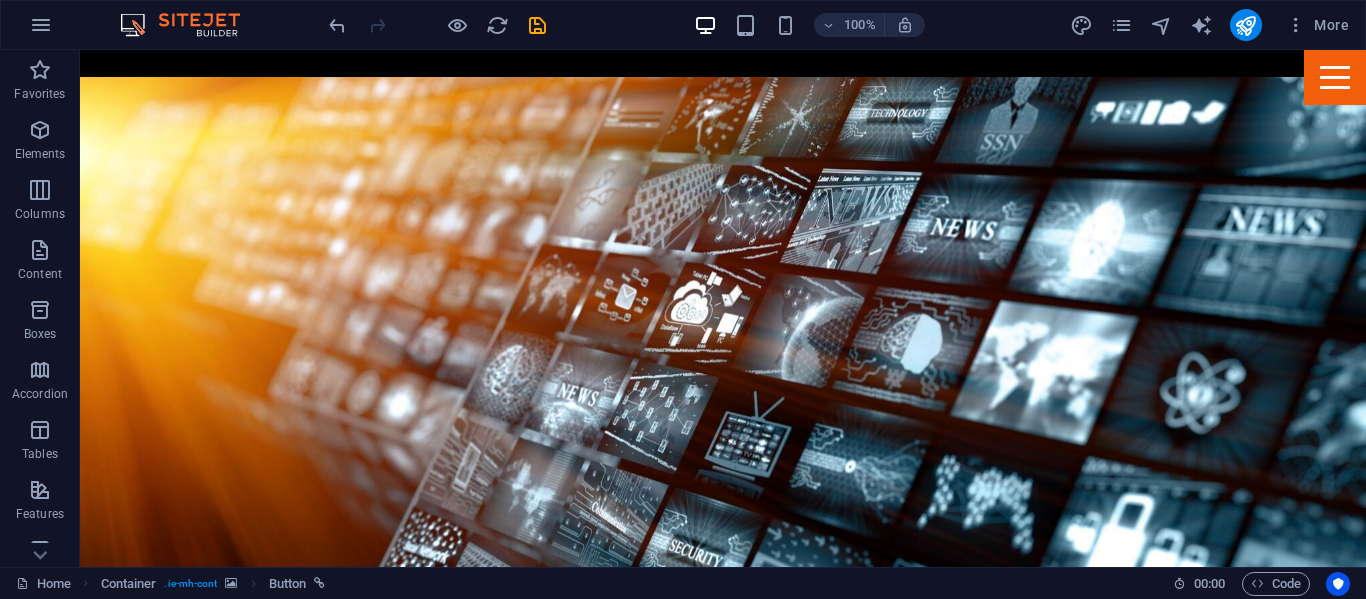 scroll, scrollTop: 0, scrollLeft: 0, axis: both 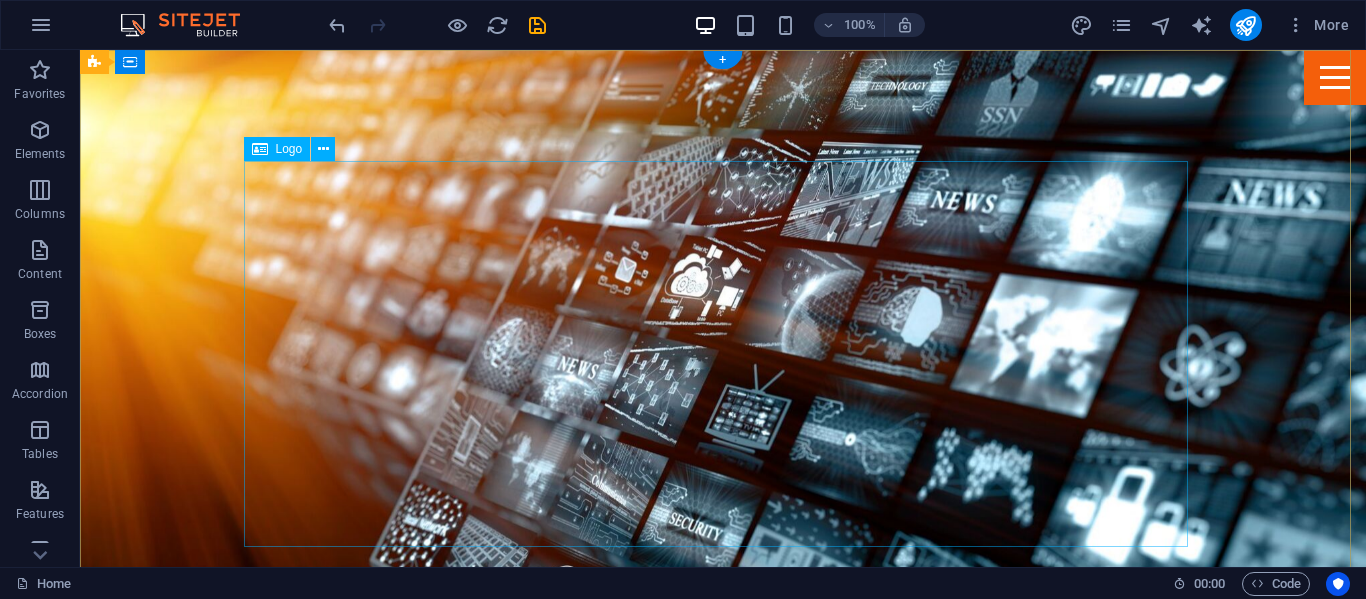 click at bounding box center (723, 897) 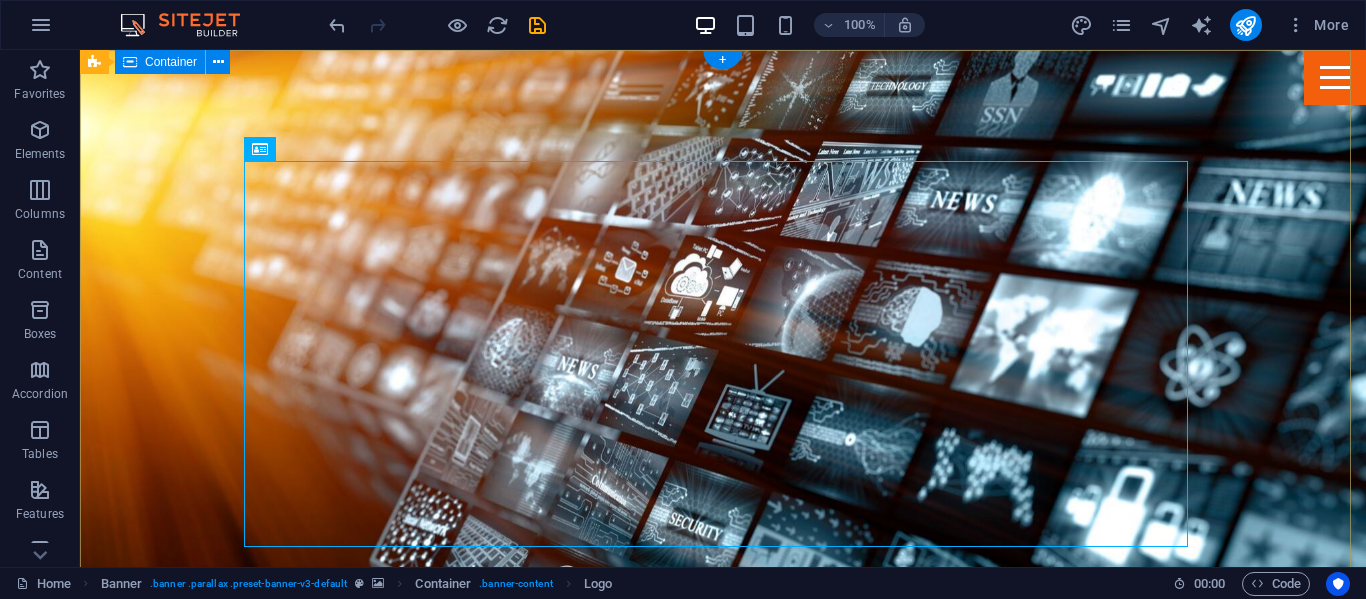 click at bounding box center [723, 936] 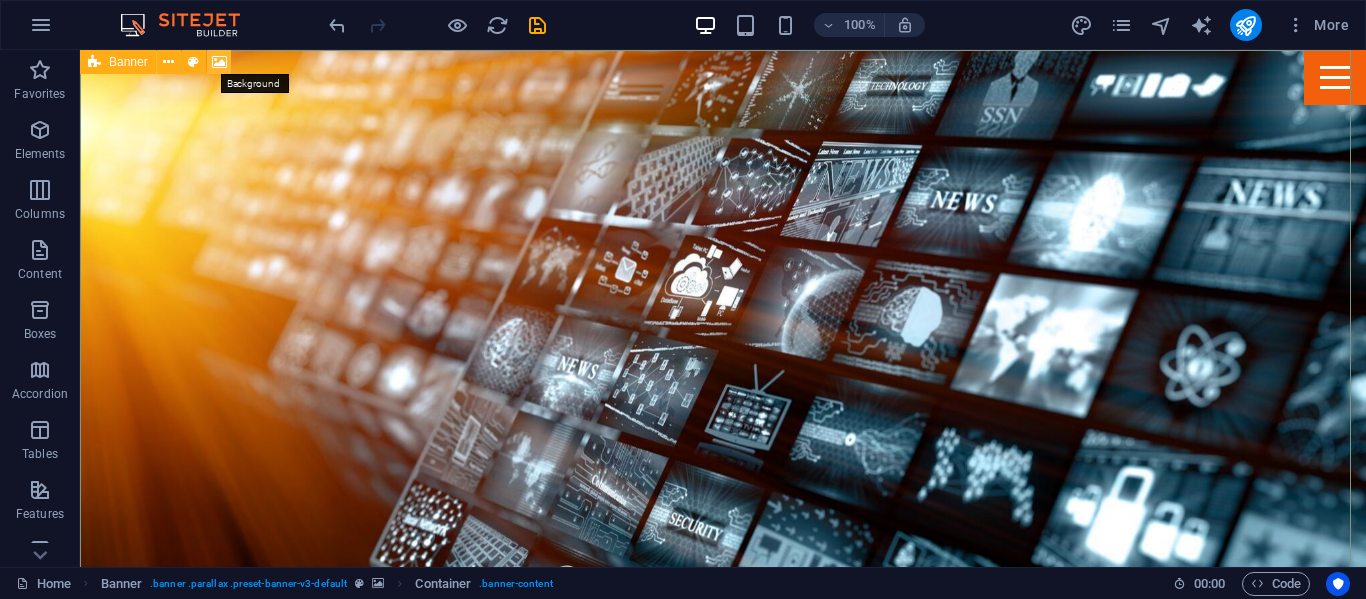 click at bounding box center (219, 62) 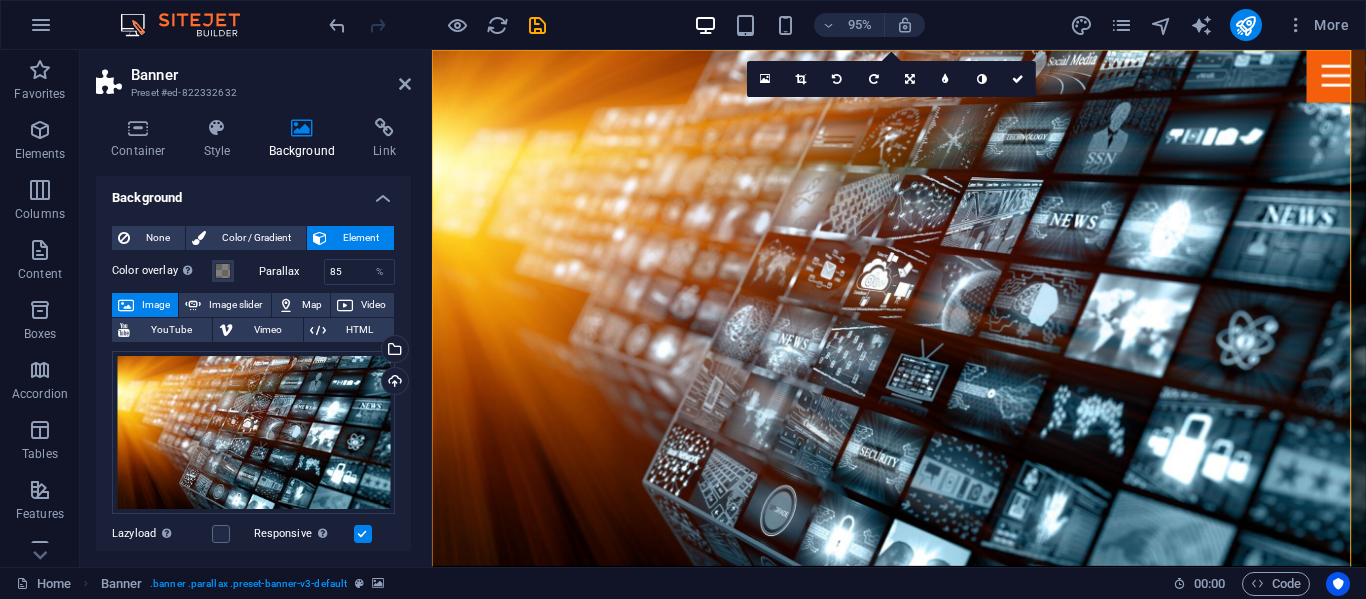 scroll, scrollTop: 0, scrollLeft: 0, axis: both 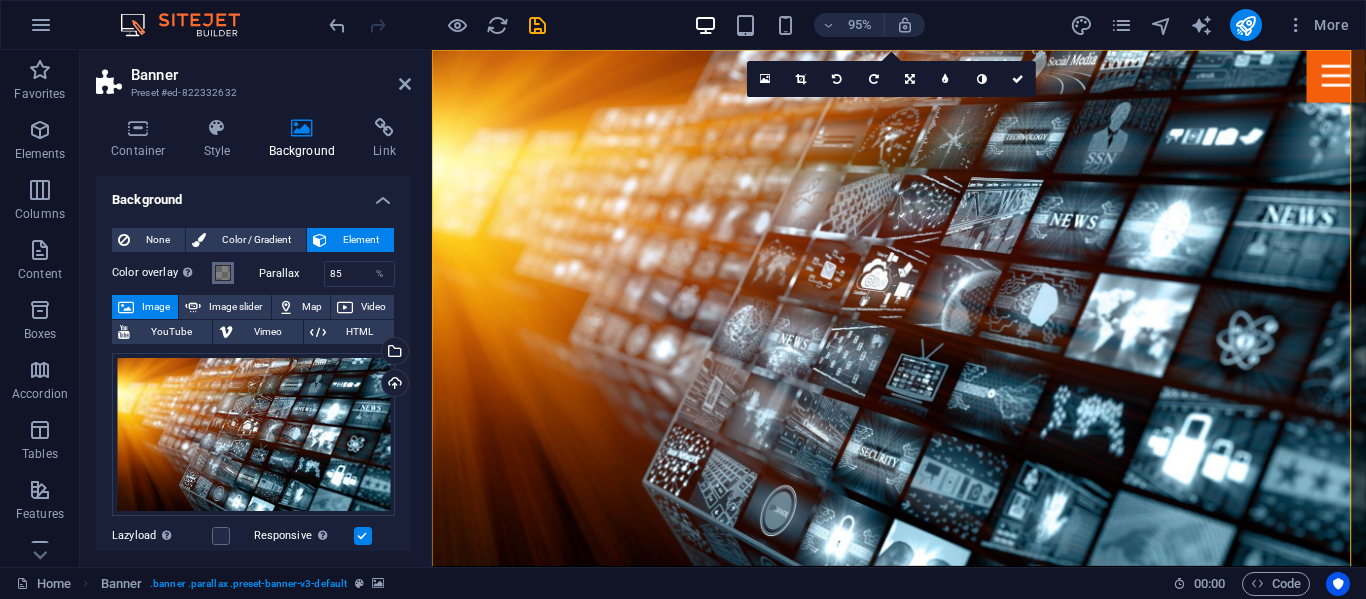 click at bounding box center (223, 273) 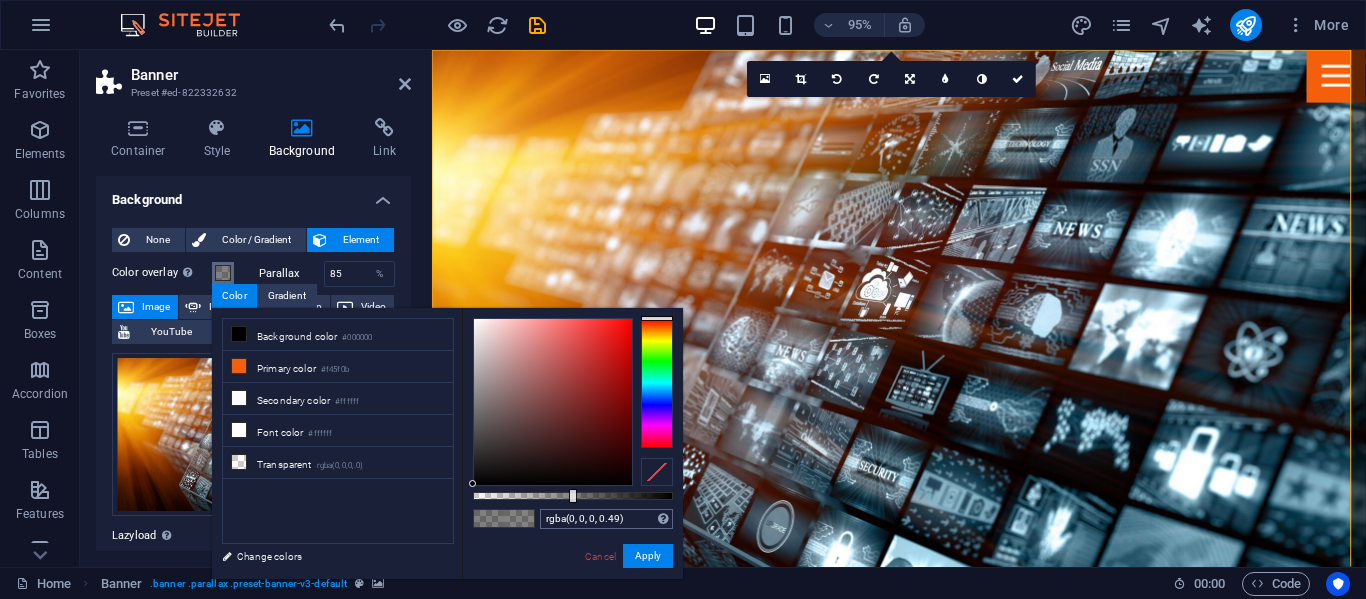 drag, startPoint x: 575, startPoint y: 495, endPoint x: 570, endPoint y: 516, distance: 21.587032 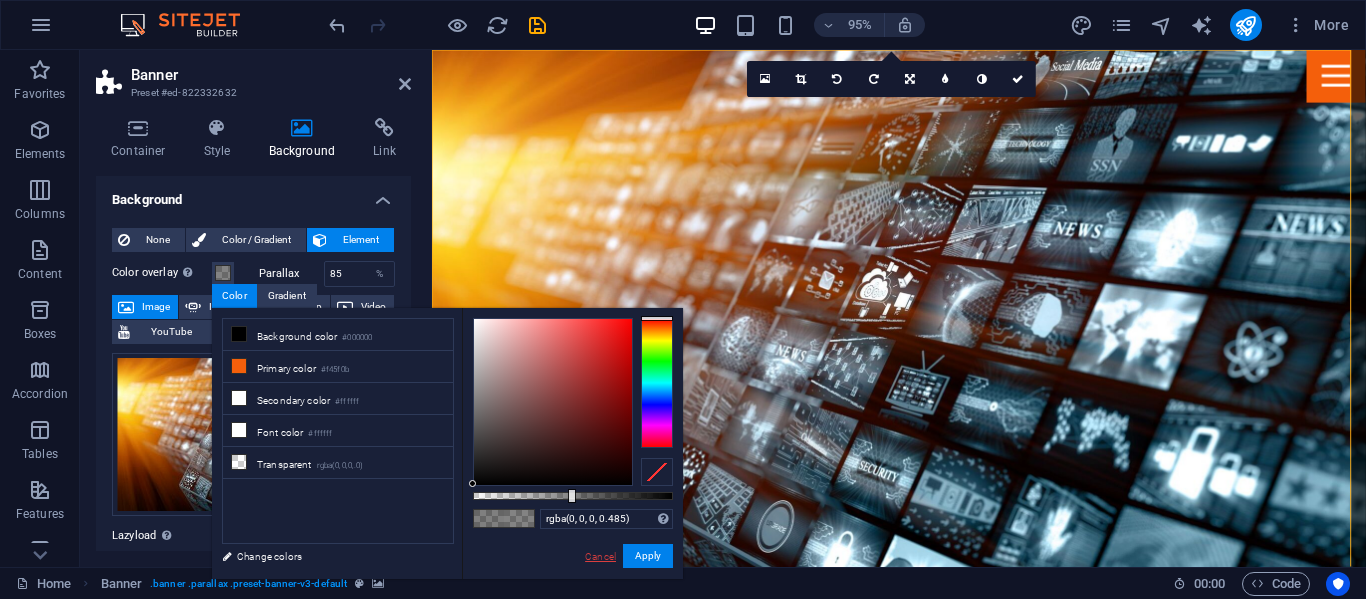 click on "Cancel" at bounding box center (600, 556) 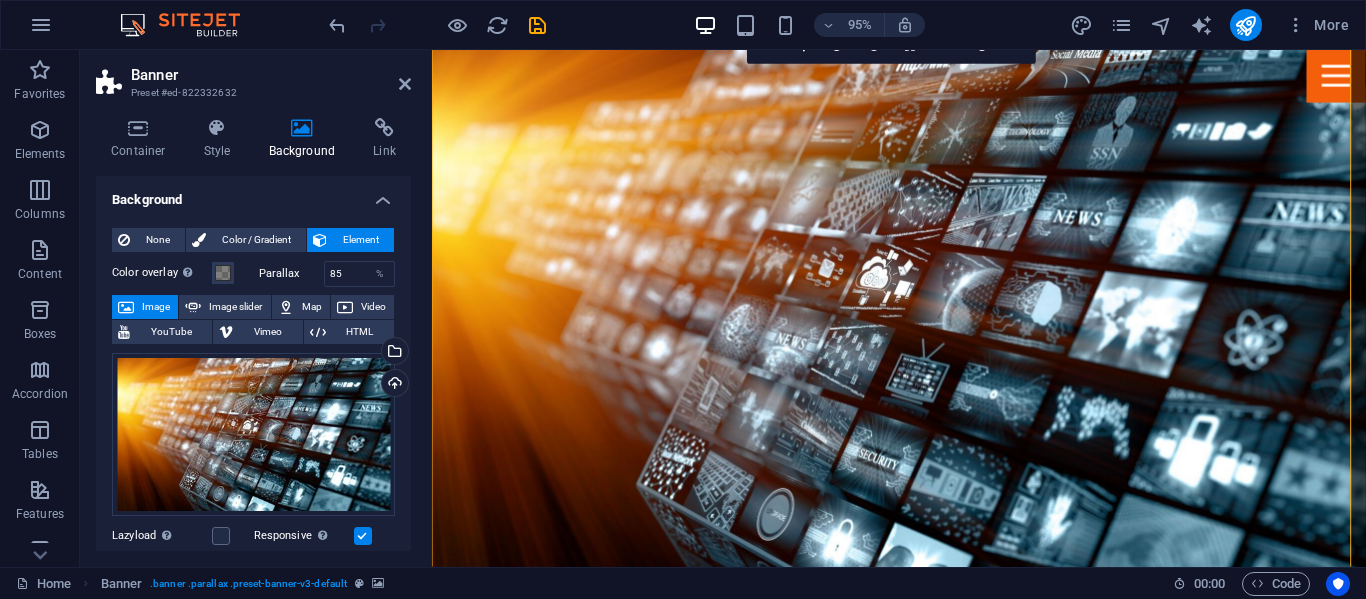 scroll, scrollTop: 35, scrollLeft: 0, axis: vertical 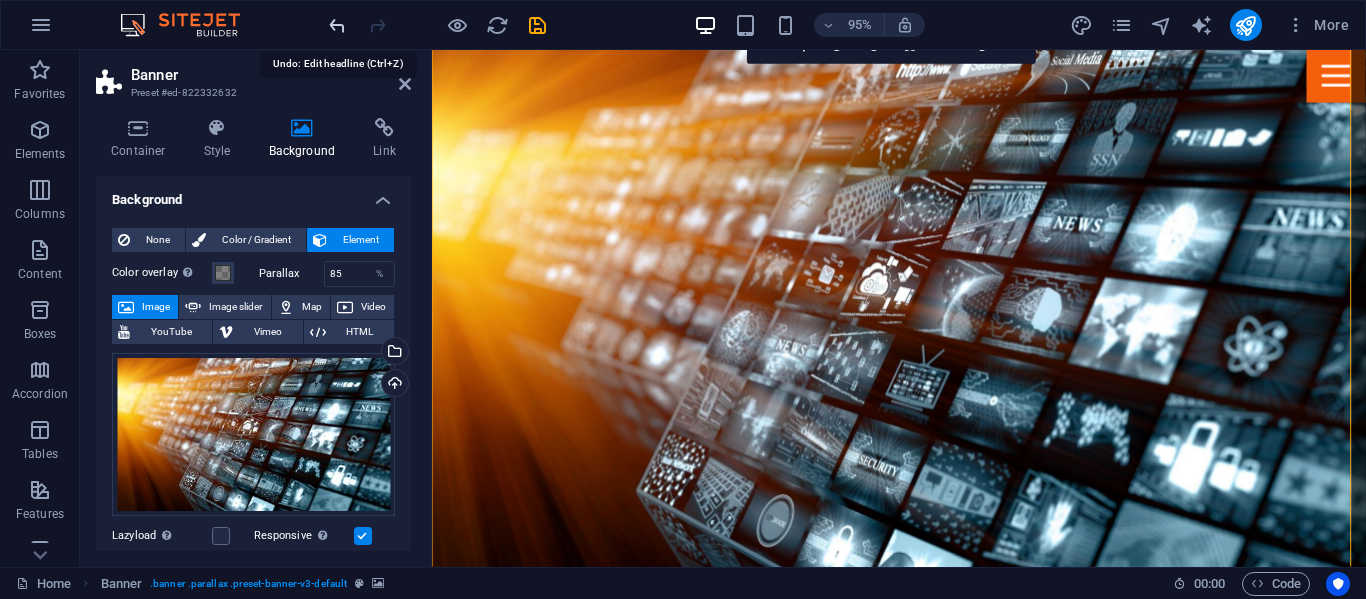 click at bounding box center [337, 25] 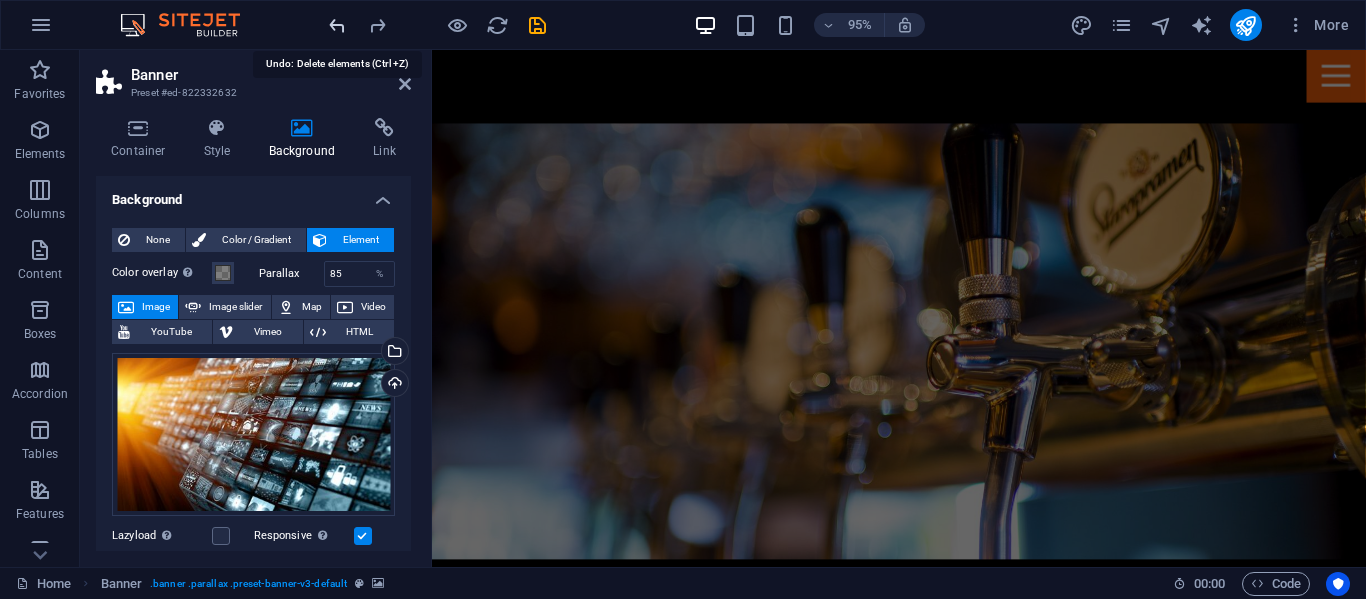 scroll, scrollTop: 2874, scrollLeft: 0, axis: vertical 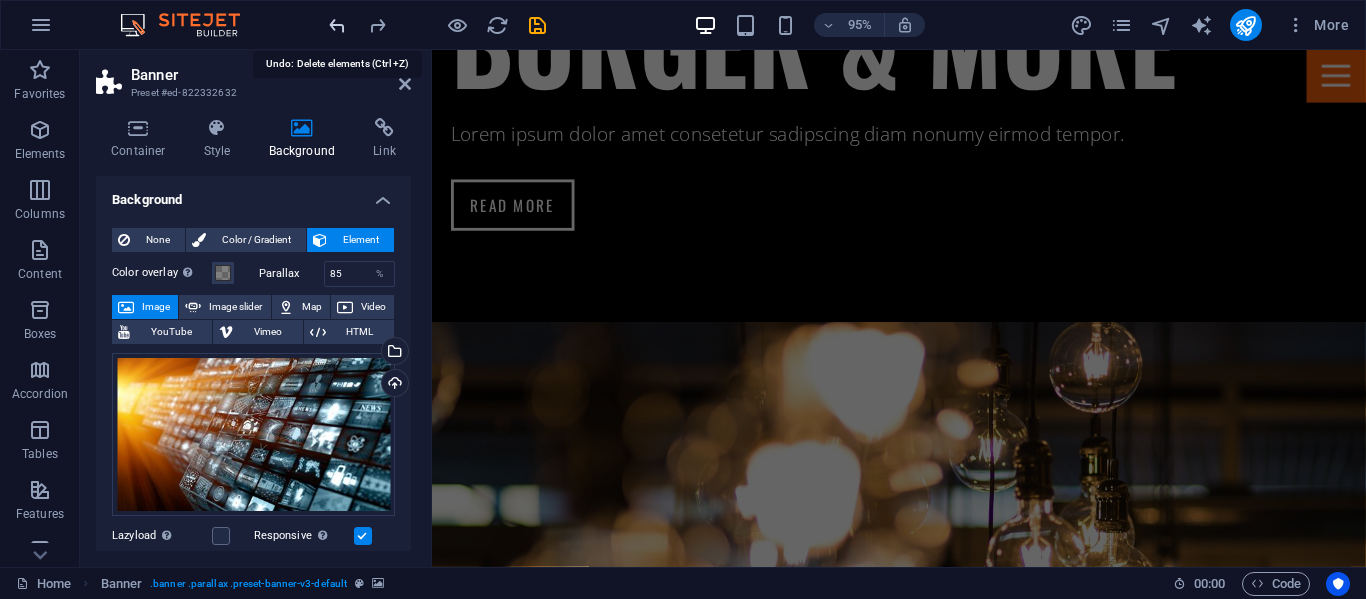 click at bounding box center (337, 25) 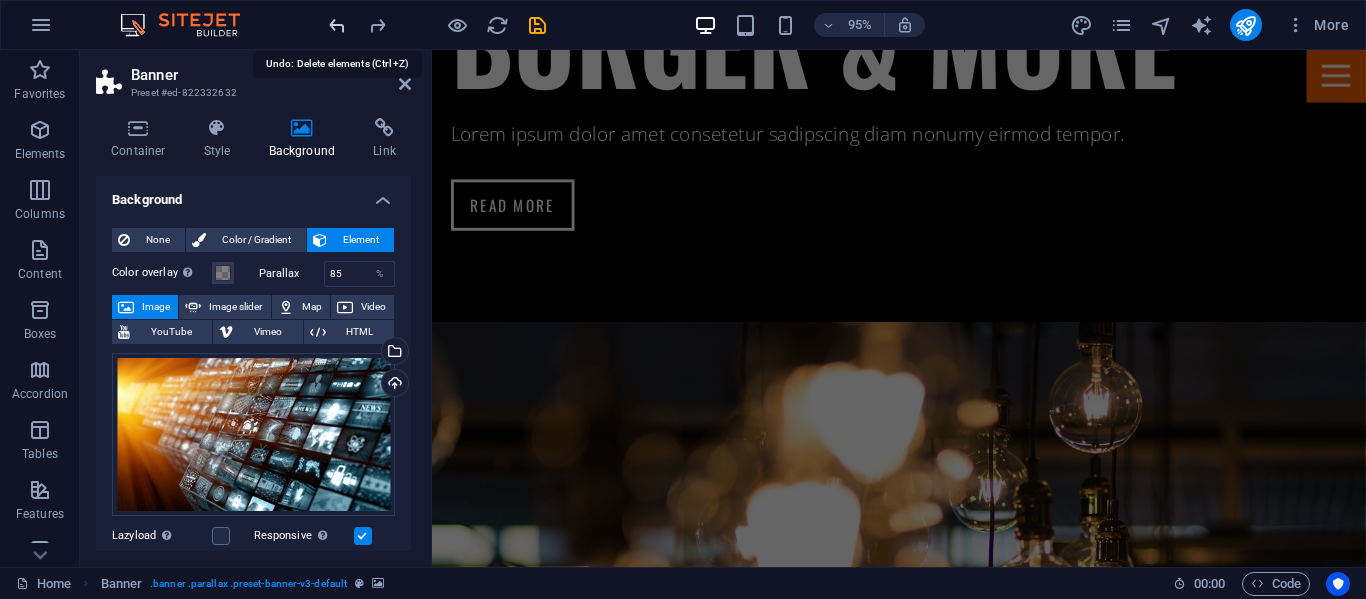 click at bounding box center [337, 25] 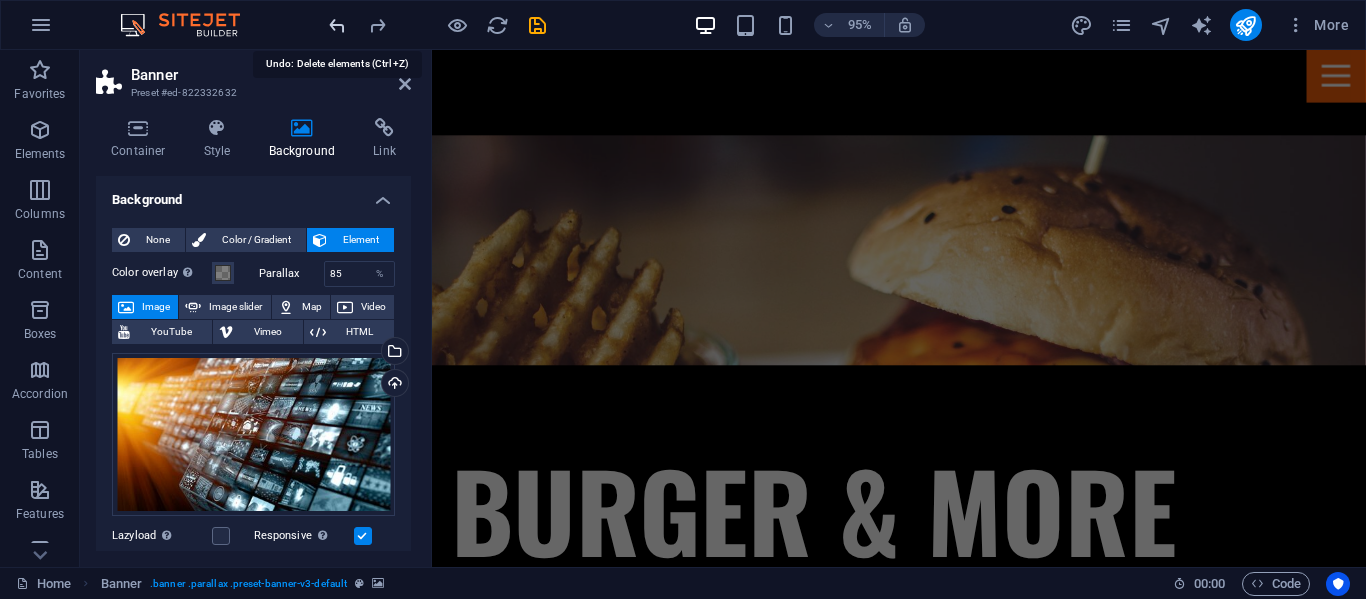 click at bounding box center [337, 25] 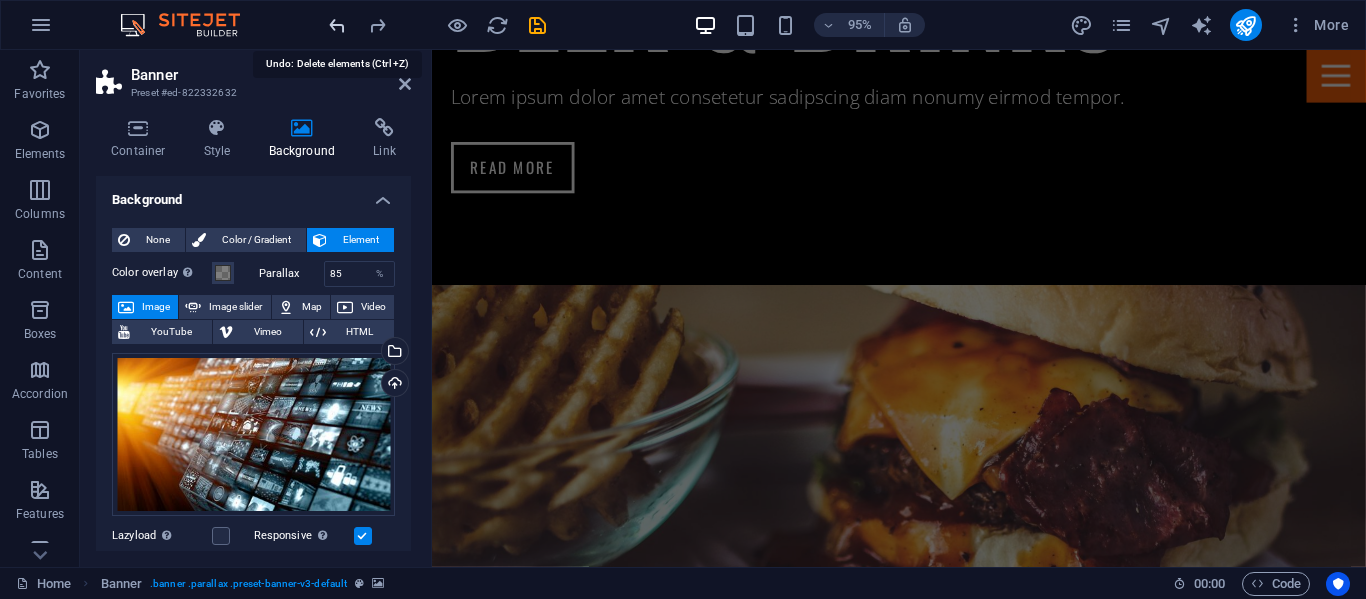click at bounding box center (337, 25) 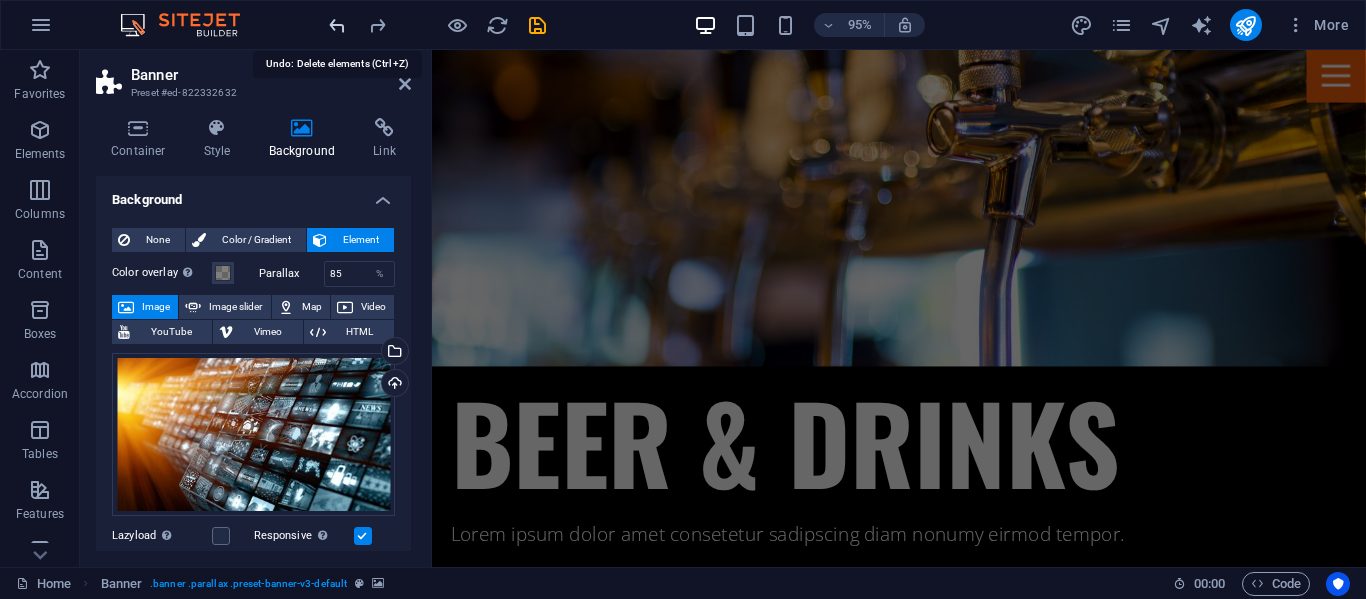 click at bounding box center (337, 25) 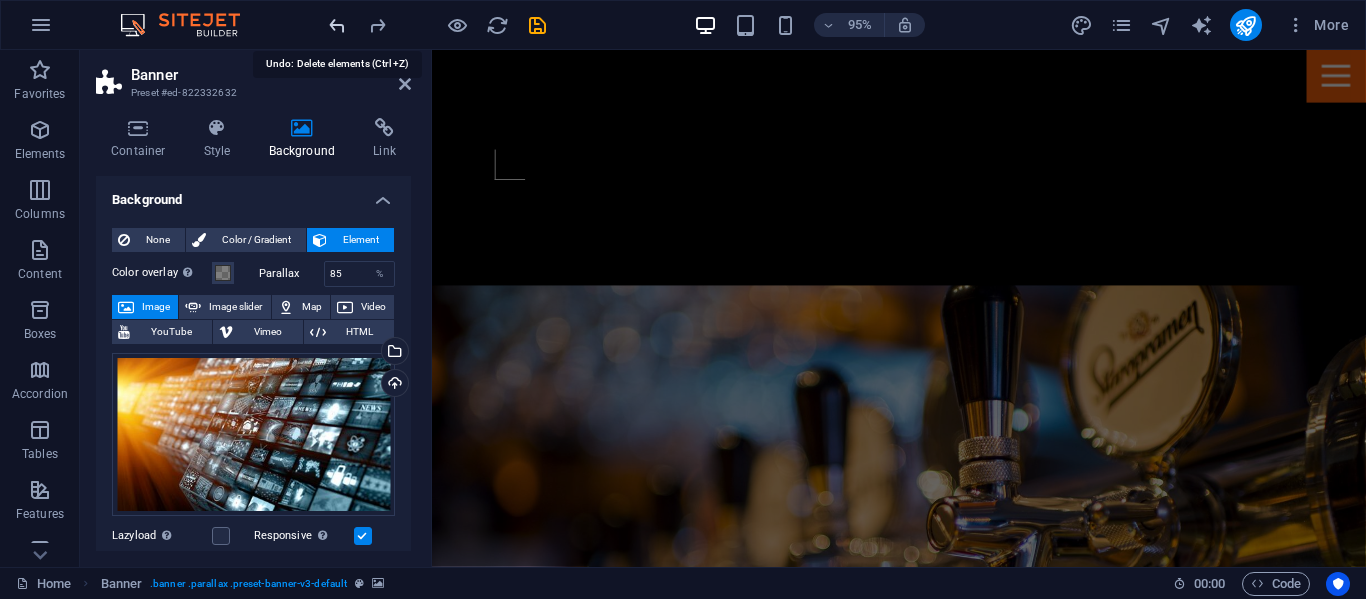 click at bounding box center (337, 25) 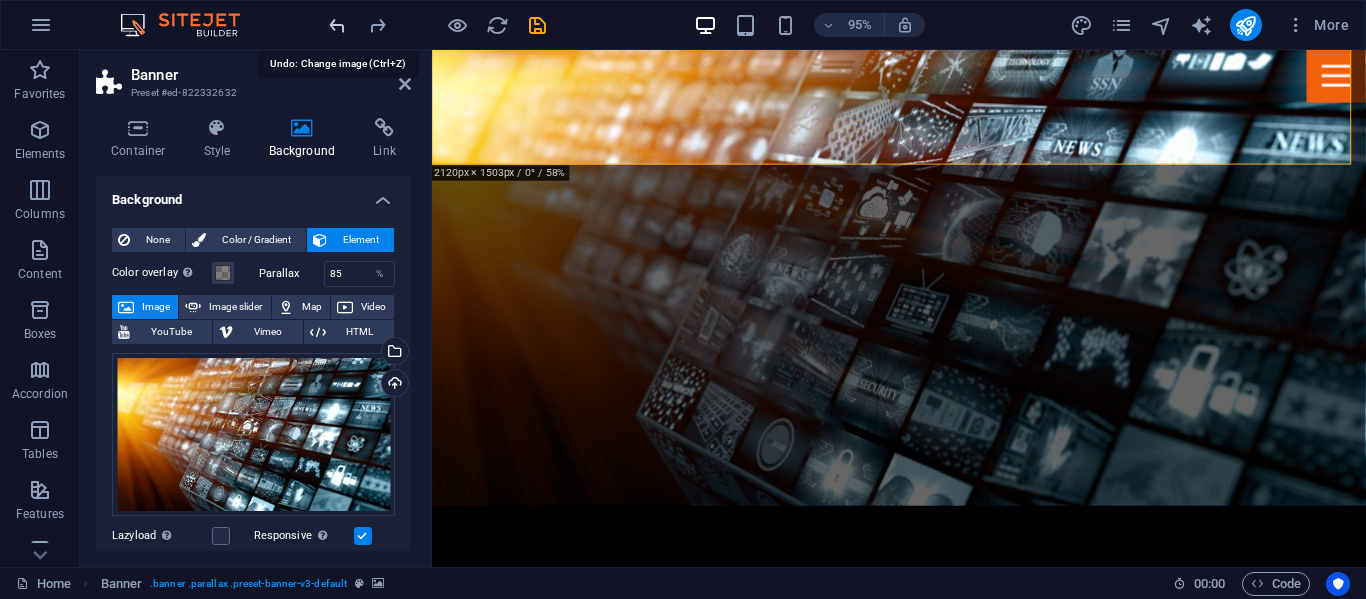 scroll, scrollTop: 545, scrollLeft: 0, axis: vertical 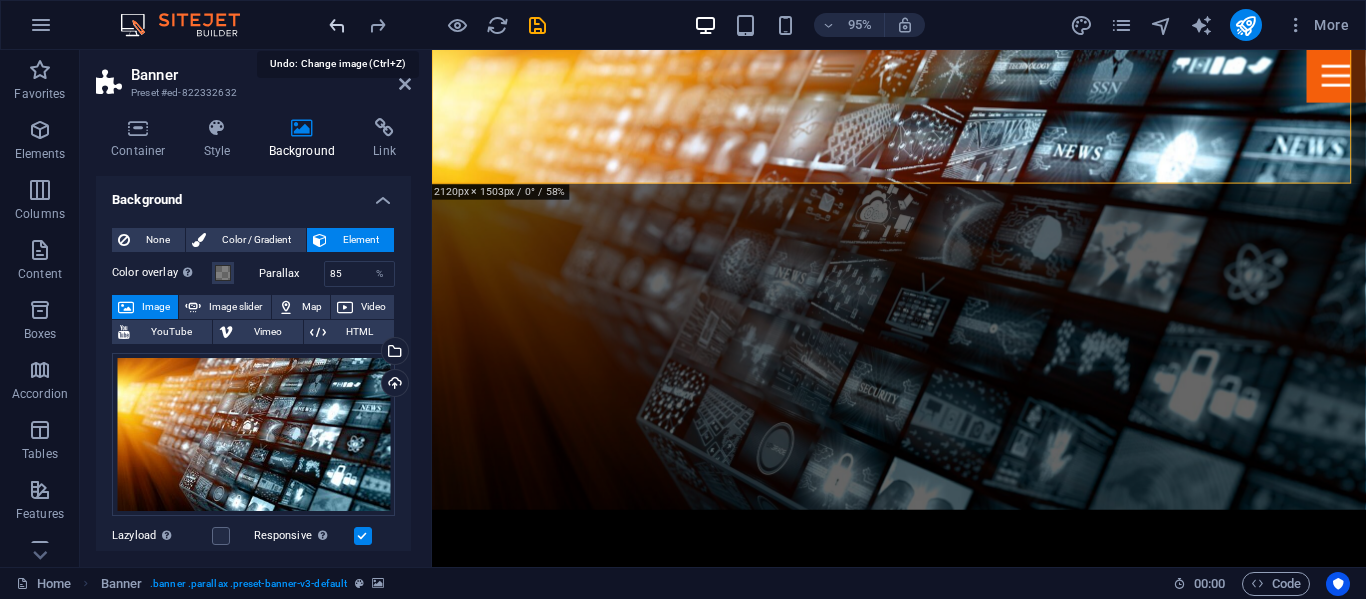 click at bounding box center (337, 25) 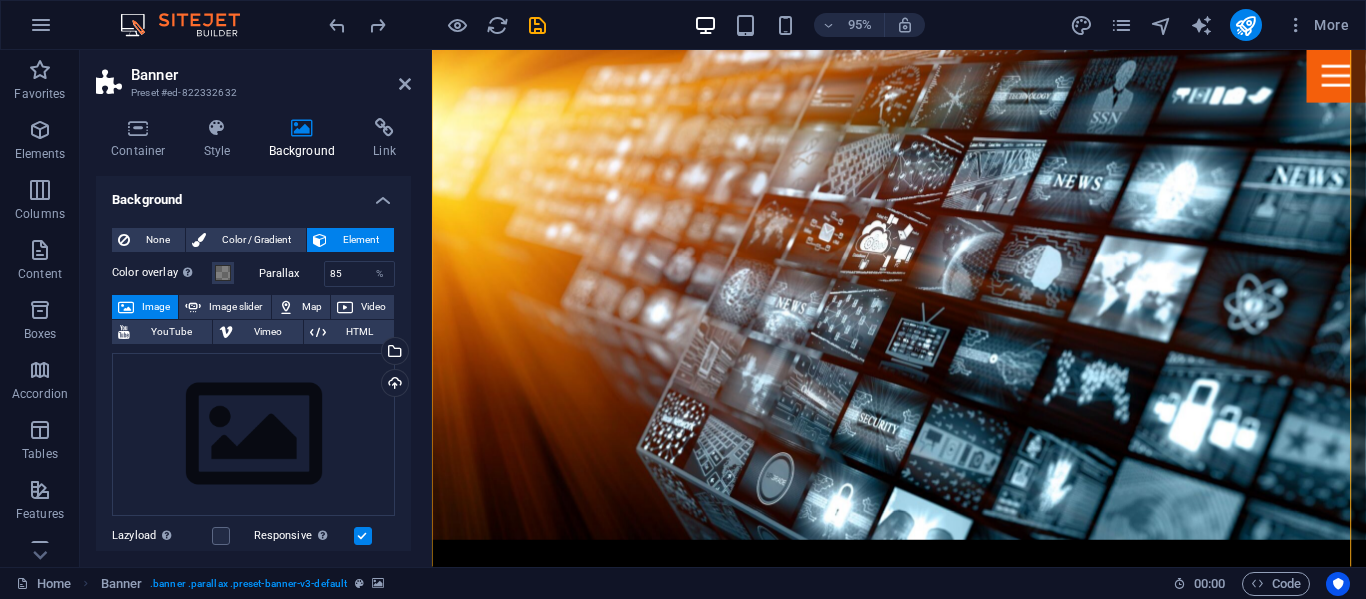scroll, scrollTop: 0, scrollLeft: 0, axis: both 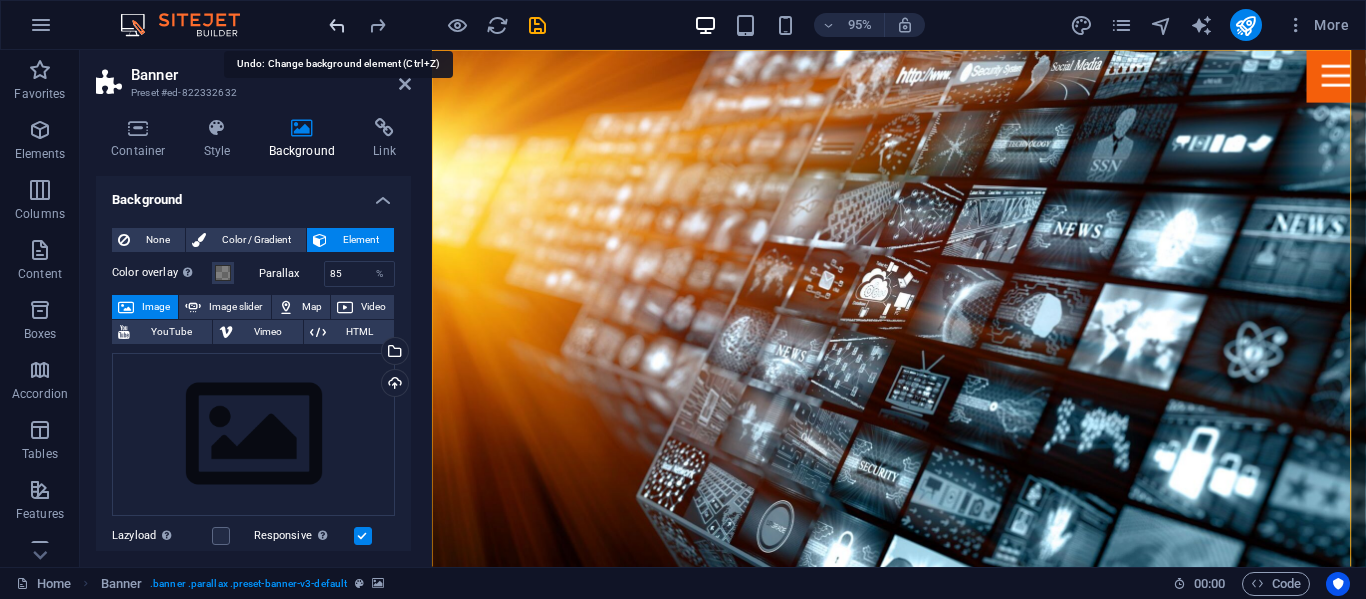 click at bounding box center (337, 25) 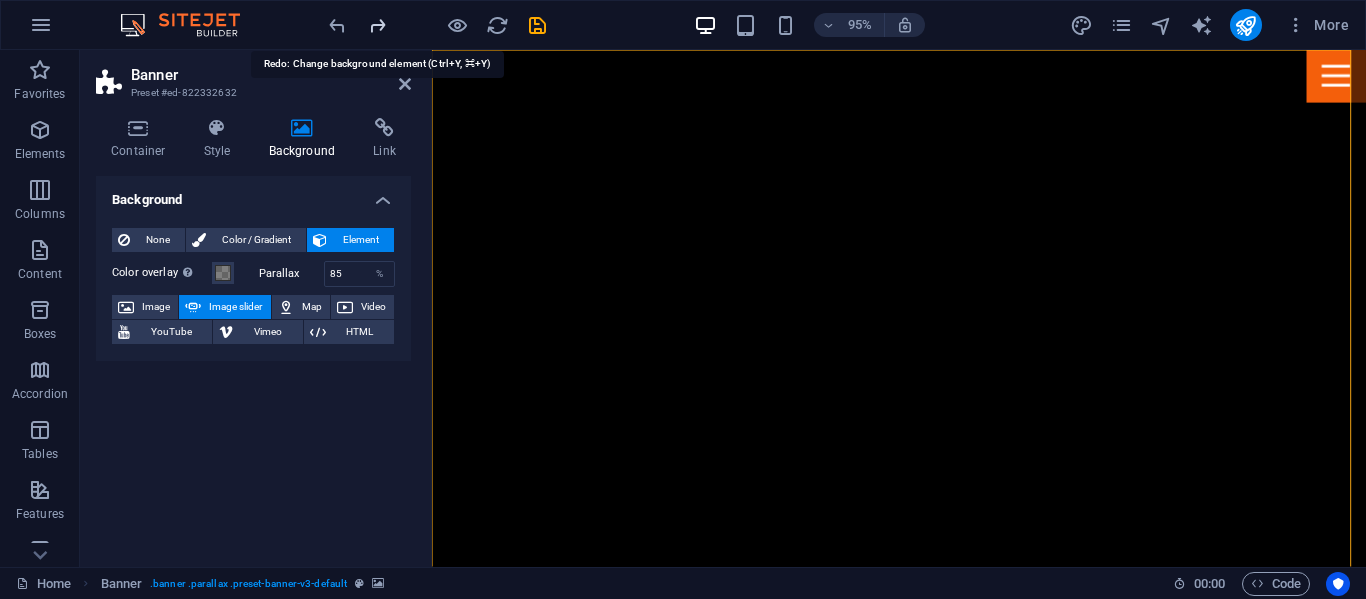 click at bounding box center (377, 25) 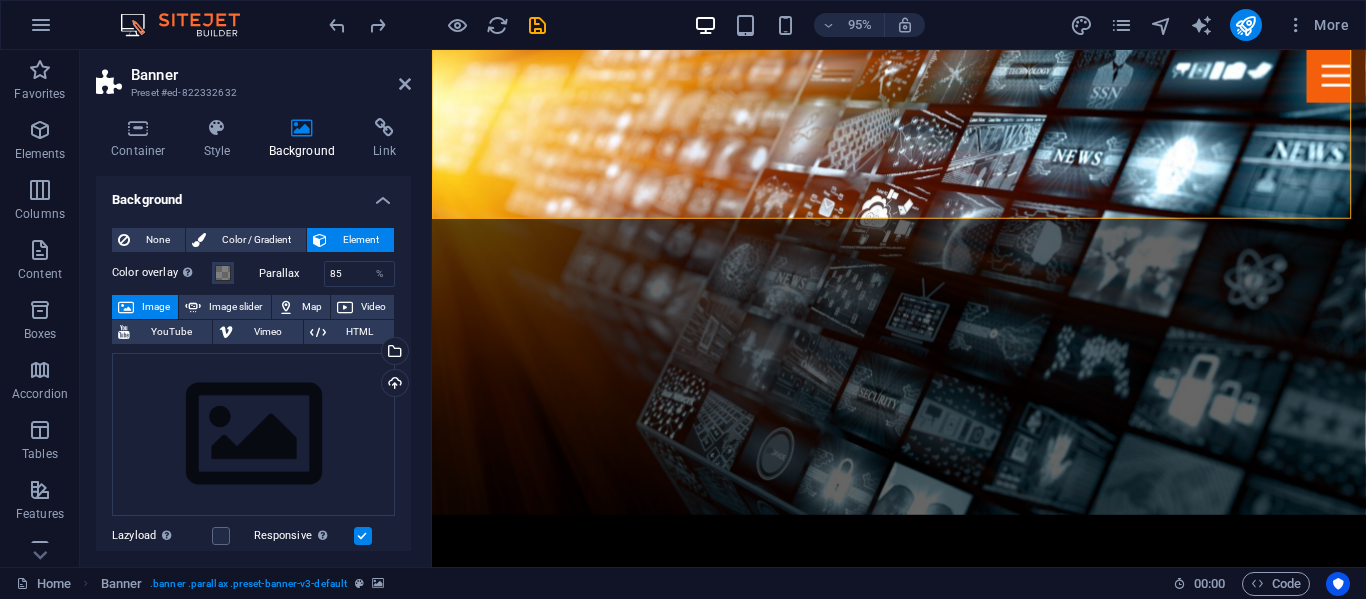 scroll, scrollTop: 459, scrollLeft: 0, axis: vertical 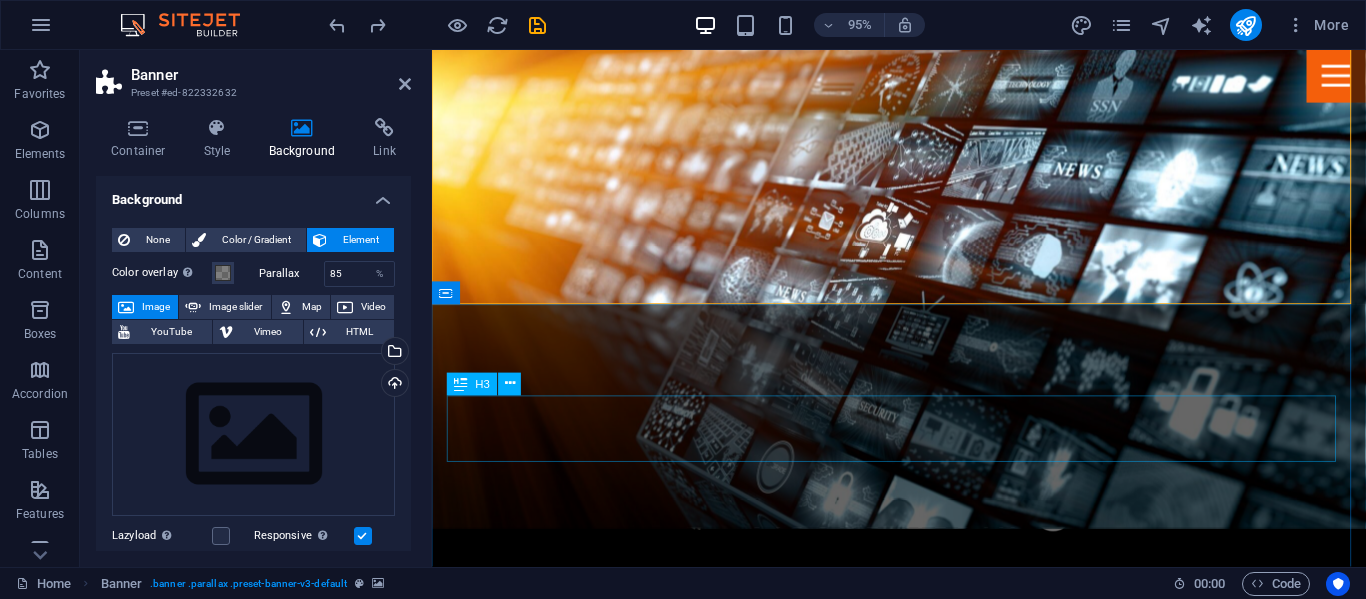 click on "Time for a break" at bounding box center [924, 1544] 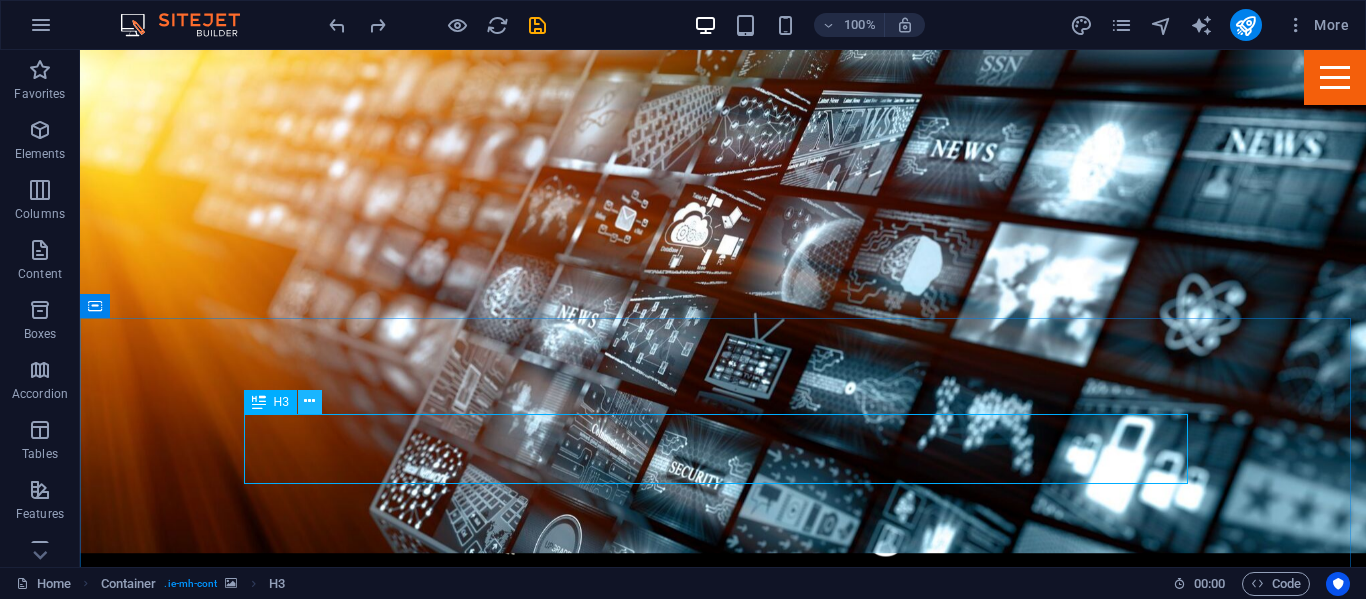 click at bounding box center (309, 401) 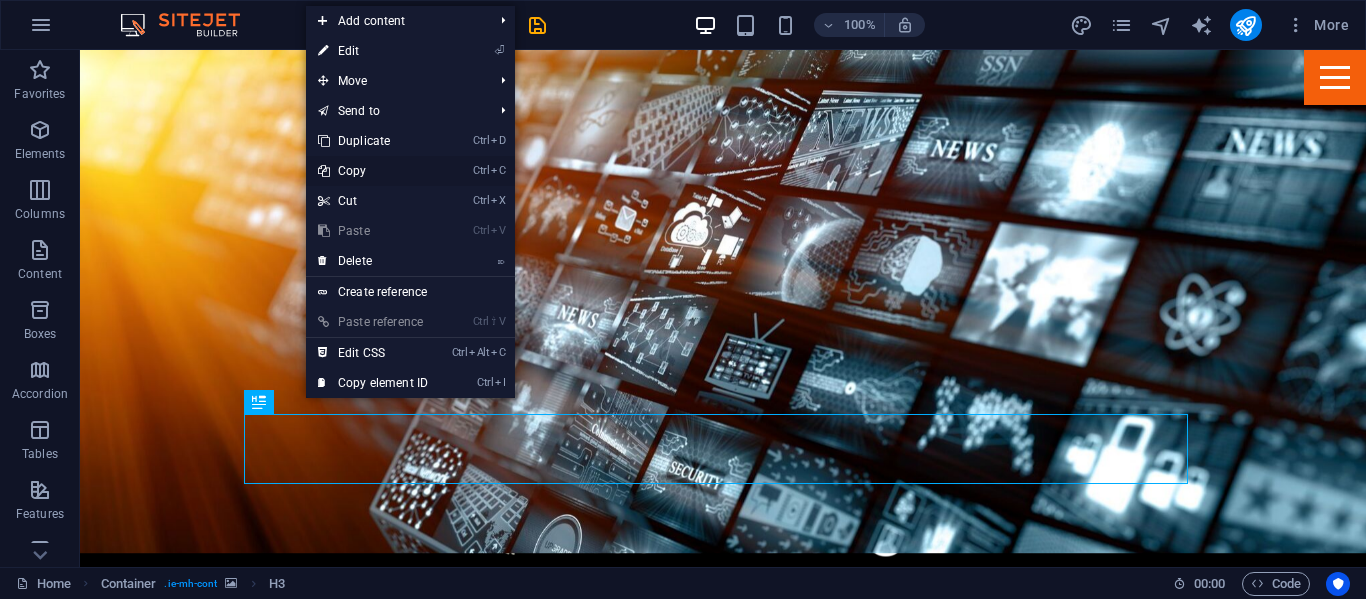 click on "Ctrl C  Copy" at bounding box center (373, 171) 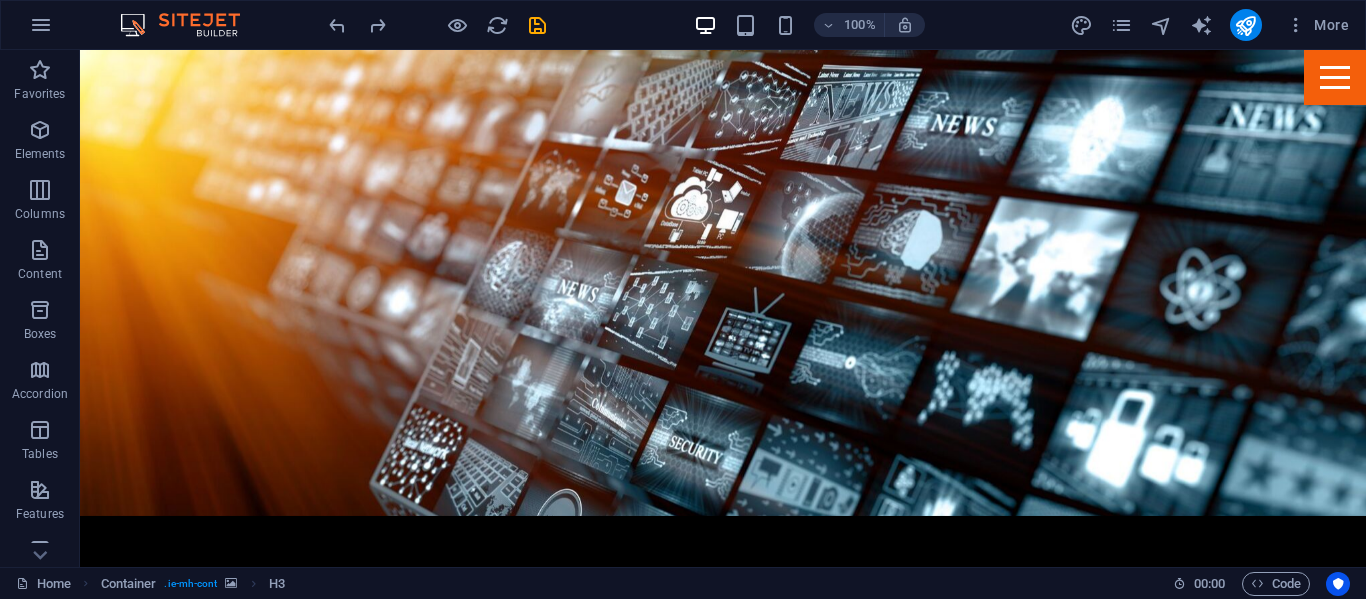 scroll, scrollTop: 190, scrollLeft: 0, axis: vertical 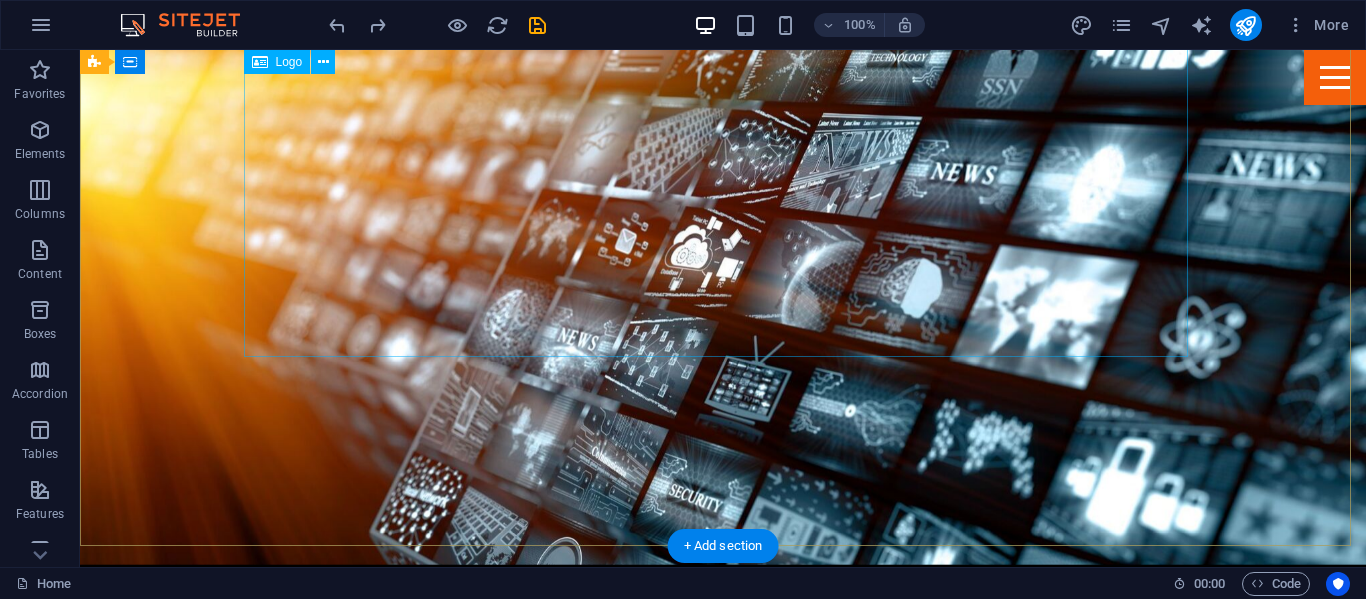 click at bounding box center (723, 707) 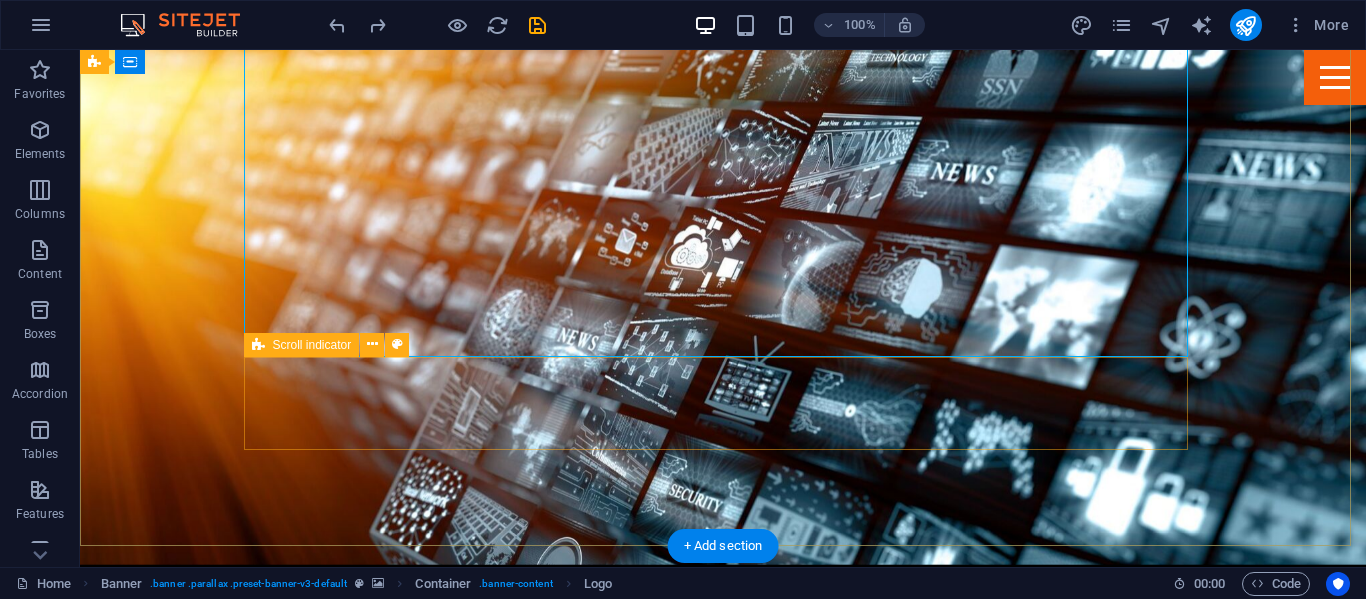 click at bounding box center [723, 946] 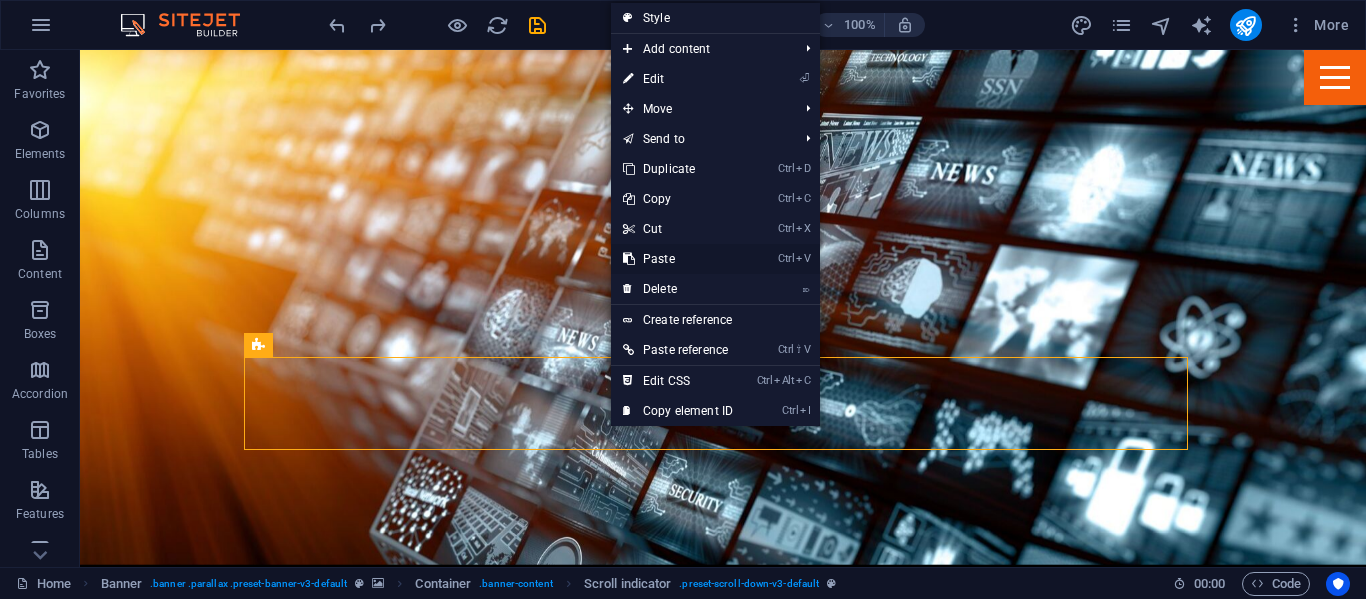 click on "Ctrl V  Paste" at bounding box center [678, 259] 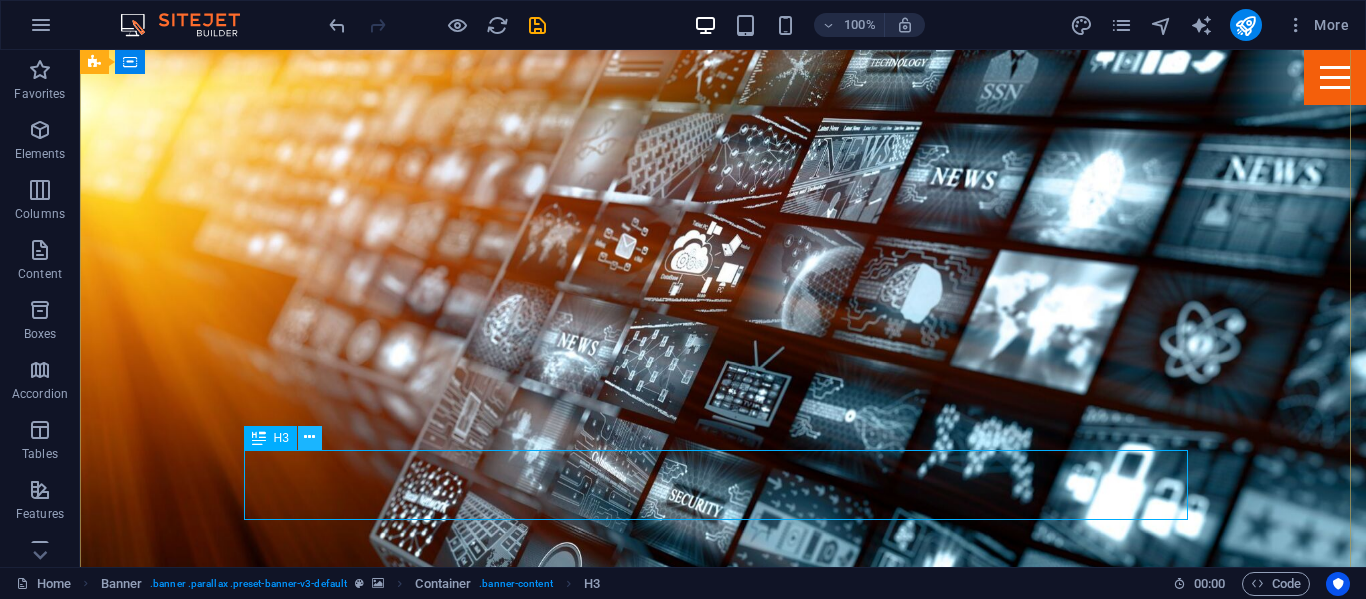 click at bounding box center [309, 437] 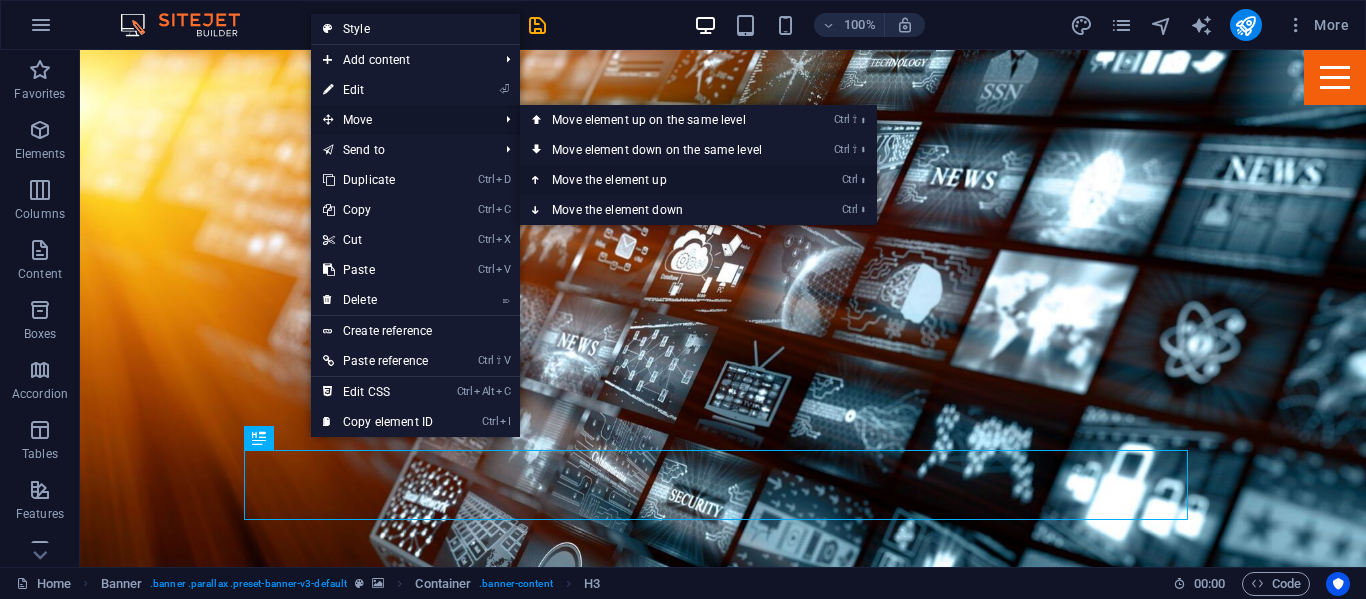drag, startPoint x: 580, startPoint y: 174, endPoint x: 500, endPoint y: 125, distance: 93.813644 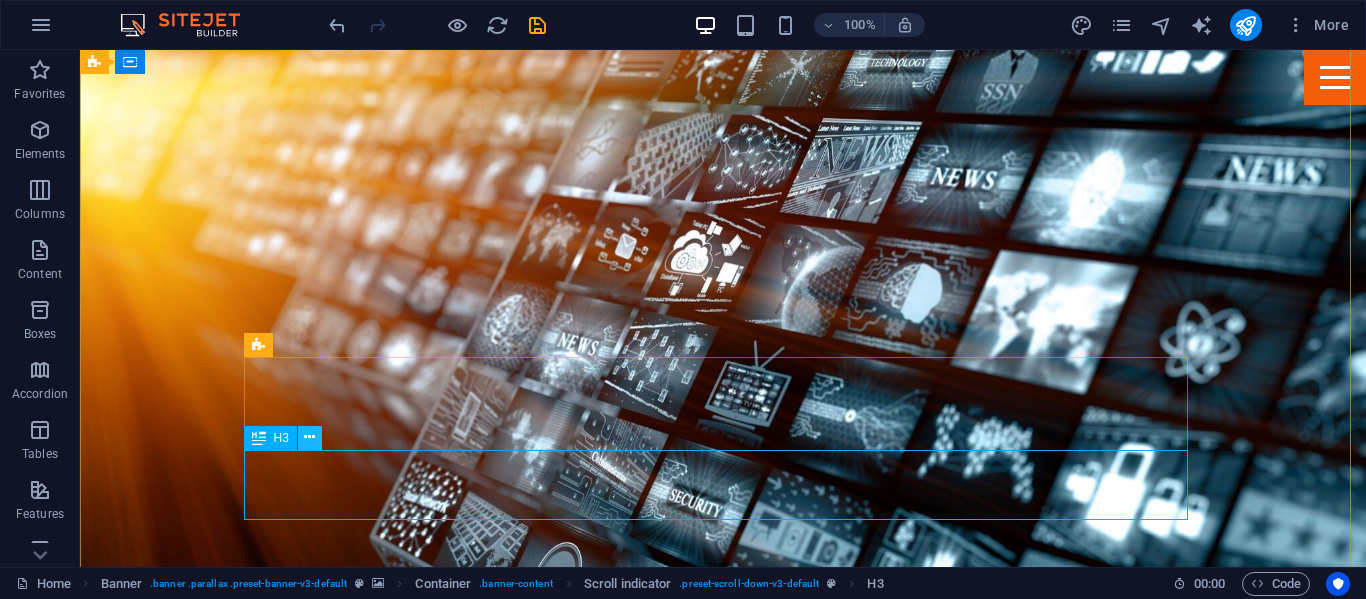 click at bounding box center [309, 437] 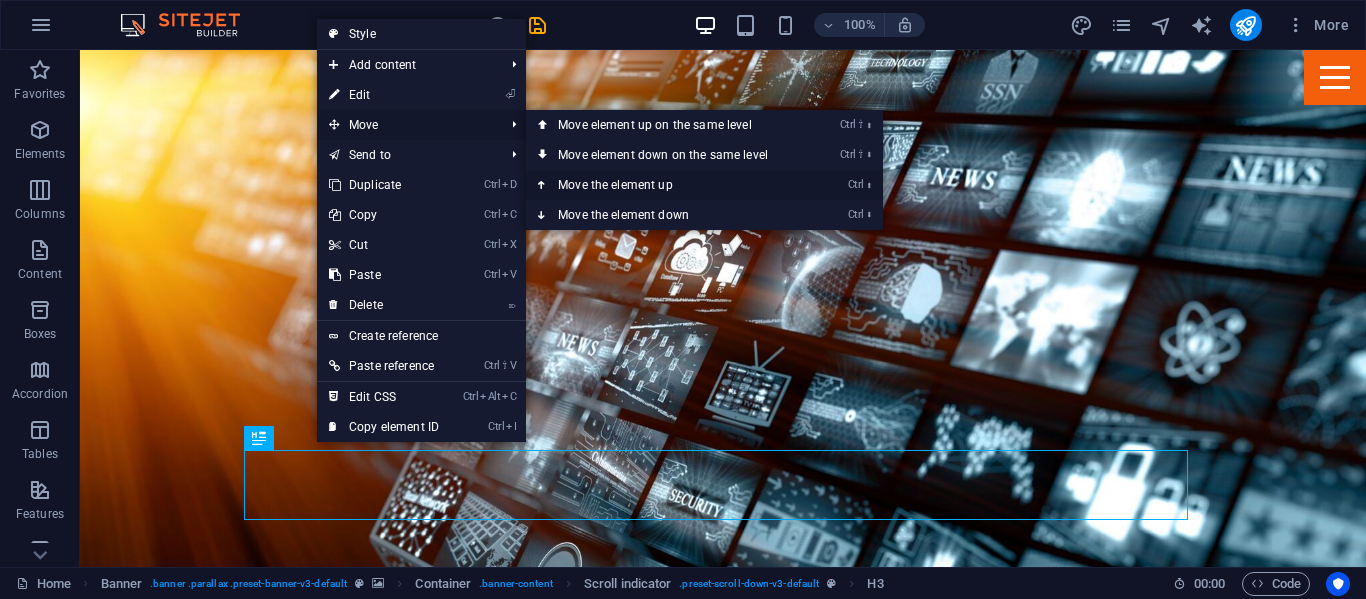 click on "Ctrl ⬆  Move the element up" at bounding box center (667, 185) 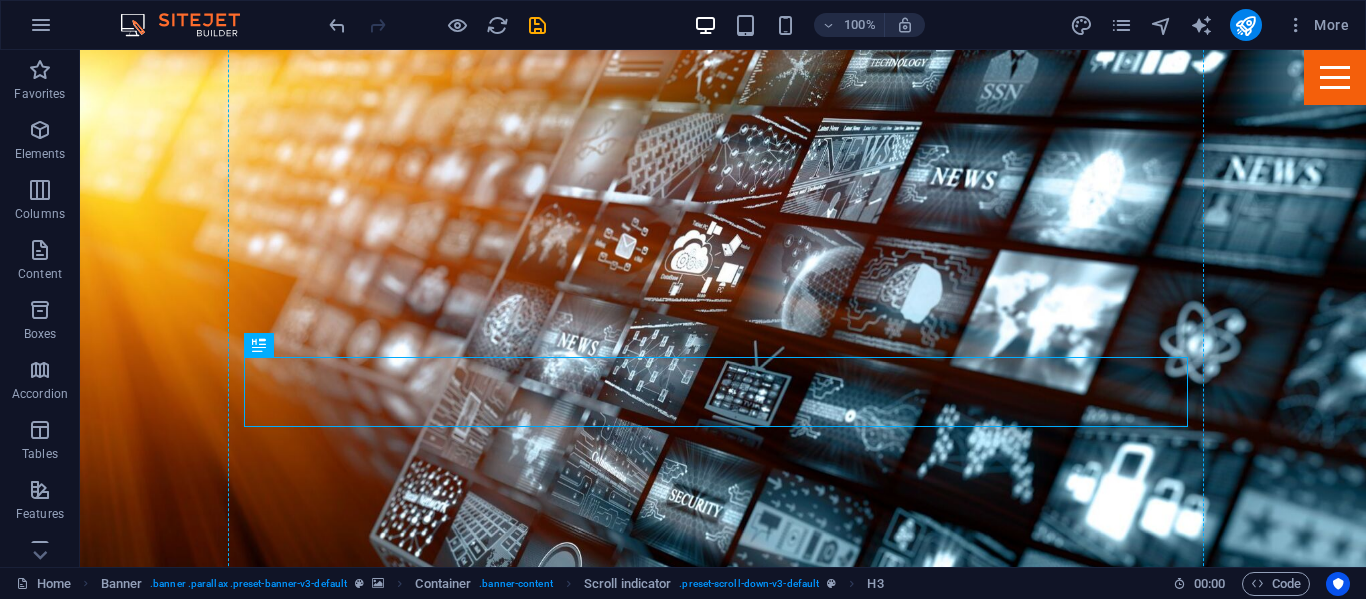 drag, startPoint x: 647, startPoint y: 391, endPoint x: 678, endPoint y: 283, distance: 112.36102 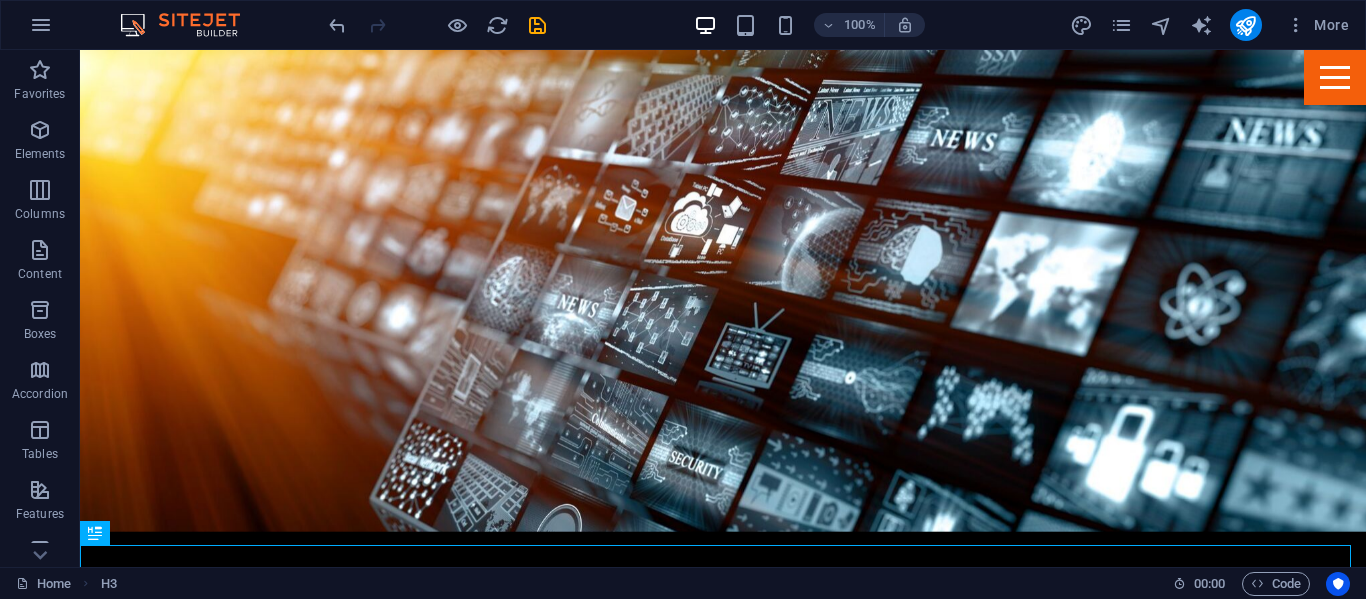 scroll, scrollTop: 0, scrollLeft: 0, axis: both 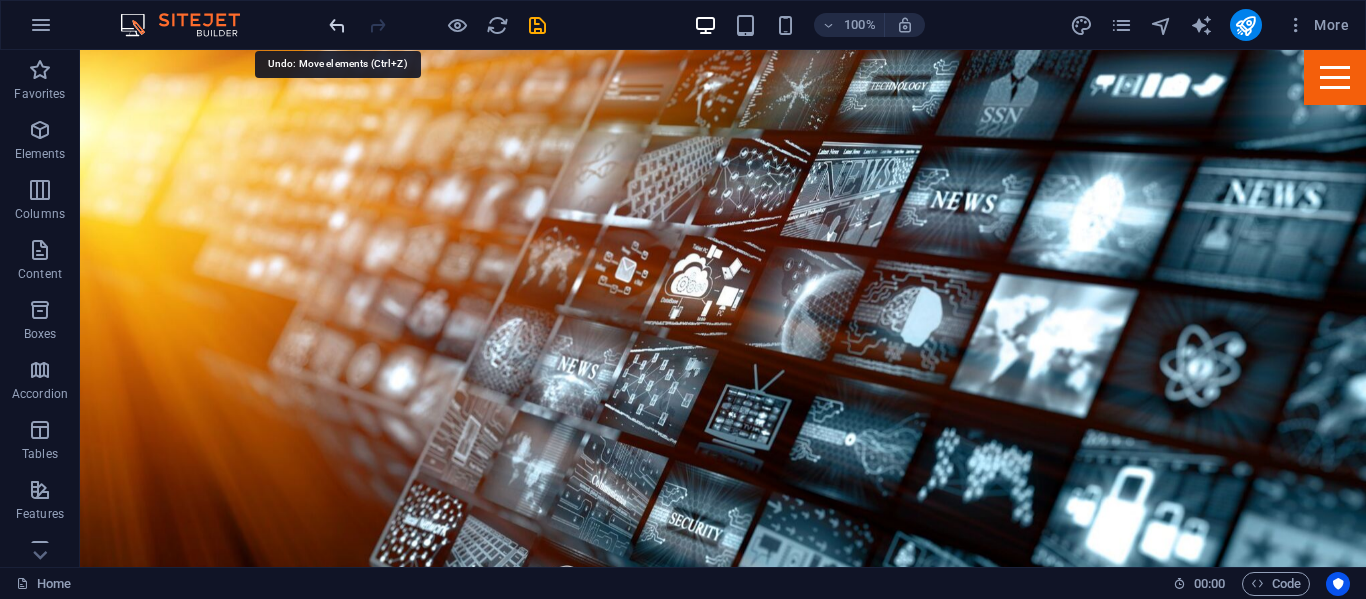 click at bounding box center (337, 25) 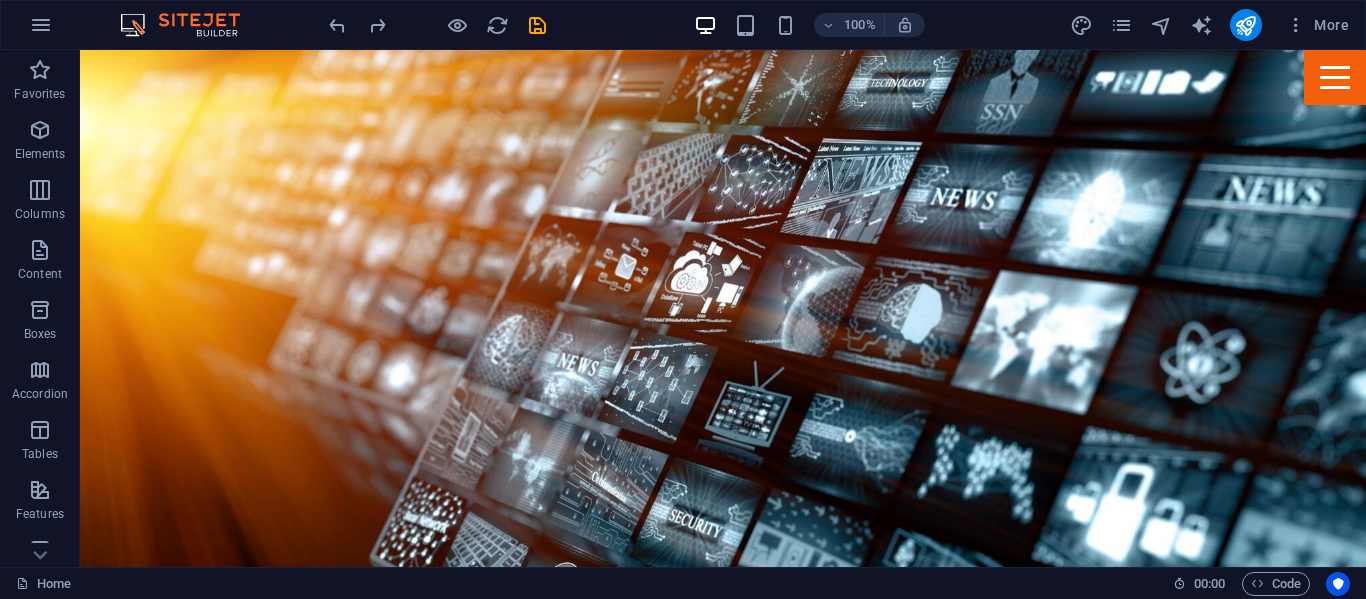 scroll, scrollTop: 209, scrollLeft: 0, axis: vertical 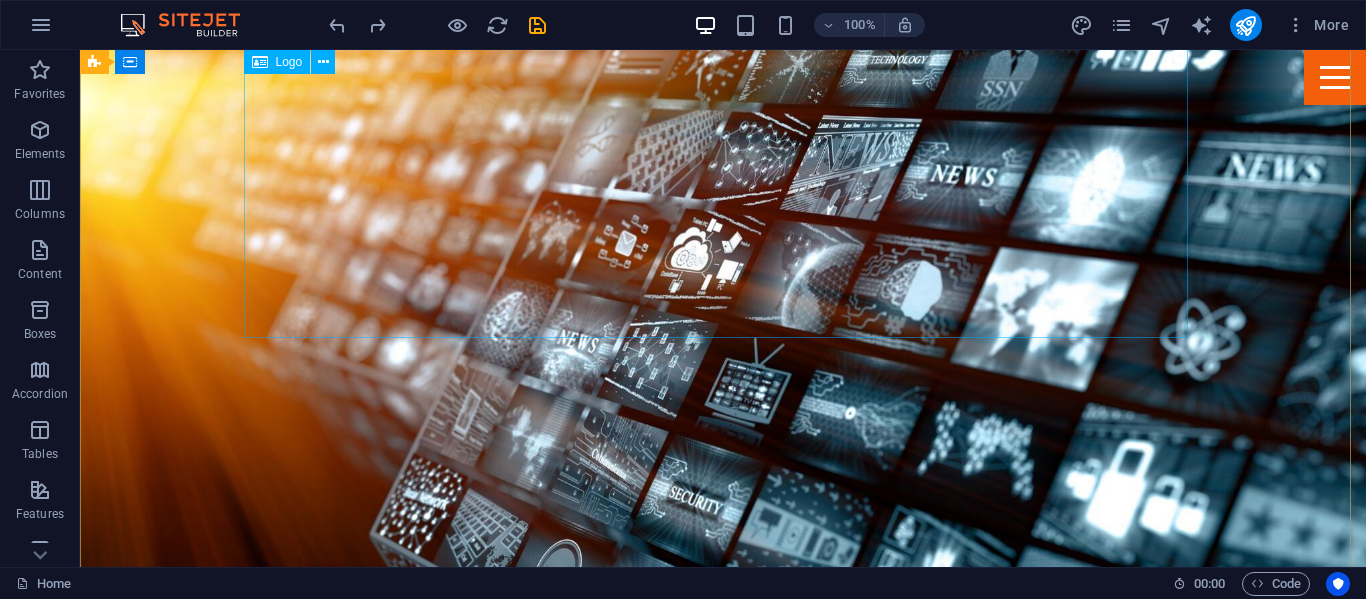 click at bounding box center [723, 698] 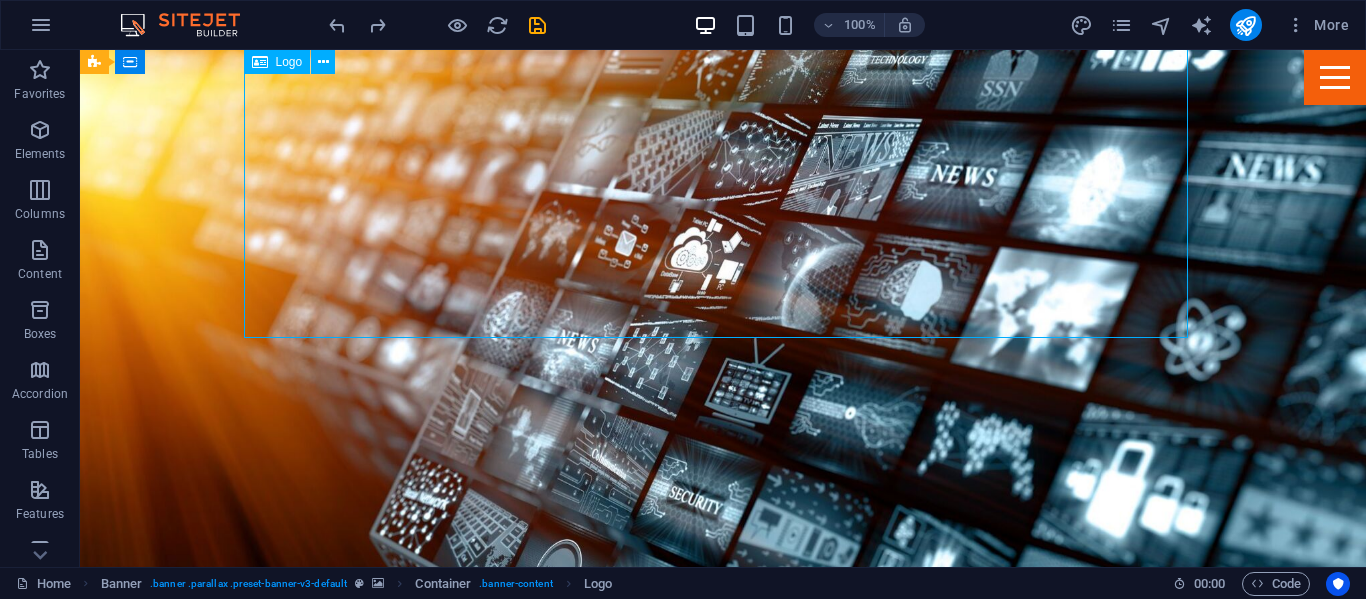 click at bounding box center [723, 698] 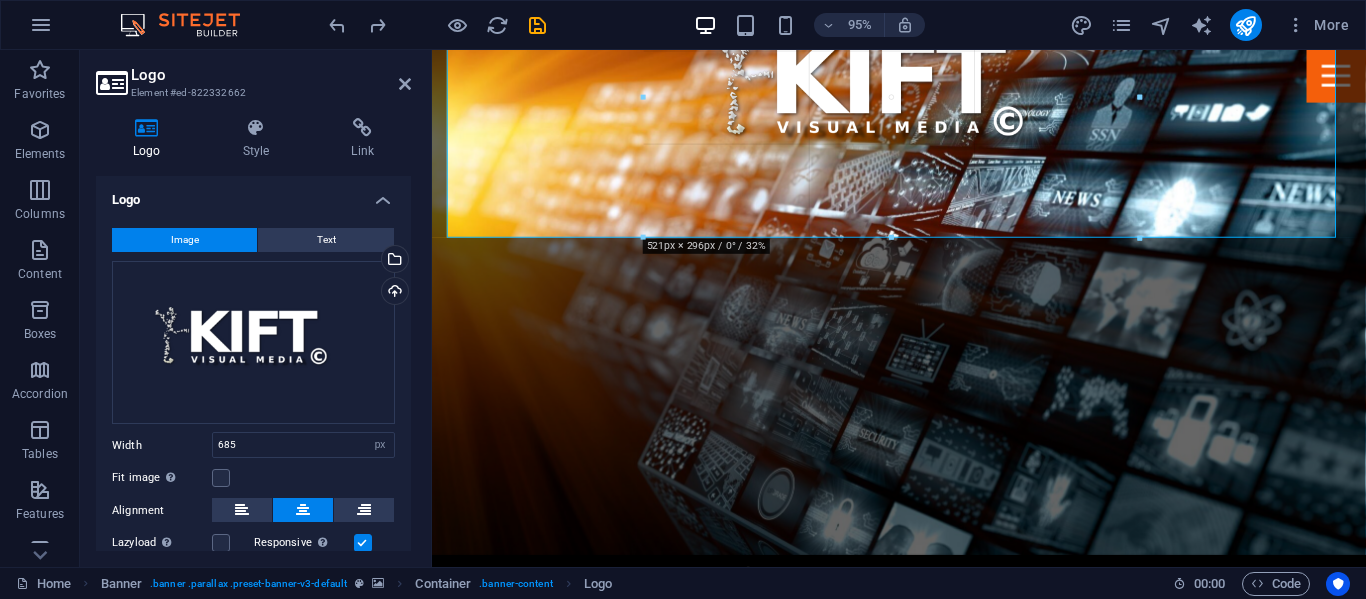 drag, startPoint x: 890, startPoint y: 323, endPoint x: 896, endPoint y: 230, distance: 93.193344 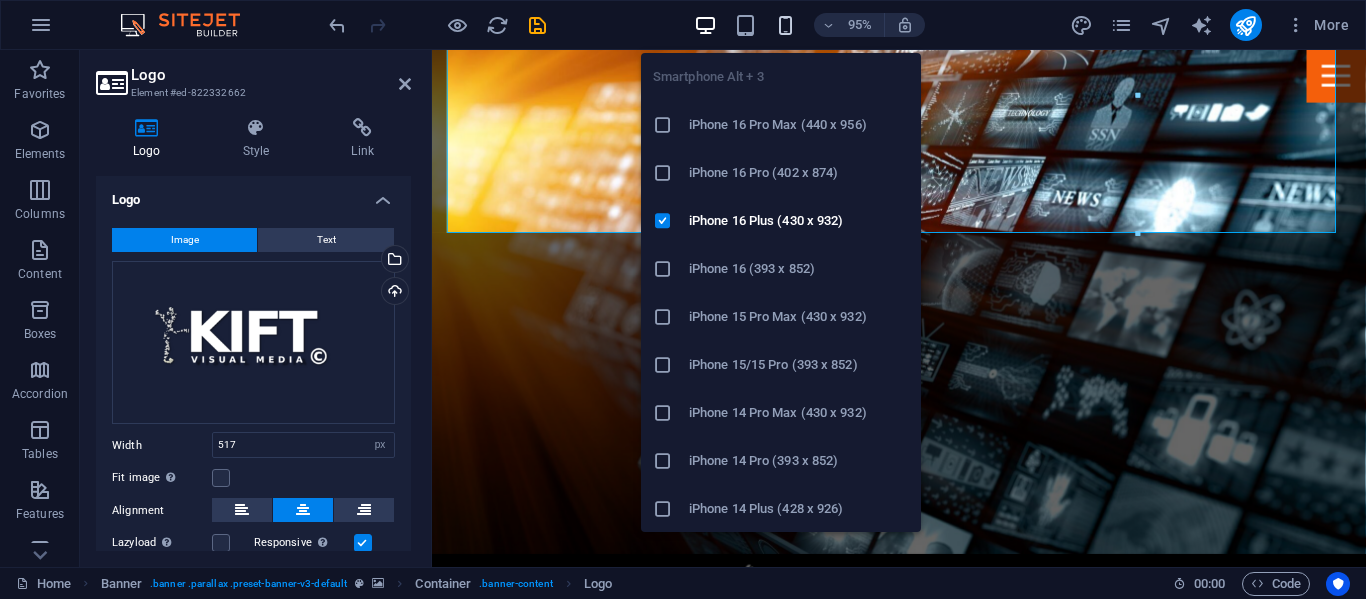 click at bounding box center [785, 25] 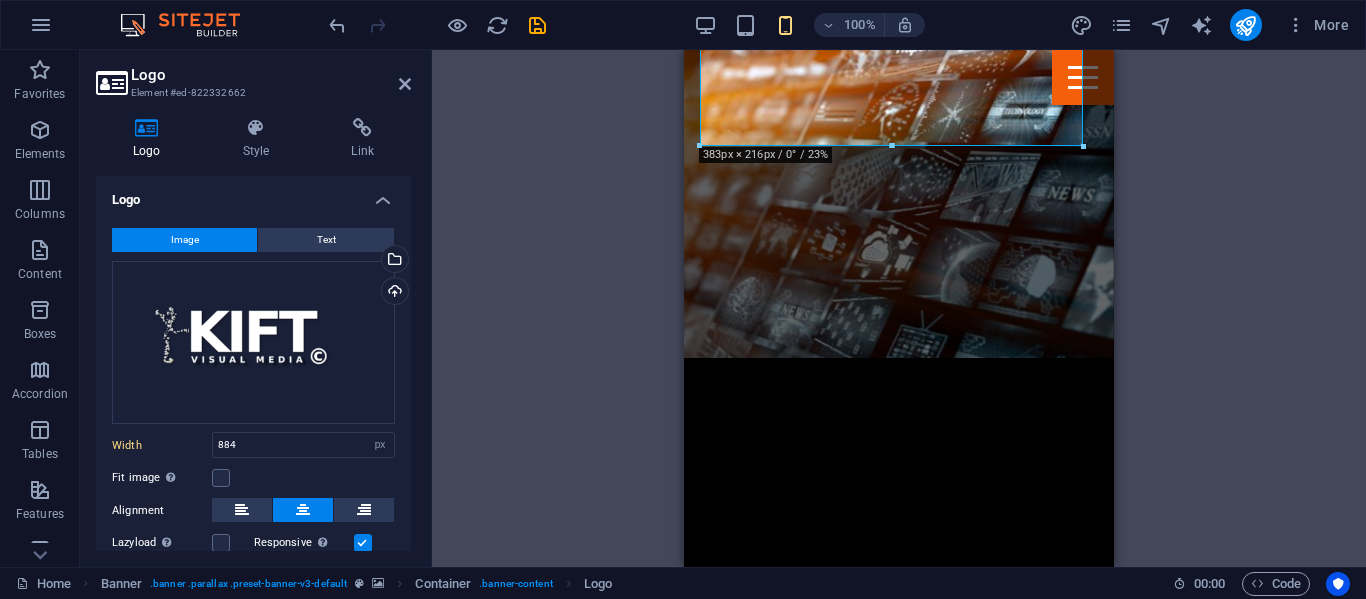 scroll, scrollTop: 0, scrollLeft: 0, axis: both 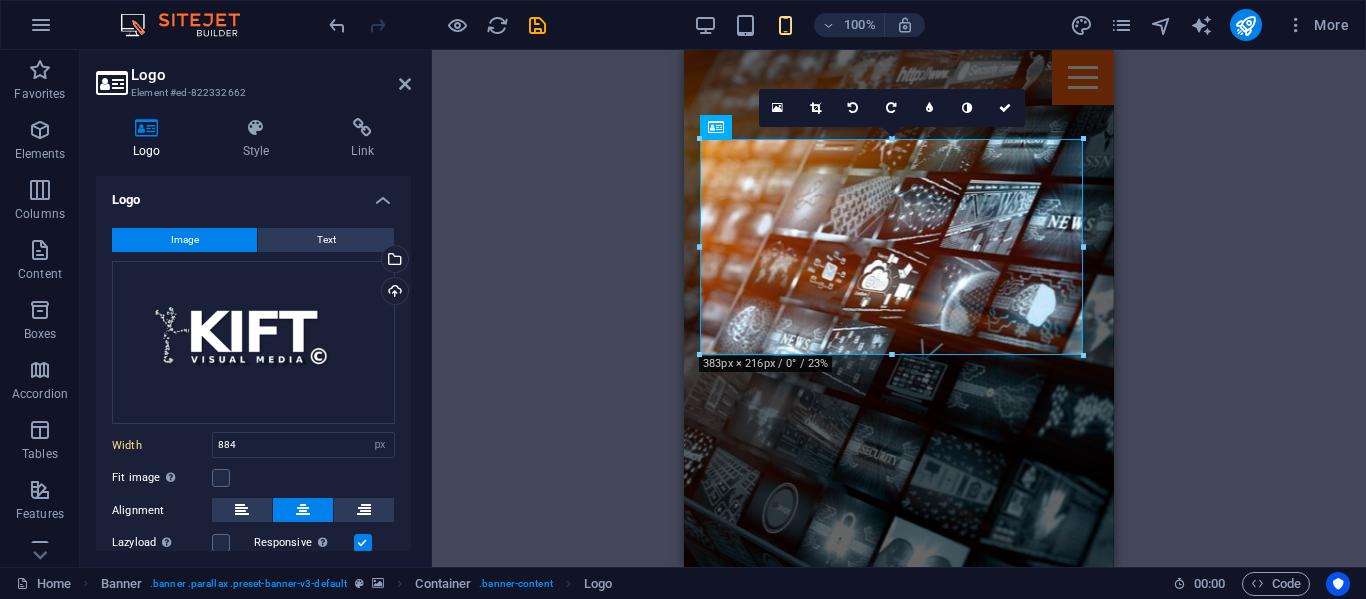 click on "Drag here to replace the existing content. Press “Ctrl” if you want to create a new element.
H3   Banner   Banner   Container   Scroll indicator   Logo   HTML   Banner   Menu Bar   Menu Bar   Banner   Container   Container   Spacer   HTML   H2   Container   Spacer   Button   Text   Image   Languages   H3   Spacer   H3   Container   Button   Spacer   Text   H2   H2   Container   H3   H2   Container   H3   H2   Container   H3   Button   Button   Container   Spacer   Text   Spacer   H2   H3   H3 180 170 160 150 140 130 120 110 100 90 80 70 60 50 40 30 20 10 0 -10 -20 -30 -40 -50 -60 -70 -80 -90 -100 -110 -120 -130 -140 -150 -160 -170 383px × 216px / 0° / 23% 16:10 16:9 4:3 1:1 1:2 0" at bounding box center [899, 308] 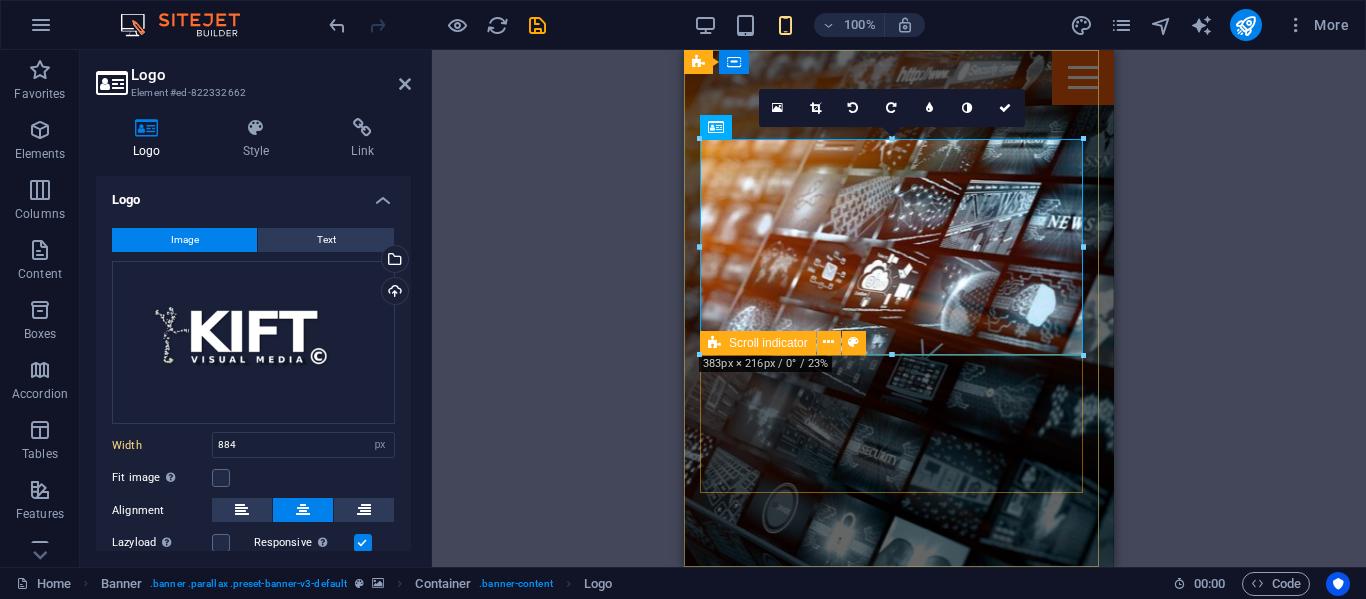 click on "Time for a break" at bounding box center [899, 1213] 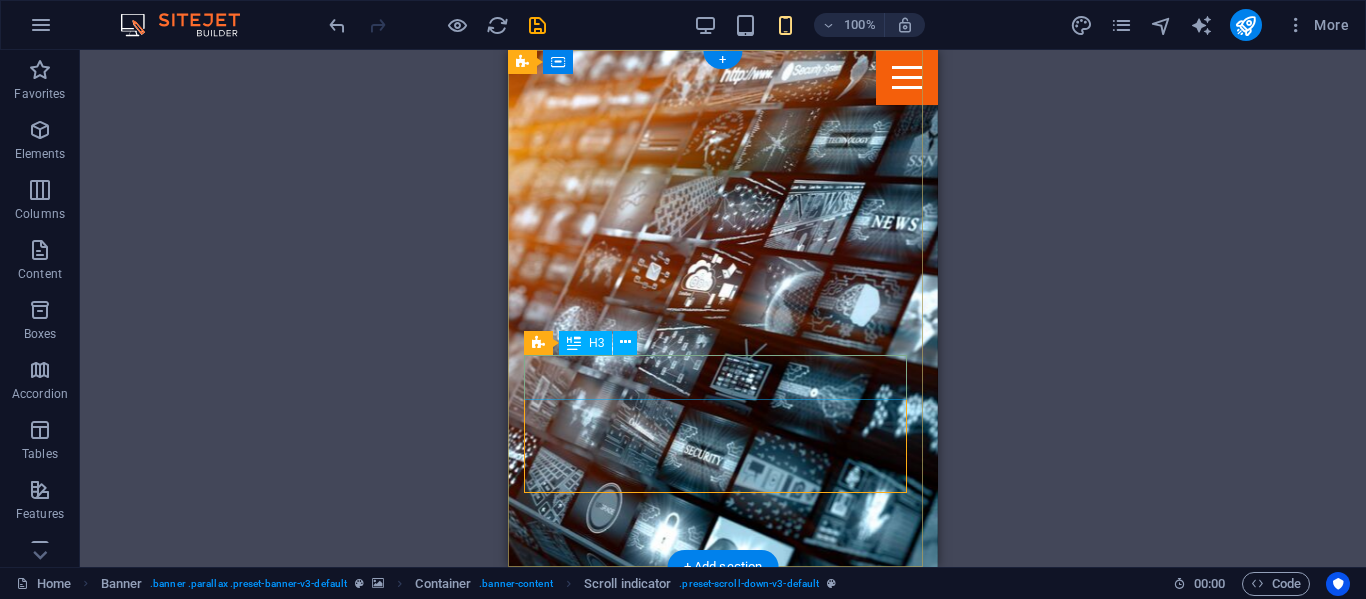 click on "Time for a break" at bounding box center (723, 1167) 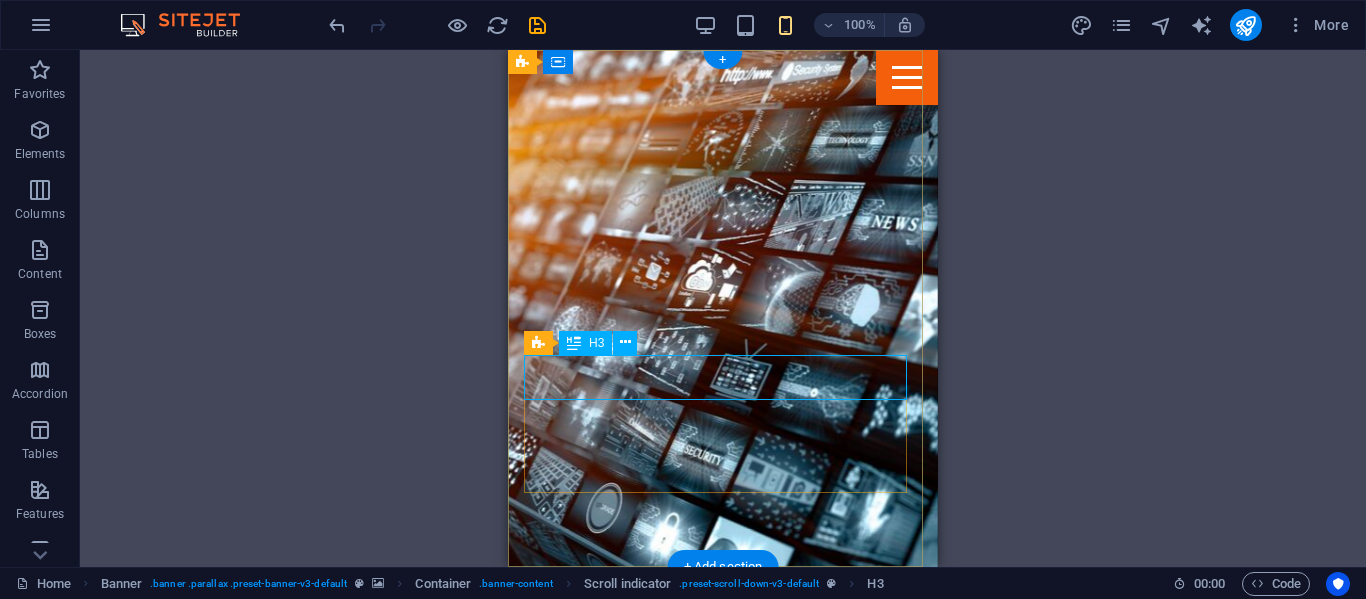 click on "Time for a break" at bounding box center (723, 1167) 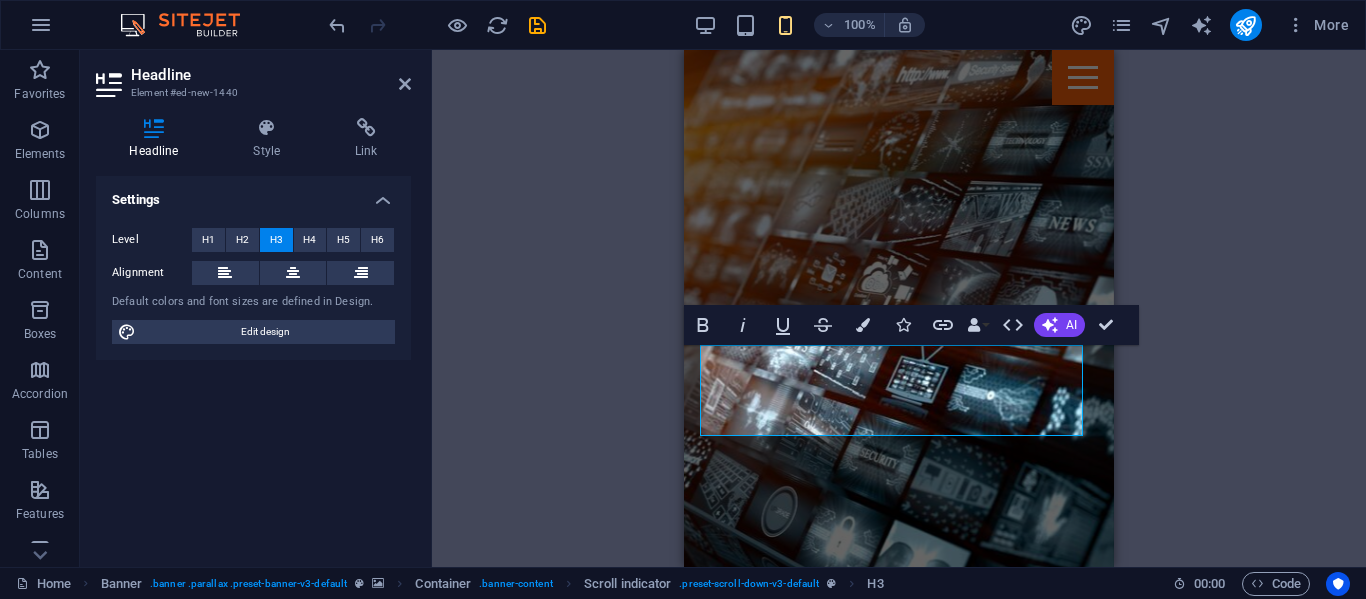 click on "H3   Banner   Banner   Container   Scroll indicator   Logo   HTML   Banner   Menu Bar   Menu Bar   Banner   Container   Container   Spacer   HTML   H2   Container   Spacer   Button   Text   Image   Languages   H3   Spacer   H3   Container   Button   Spacer   Text   H2   H2   Container   H3   H2   Container   H3   H2   Container   H3   Button   Button   Container   Spacer   Text   Spacer   H2   H3   Scroll indicator   H3 Bold Italic Underline Strikethrough Colors Icons Link Data Bindings Company First name Last name Street ZIP code City Email Phone Mobile Fax Custom field 1 Custom field 2 Custom field 3 Custom field 4 Custom field 5 Custom field 6 HTML AI Improve Make shorter Make longer Fix spelling & grammar Translate to English Generate text Confirm (Ctrl+⏎)" at bounding box center [899, 308] 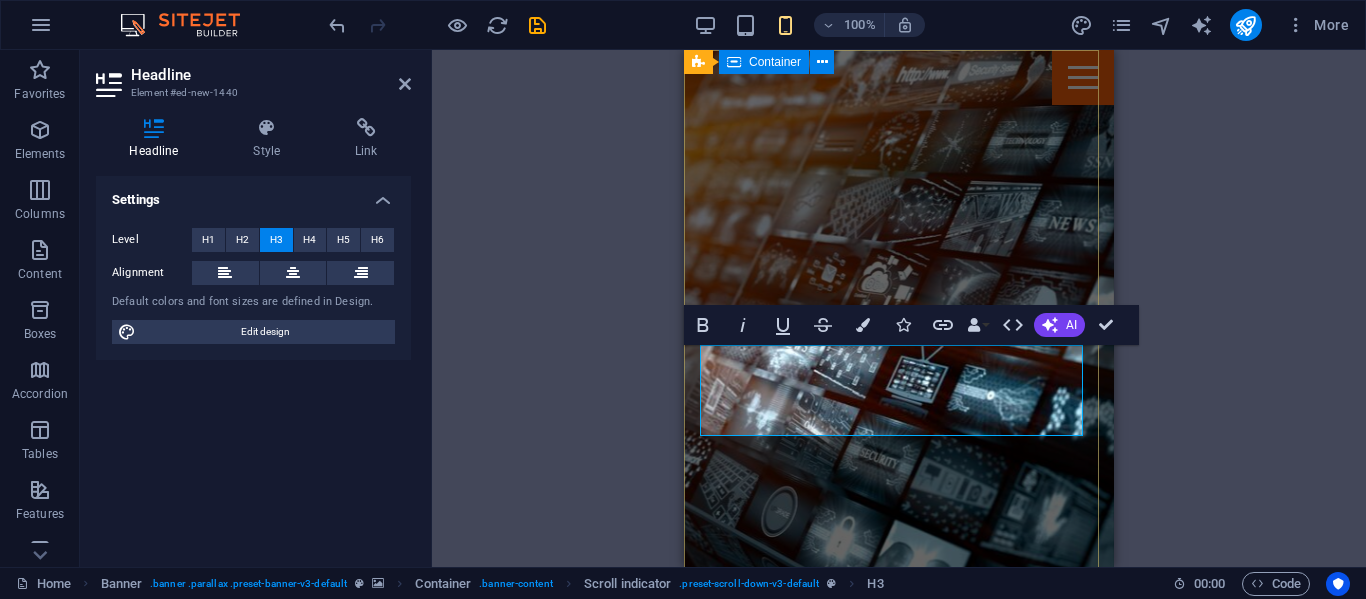 click on "FUELING YOUR POTENTIAL." at bounding box center (899, 983) 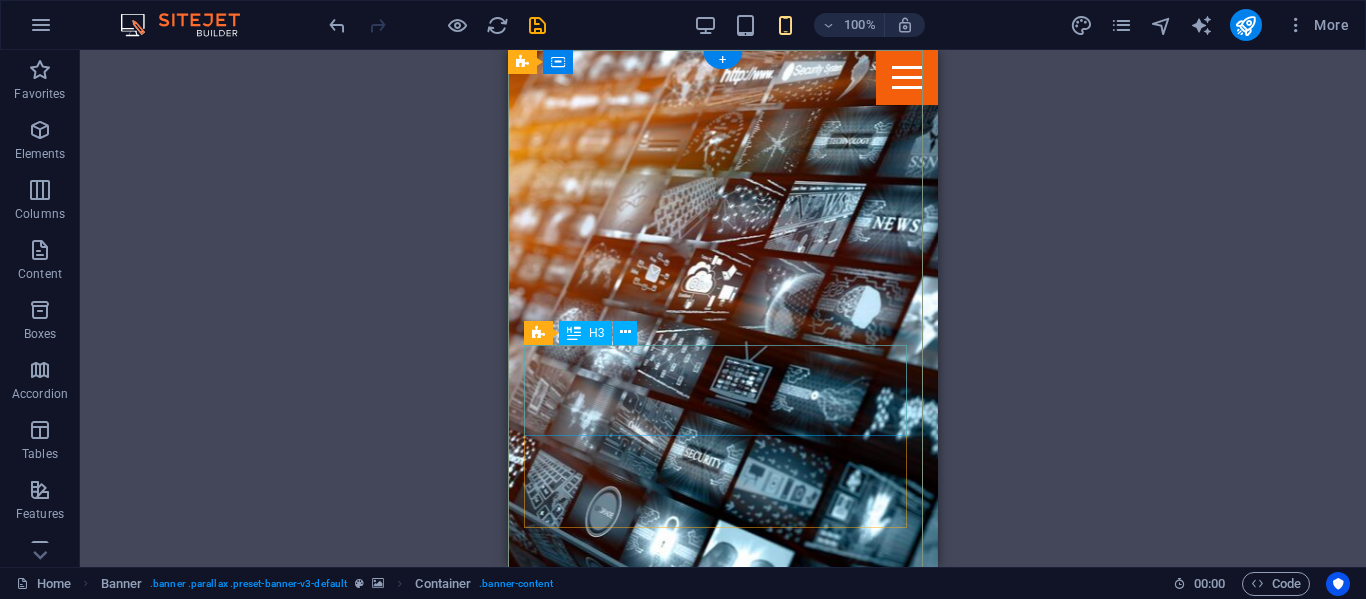 click on "FUELING YOUR POTENTIAL." at bounding box center (723, 1193) 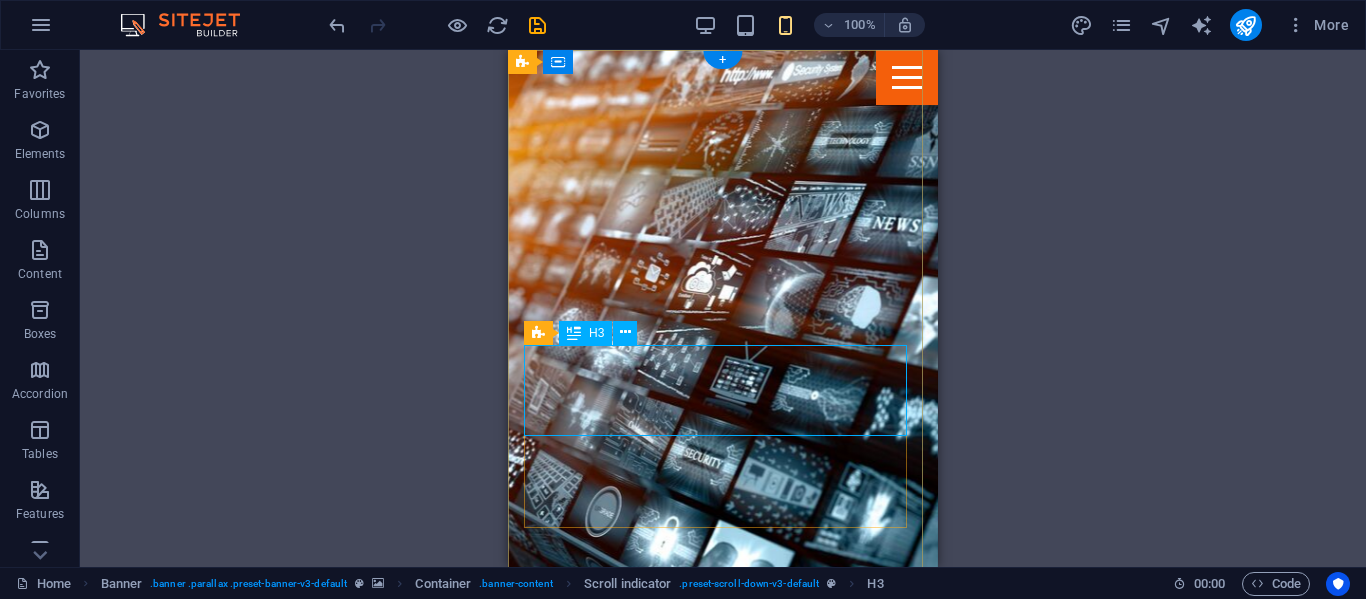 click on "FUELING YOUR POTENTIAL." at bounding box center (723, 1193) 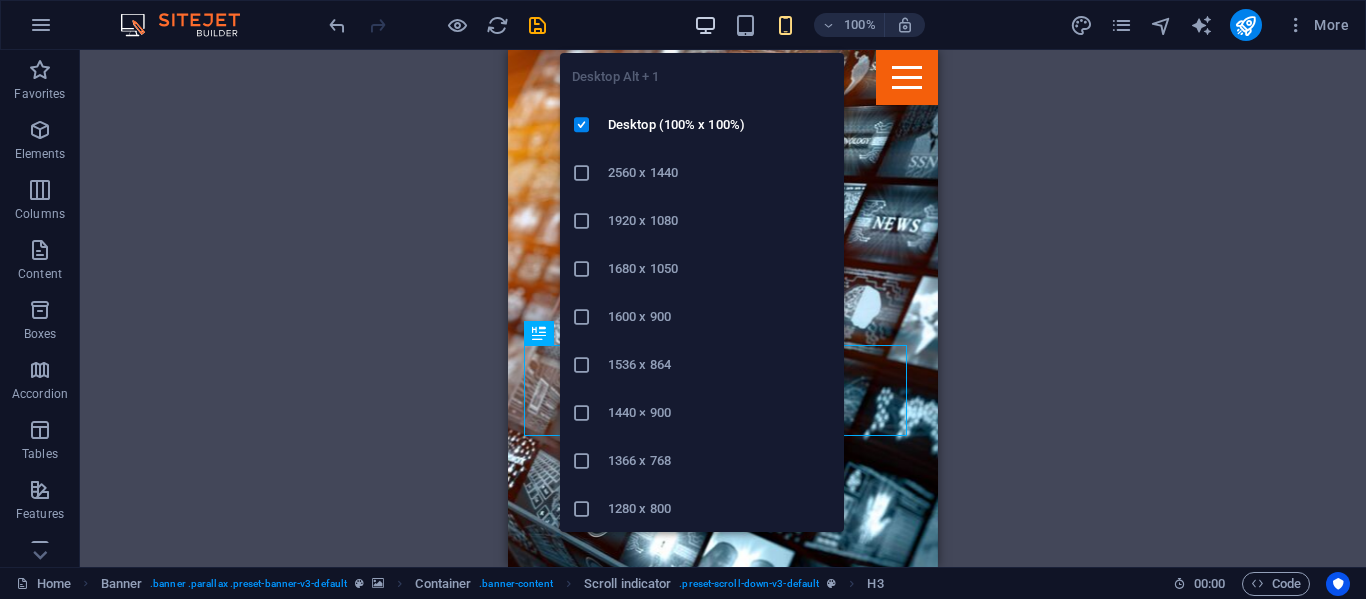 click at bounding box center (705, 25) 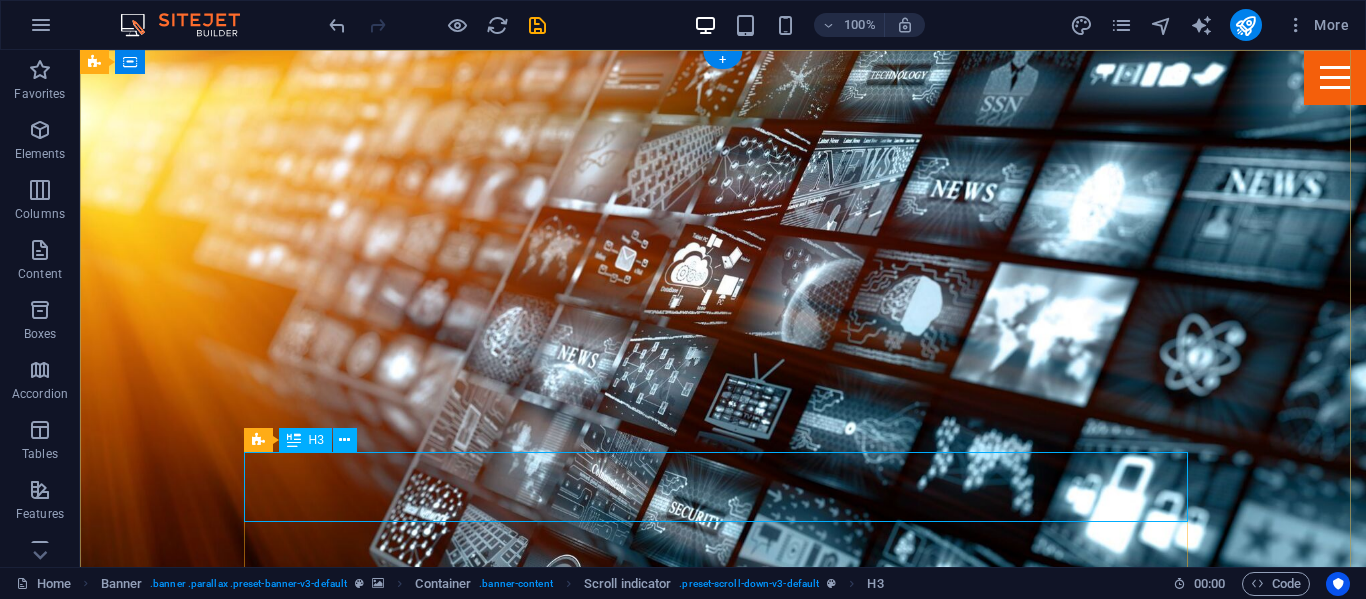click on "FUELING YOUR POTENTIAL." at bounding box center [723, 1008] 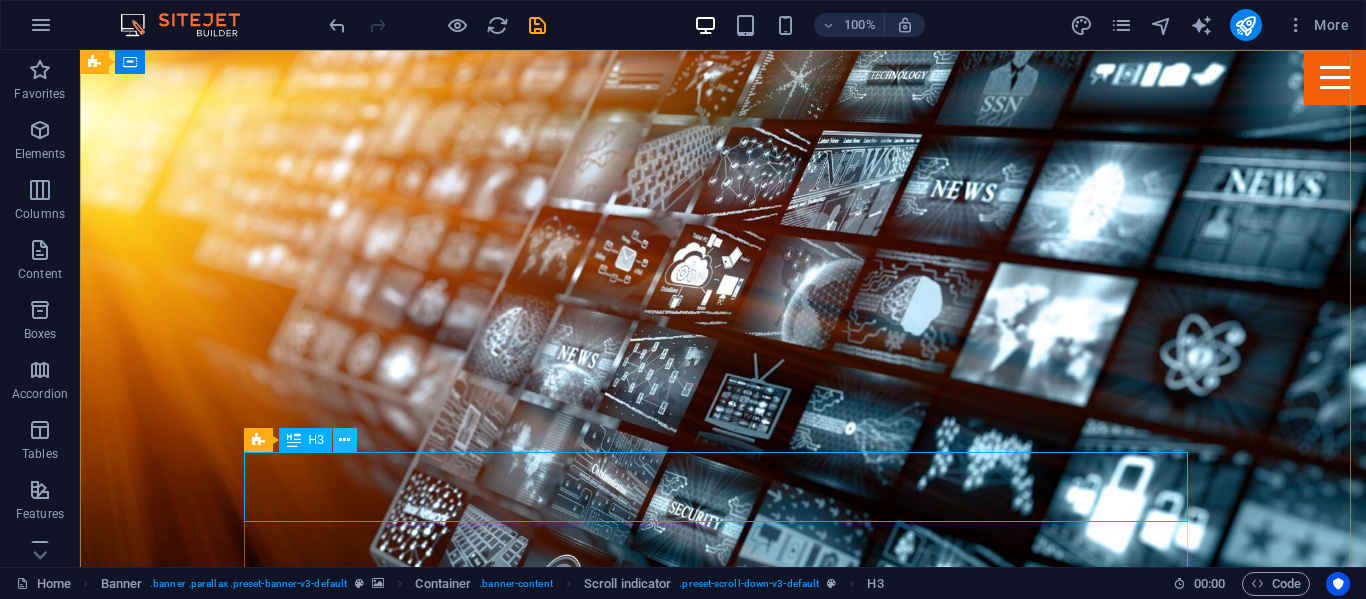 click at bounding box center (344, 440) 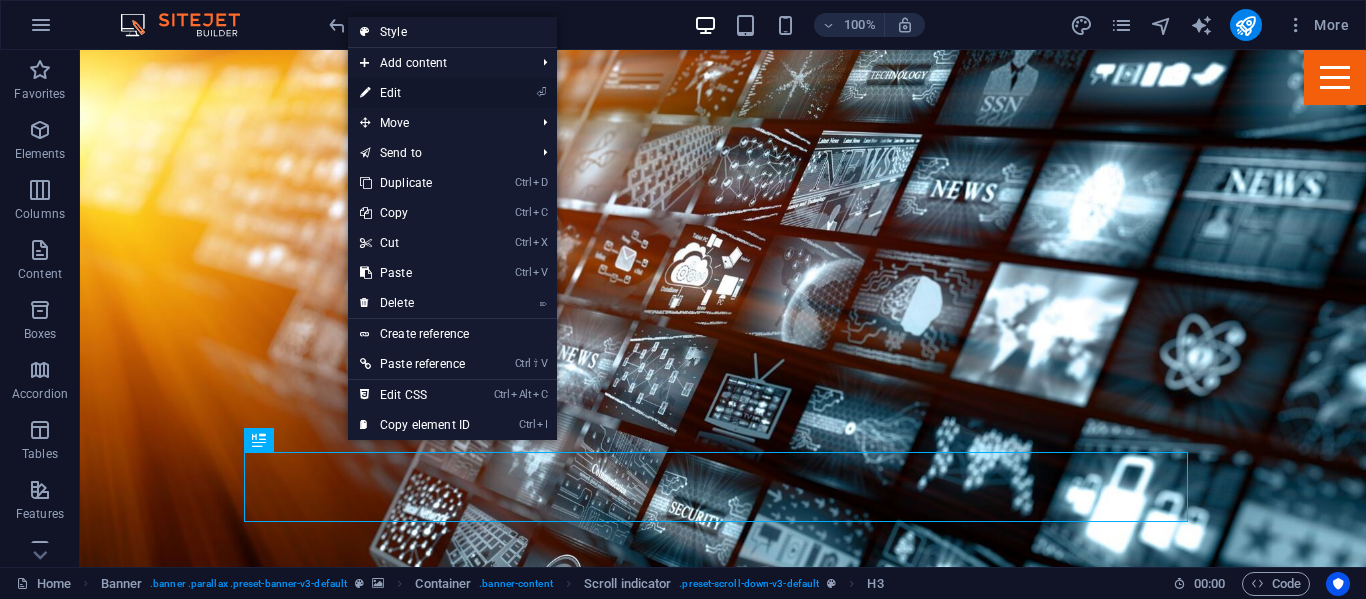 click on "⏎  Edit" at bounding box center [415, 93] 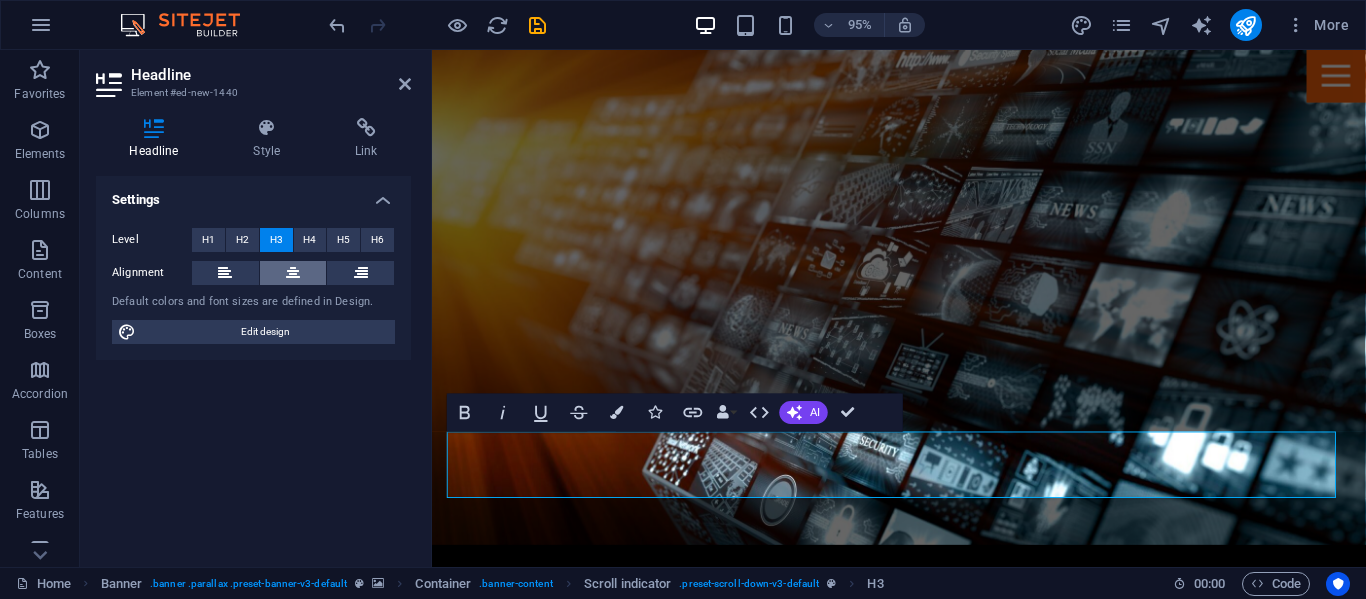 click at bounding box center [293, 273] 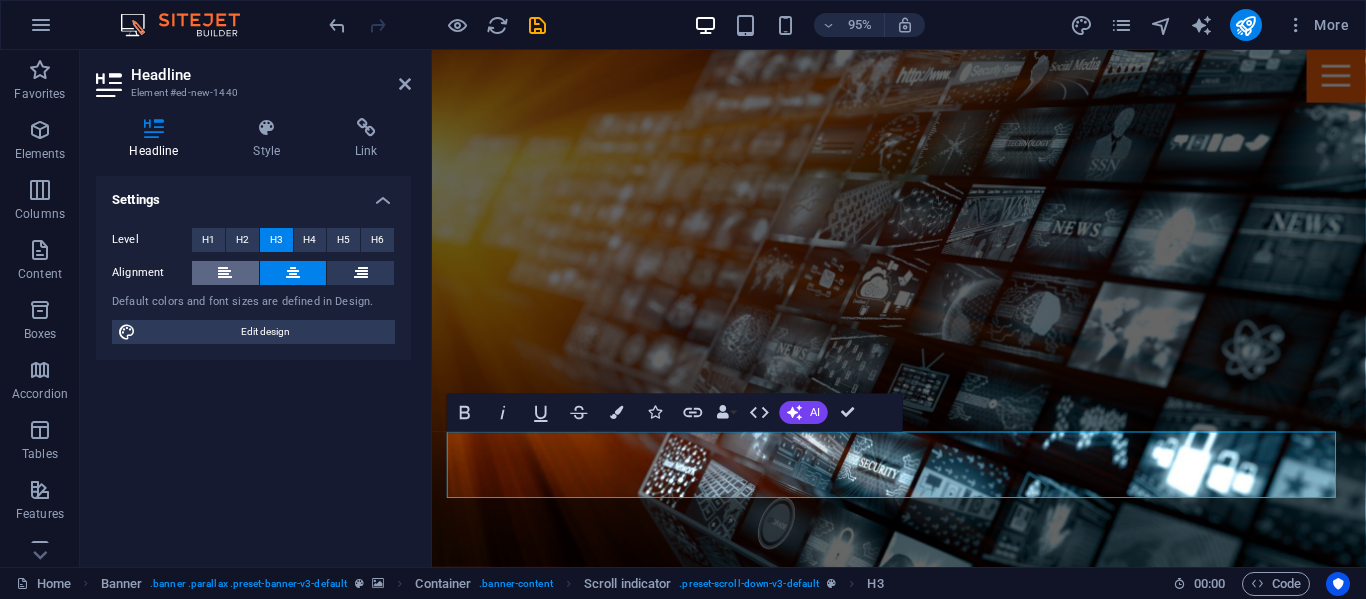 click at bounding box center [225, 273] 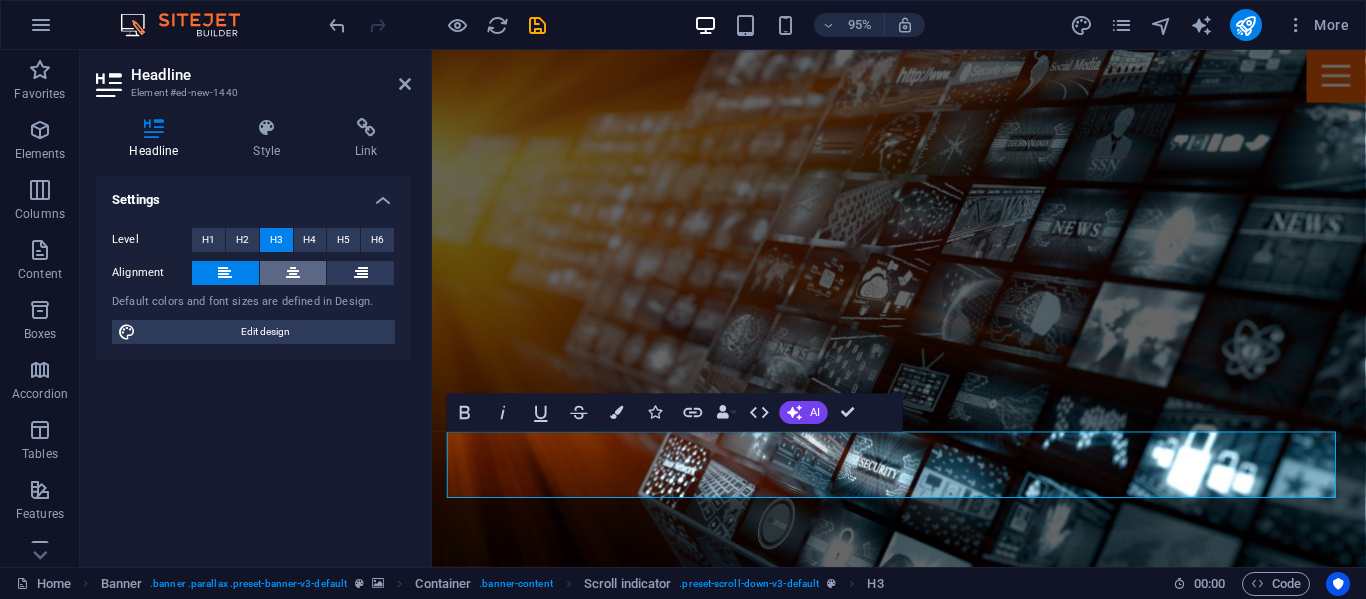 click at bounding box center (293, 273) 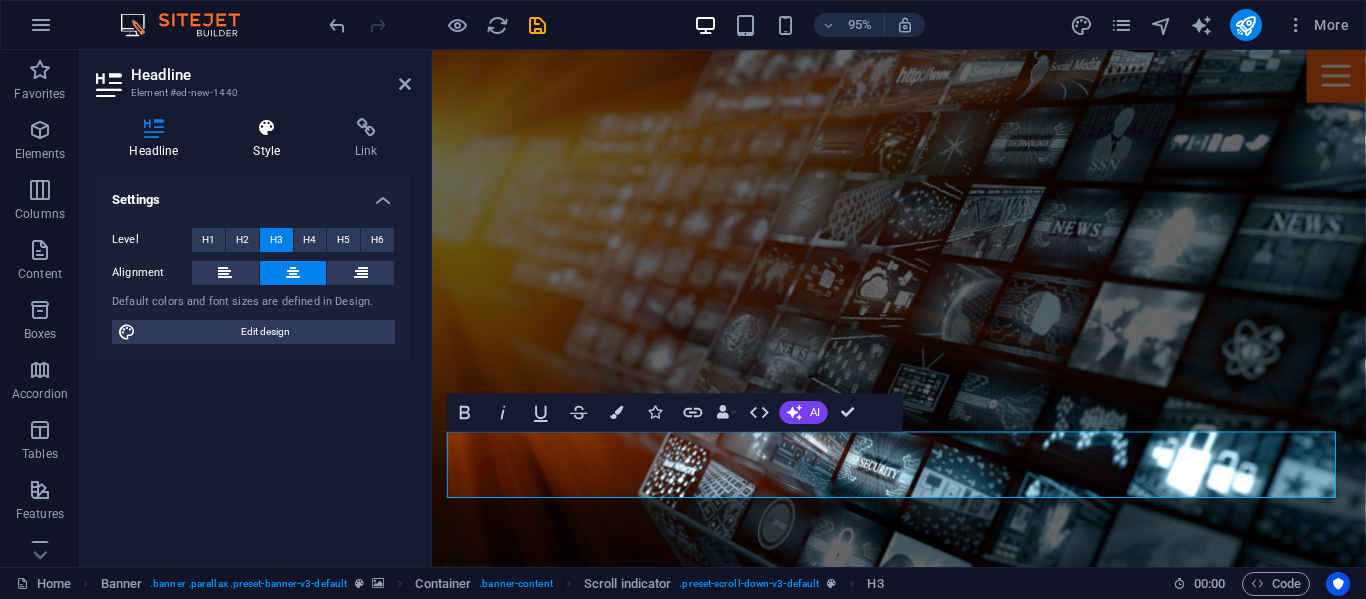 click at bounding box center (267, 128) 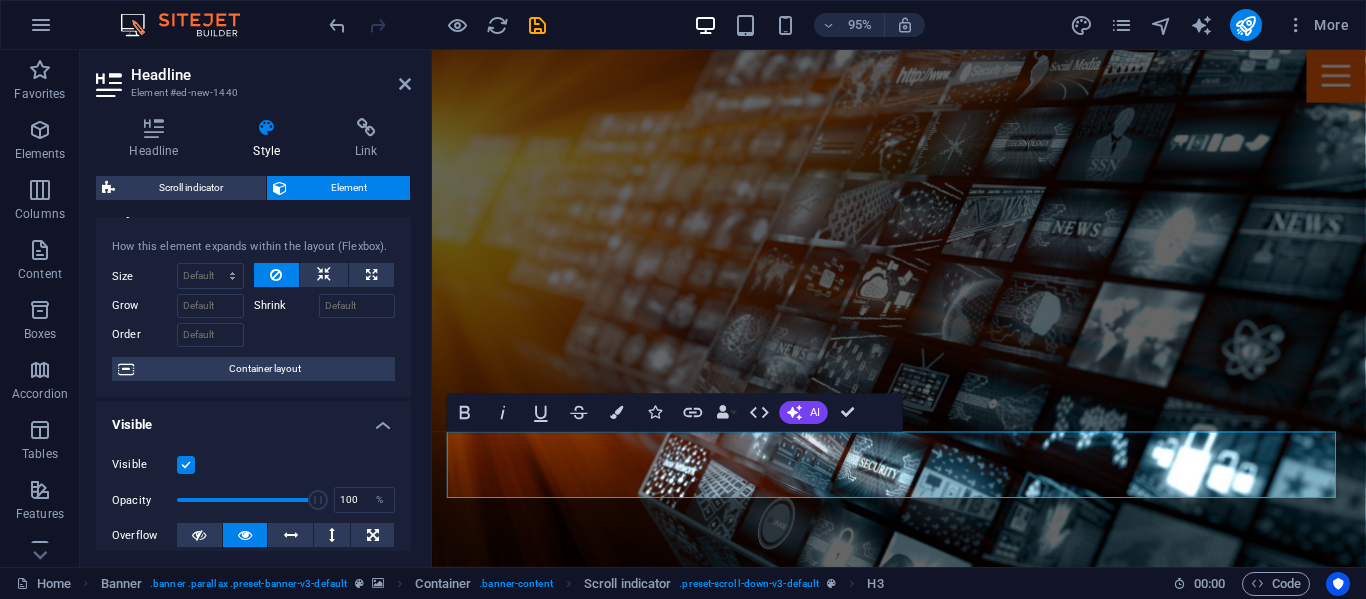 scroll, scrollTop: 0, scrollLeft: 0, axis: both 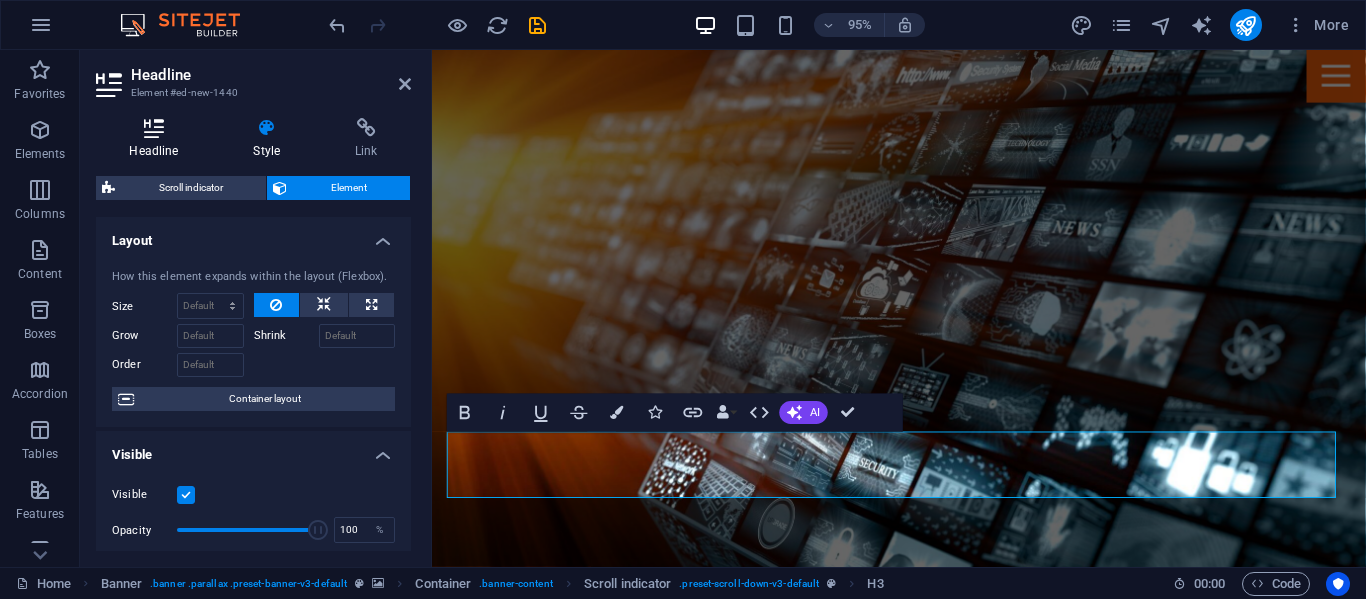click on "Headline" at bounding box center [158, 139] 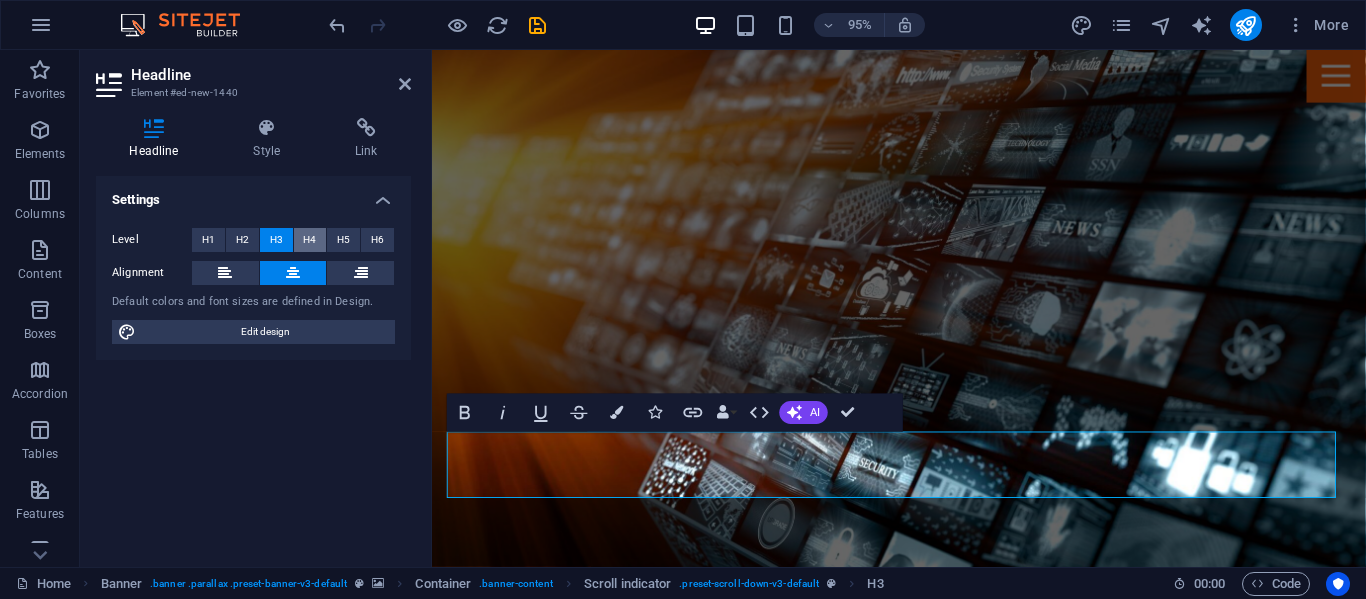 click on "H4" at bounding box center [309, 240] 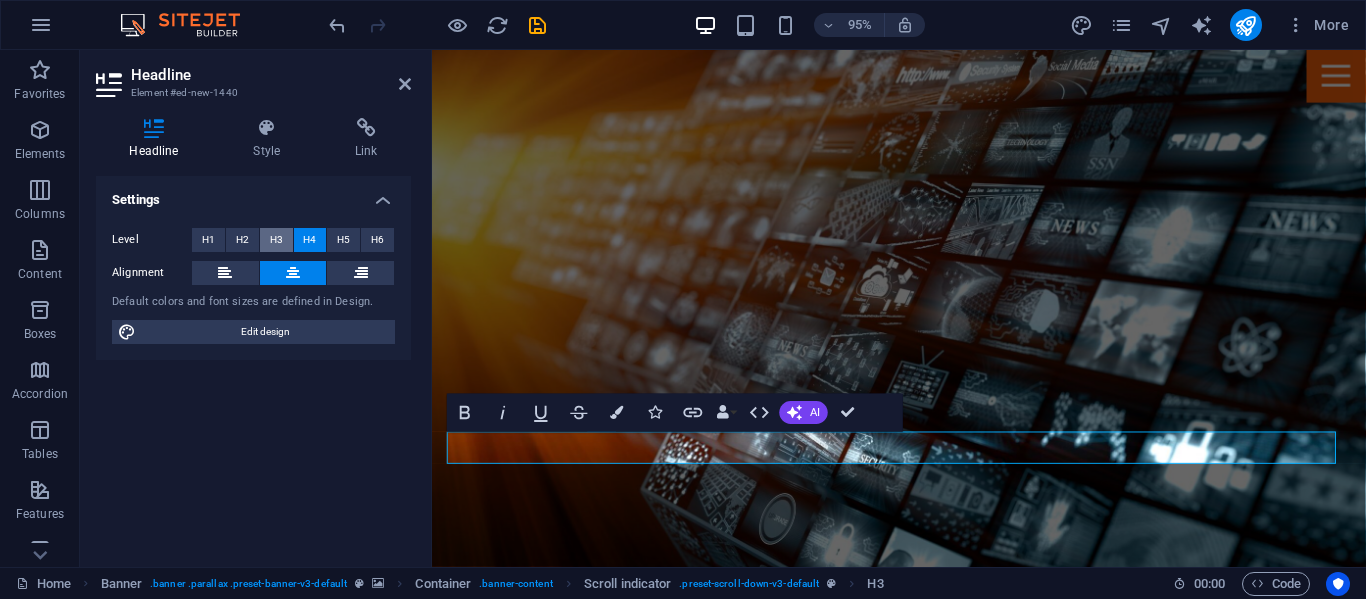 click on "H3" at bounding box center (276, 240) 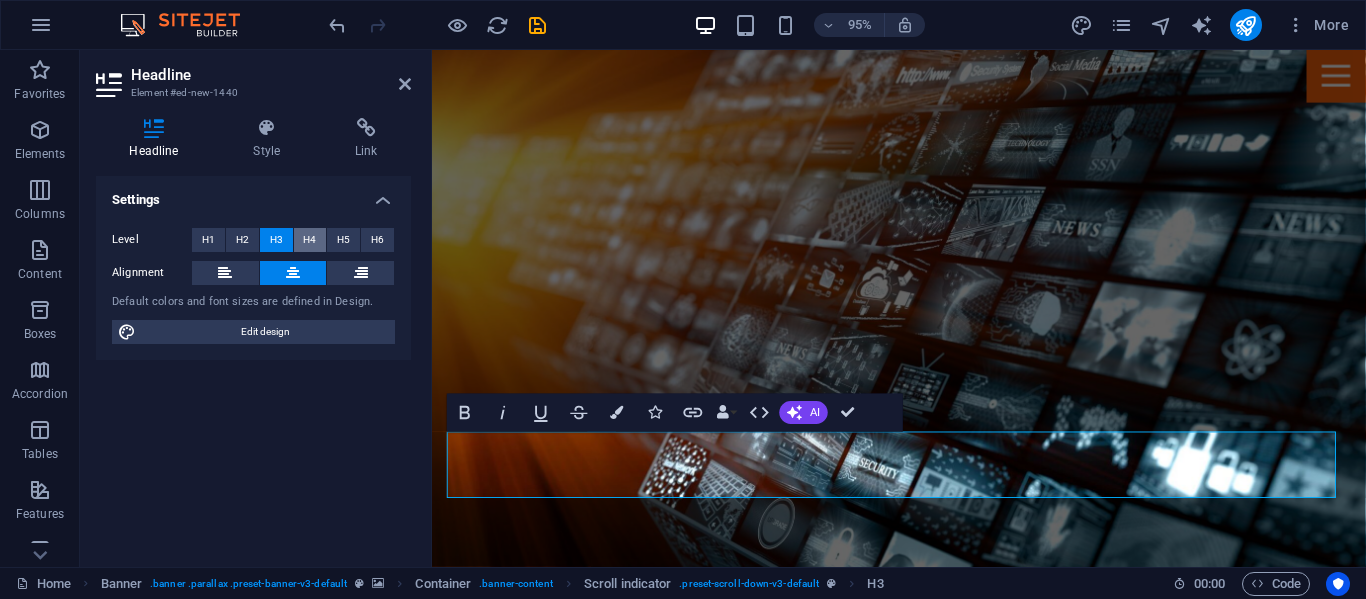 click on "H4" at bounding box center (309, 240) 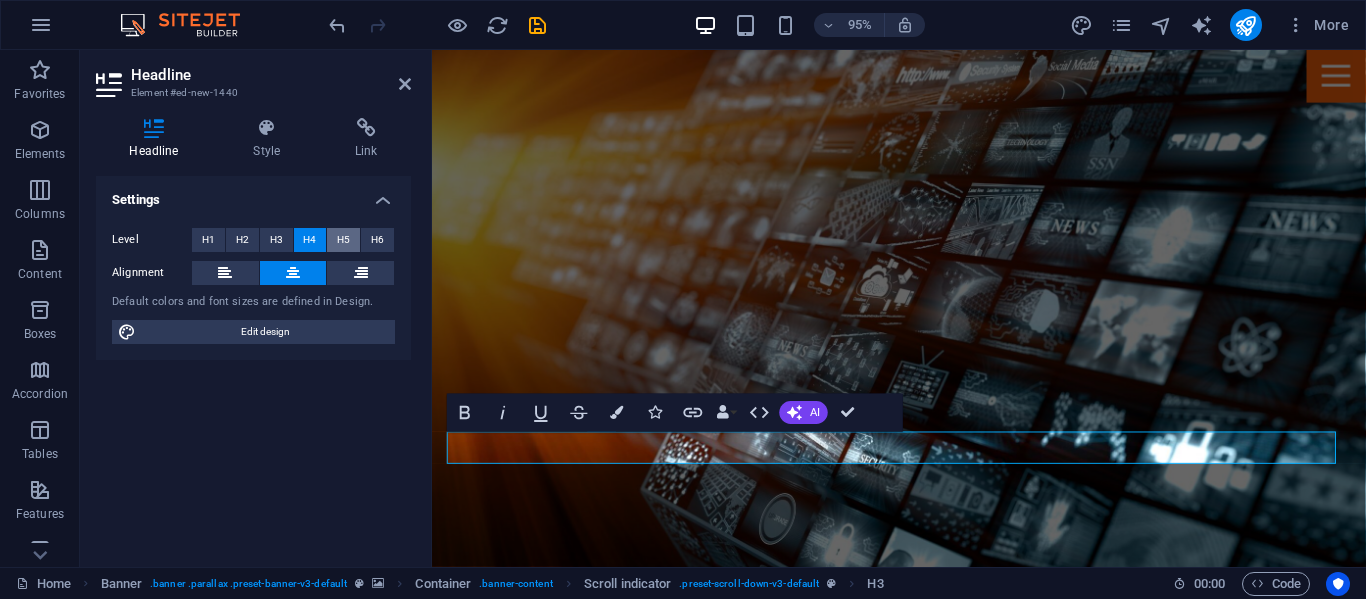 click on "H5" at bounding box center [343, 240] 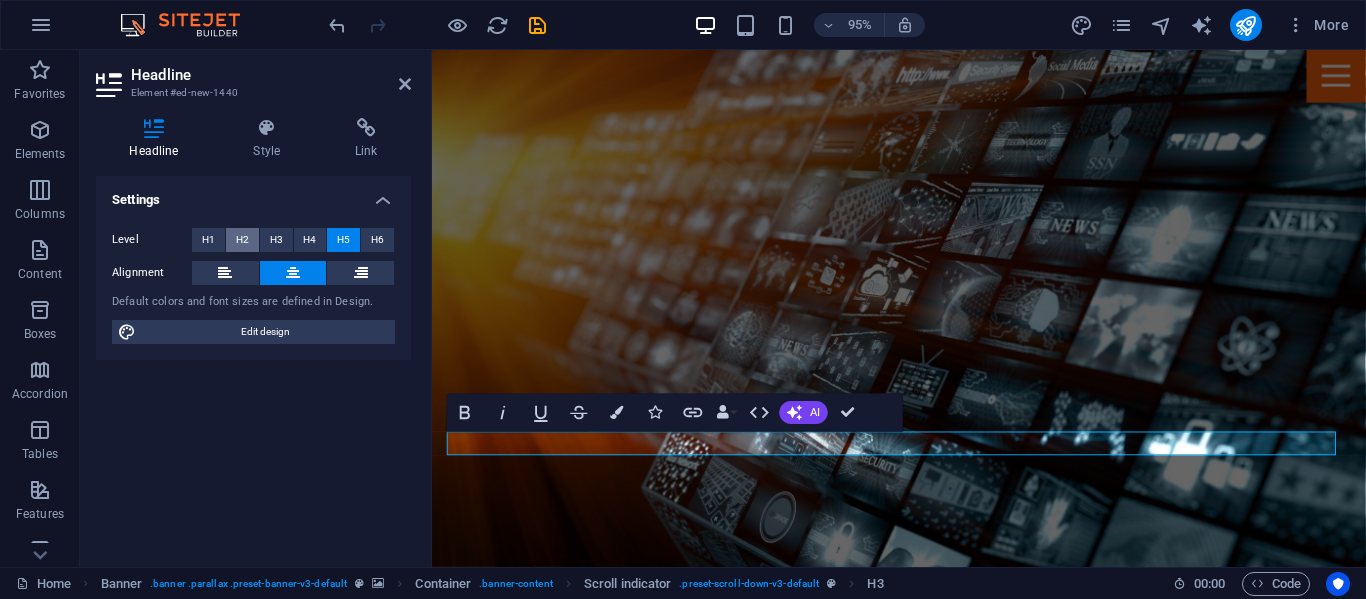 click on "H2" at bounding box center [242, 240] 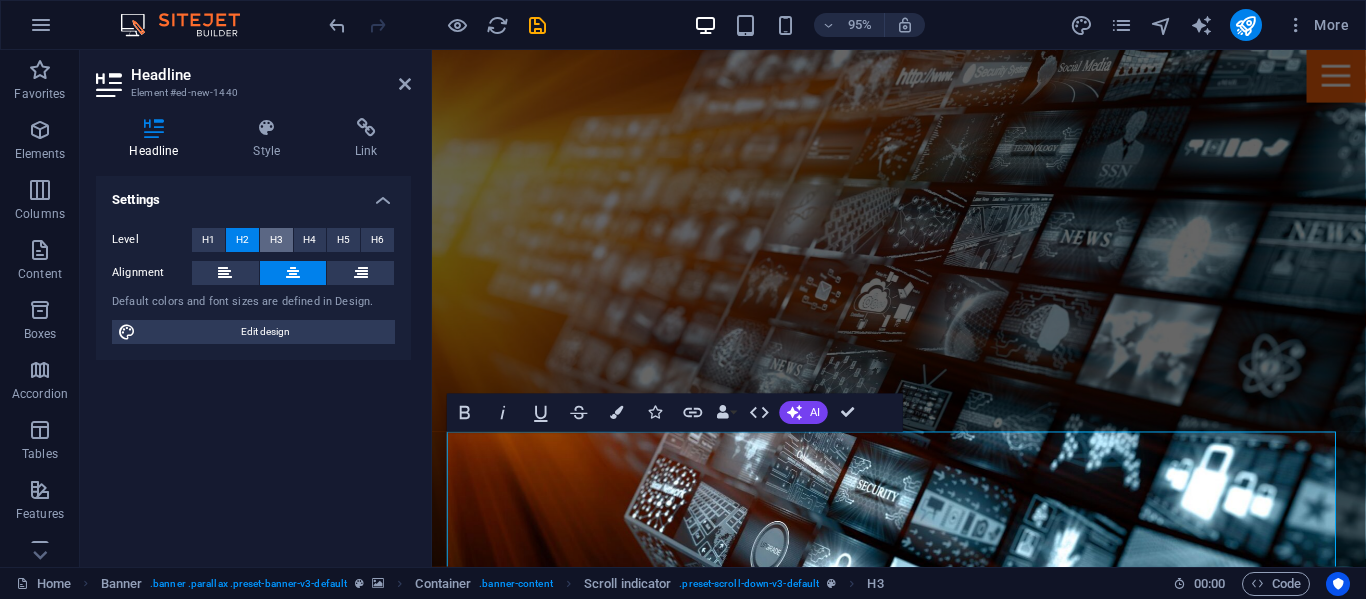 click on "H3" at bounding box center (276, 240) 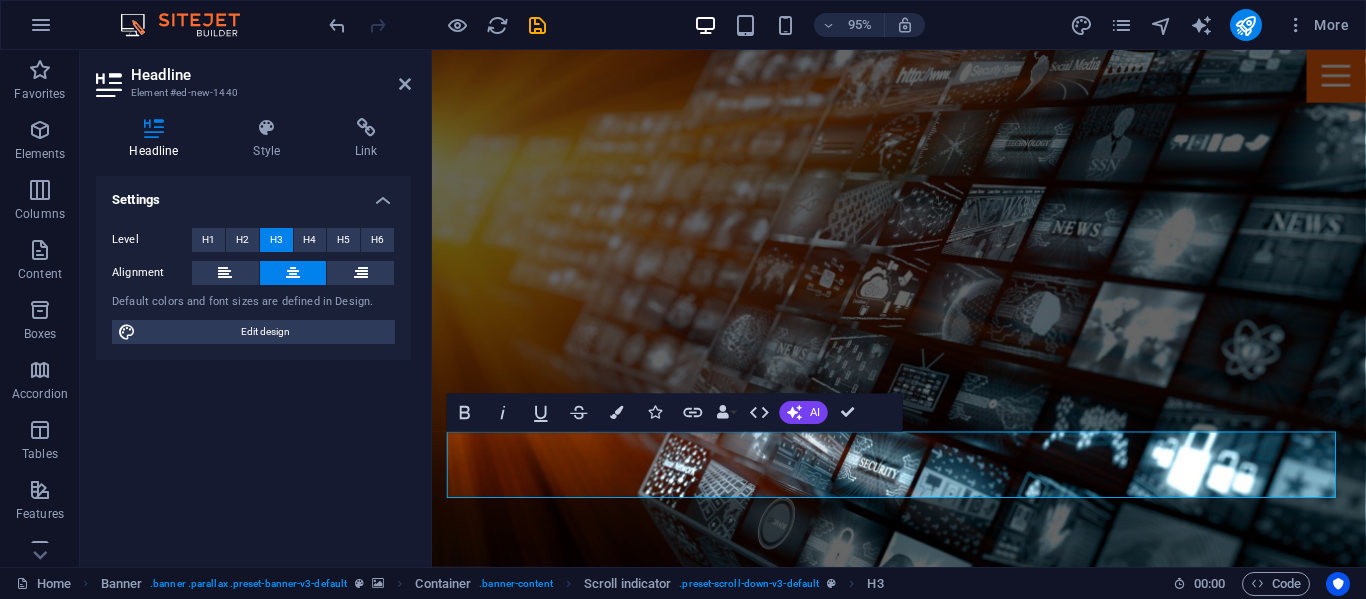 click on "Edit design" at bounding box center [265, 332] 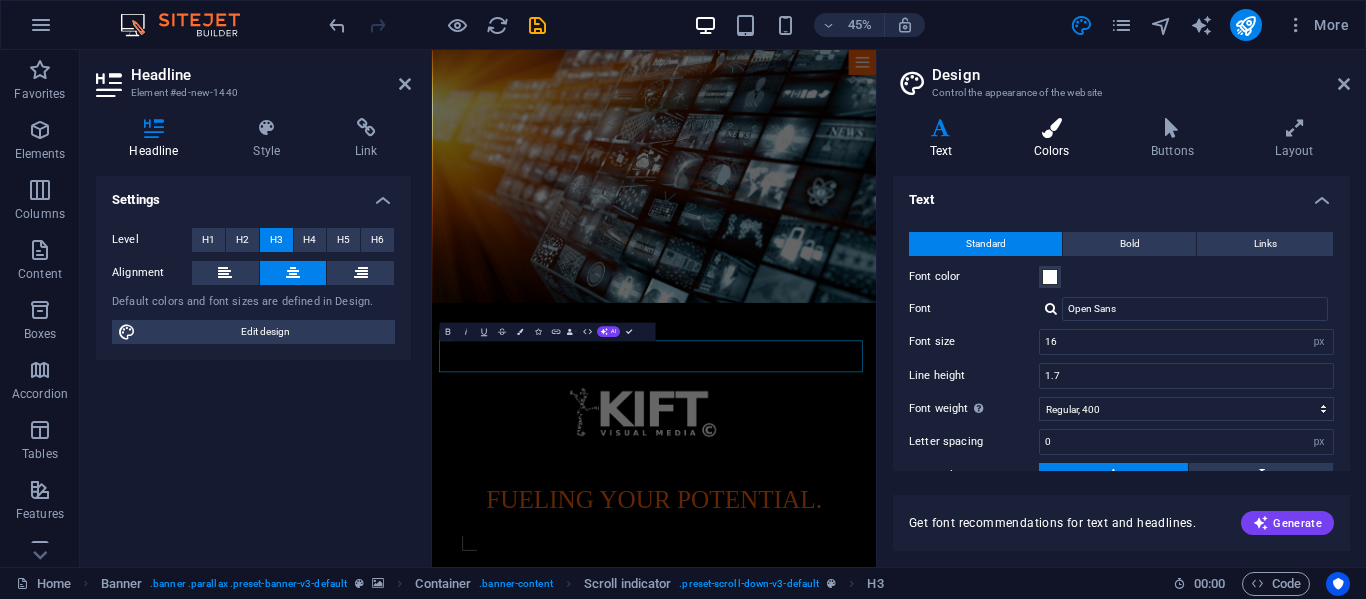click on "Colors" at bounding box center [1055, 139] 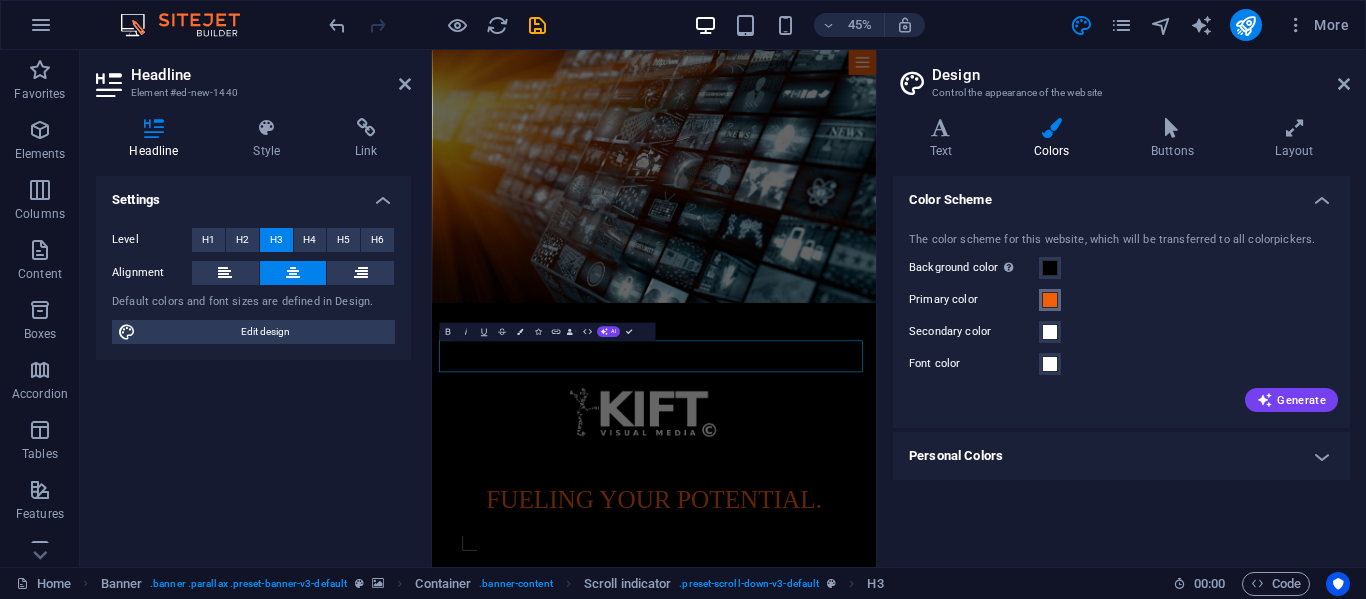 click at bounding box center (1050, 300) 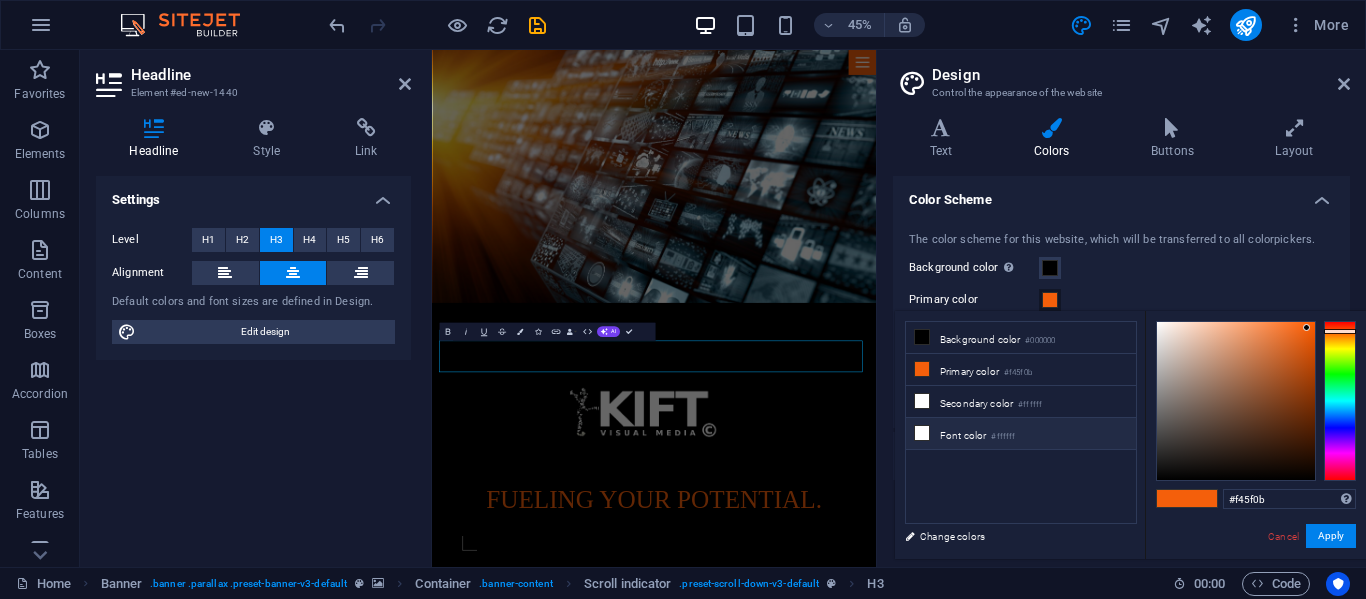 click at bounding box center (922, 433) 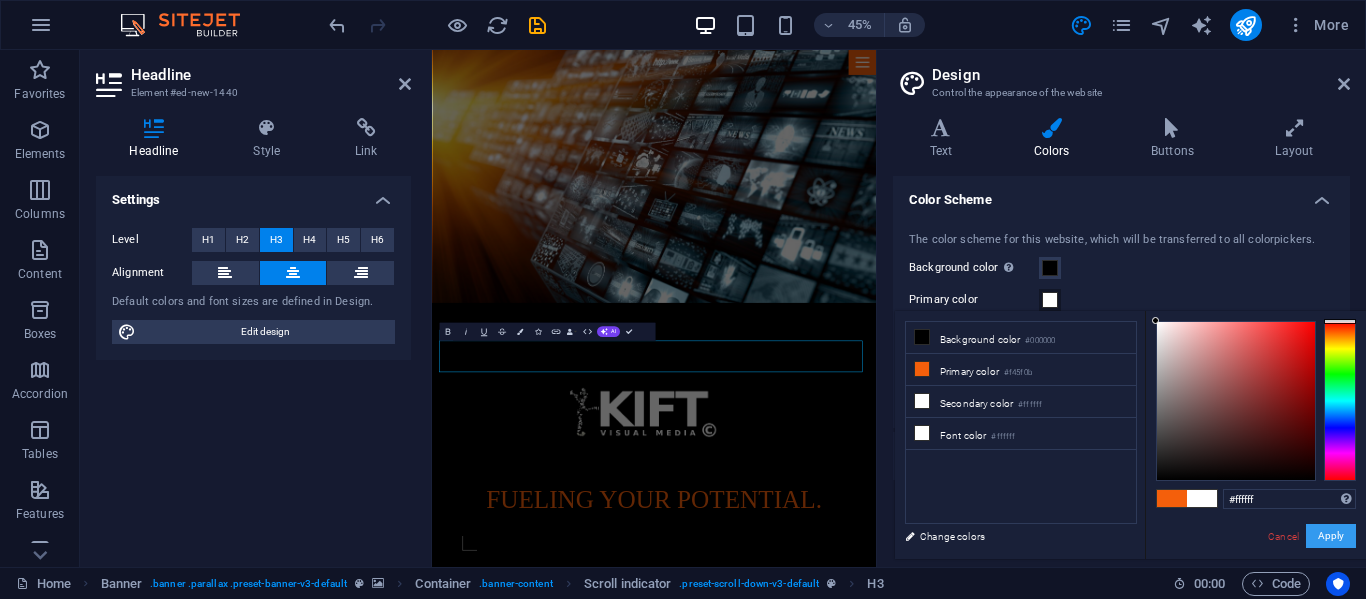 click on "Apply" at bounding box center (1331, 536) 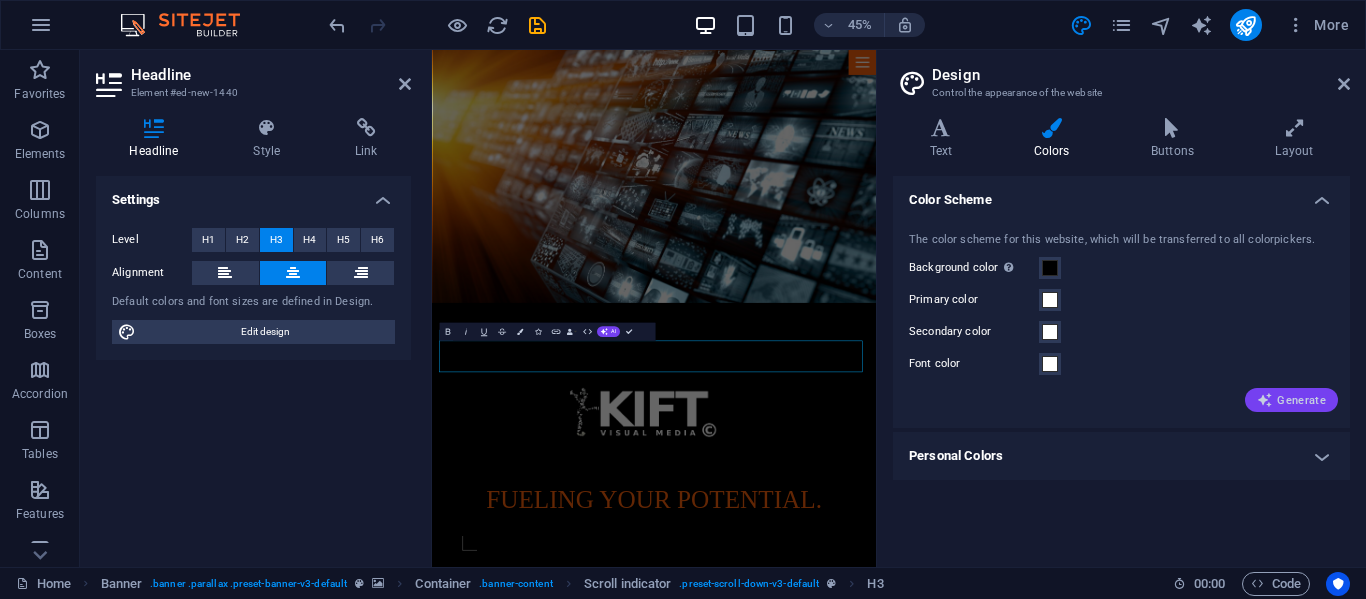 click on "Generate" at bounding box center (1291, 400) 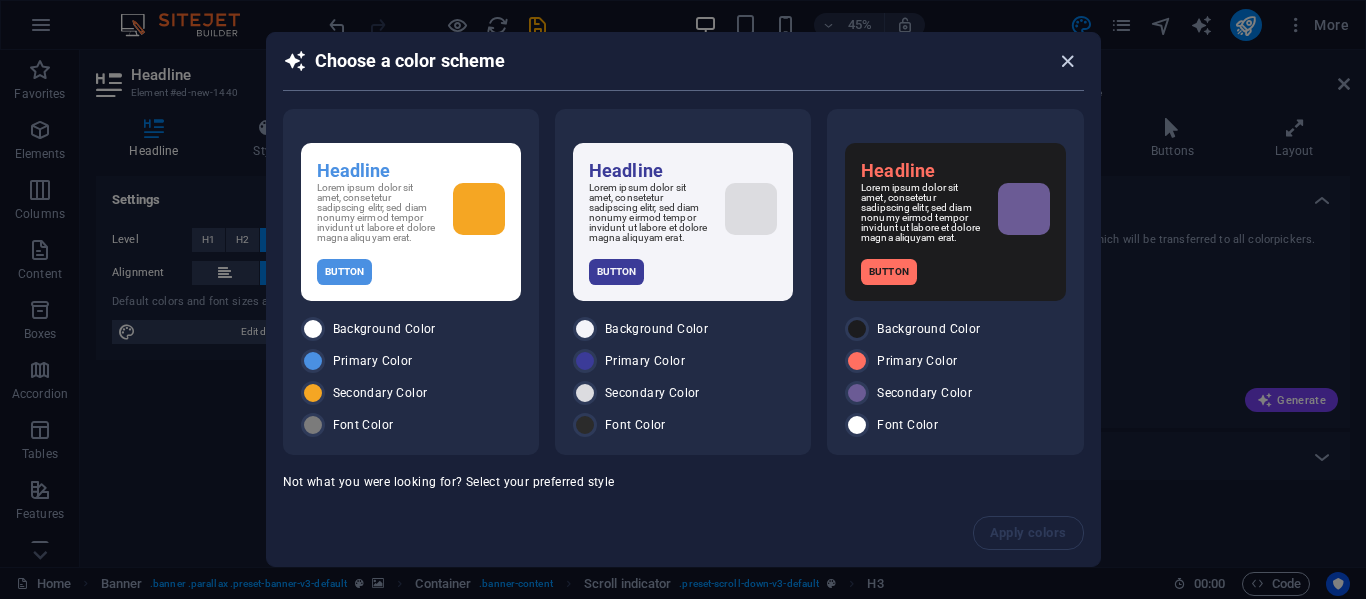 click at bounding box center (1067, 61) 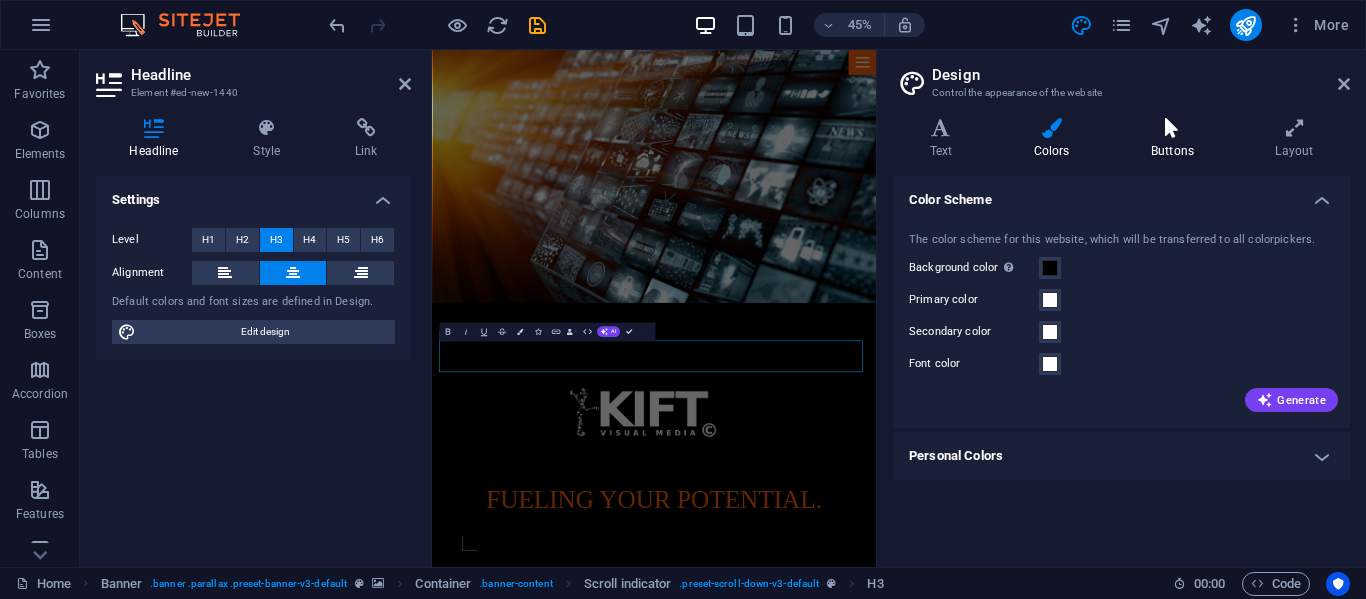 click at bounding box center (1172, 128) 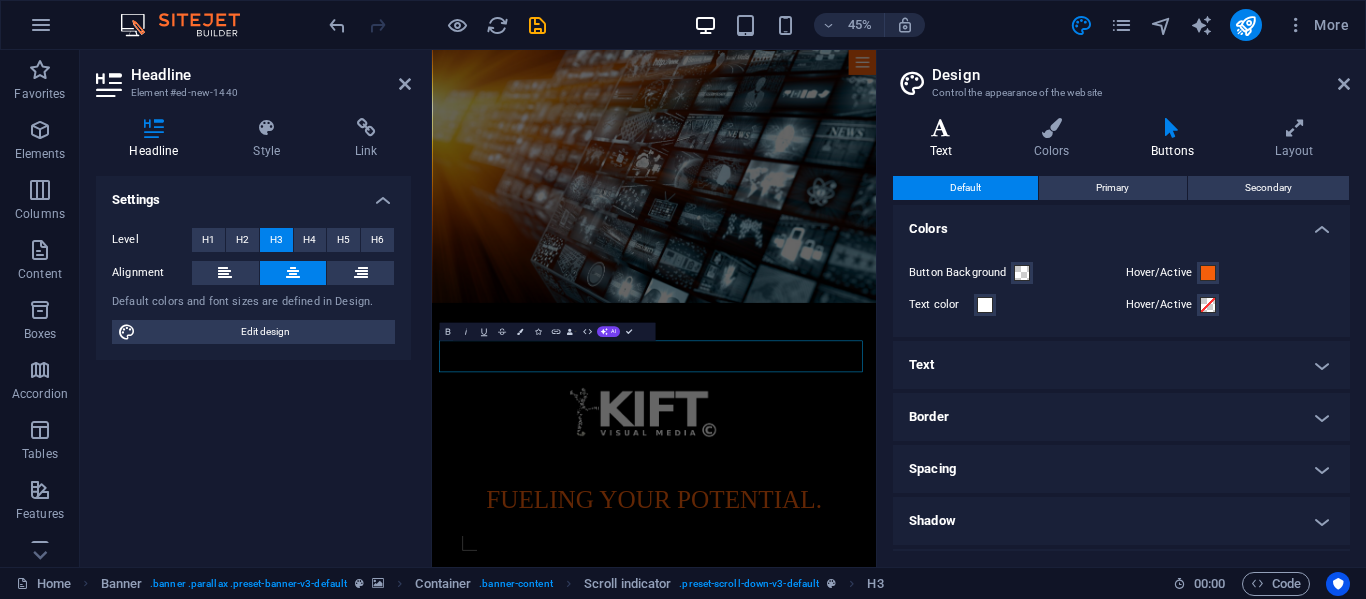 click at bounding box center (941, 128) 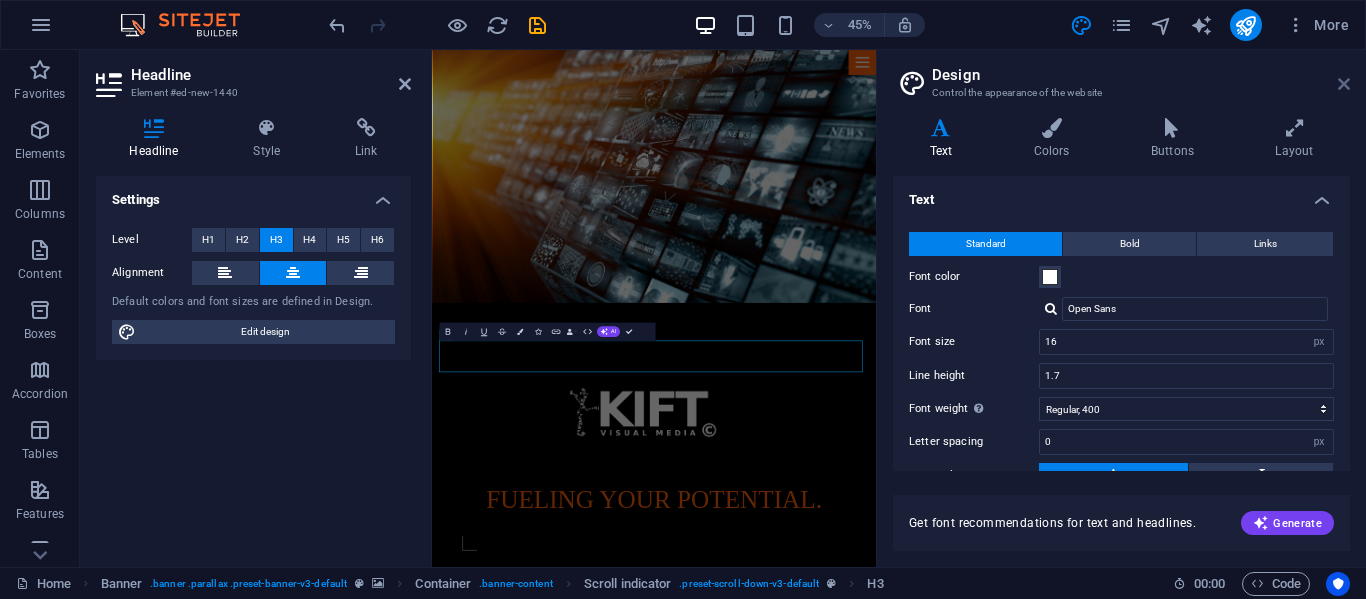 click at bounding box center (1344, 84) 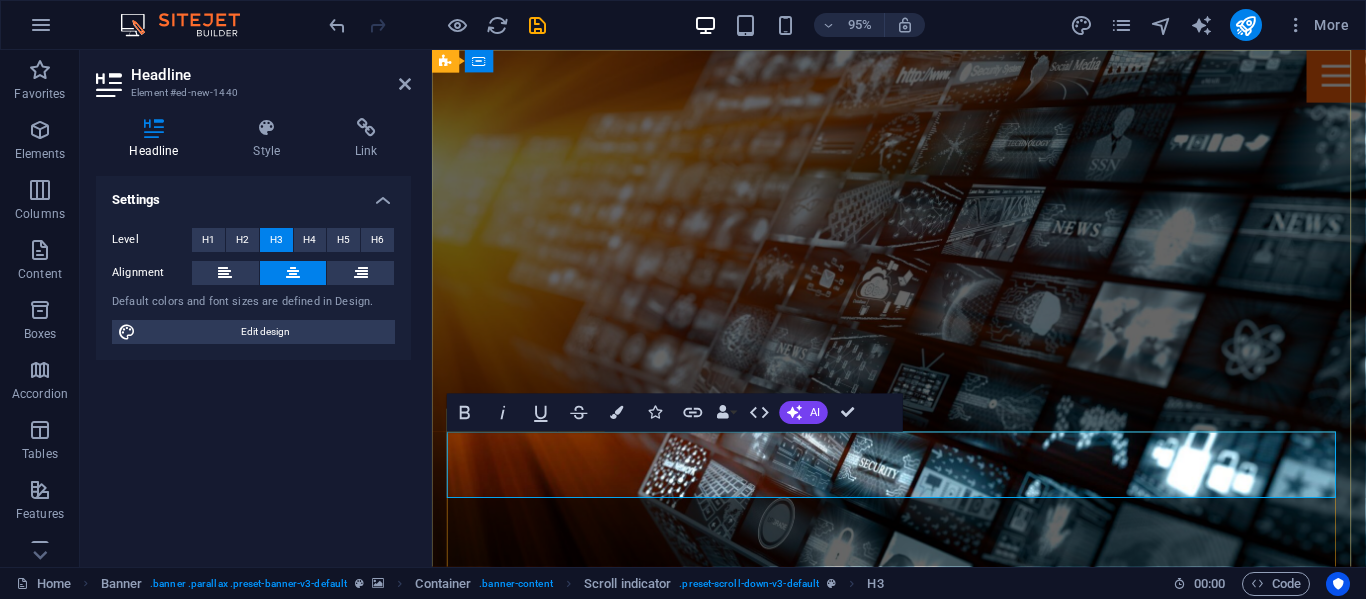 click on "FUELING YOUR POTENTIAL." at bounding box center [924, 1095] 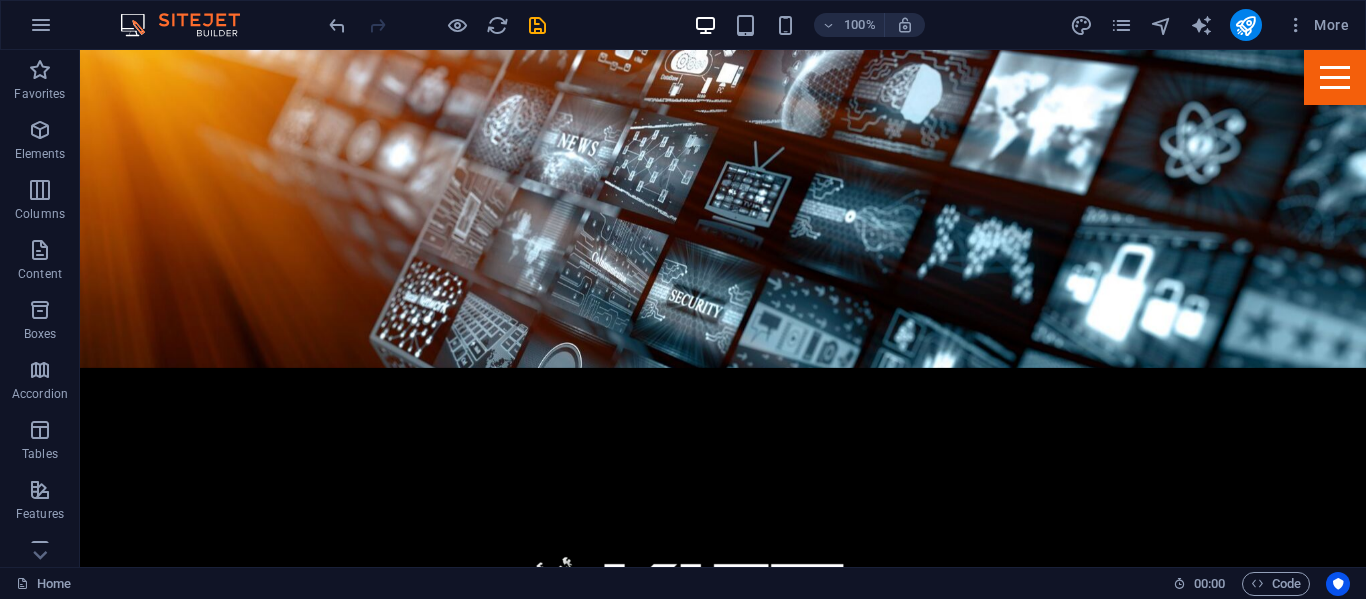 scroll, scrollTop: 0, scrollLeft: 0, axis: both 